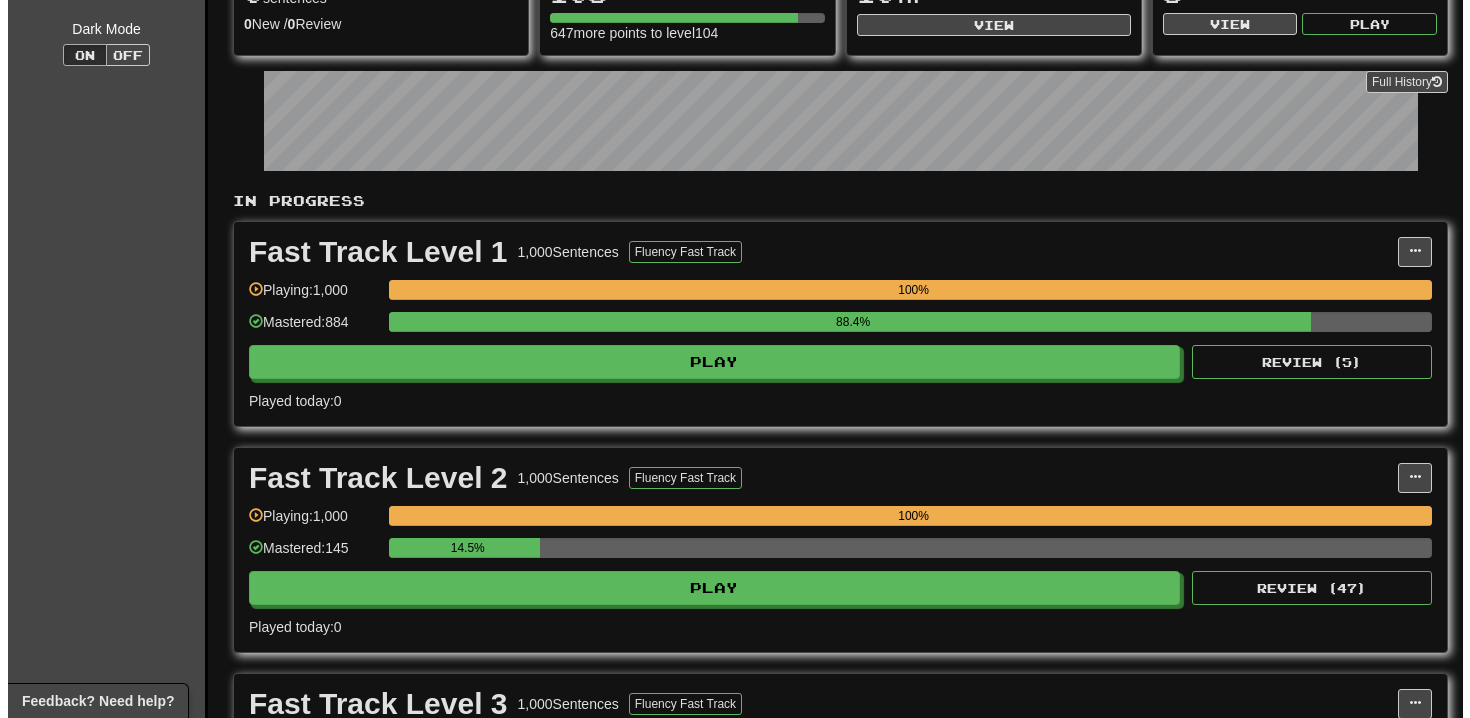 scroll, scrollTop: 215, scrollLeft: 0, axis: vertical 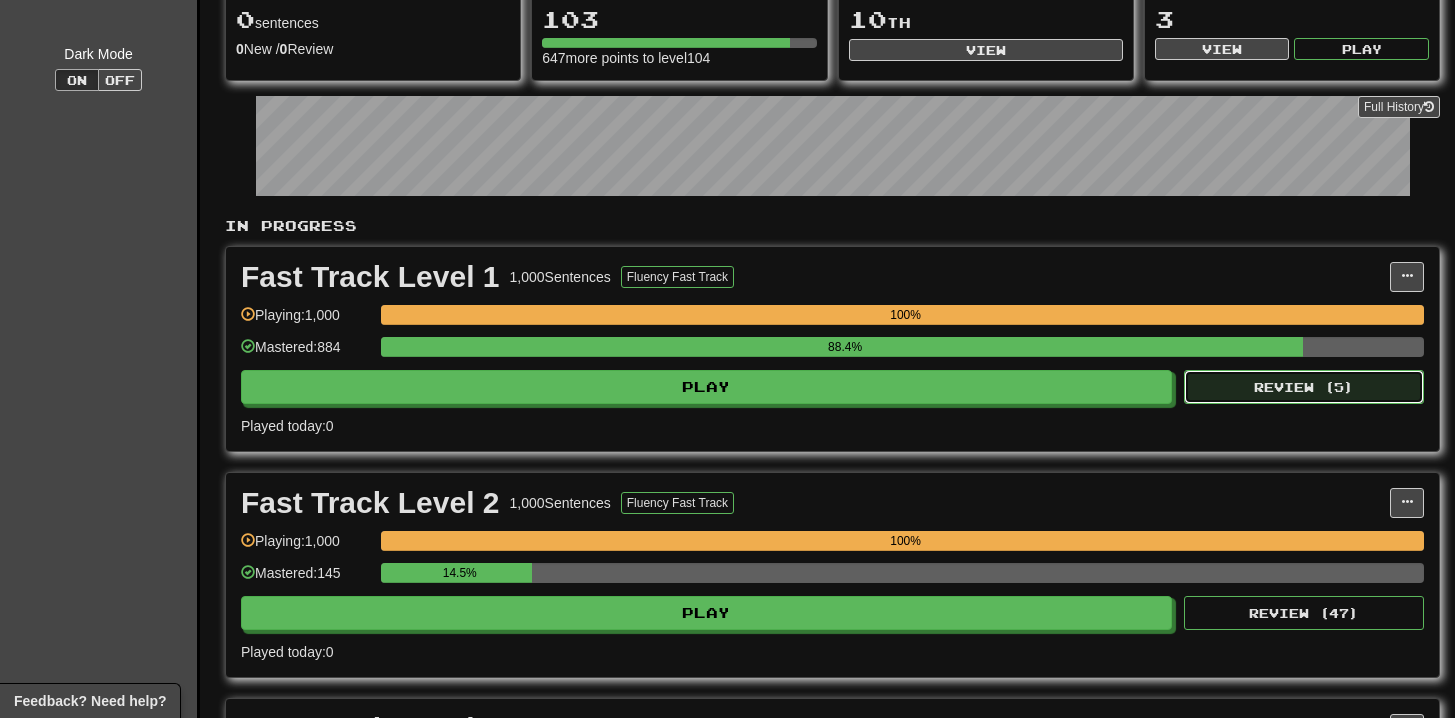 click on "Review ( 5 )" at bounding box center (1304, 387) 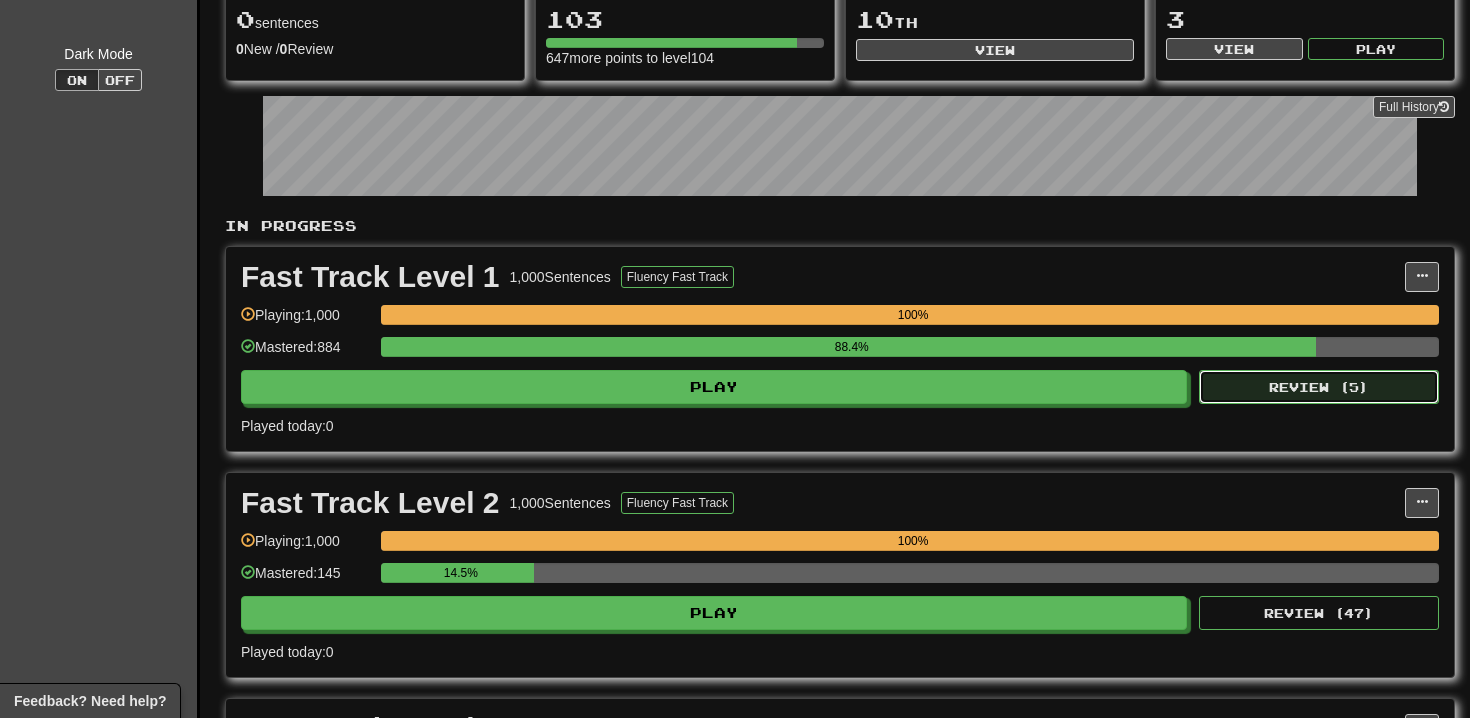 select on "**" 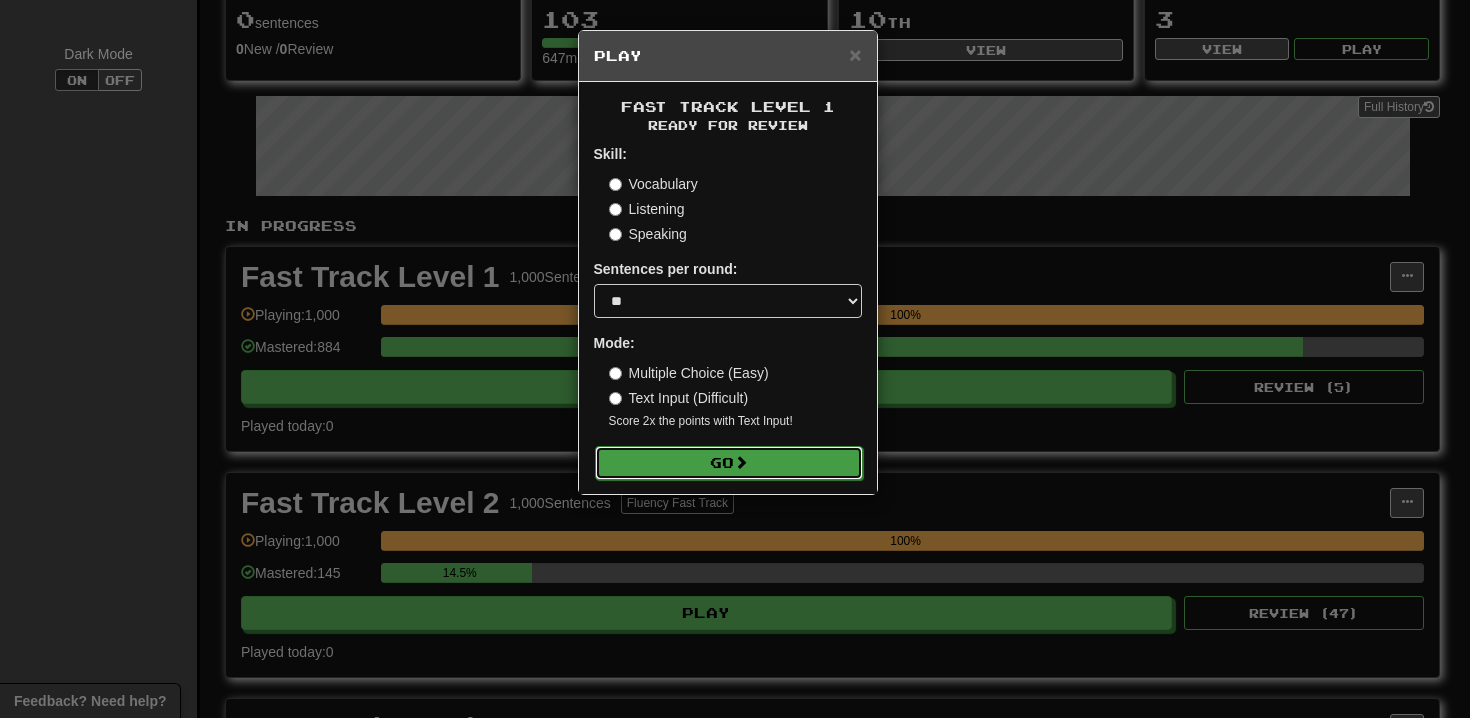 click on "Go" at bounding box center (729, 463) 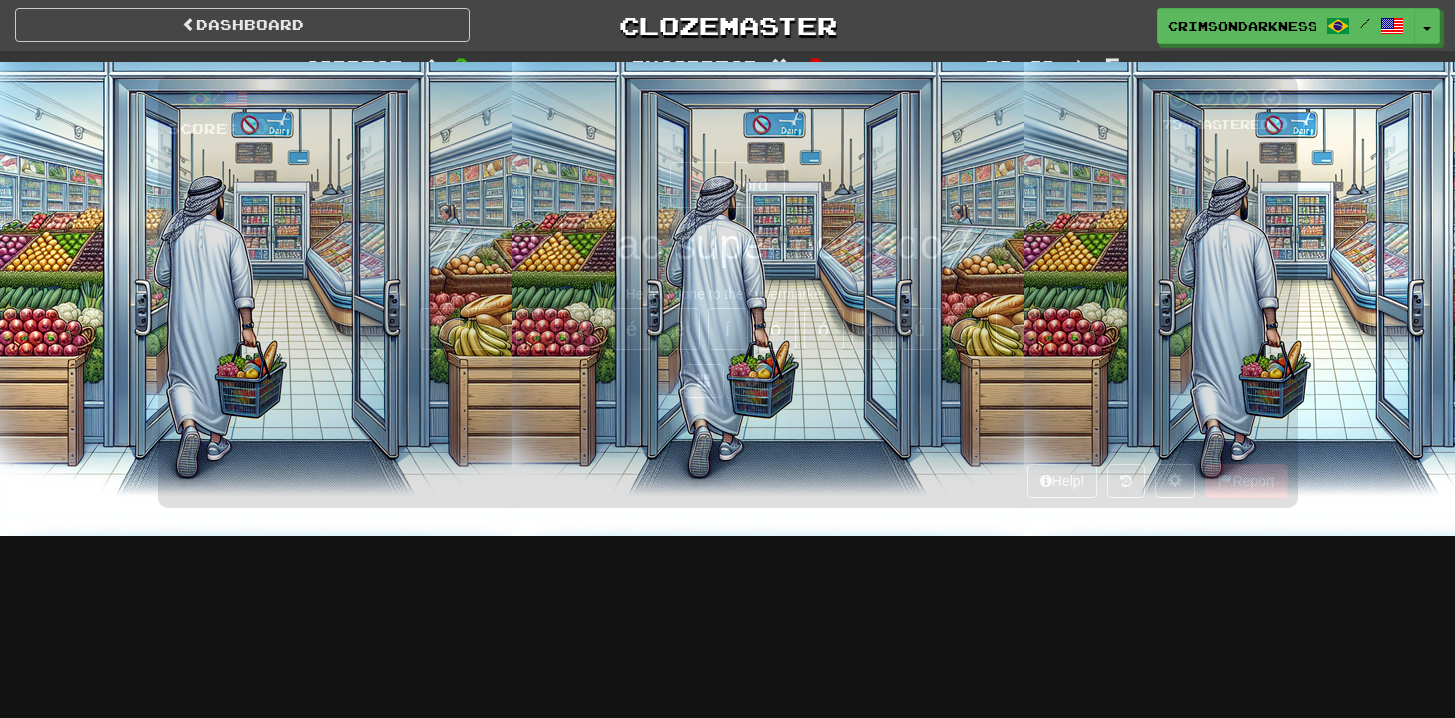 scroll, scrollTop: 0, scrollLeft: 0, axis: both 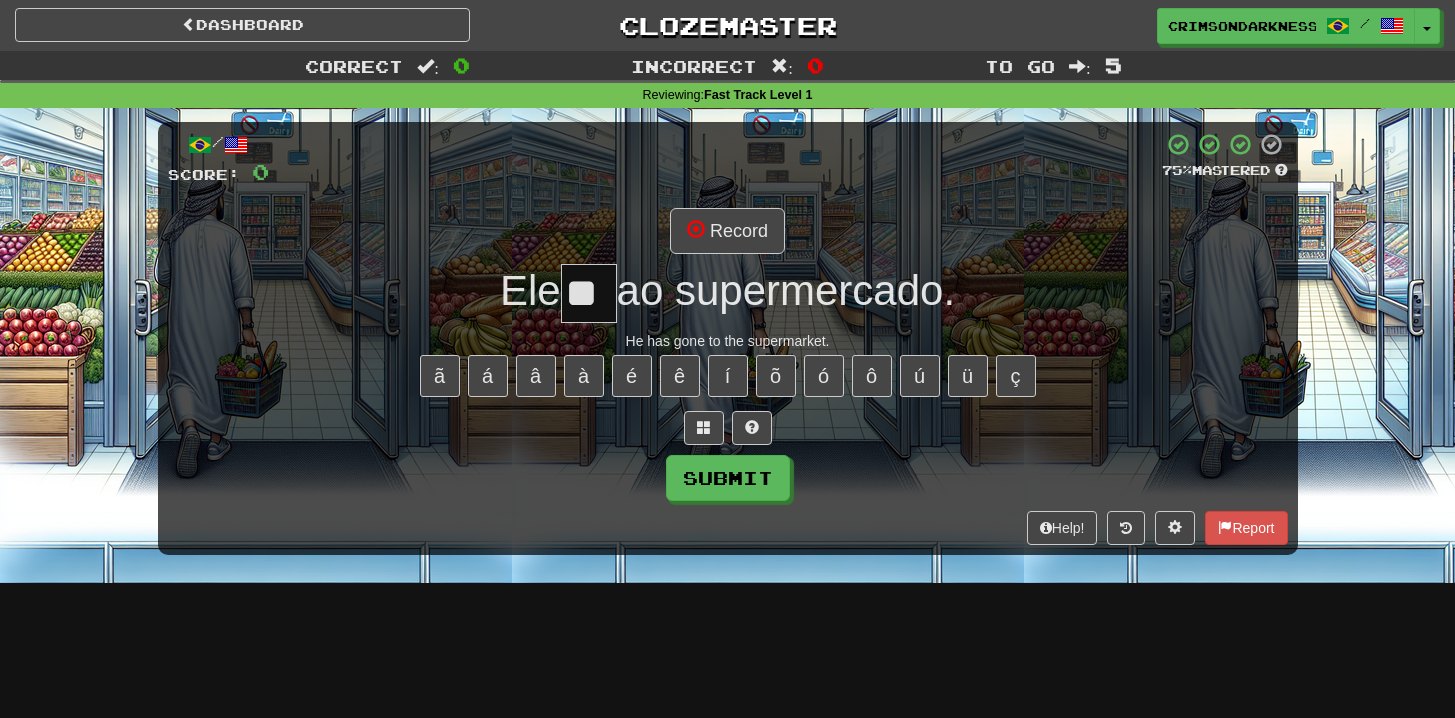type on "*" 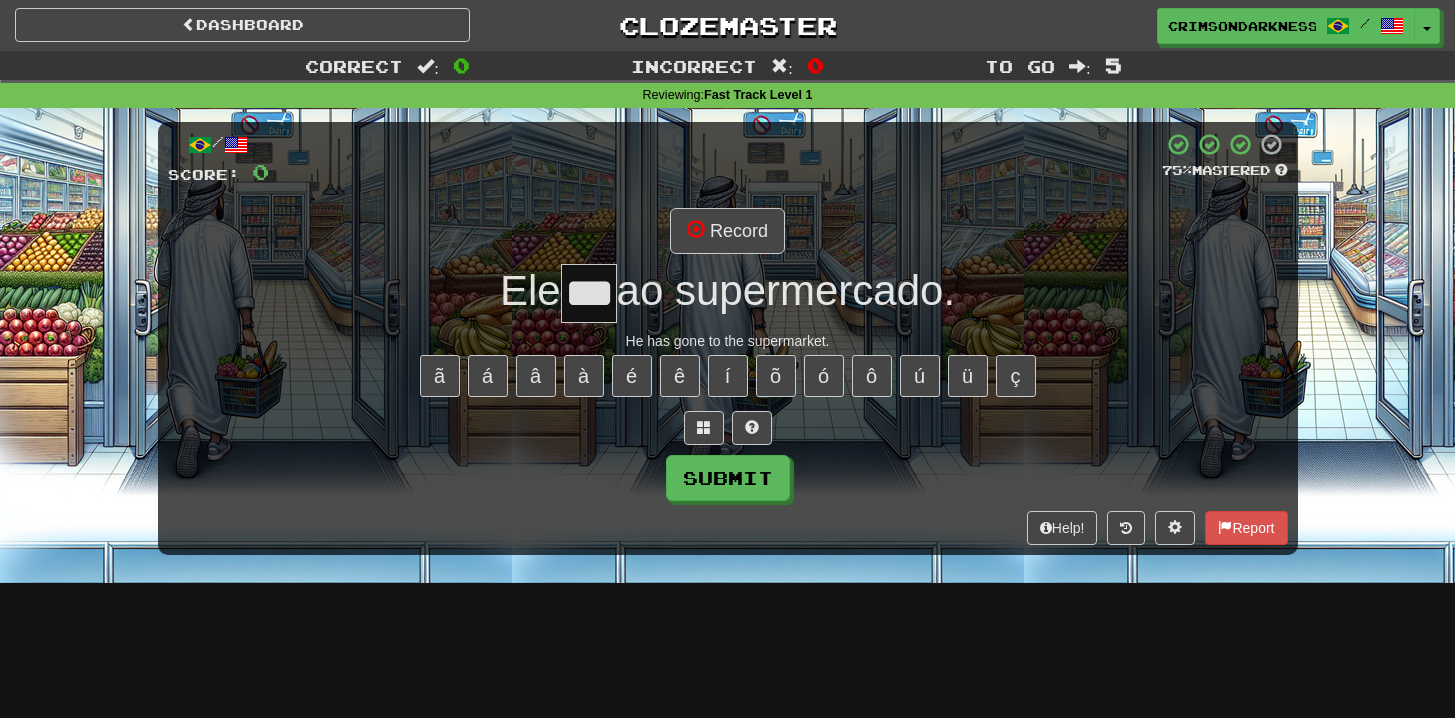 type on "***" 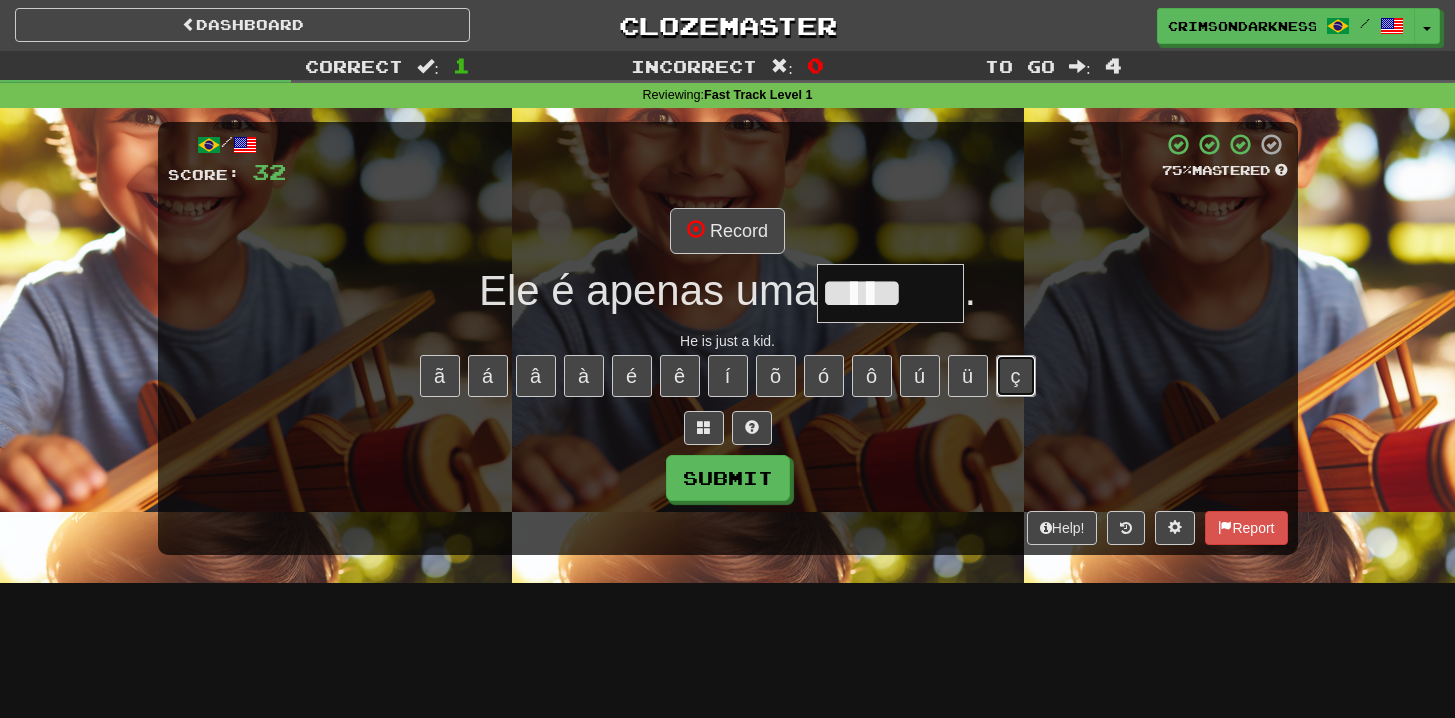click on "ç" at bounding box center (1016, 376) 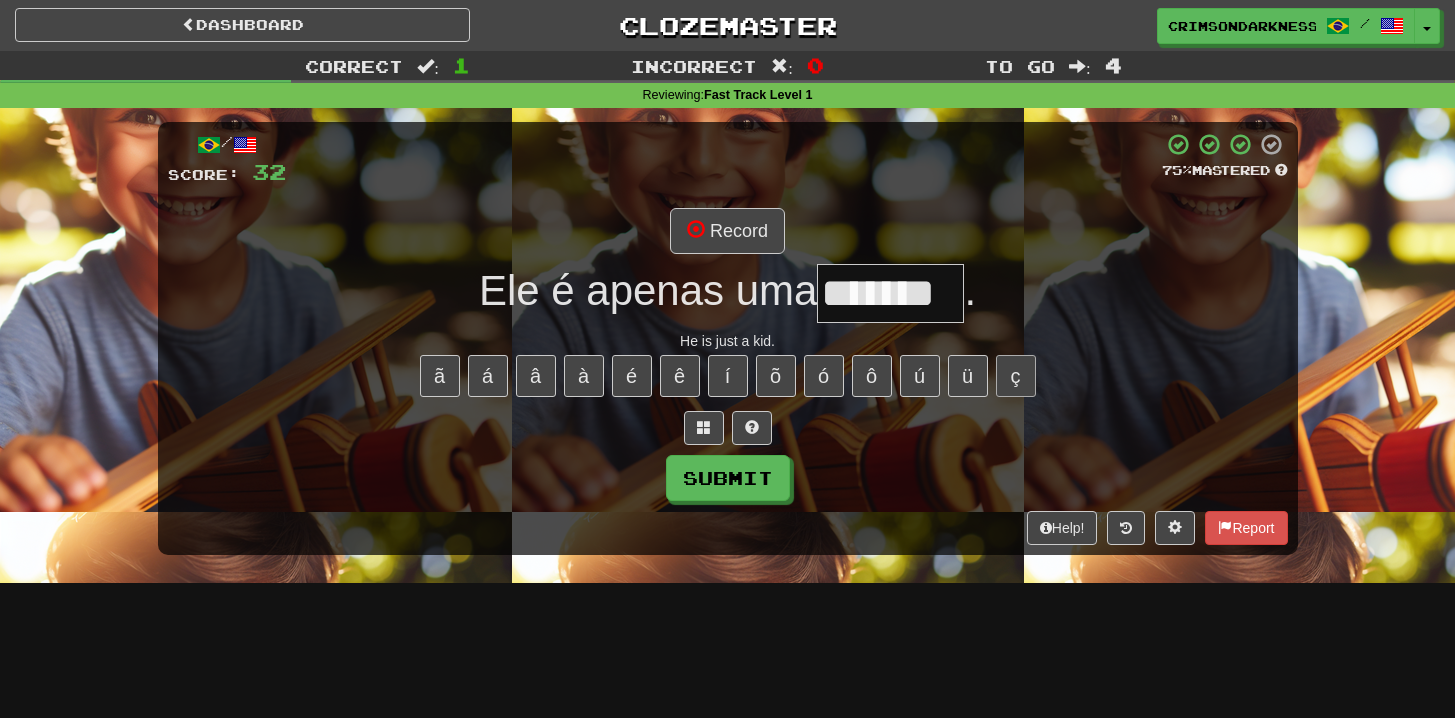 type on "*******" 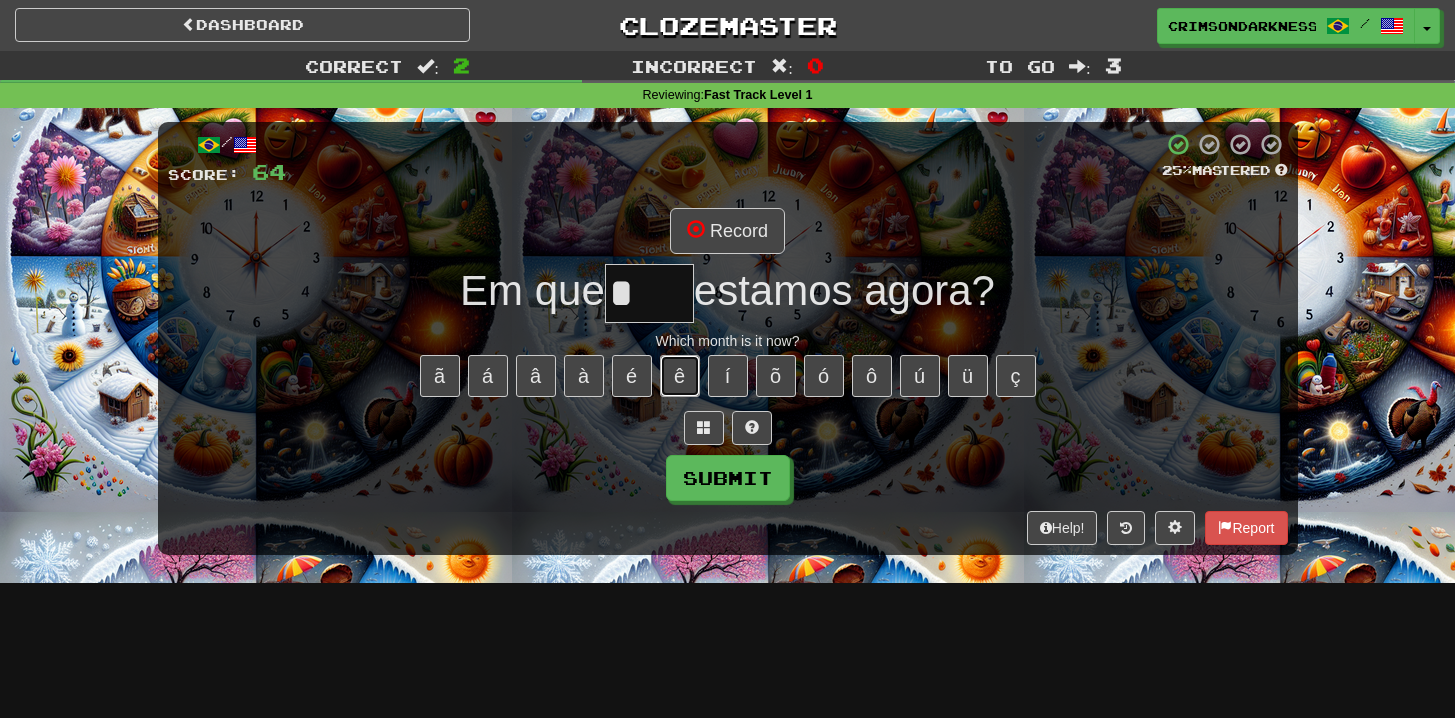 click on "ê" at bounding box center [680, 376] 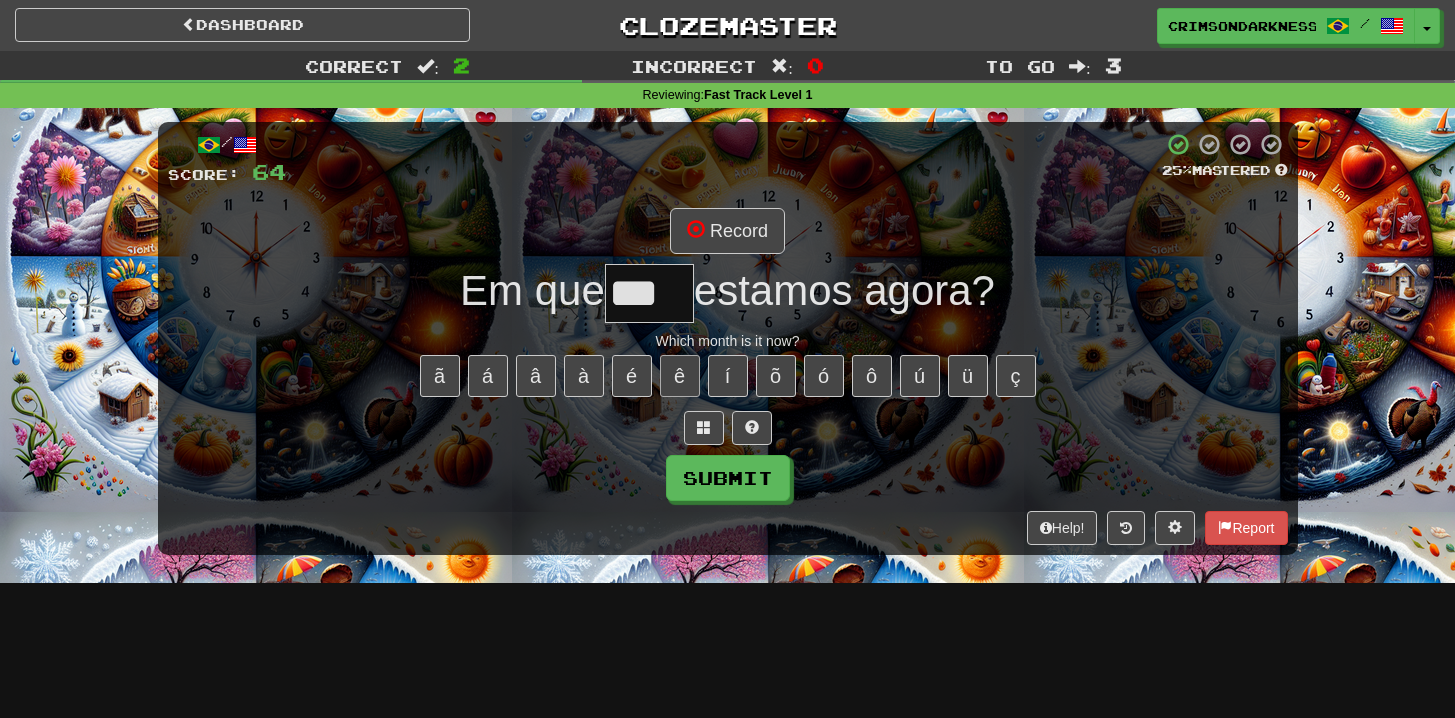 type on "***" 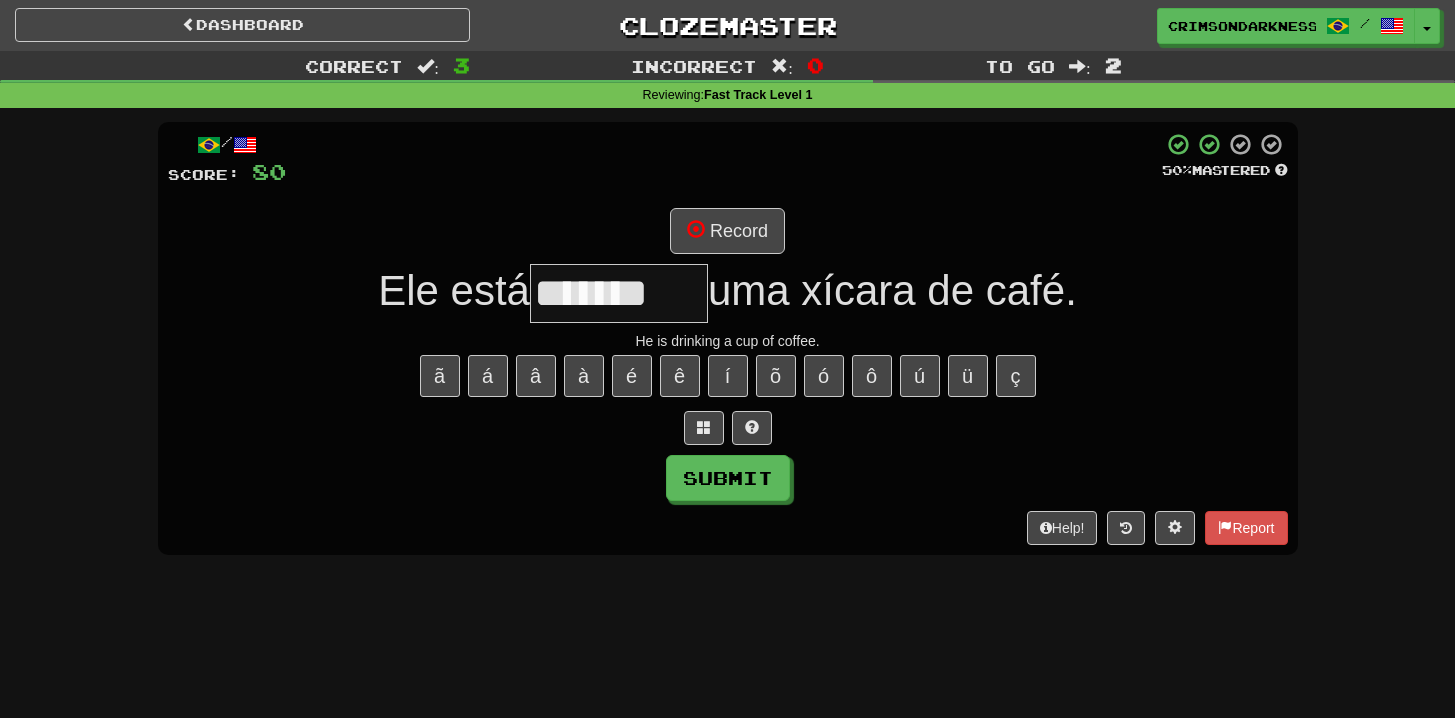type on "*******" 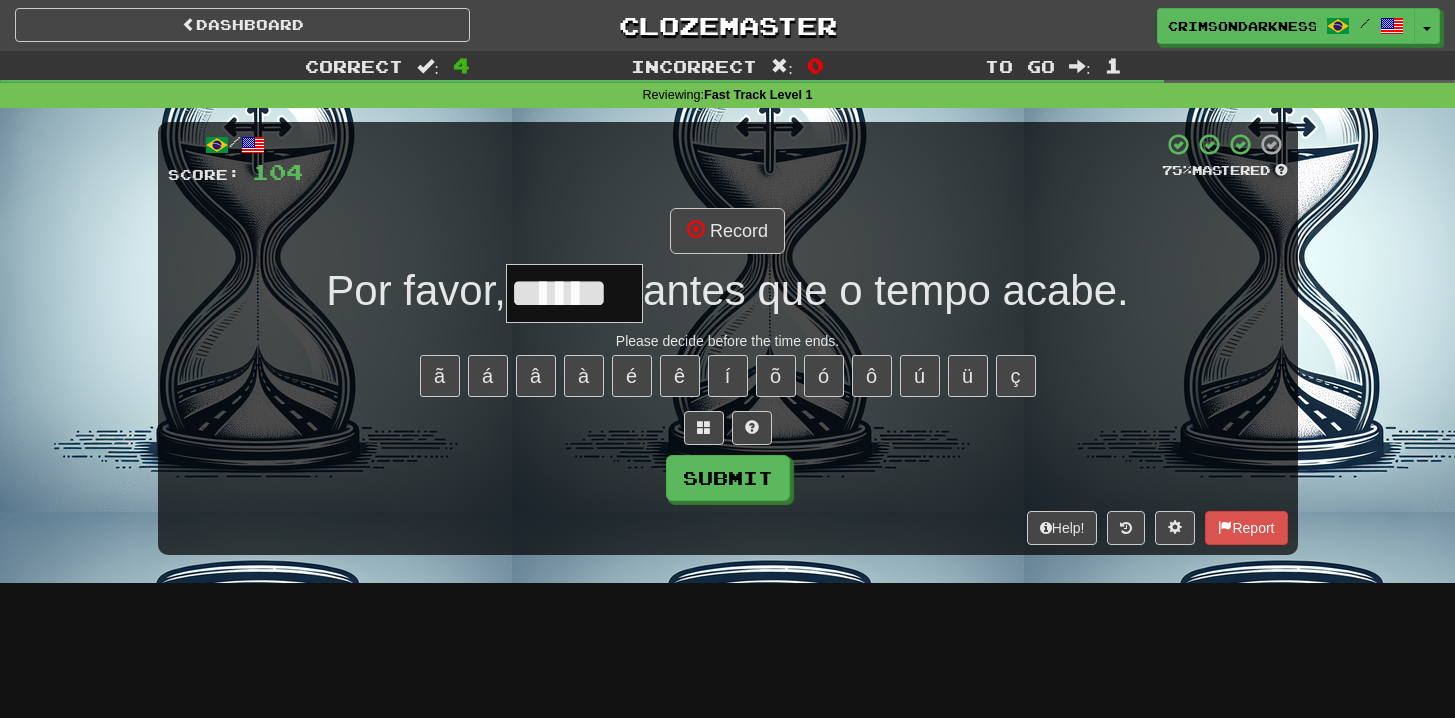type on "******" 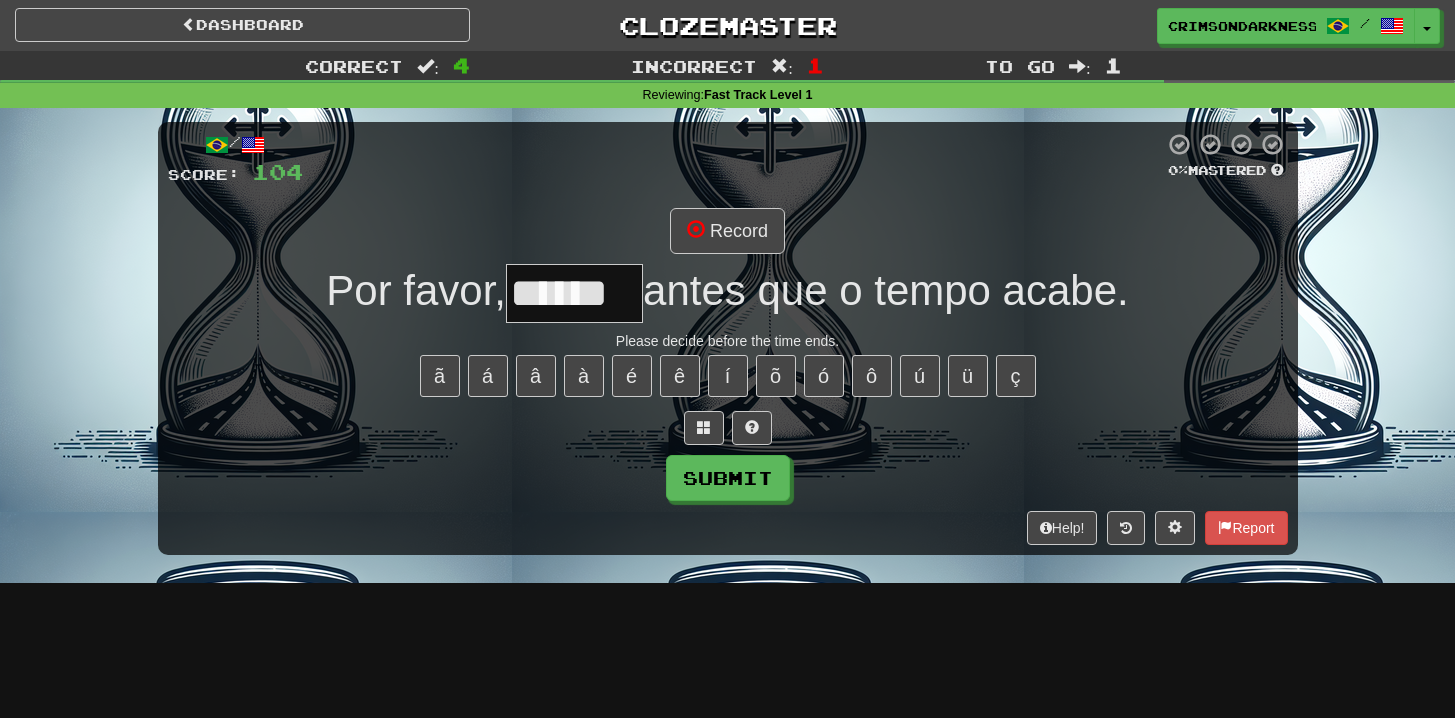 type on "******" 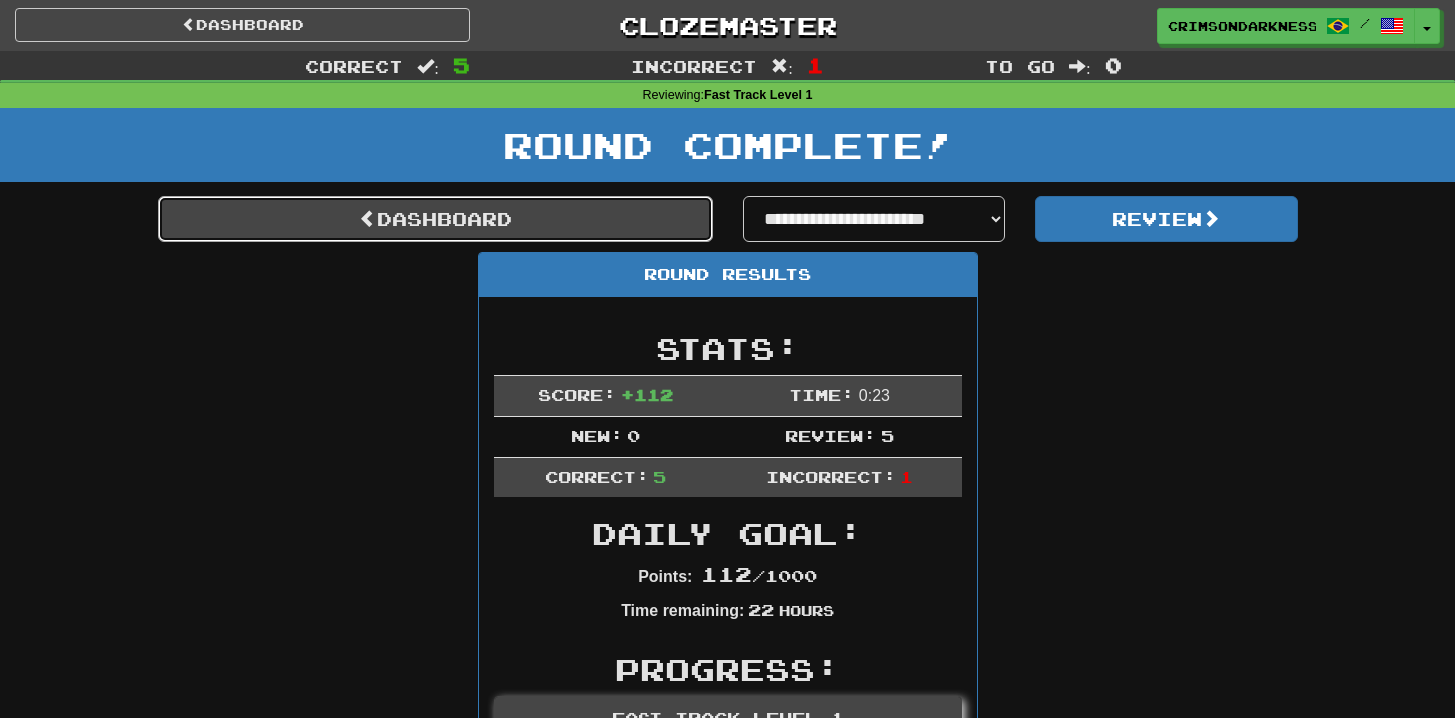 click on "Dashboard" at bounding box center (435, 219) 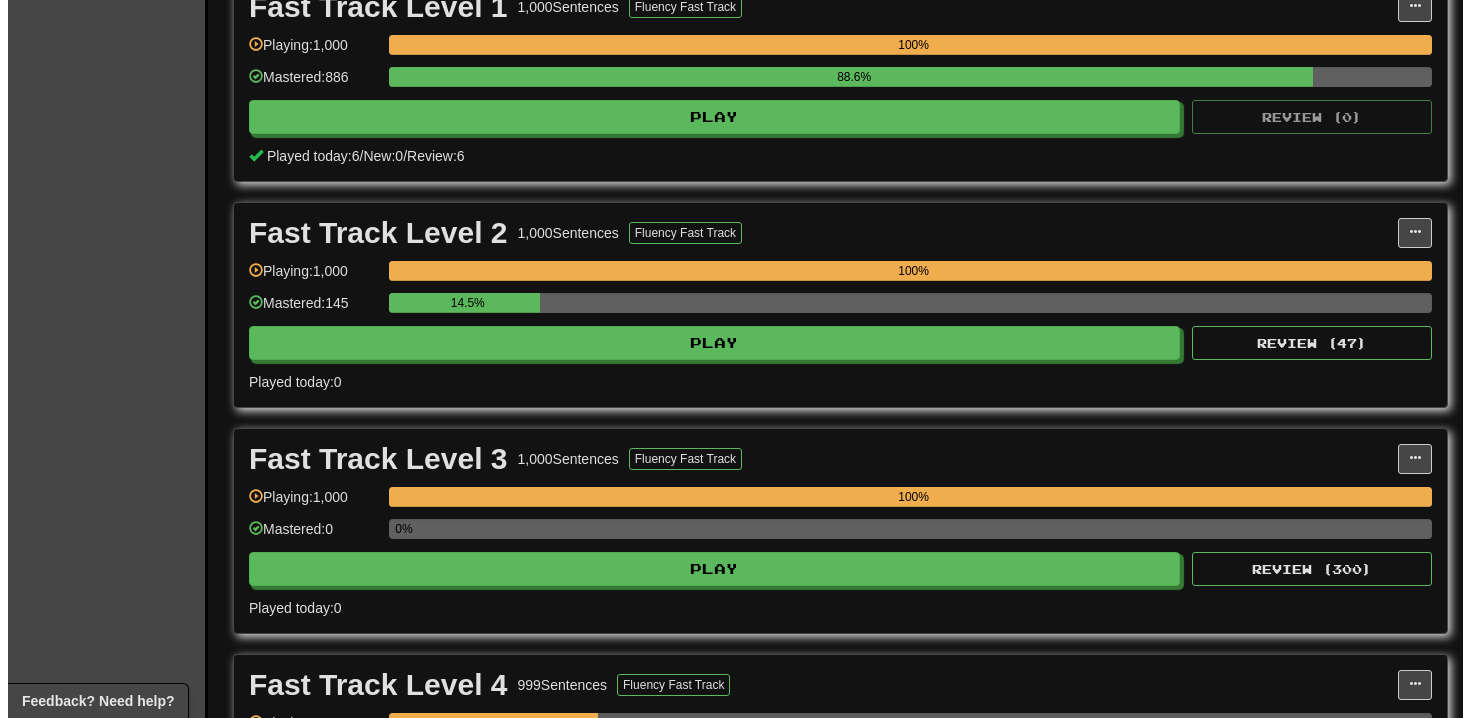scroll, scrollTop: 497, scrollLeft: 0, axis: vertical 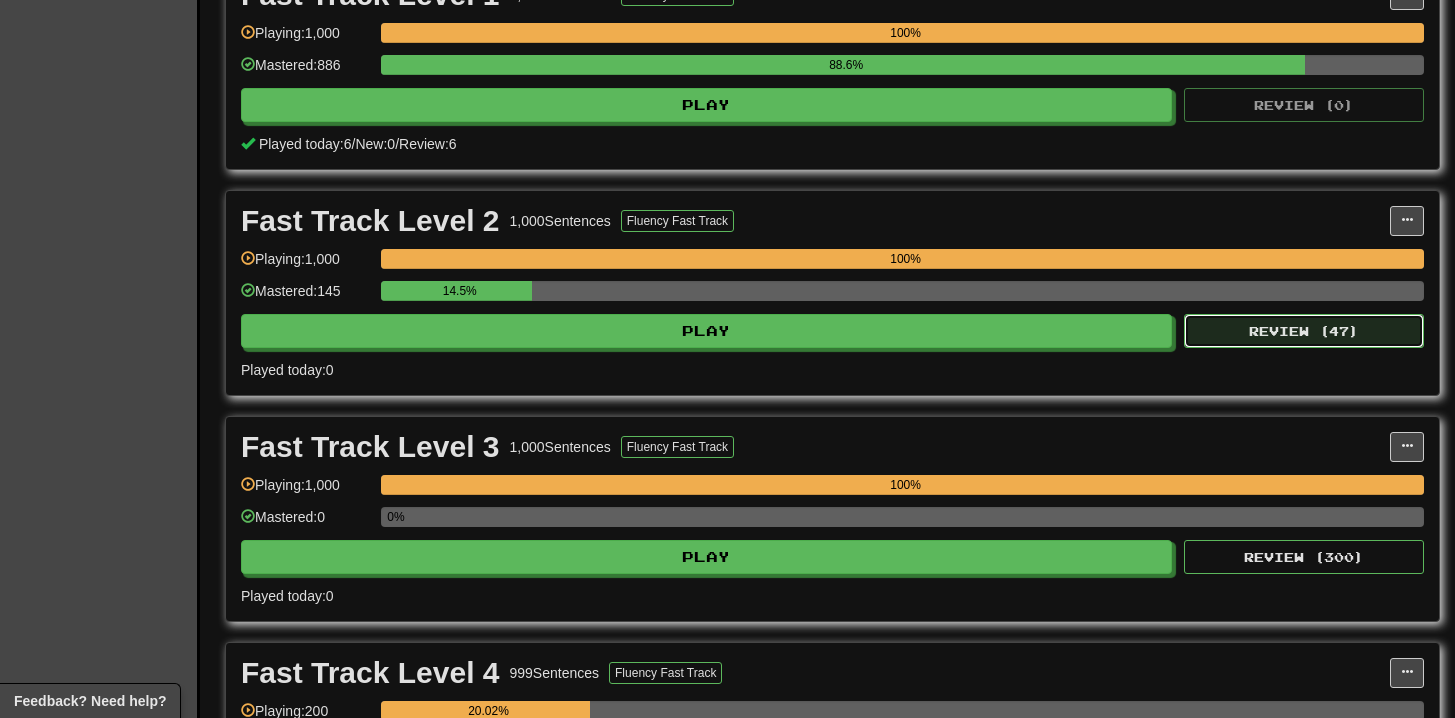 click on "Review ( 47 )" at bounding box center (1304, 331) 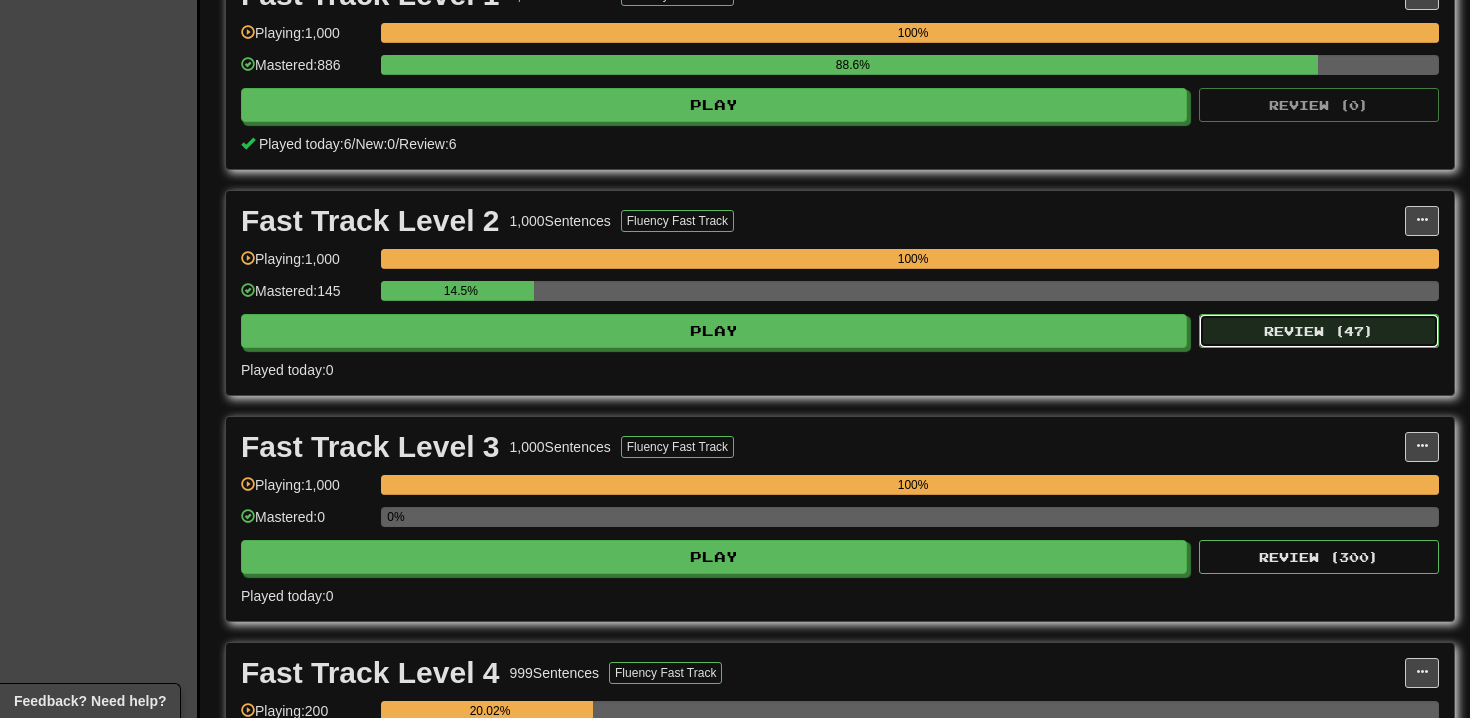 select on "**" 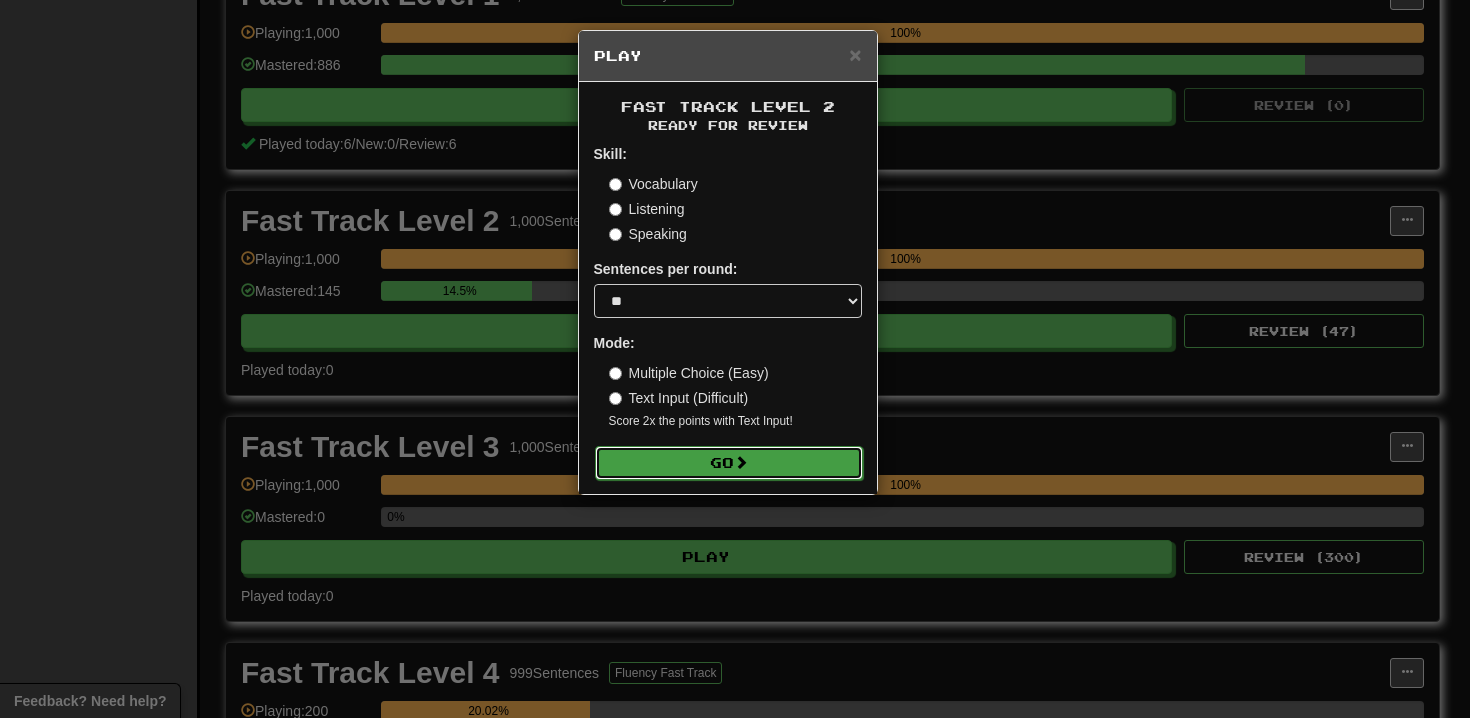 click on "Go" at bounding box center [729, 463] 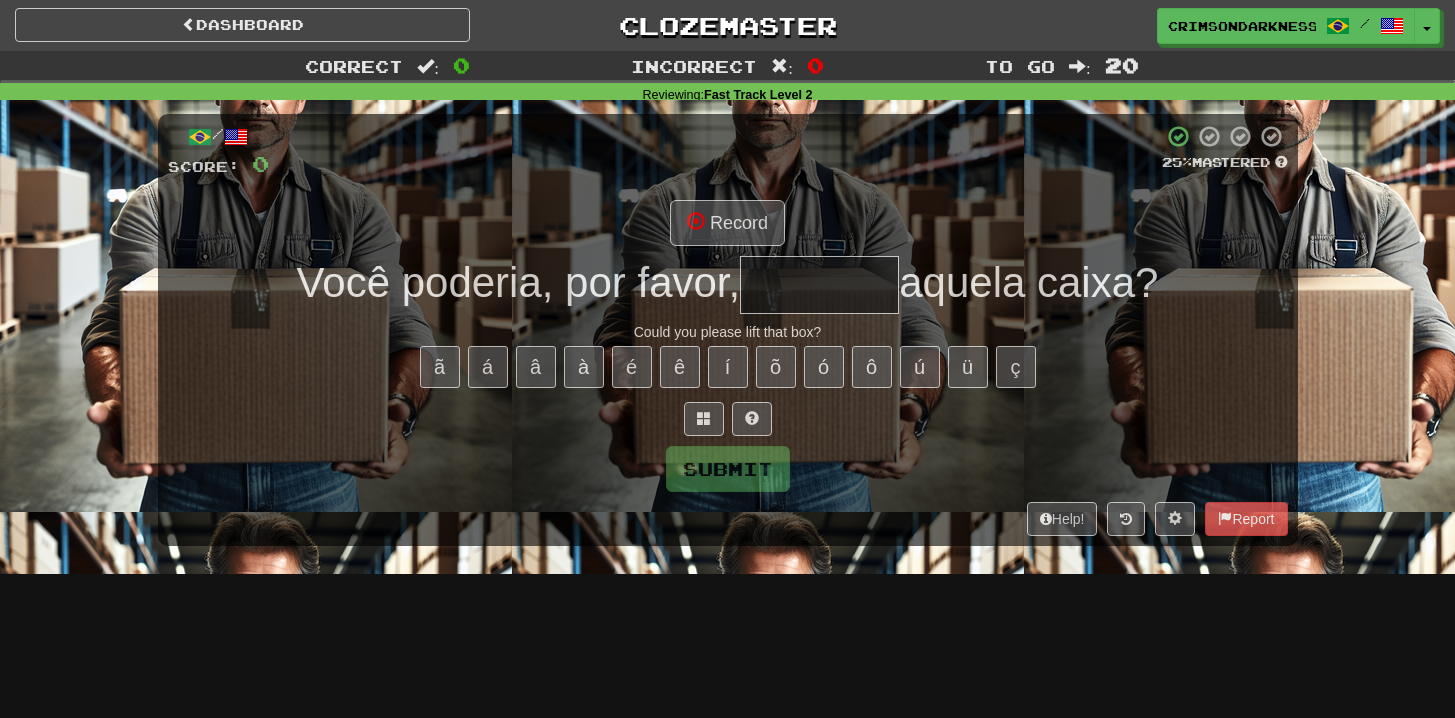 scroll, scrollTop: 0, scrollLeft: 0, axis: both 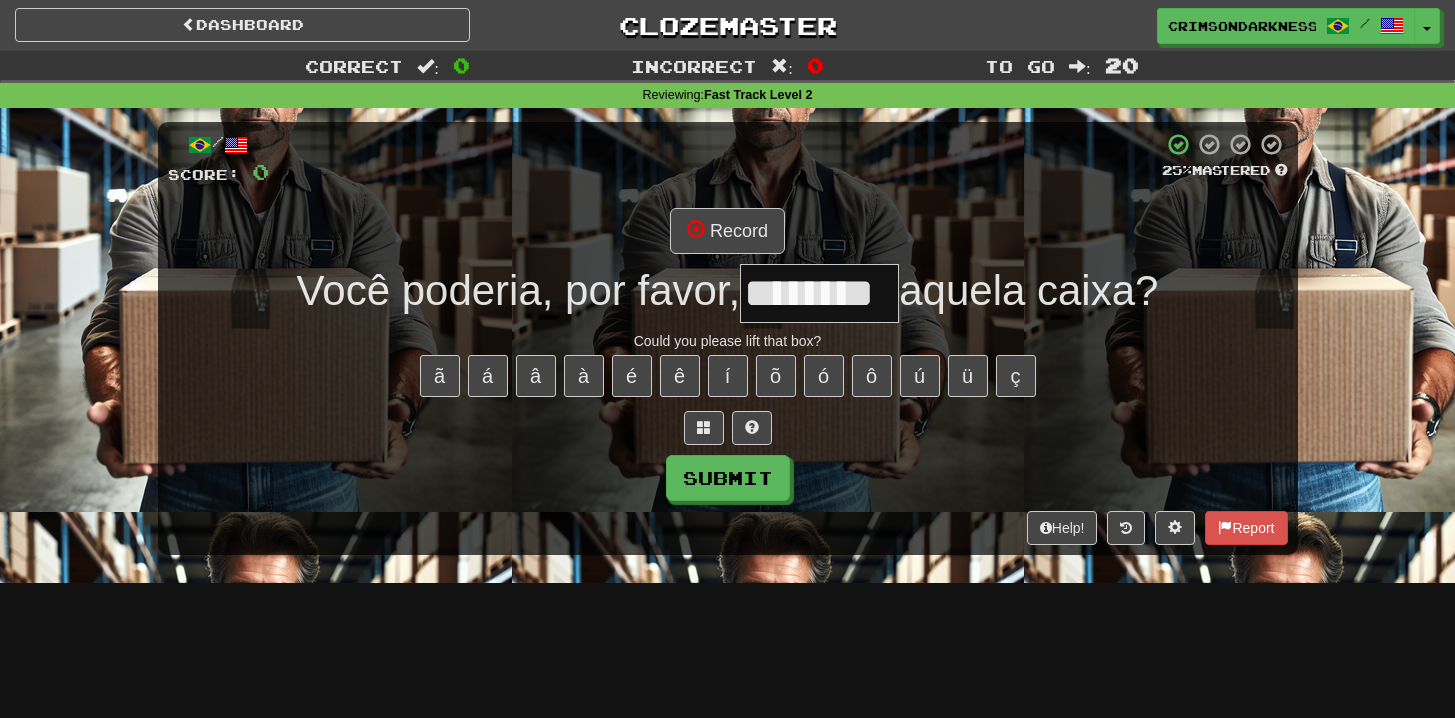 type on "********" 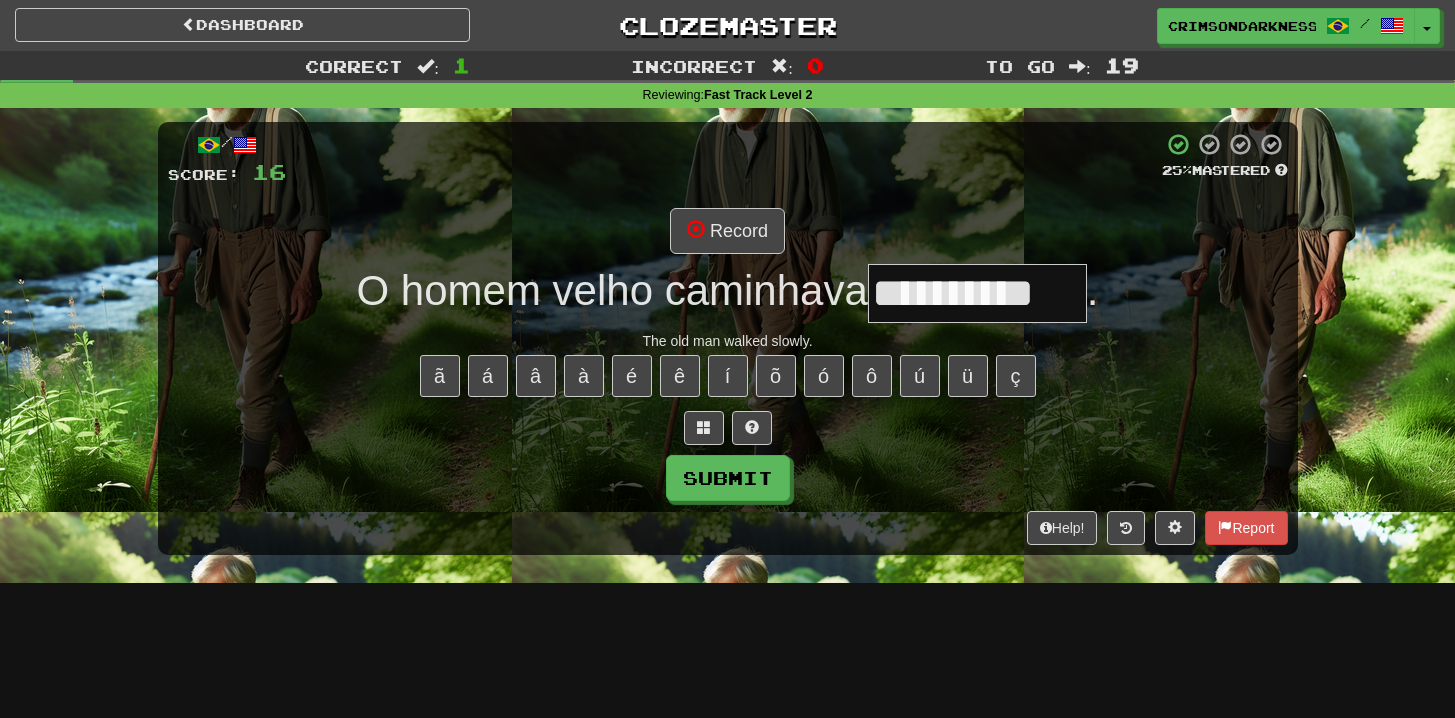 type on "**********" 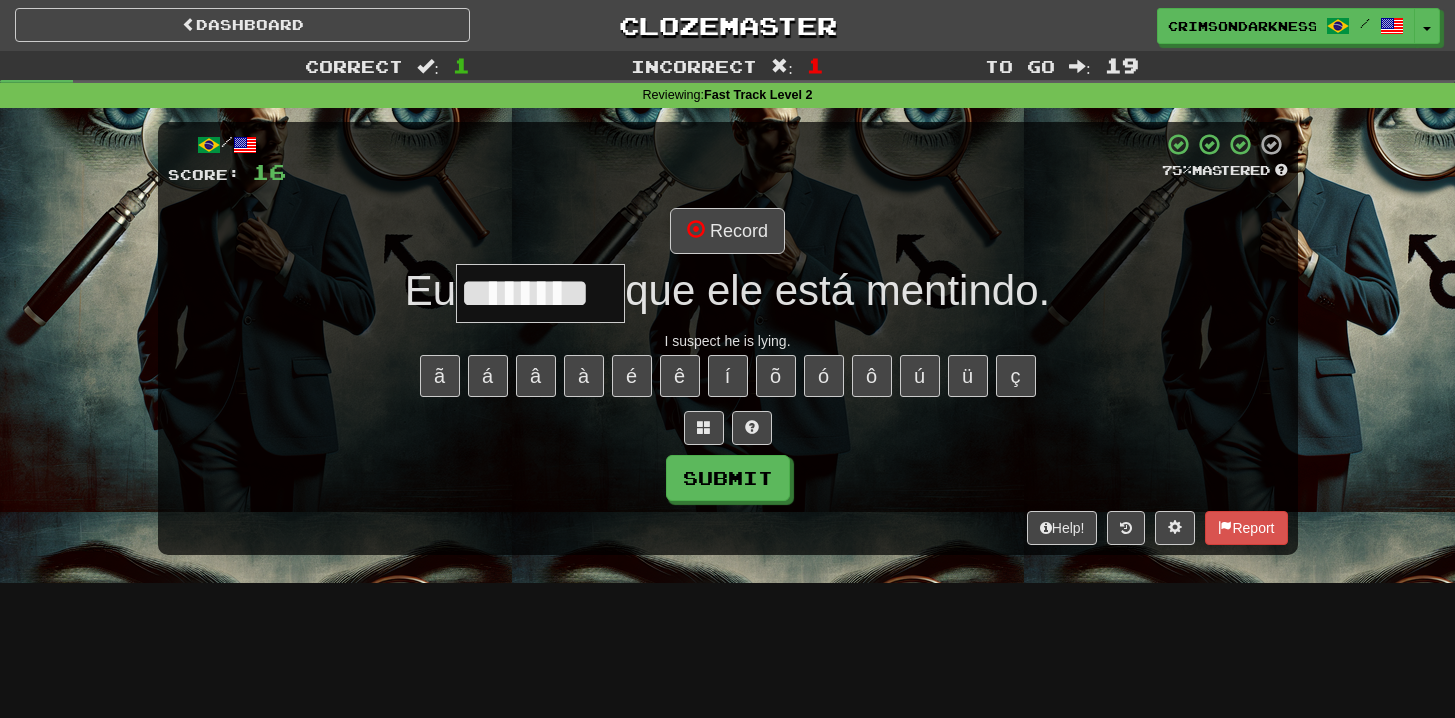 type on "********" 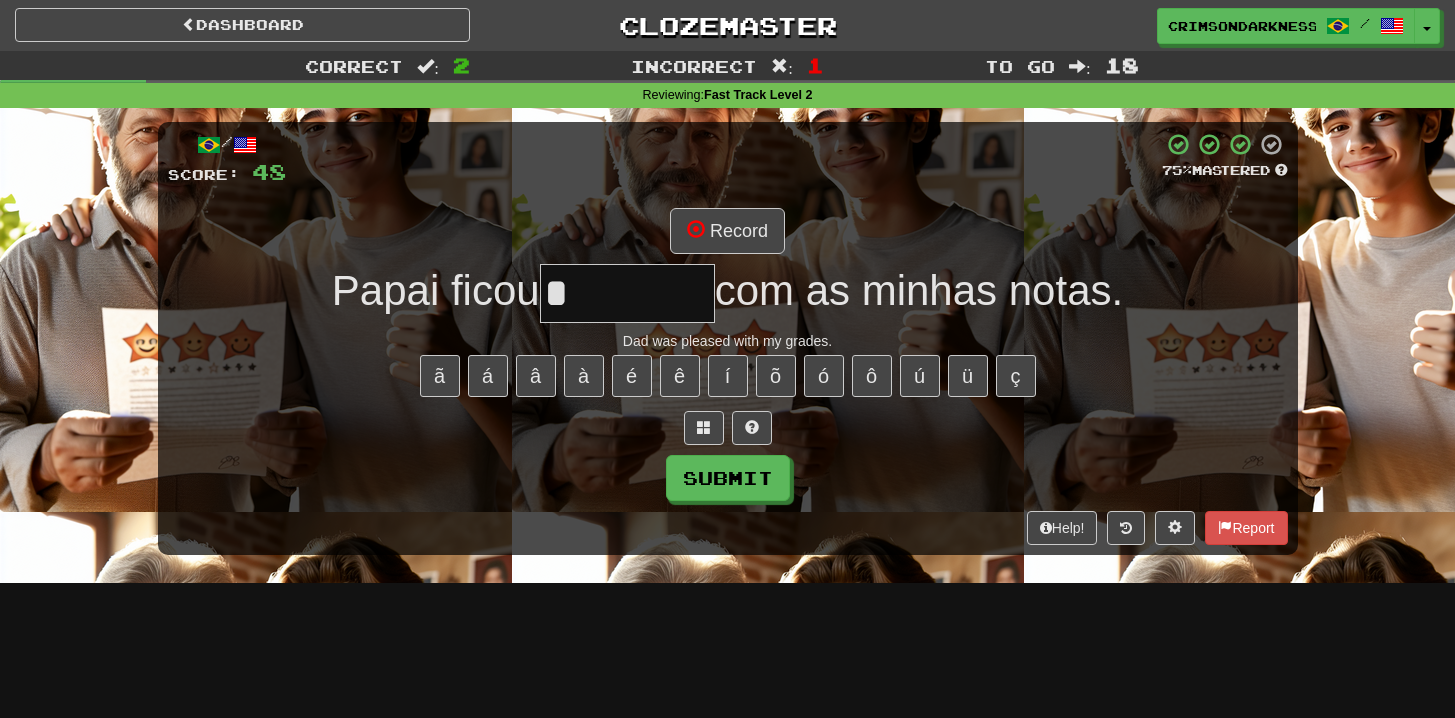 type on "********" 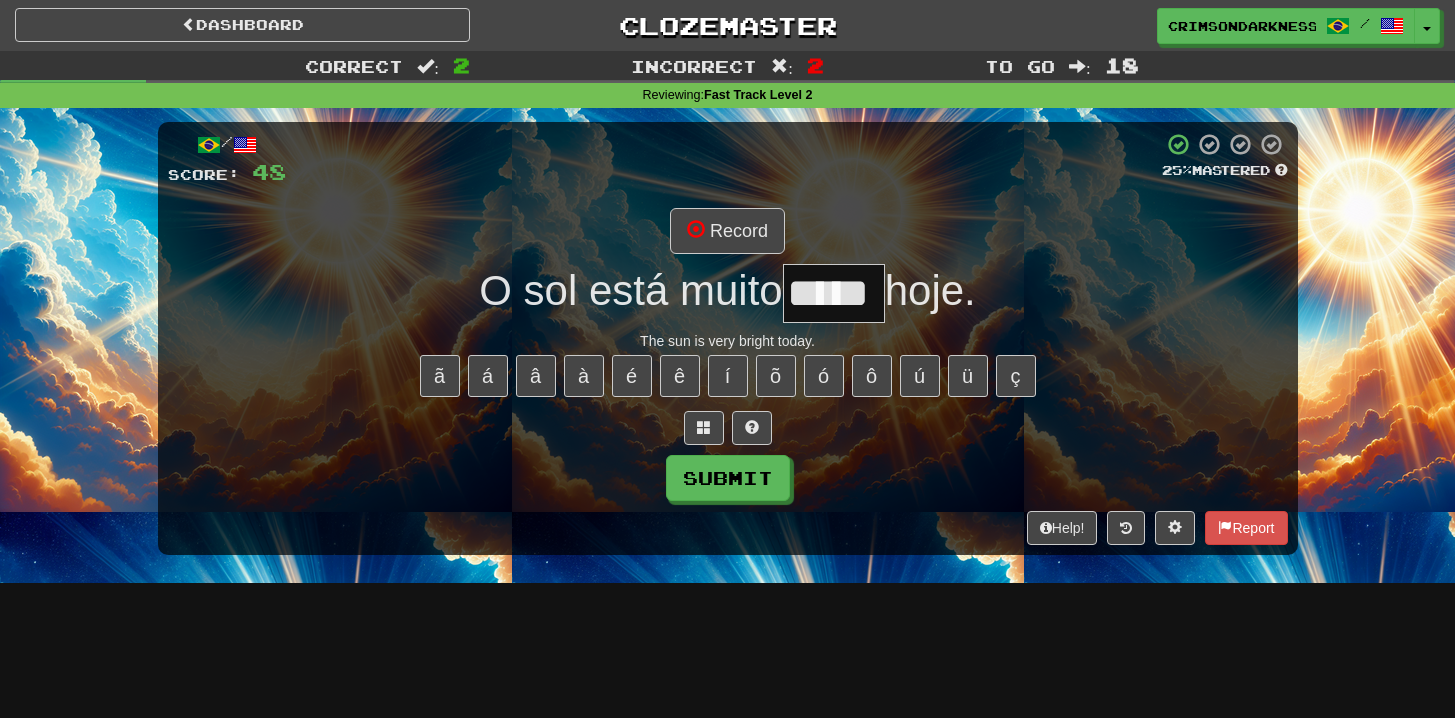 type on "*****" 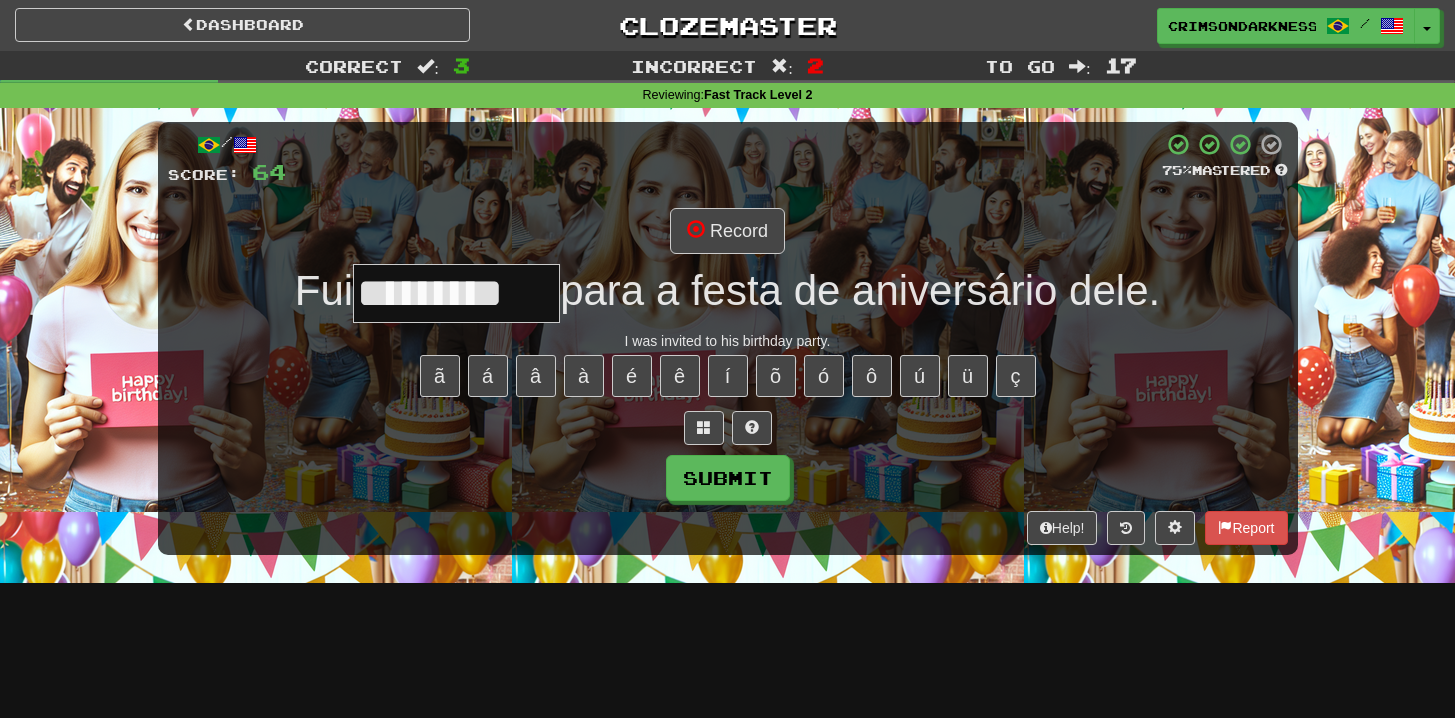 type on "*********" 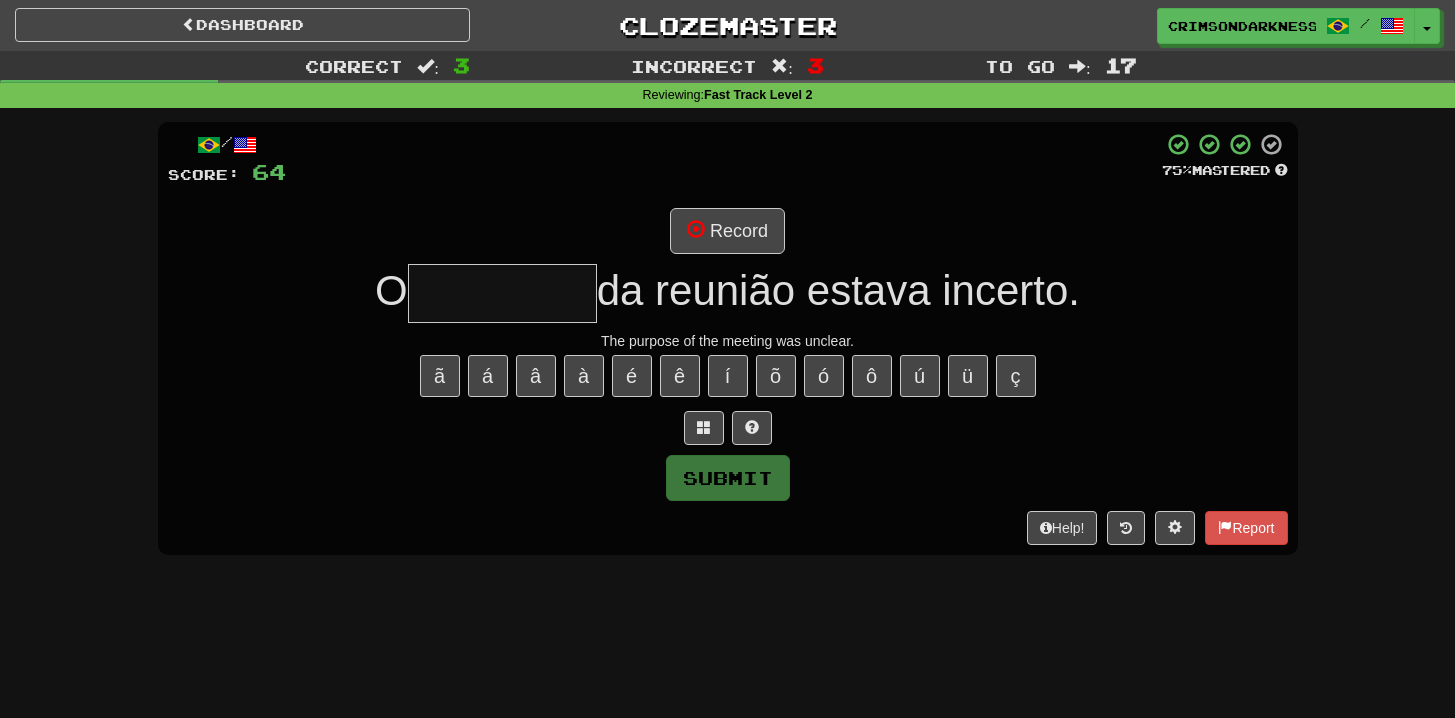 type on "*" 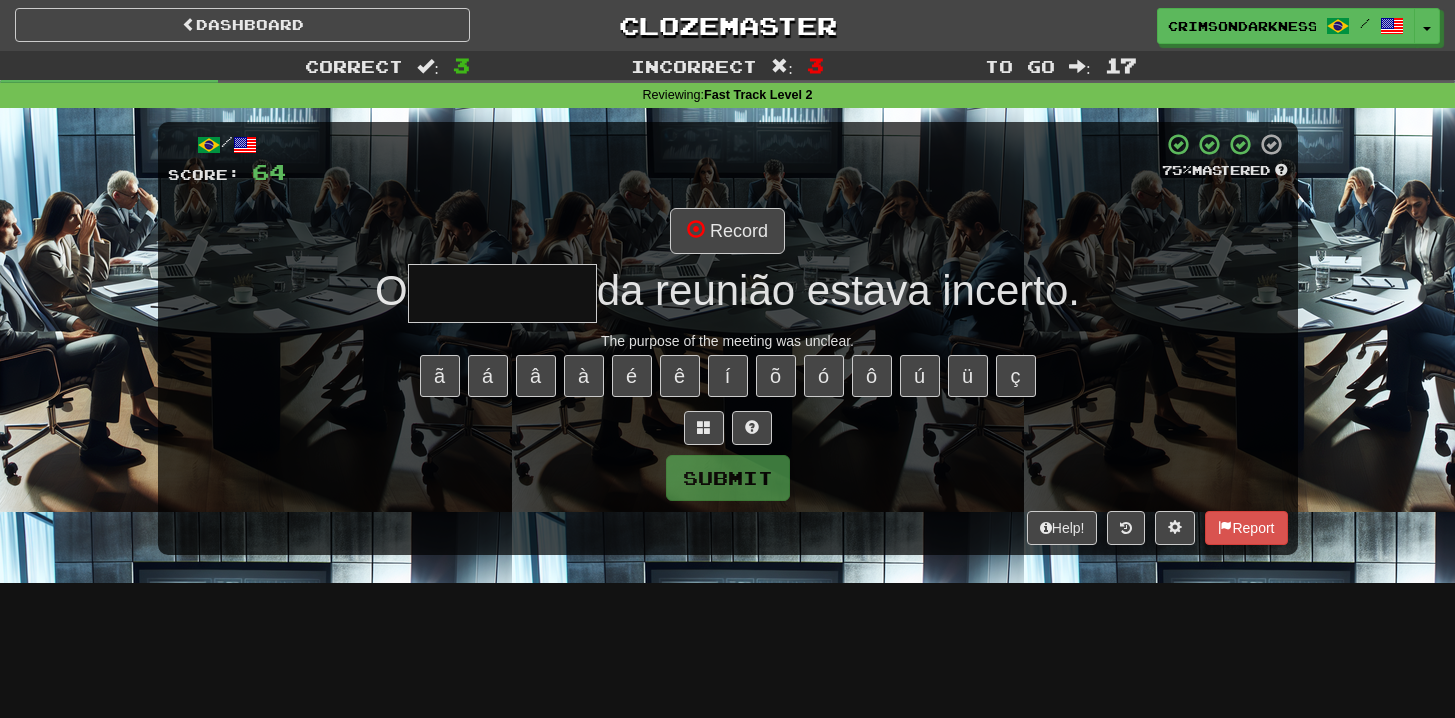 type on "*********" 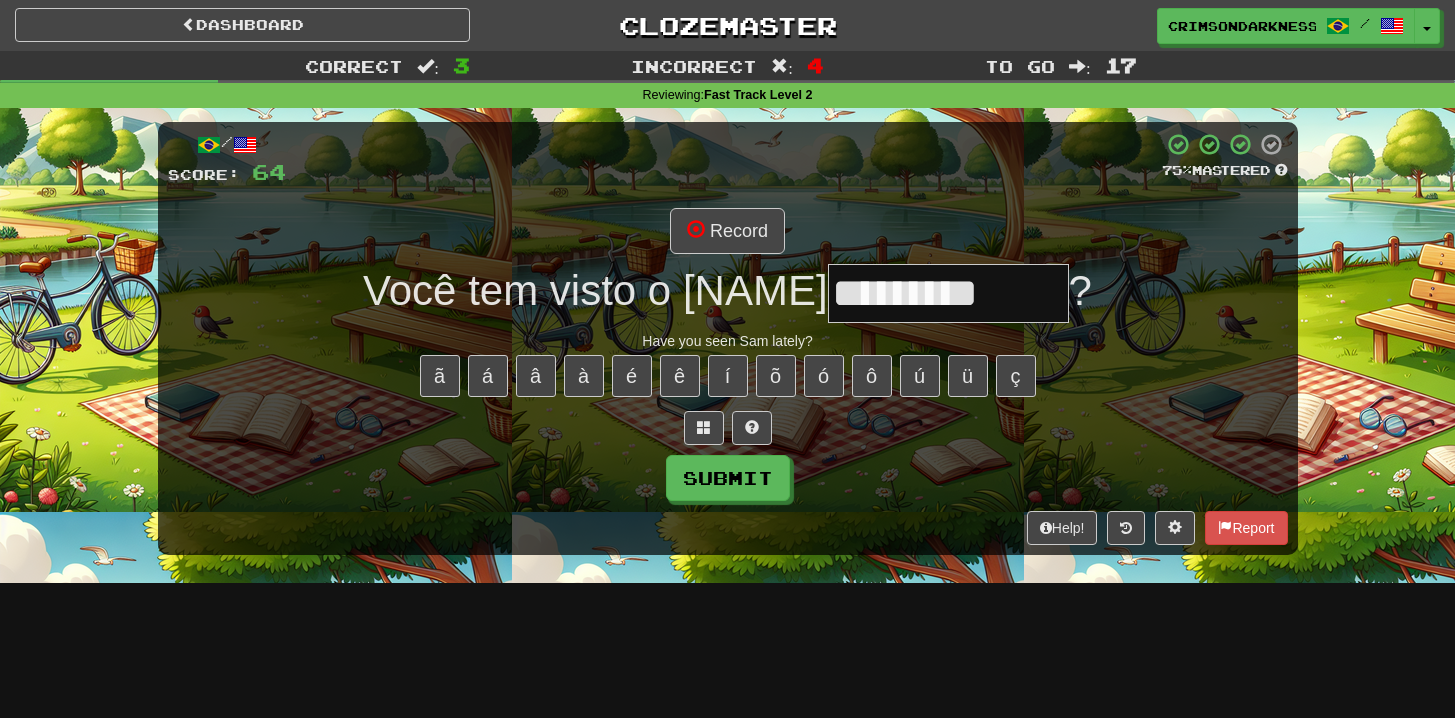 scroll, scrollTop: 0, scrollLeft: 0, axis: both 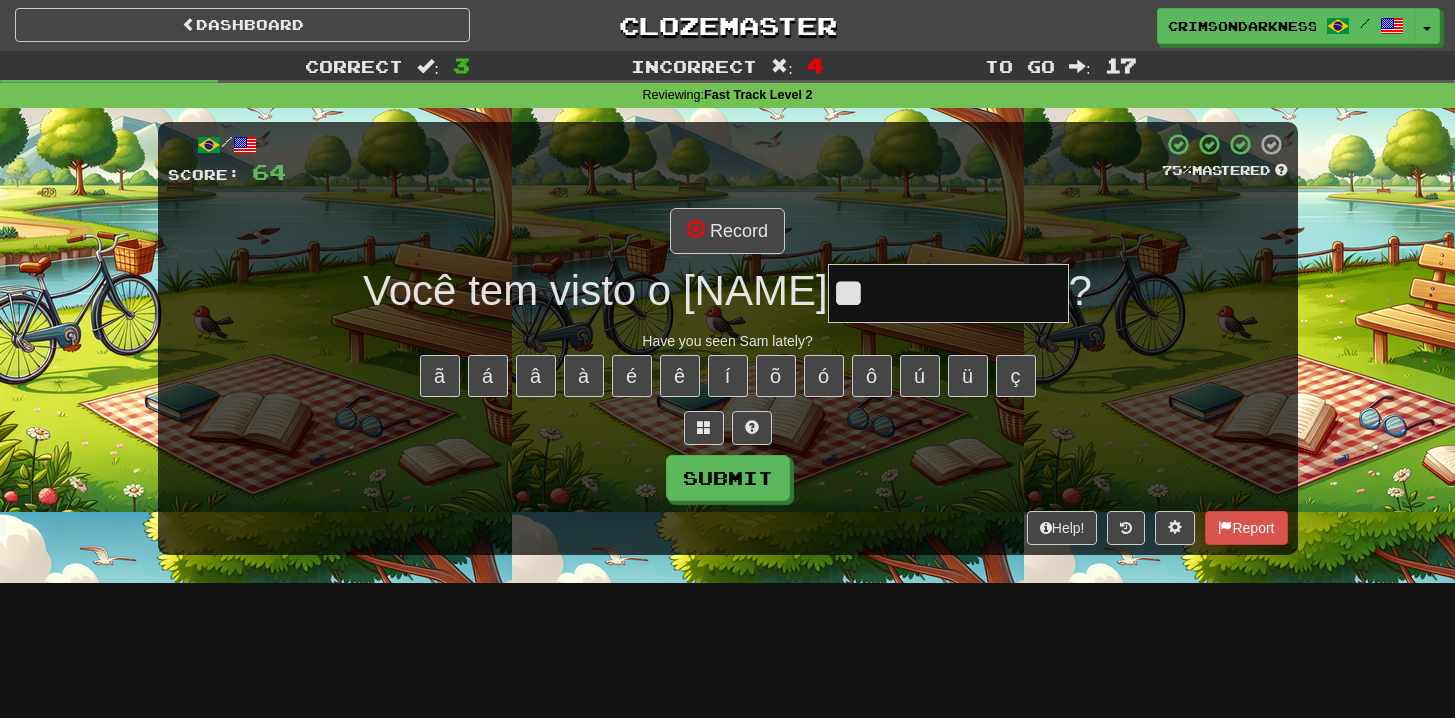 type on "*" 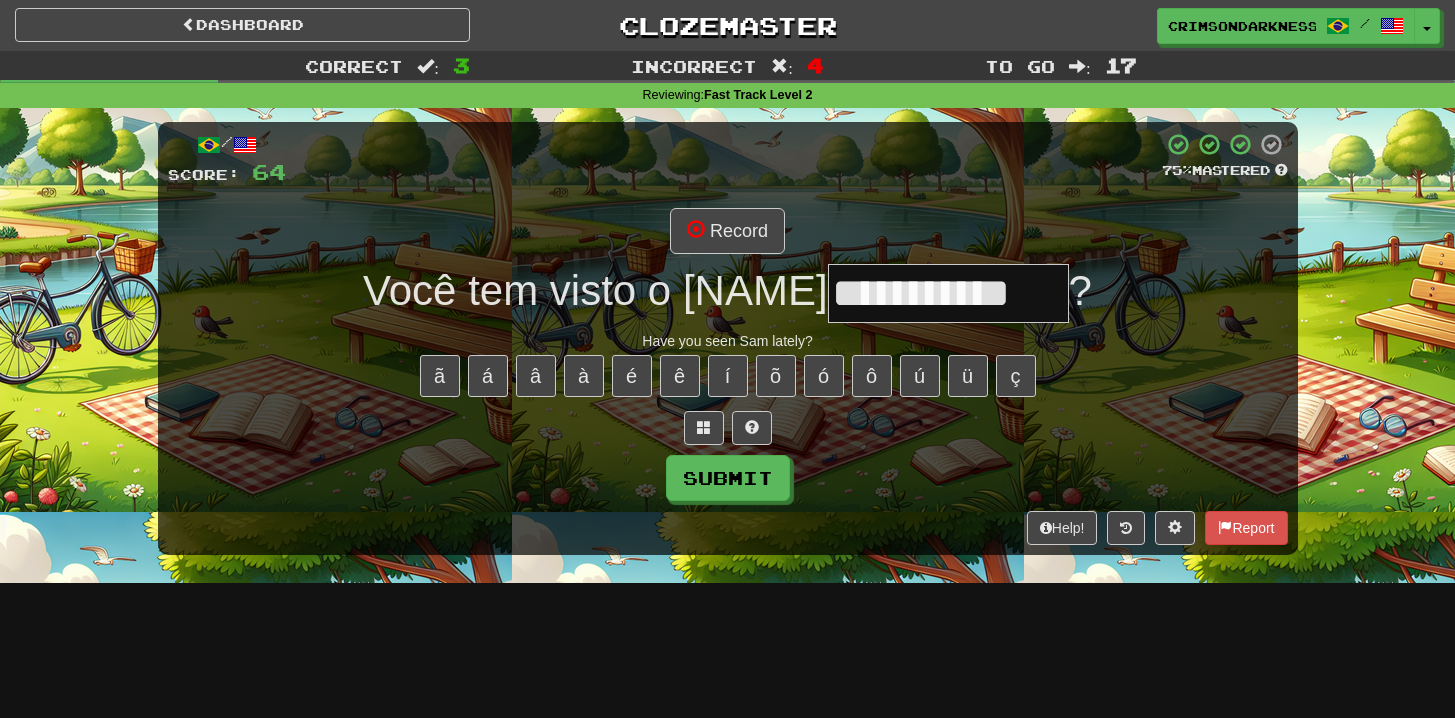 type on "**********" 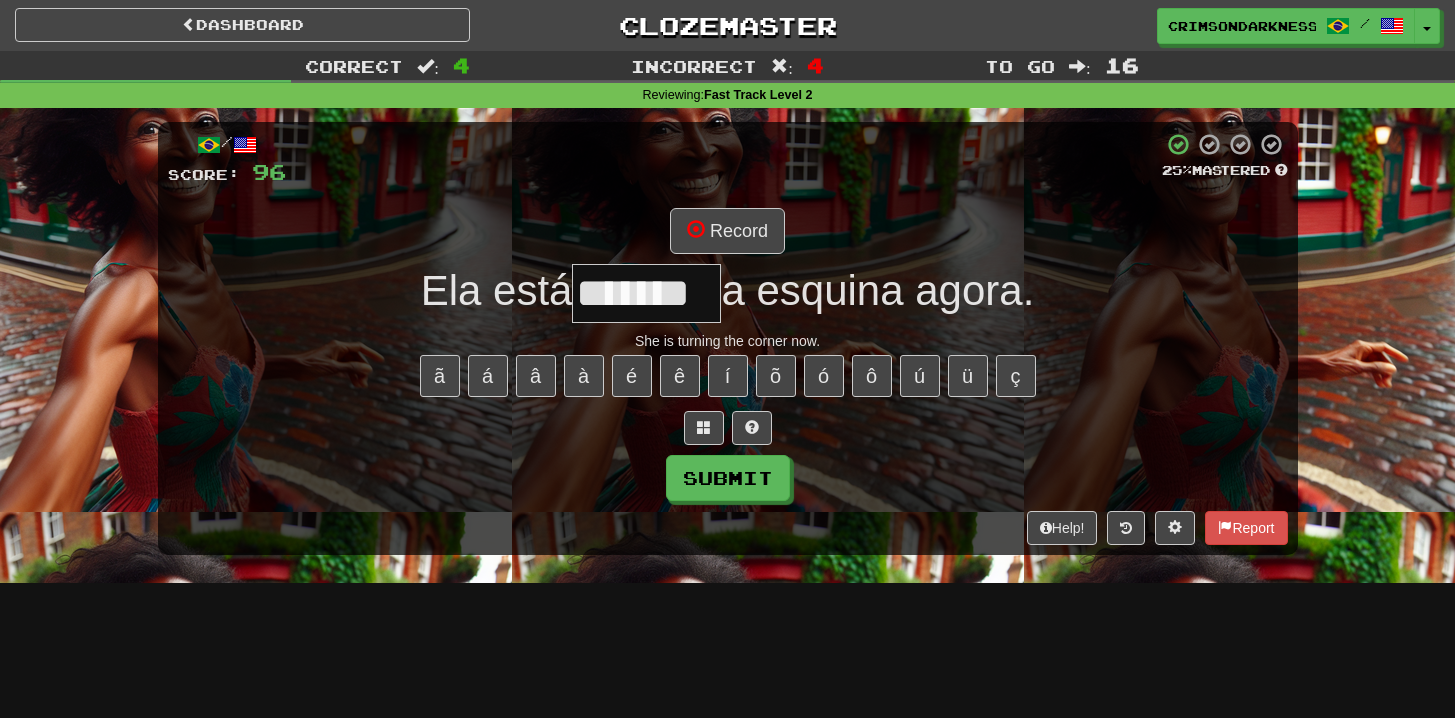 type on "*******" 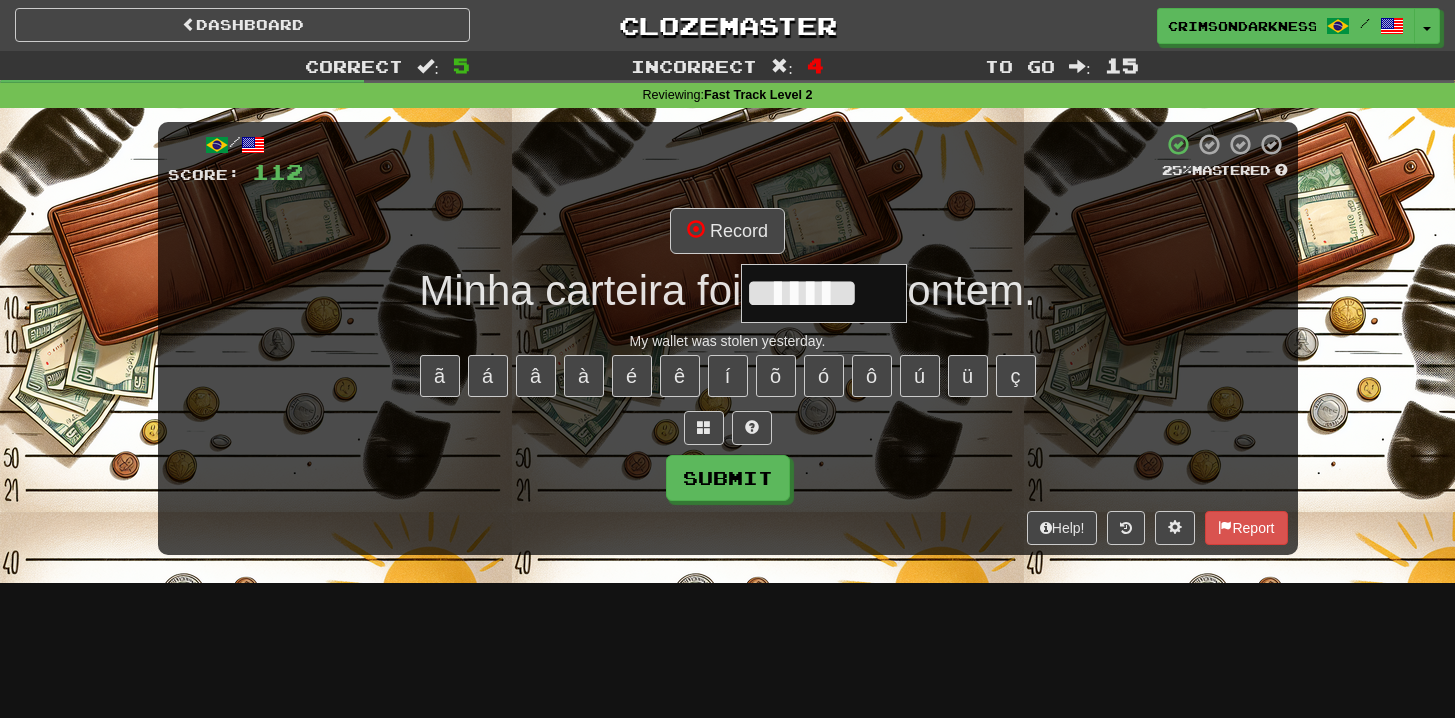 type on "*******" 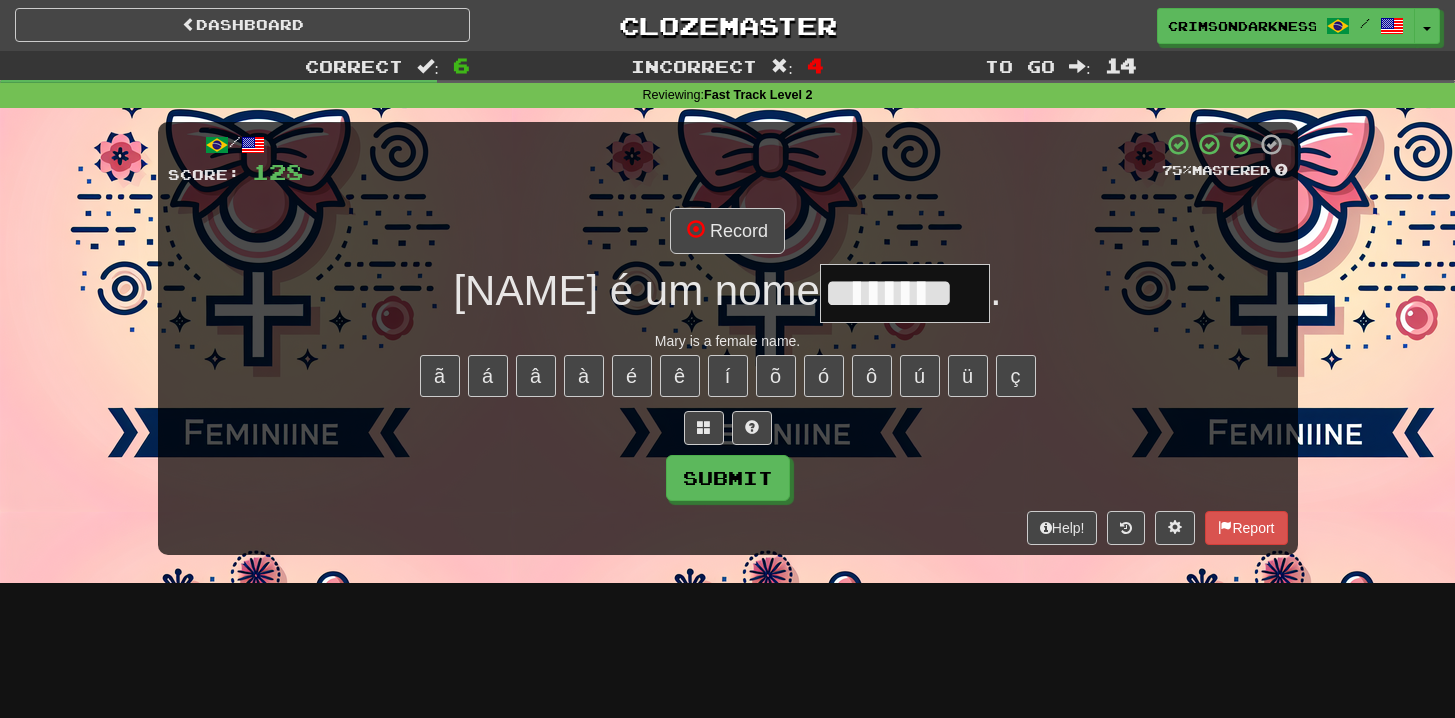 type on "********" 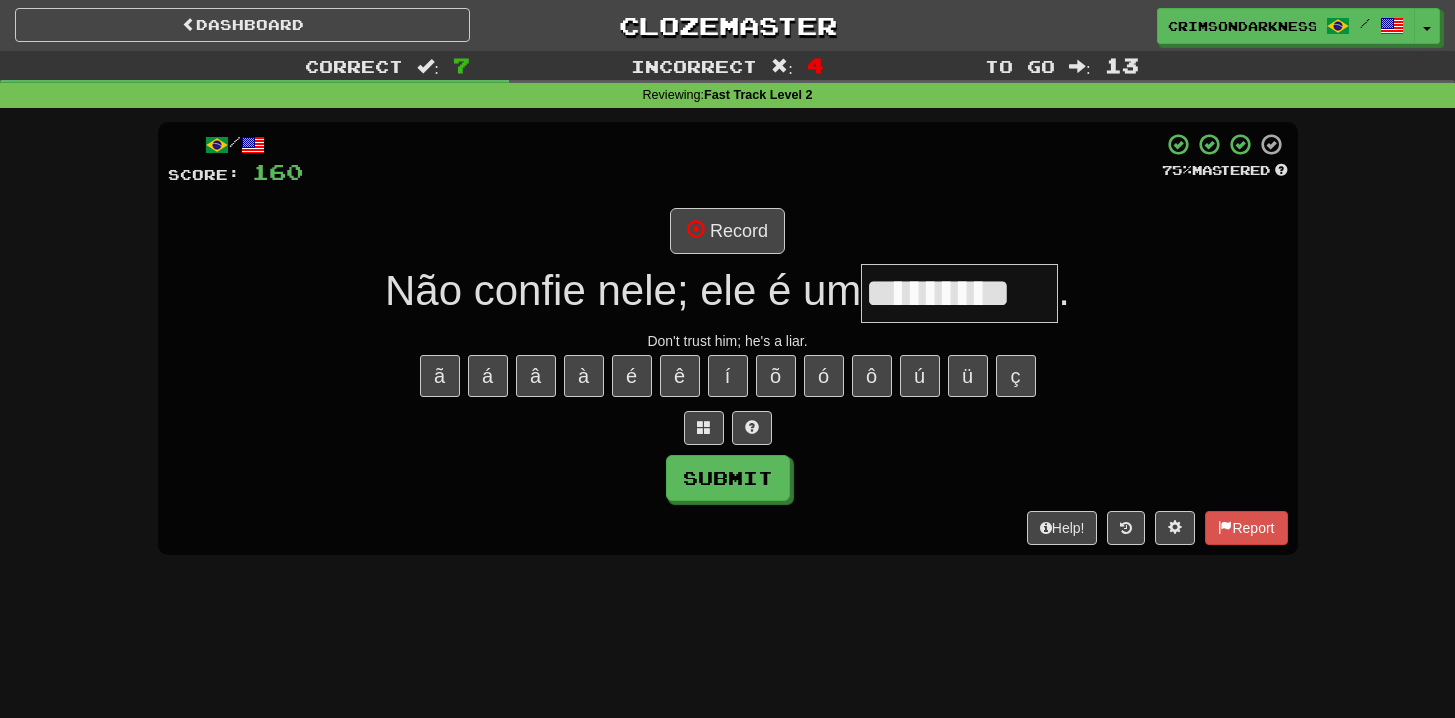 type on "*********" 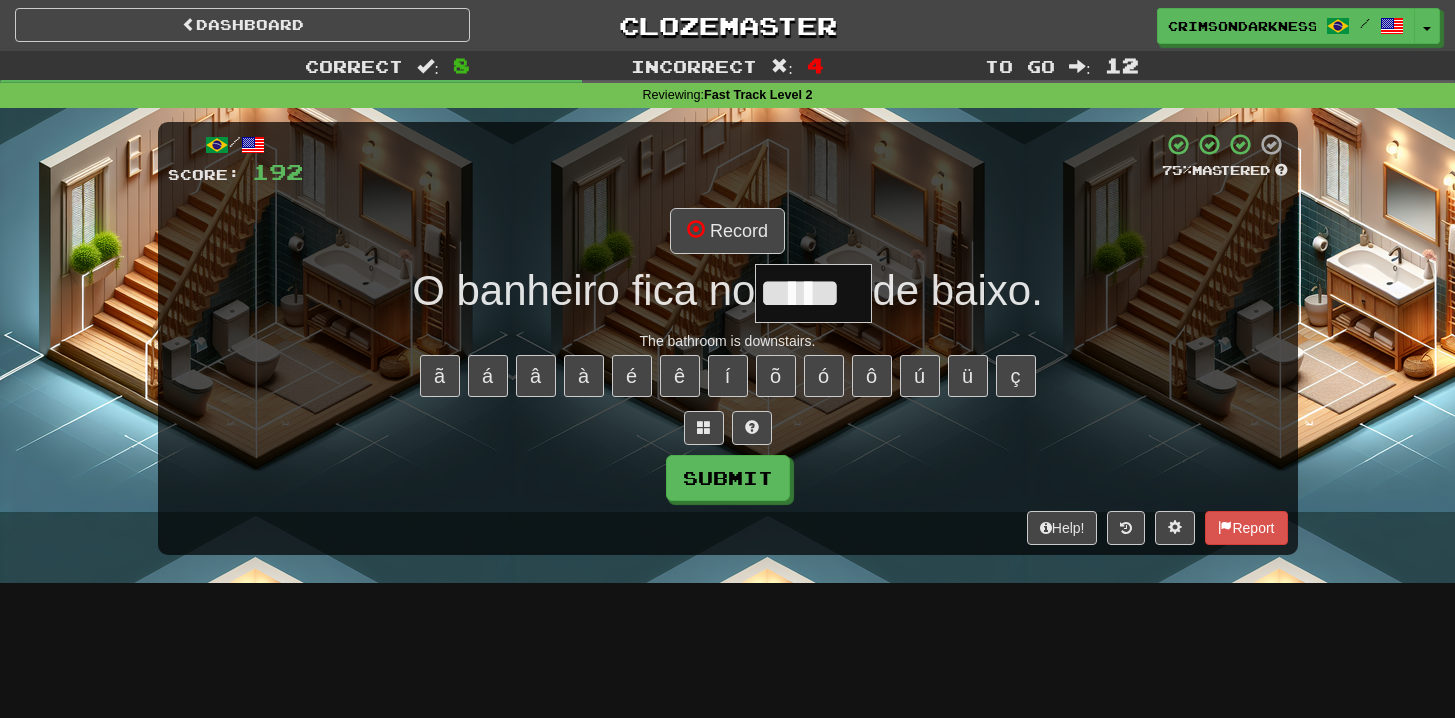 type on "*****" 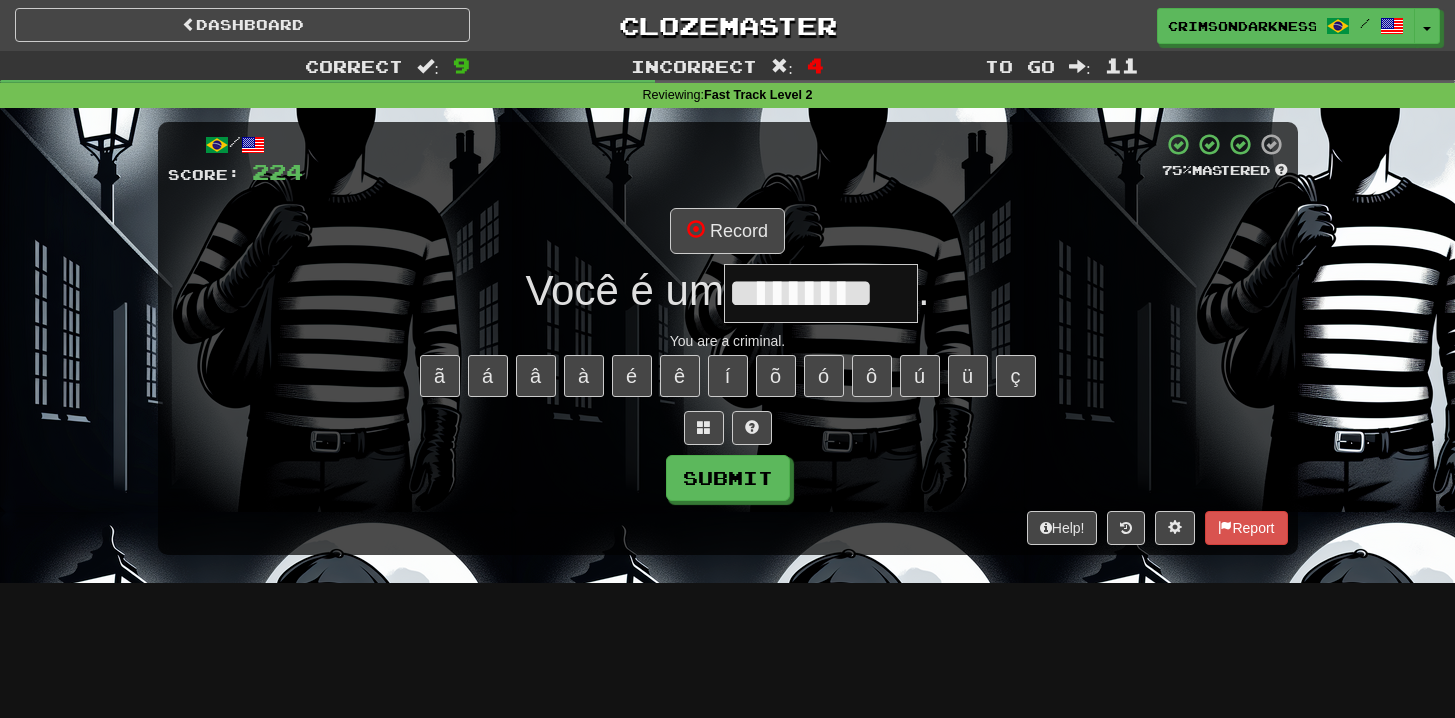 type on "*********" 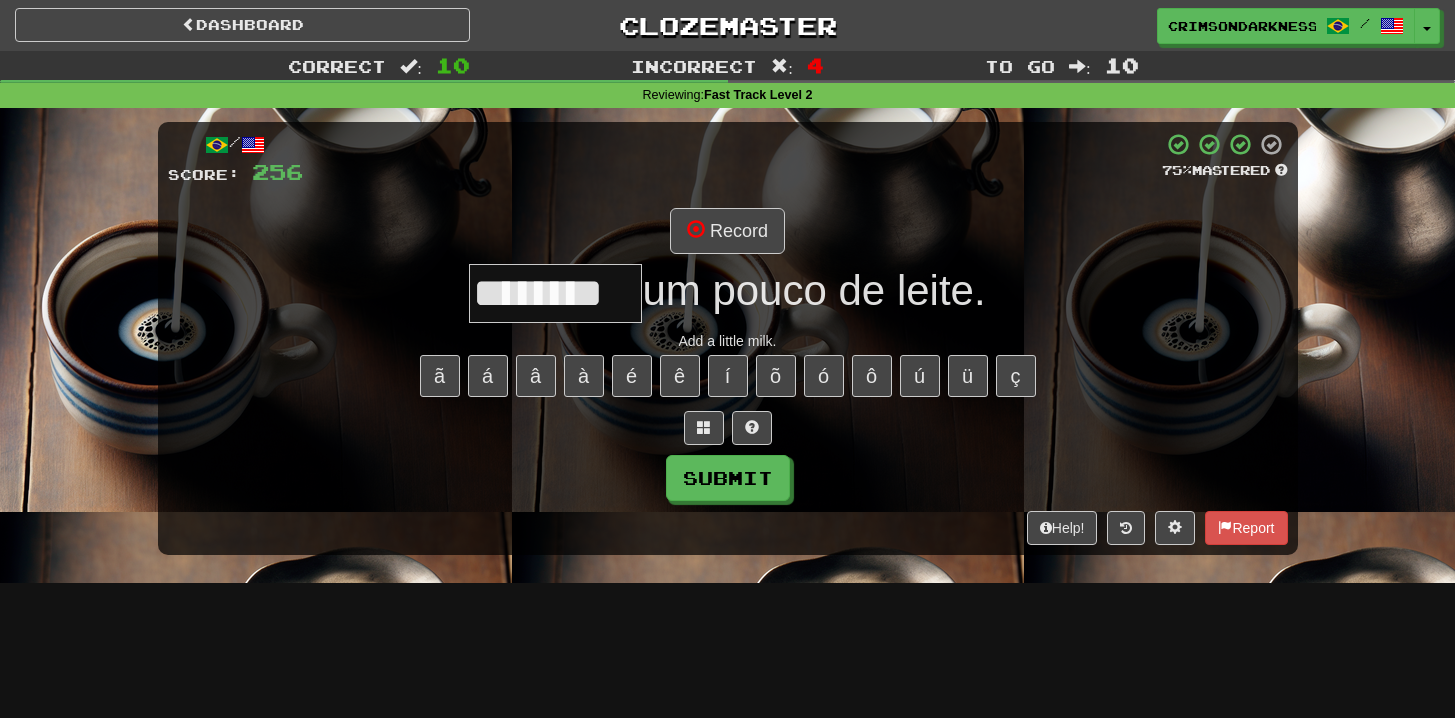 type on "********" 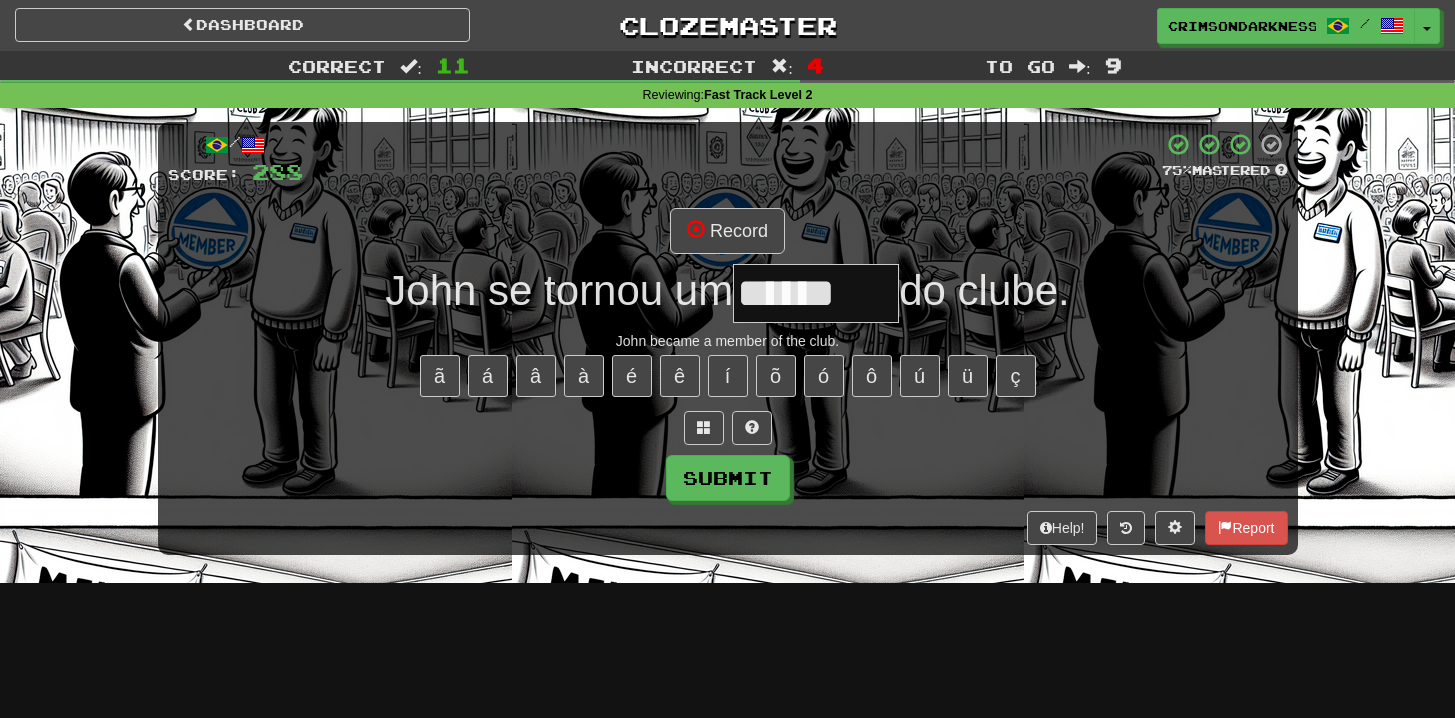 type on "******" 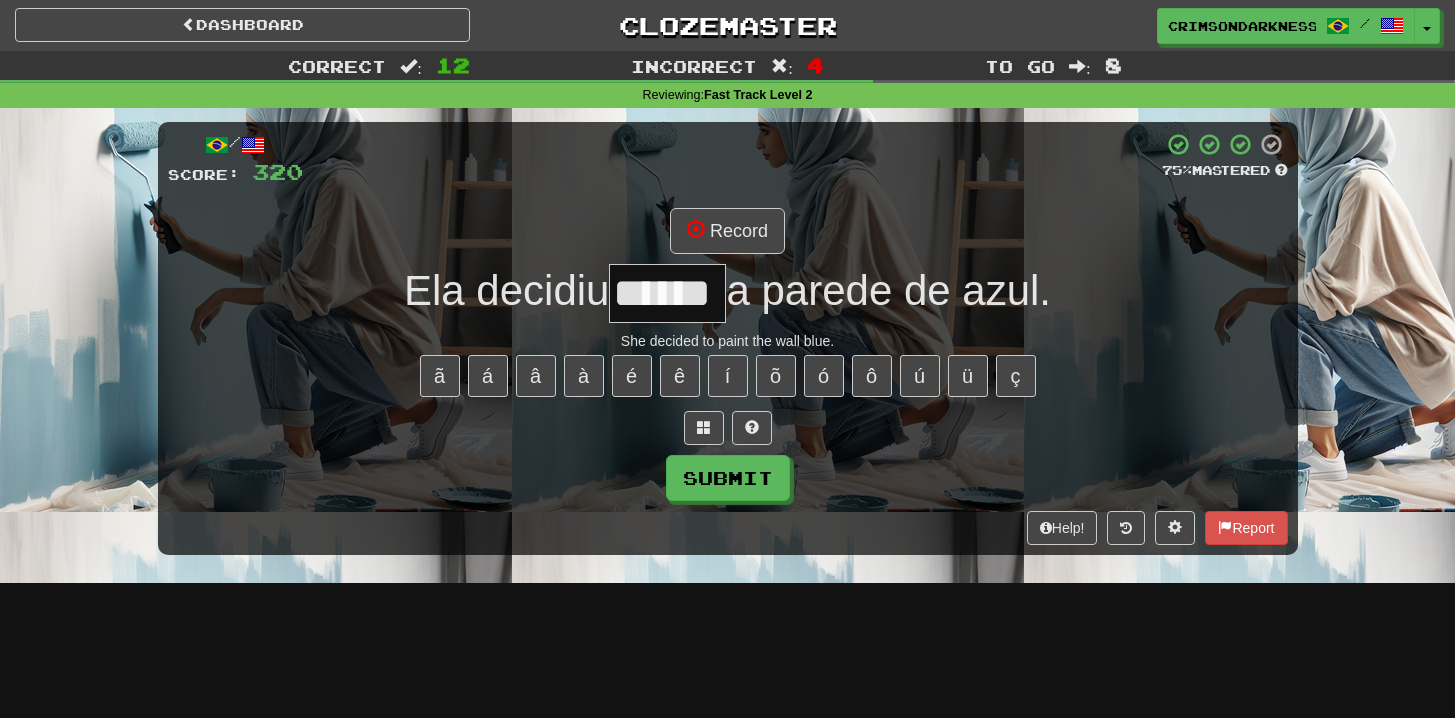 type on "******" 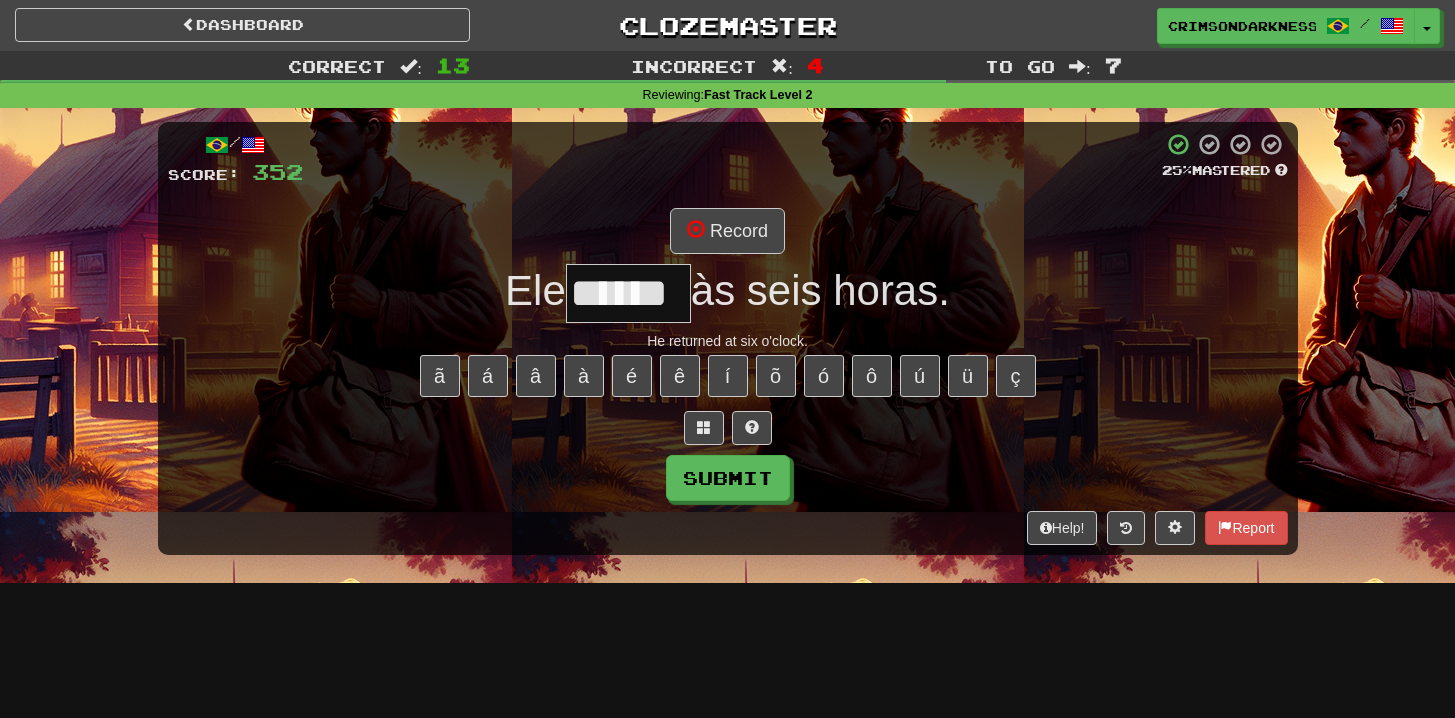 type on "******" 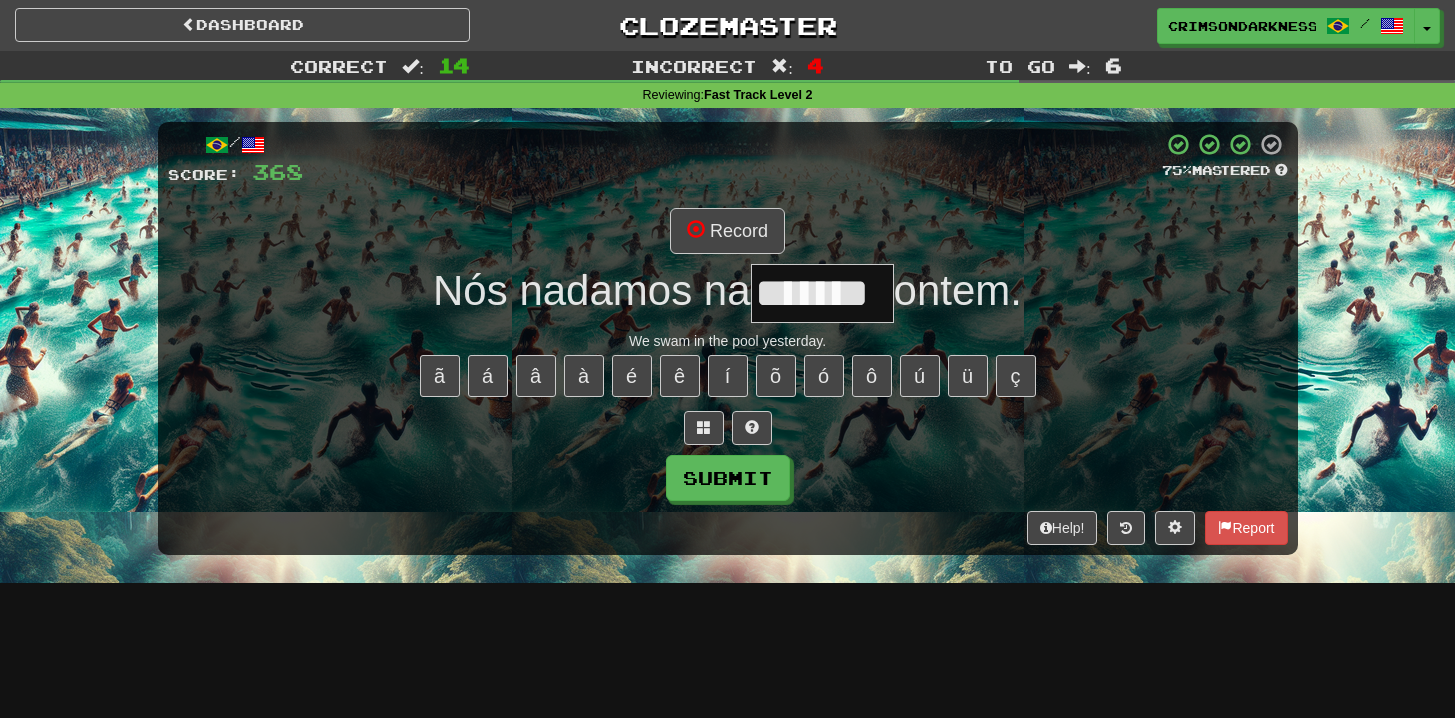type on "*******" 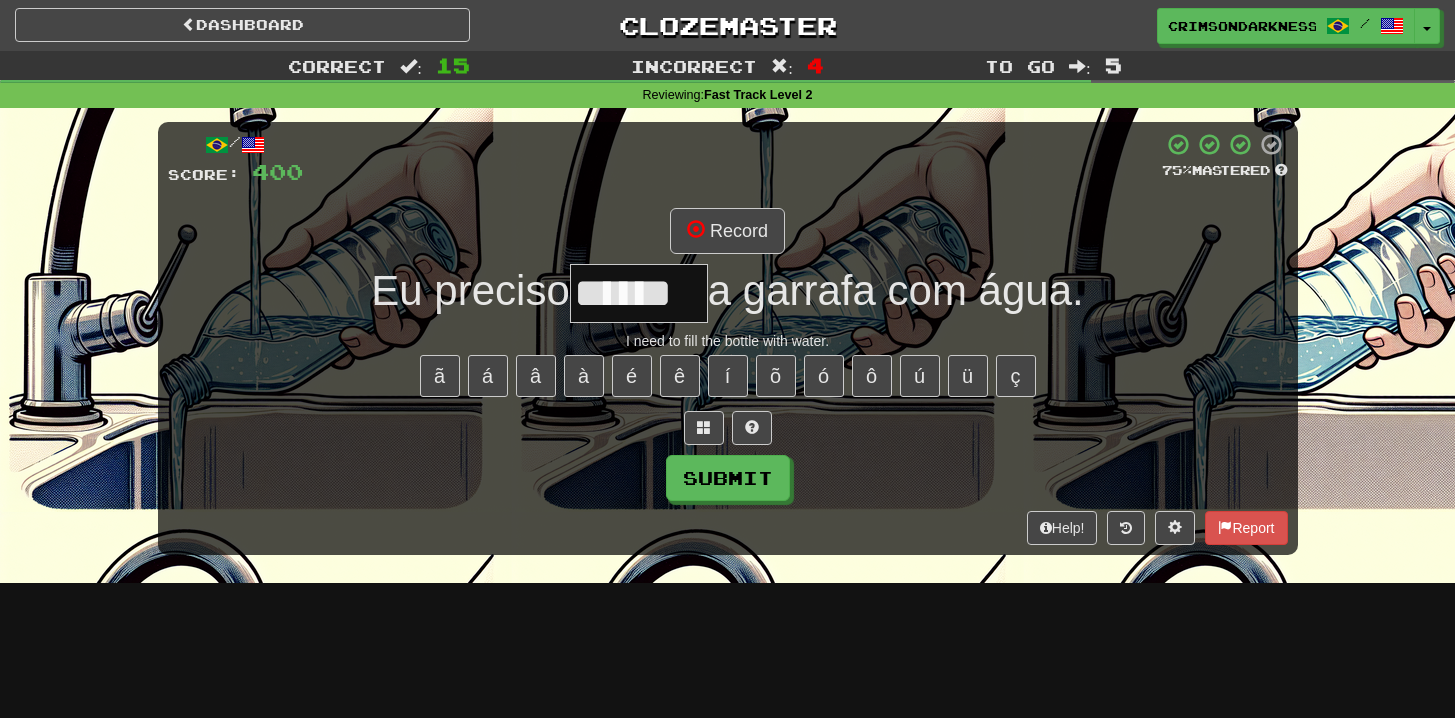 type on "******" 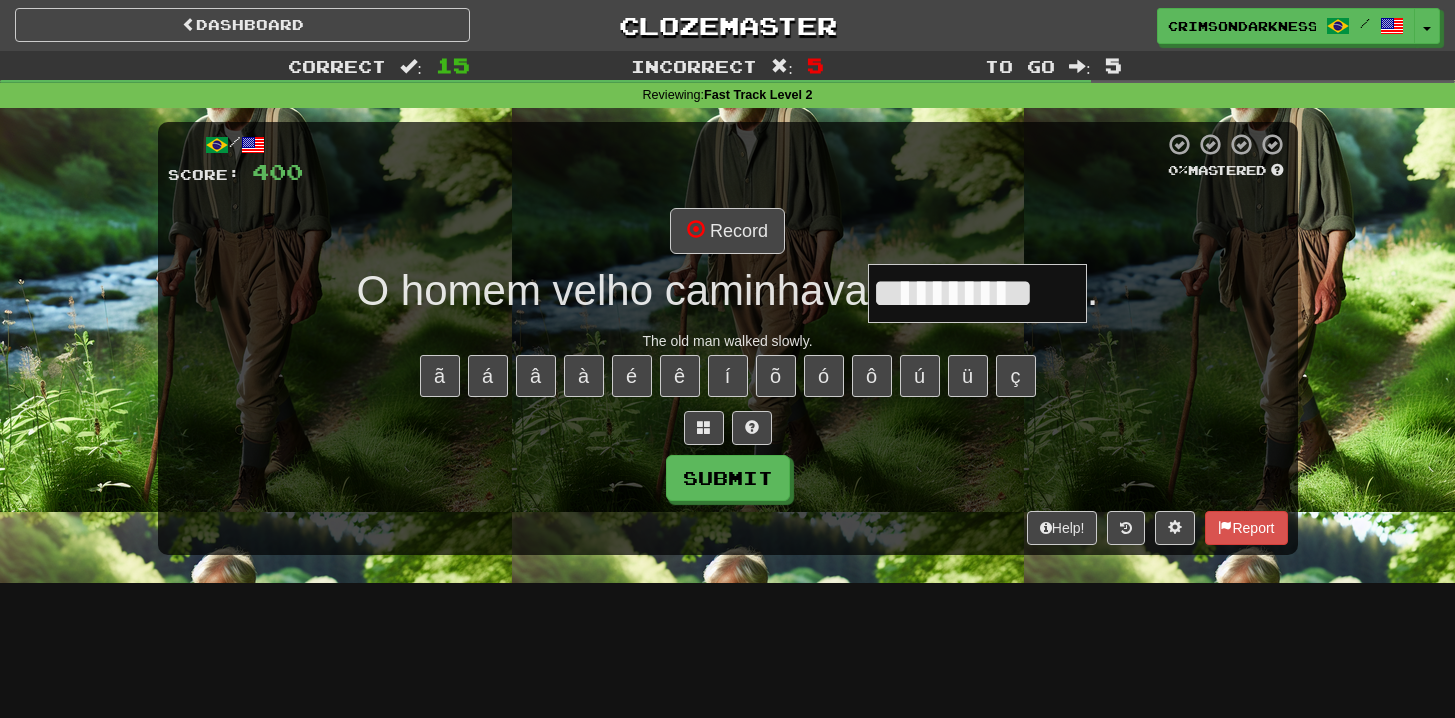 type on "**********" 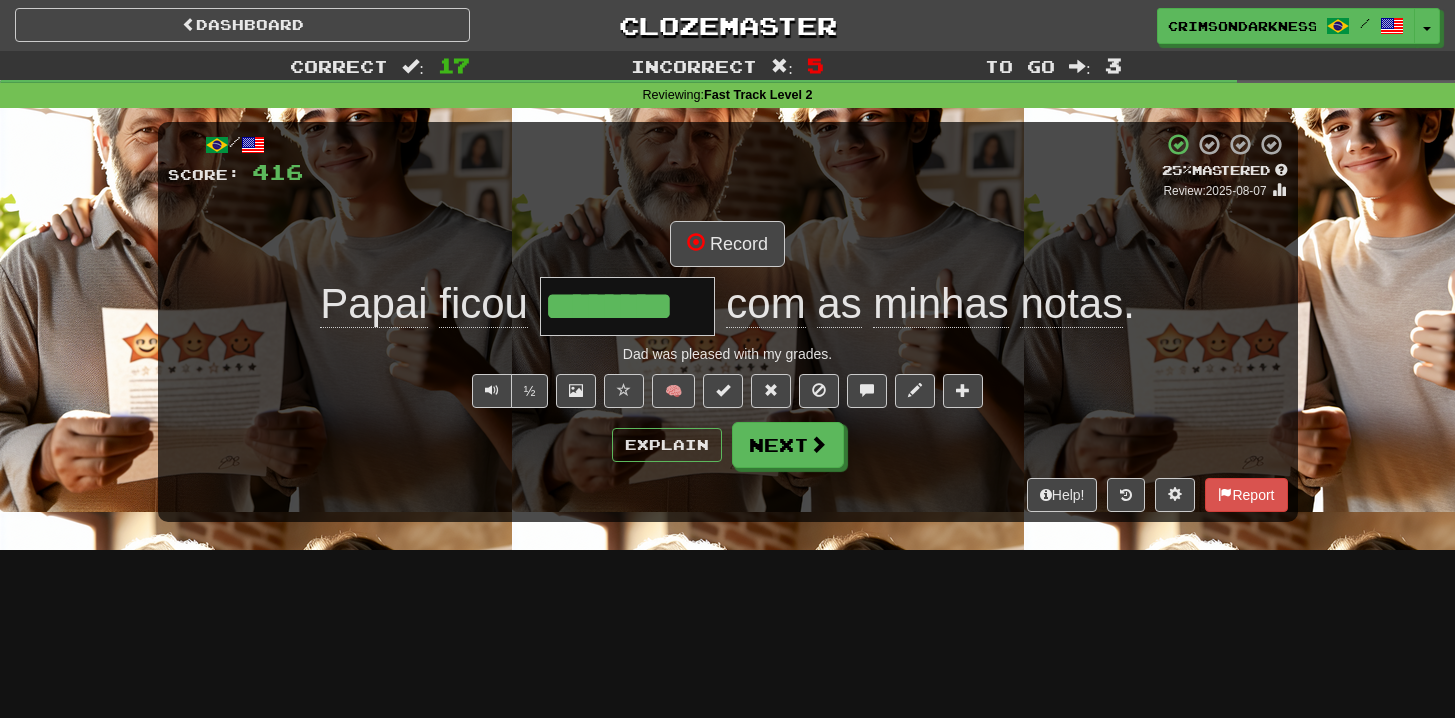 type on "*" 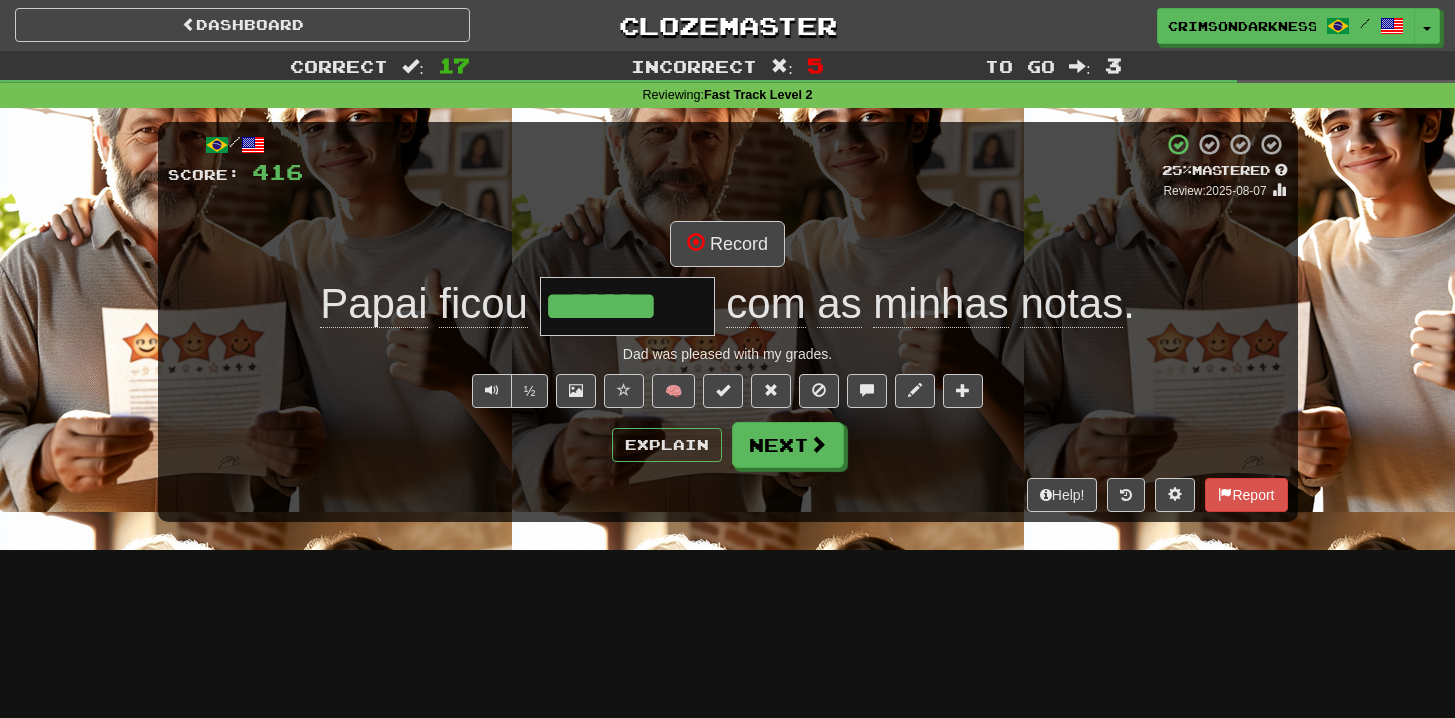 type on "********" 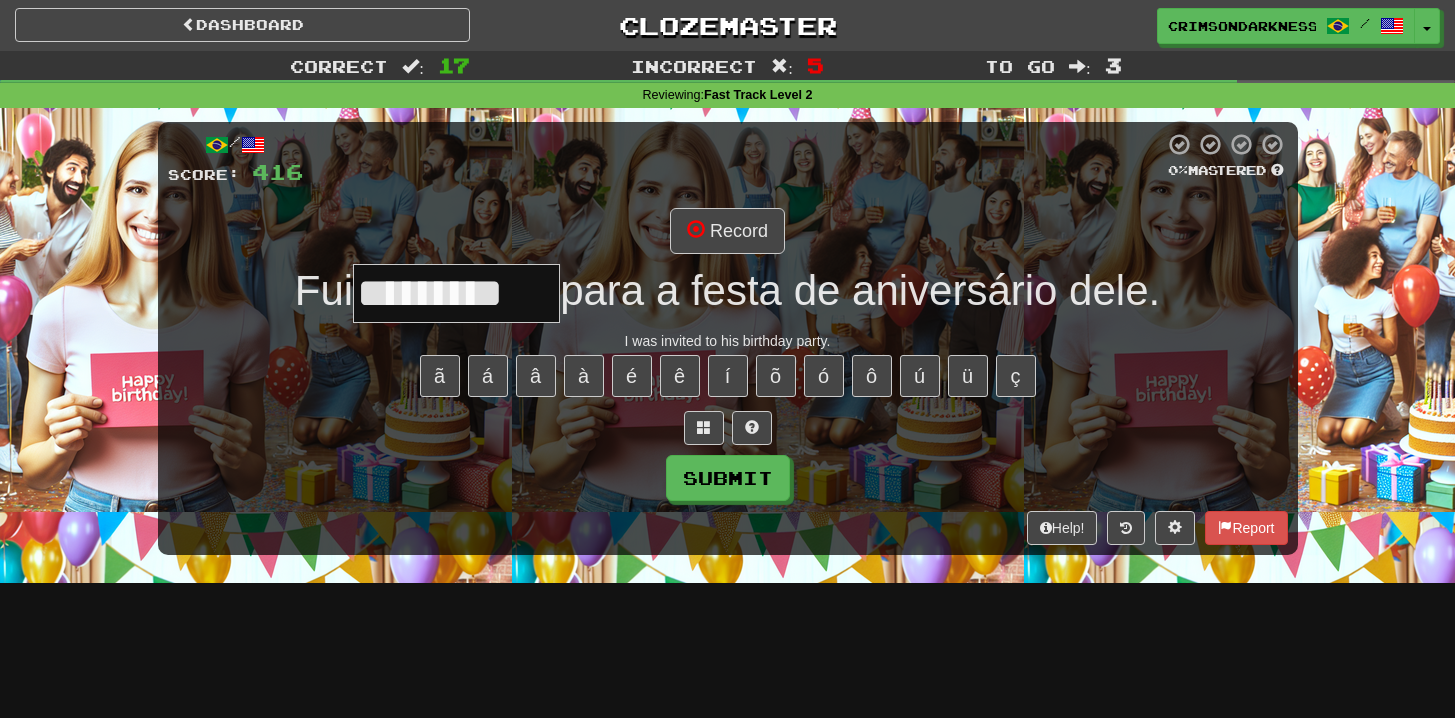 type on "*********" 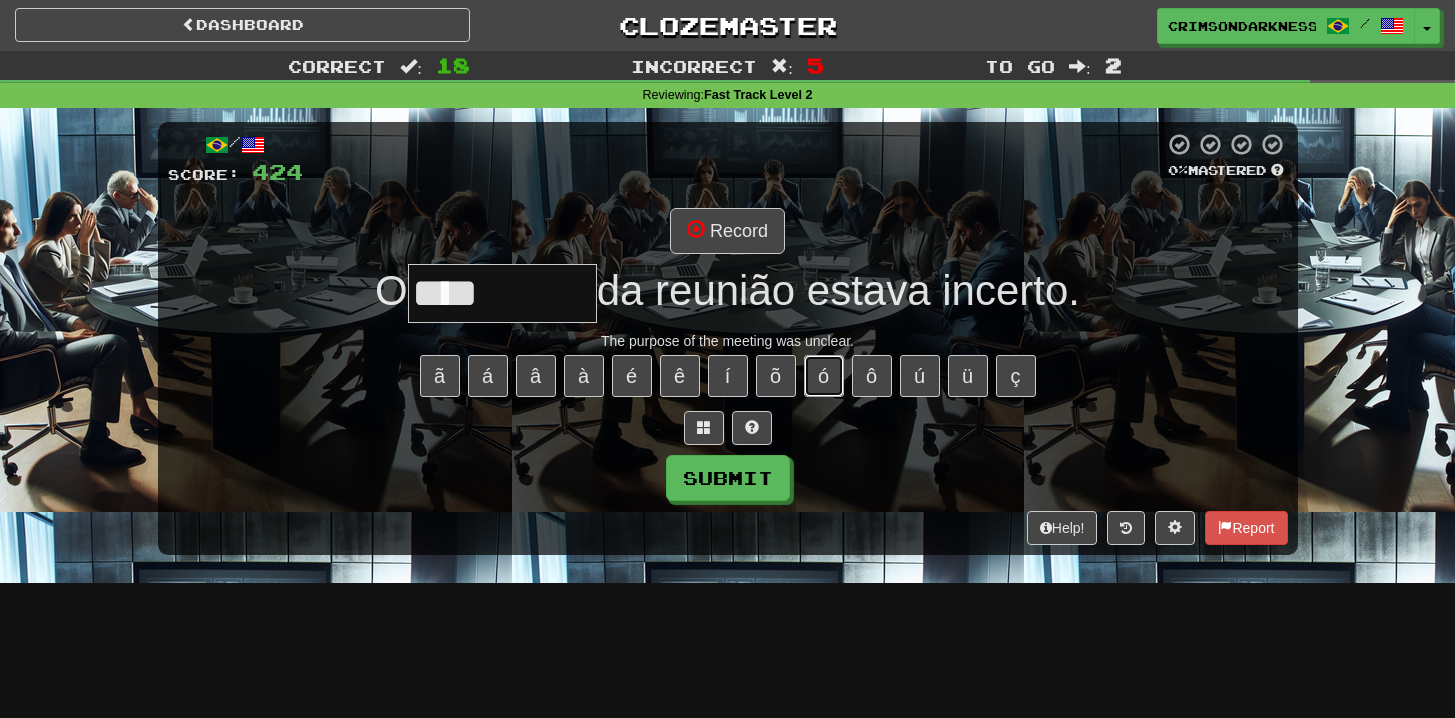 click on "ó" at bounding box center (824, 376) 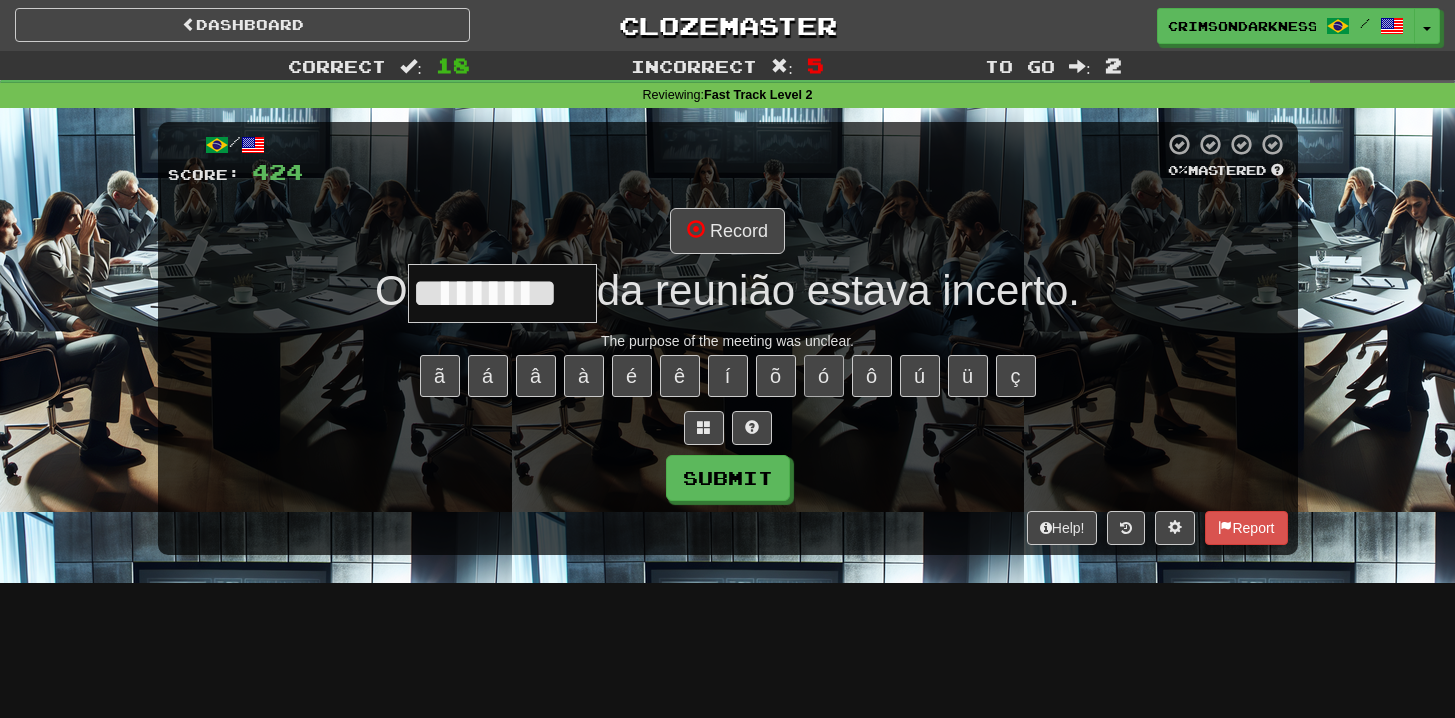 type on "*********" 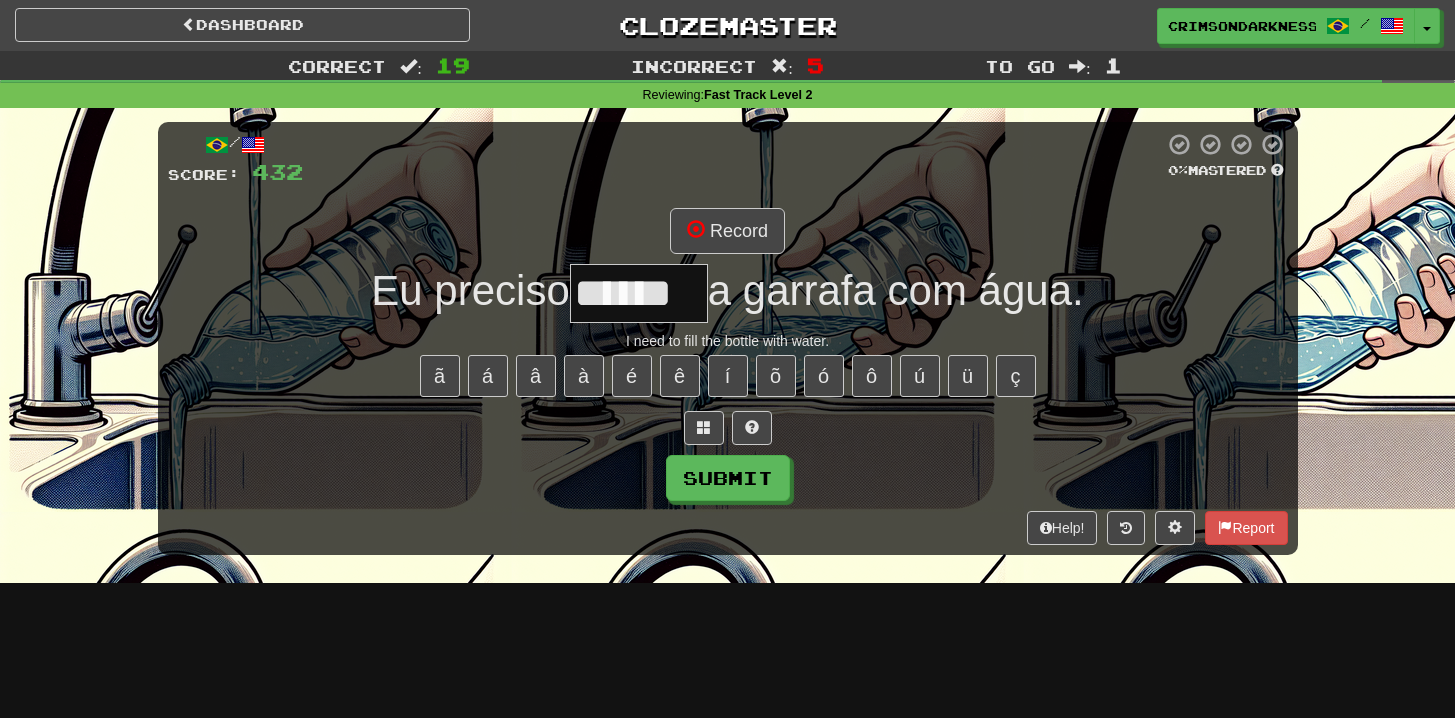 type on "******" 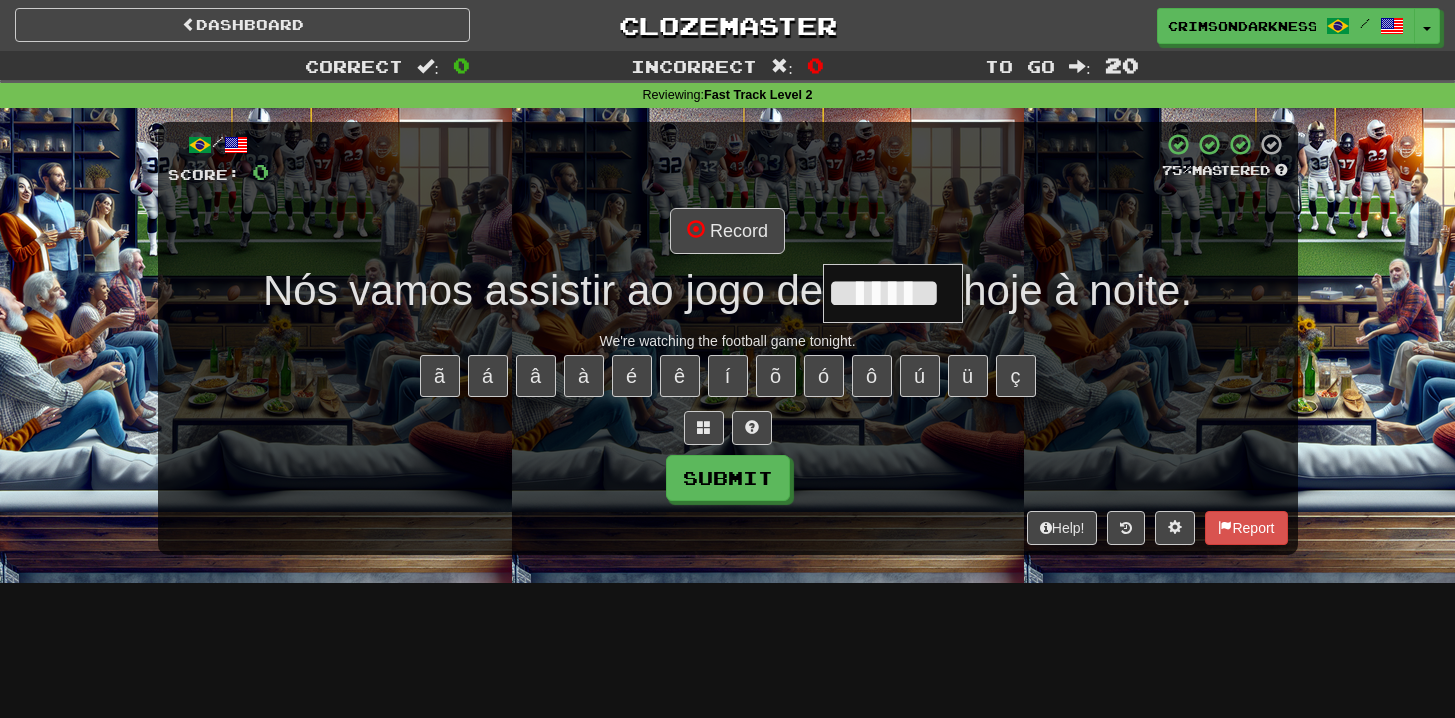 type on "*******" 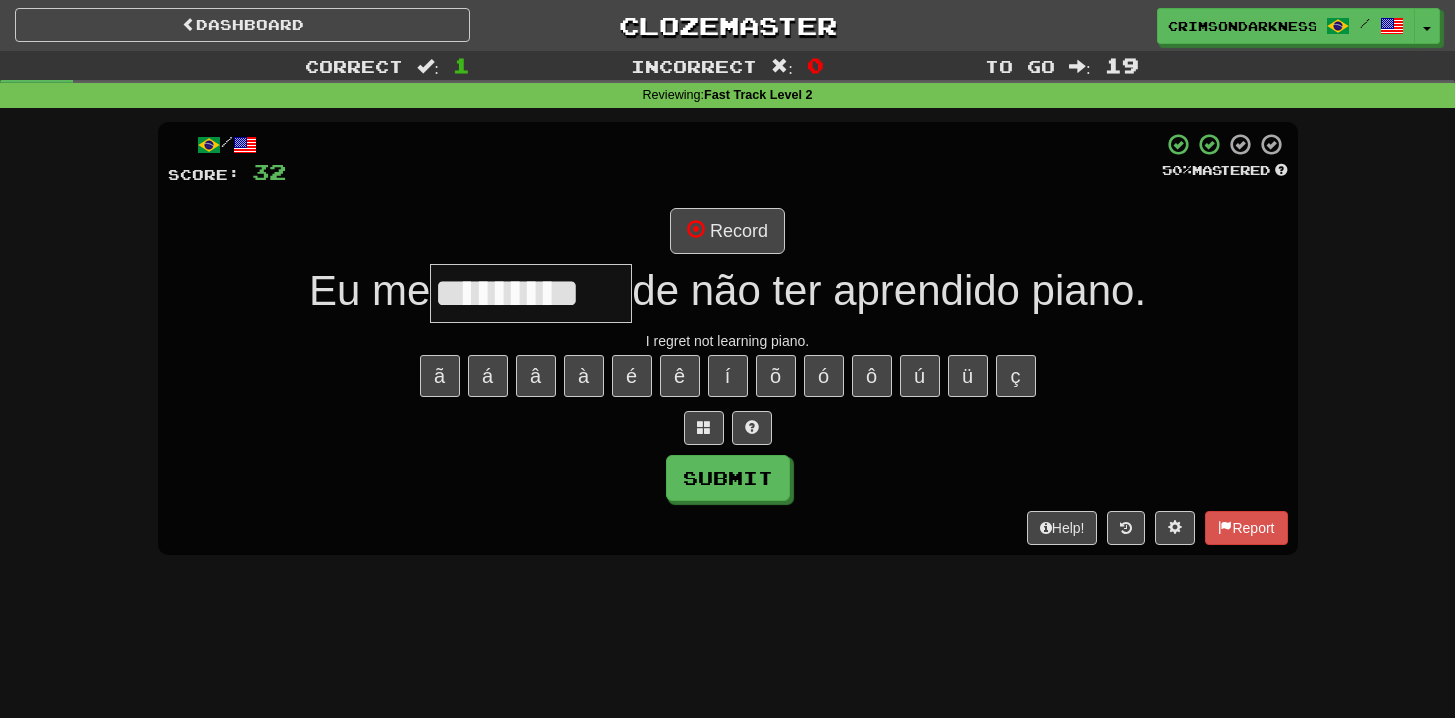 type on "*********" 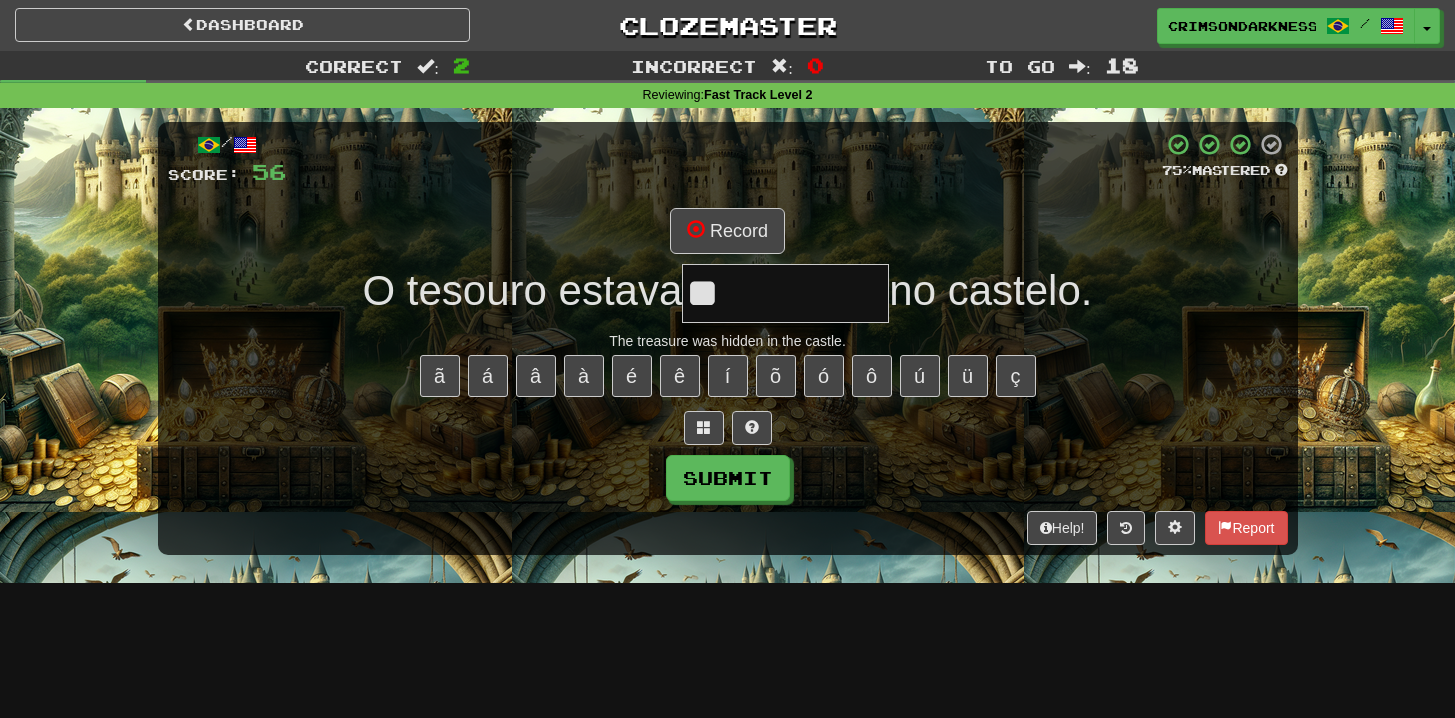 type on "*" 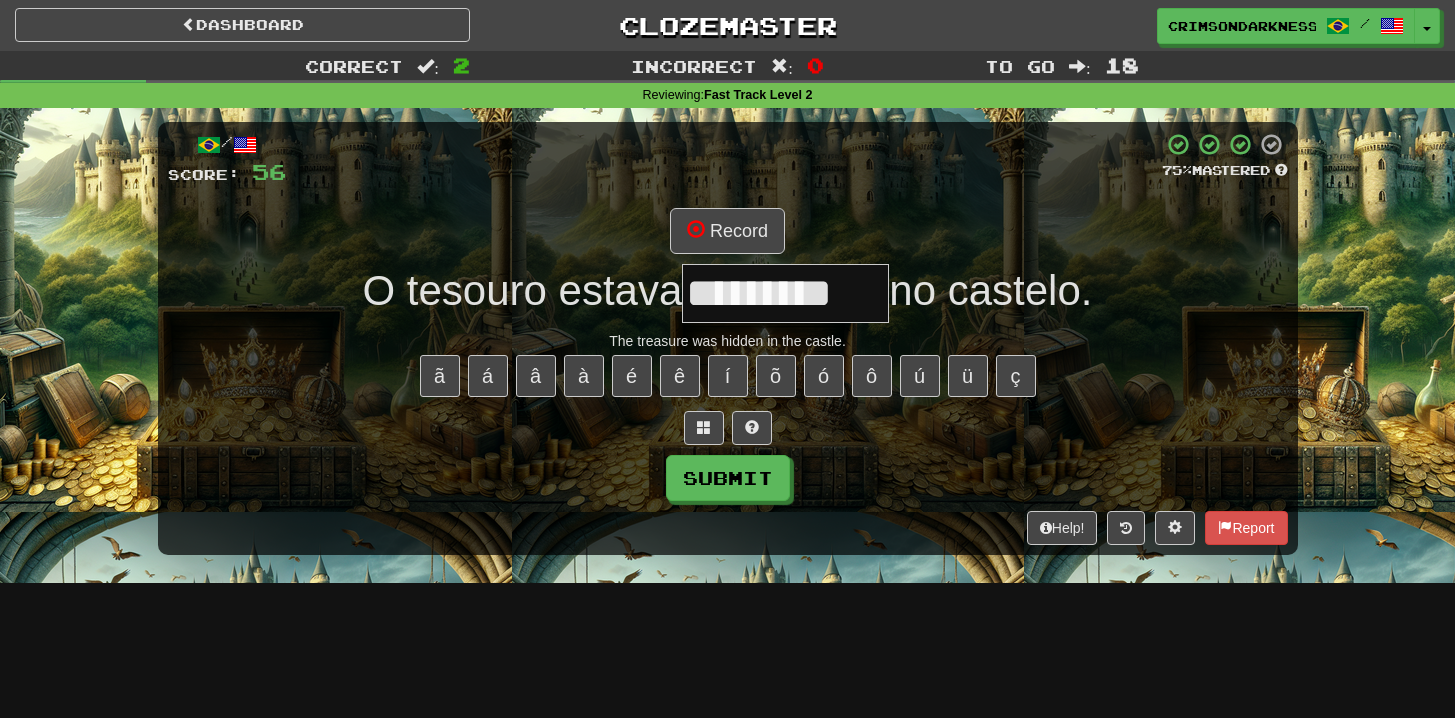 type on "*********" 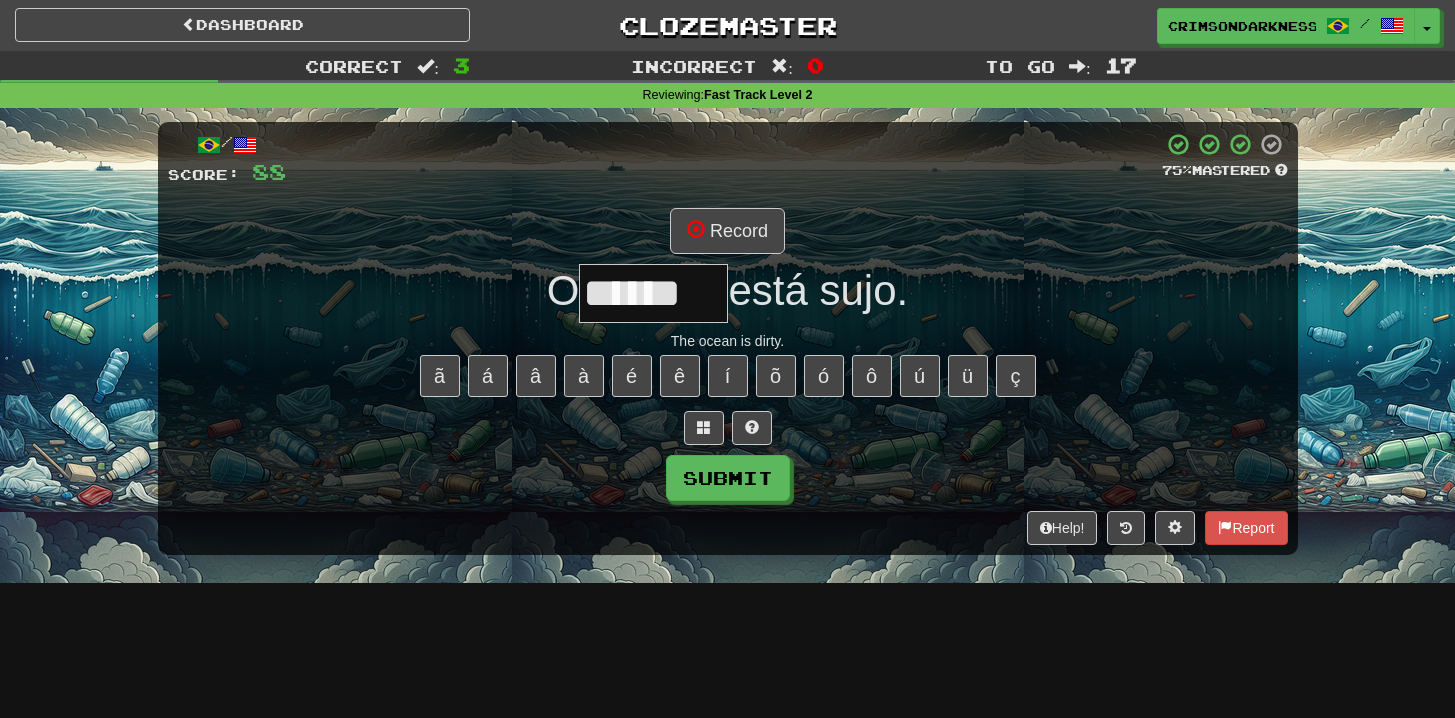 type on "******" 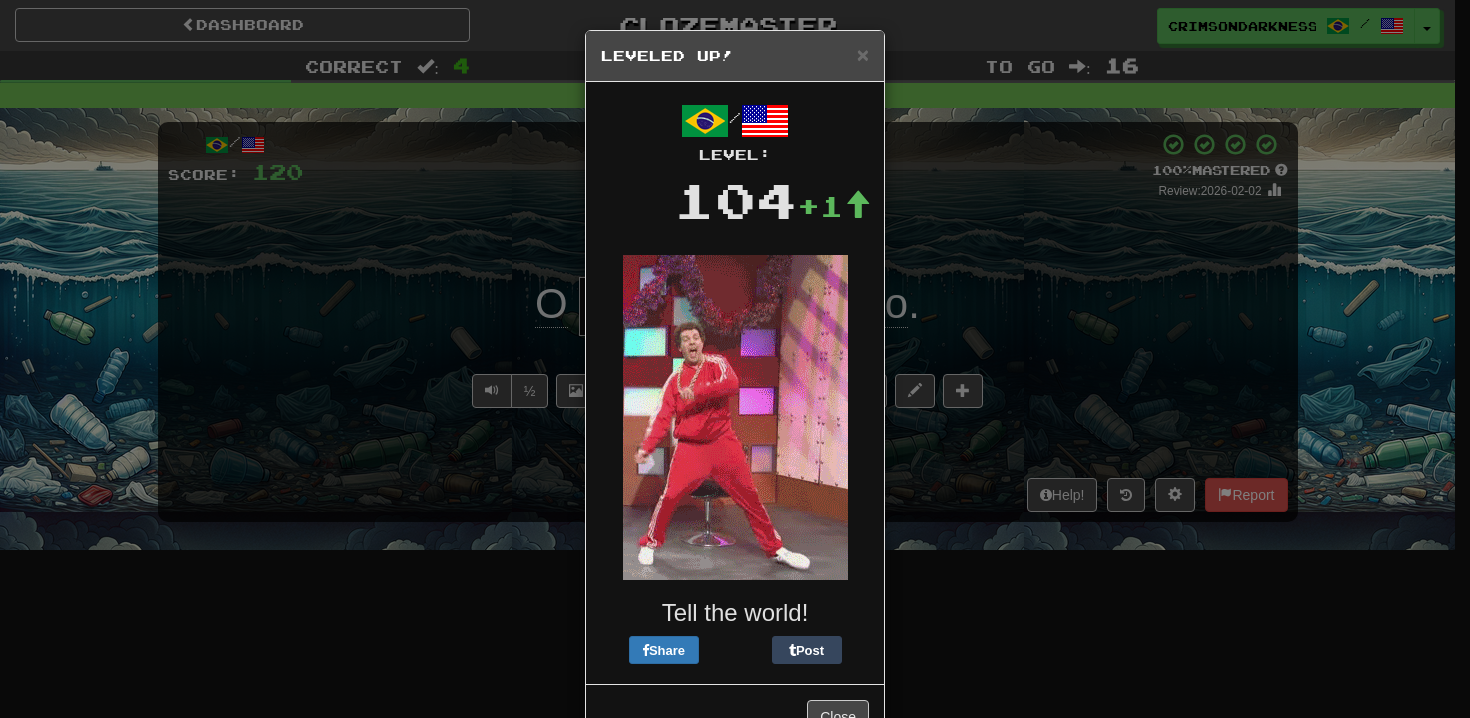 click on "× Leveled Up!" at bounding box center [735, 56] 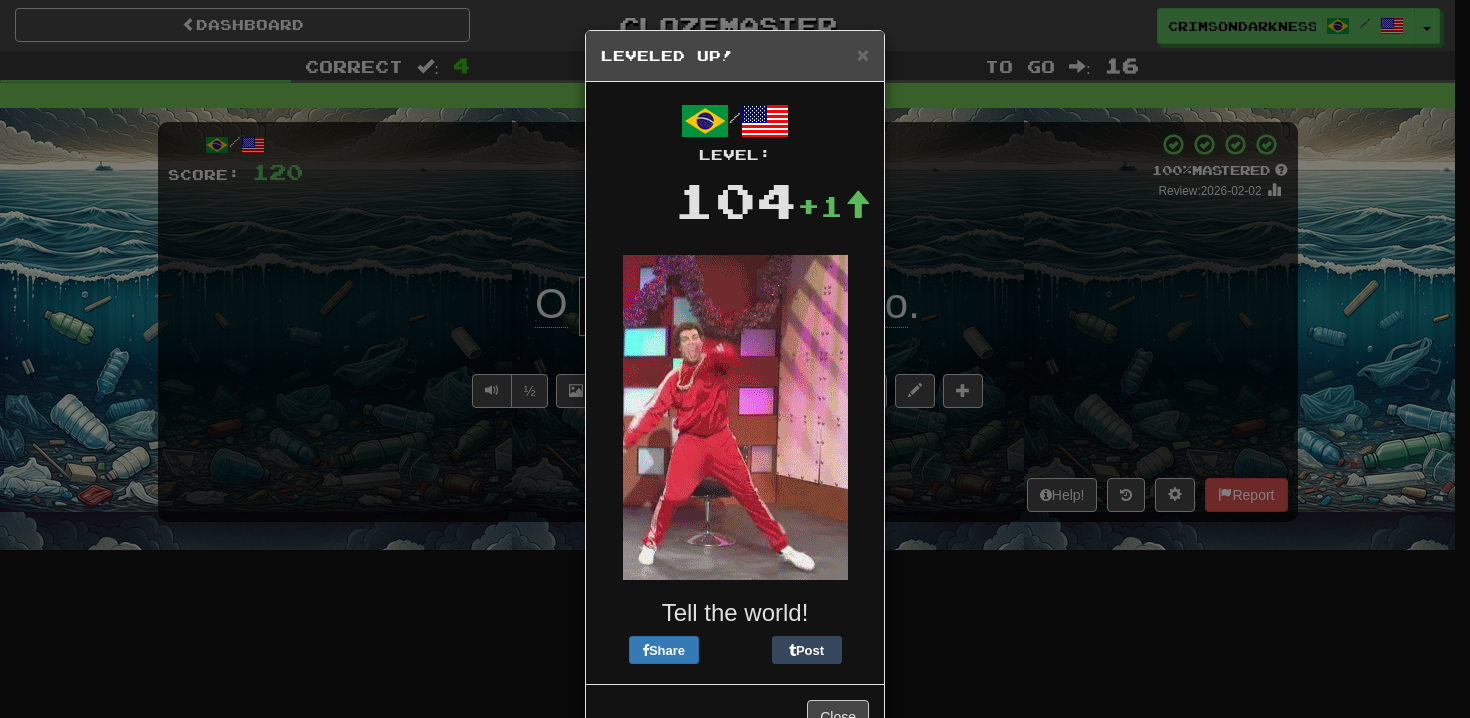 click on "× Leveled Up!" at bounding box center (735, 56) 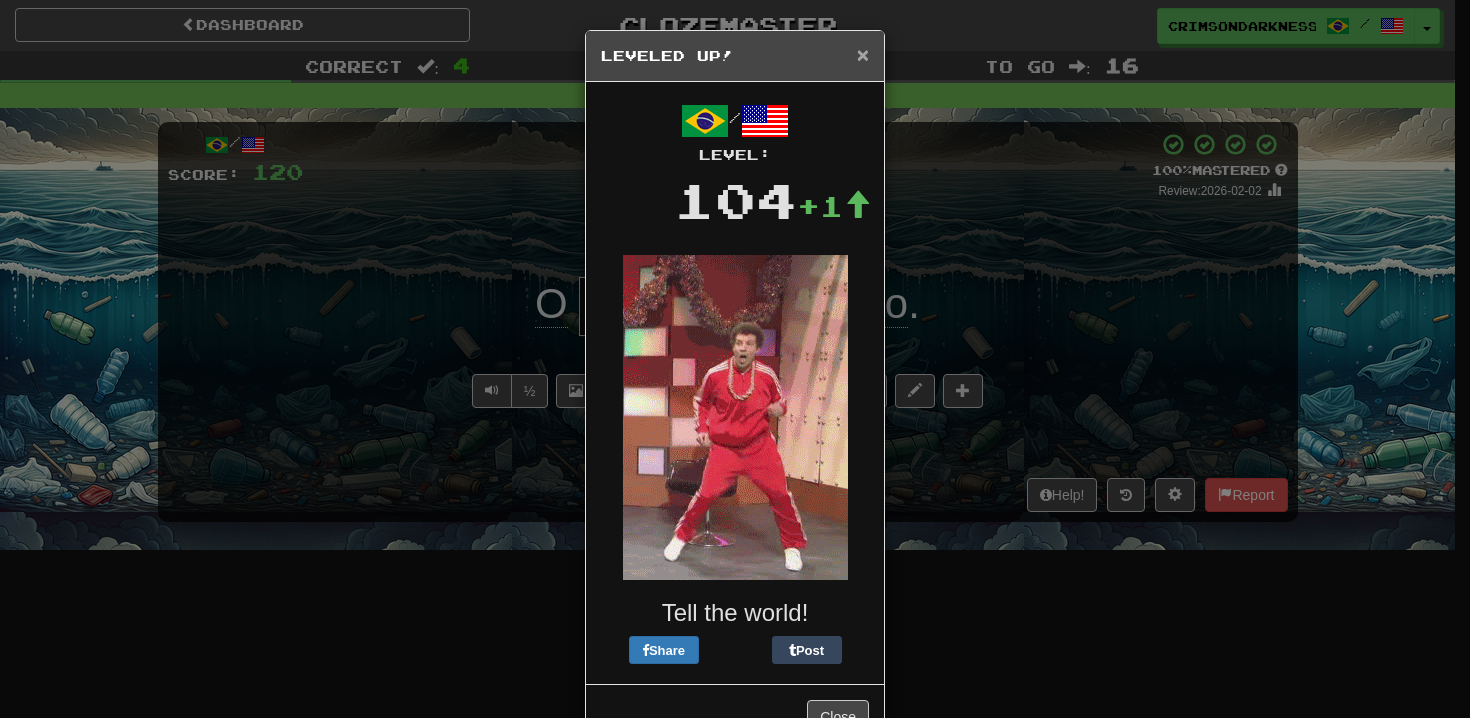 click on "×" at bounding box center (863, 54) 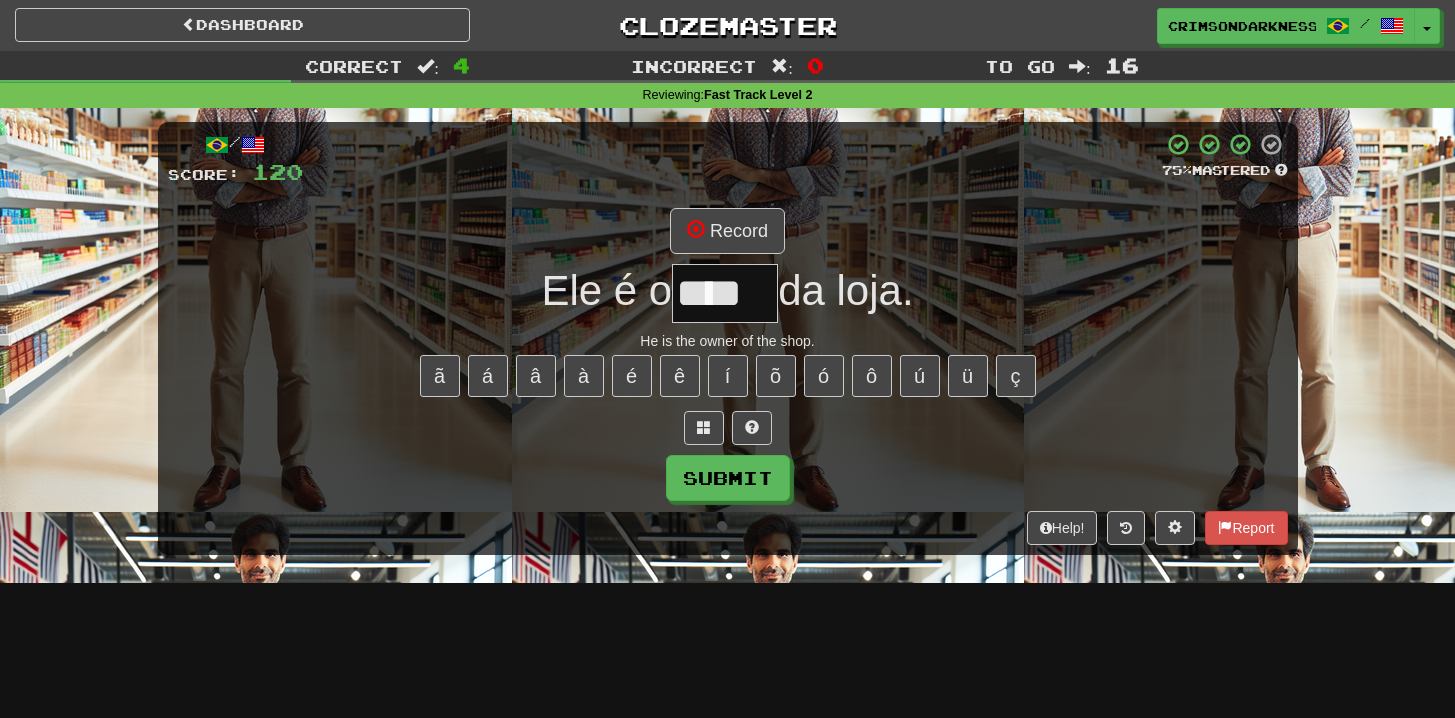 type on "****" 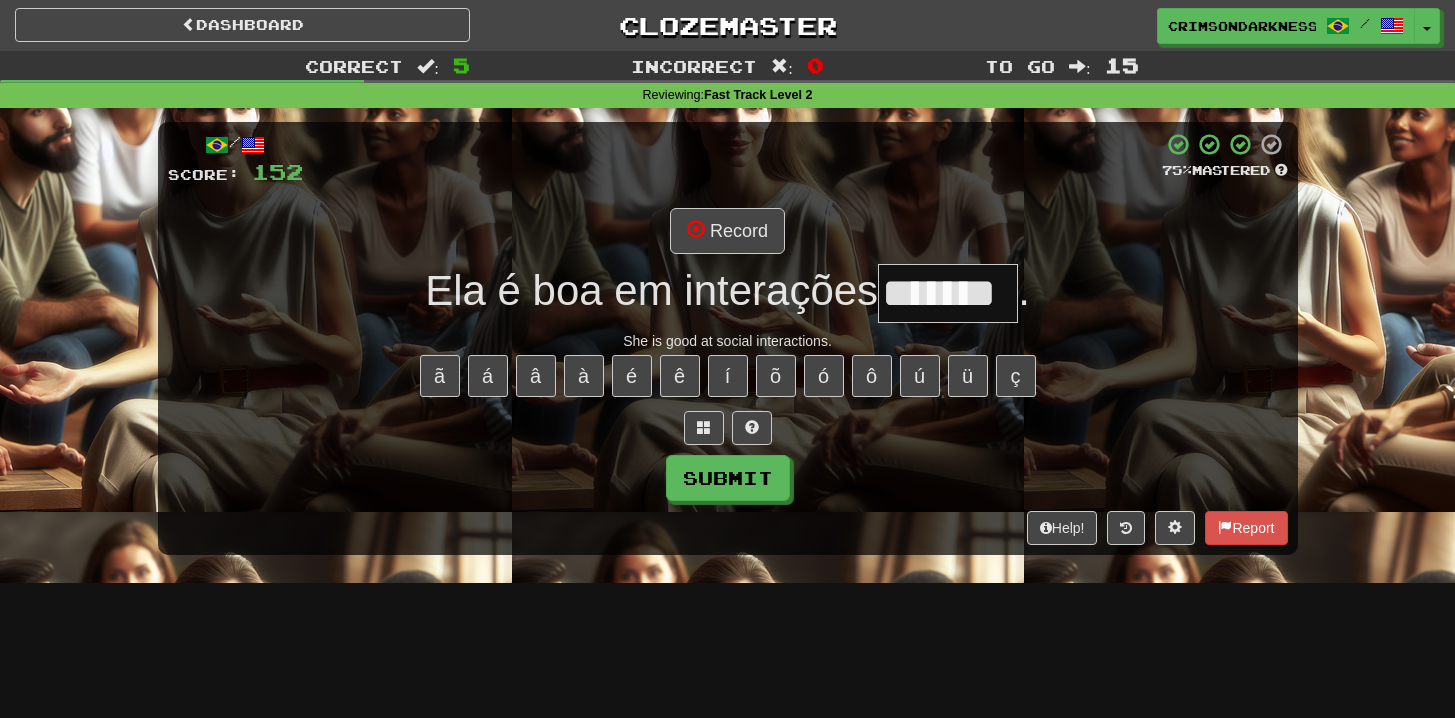 type on "*******" 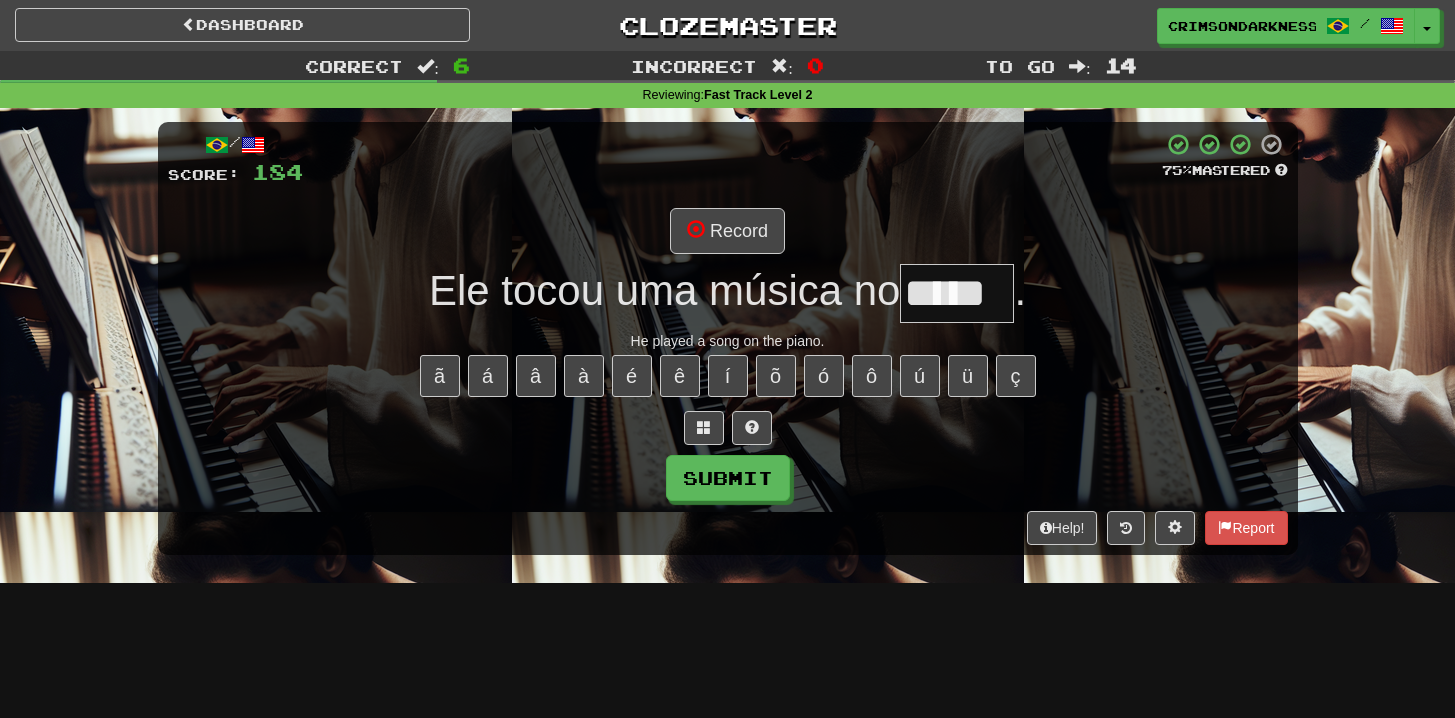 type on "*****" 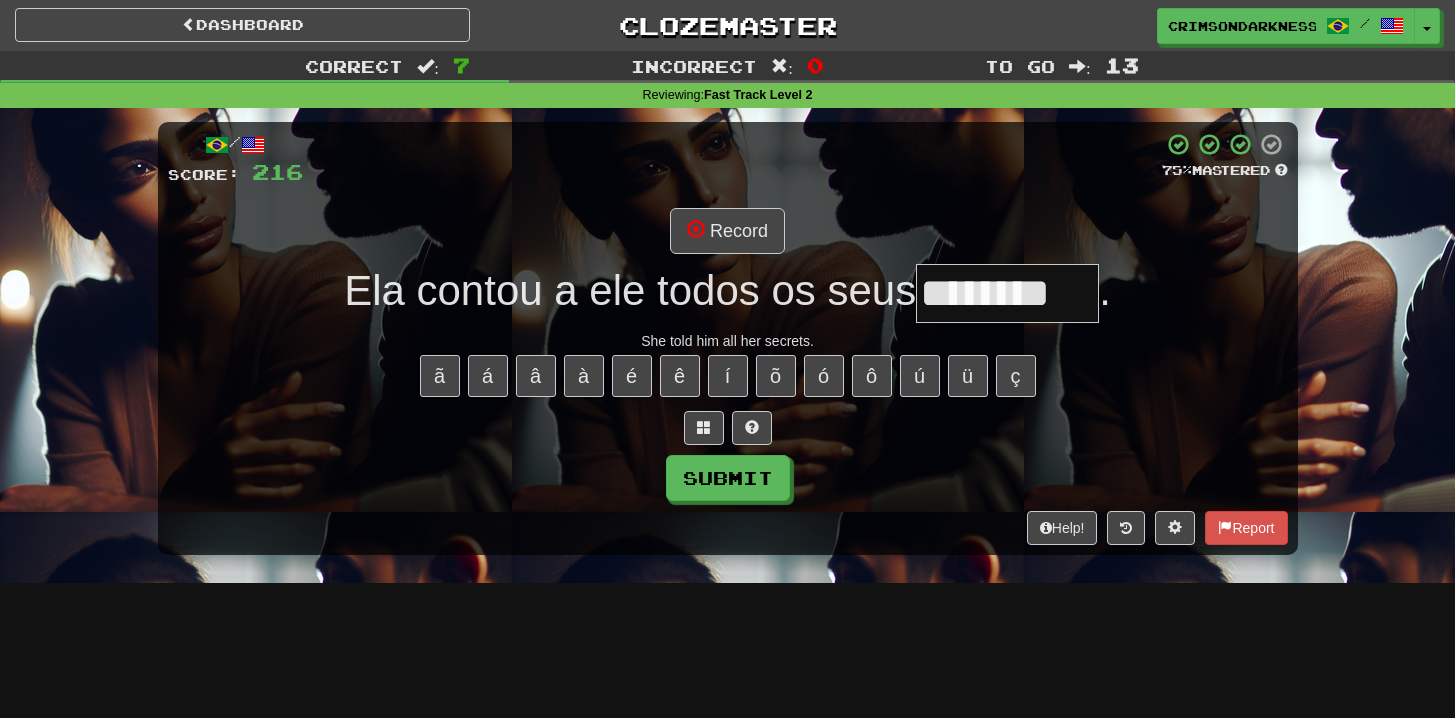 type on "********" 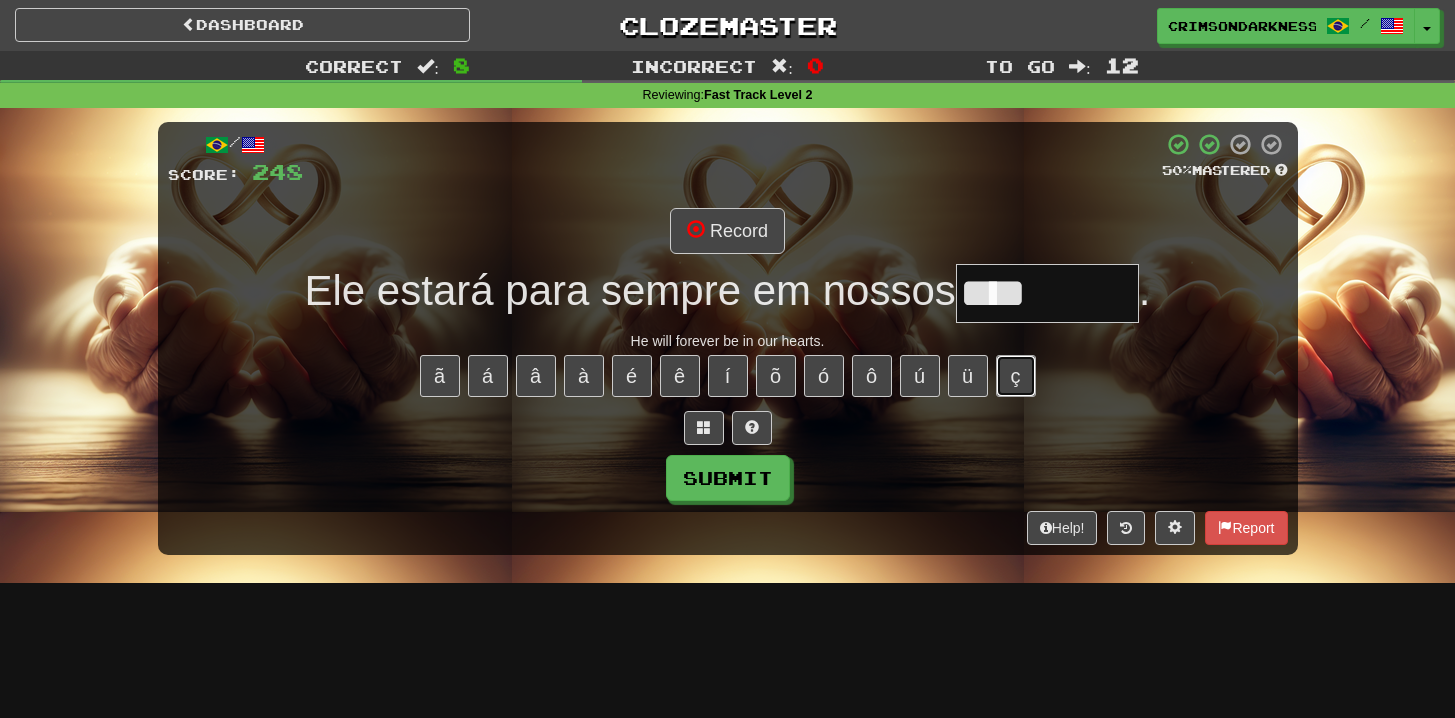 click on "ç" at bounding box center [1016, 376] 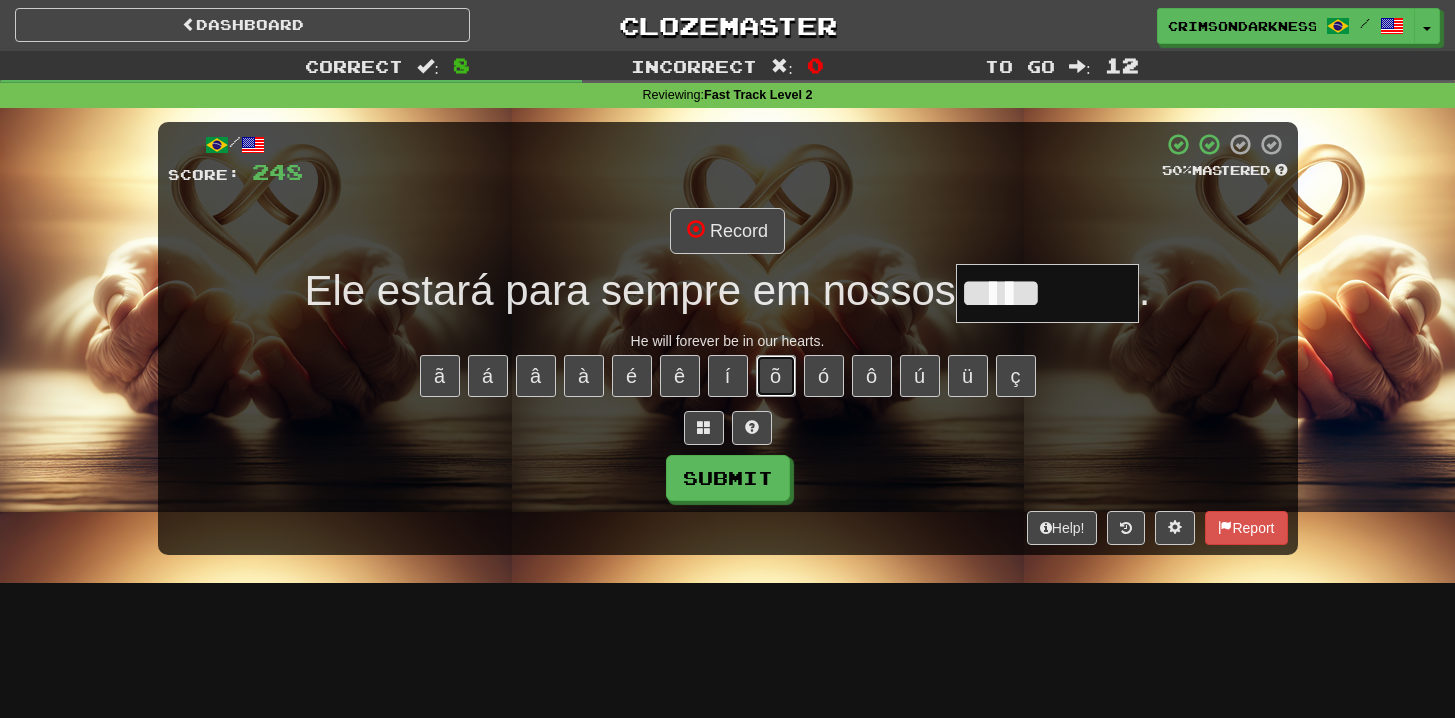 click on "õ" at bounding box center (776, 376) 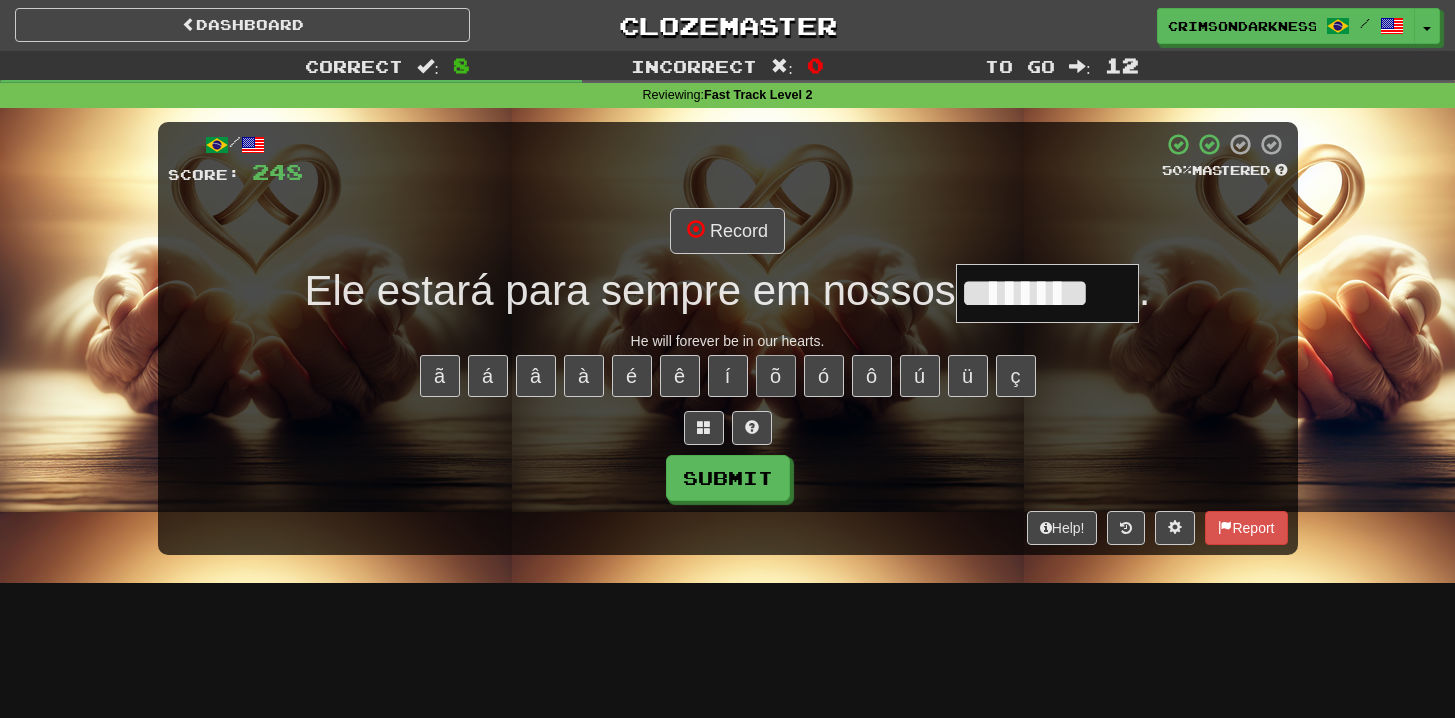 type on "********" 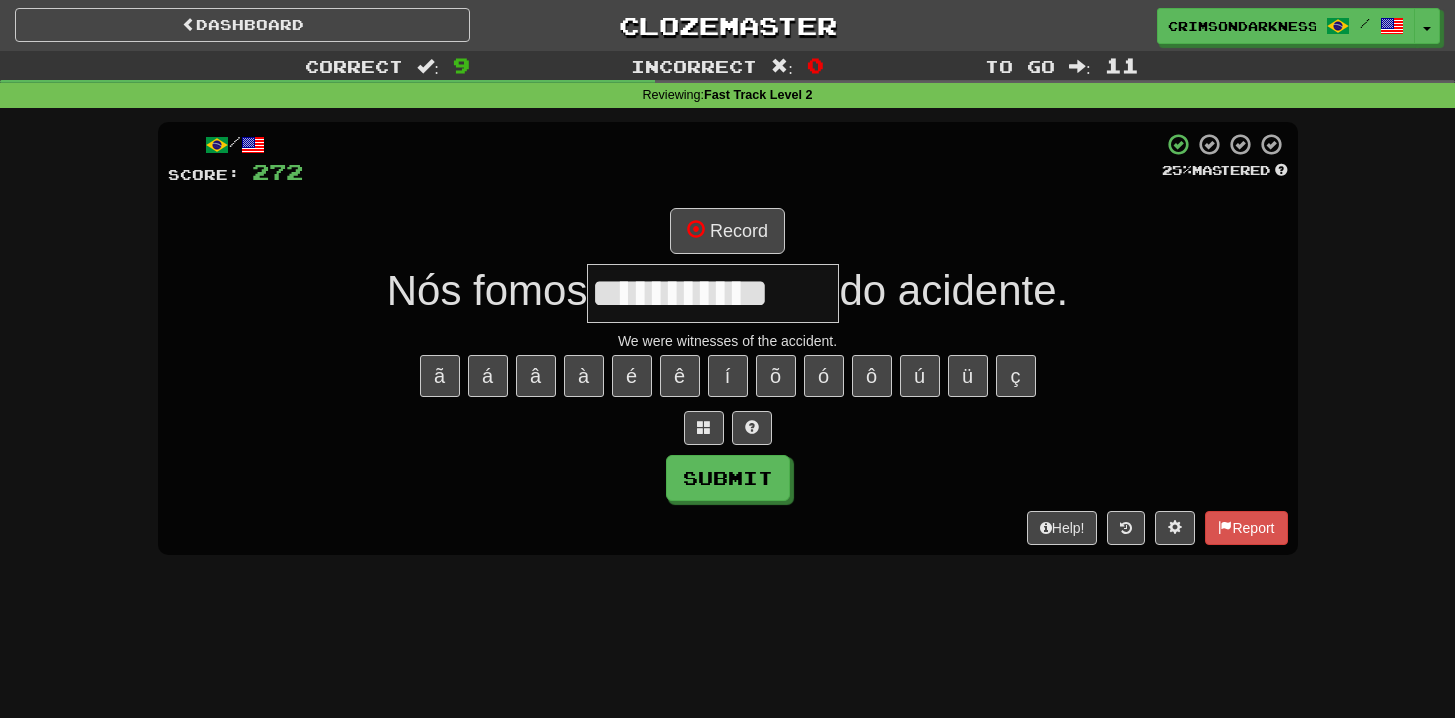 type on "**********" 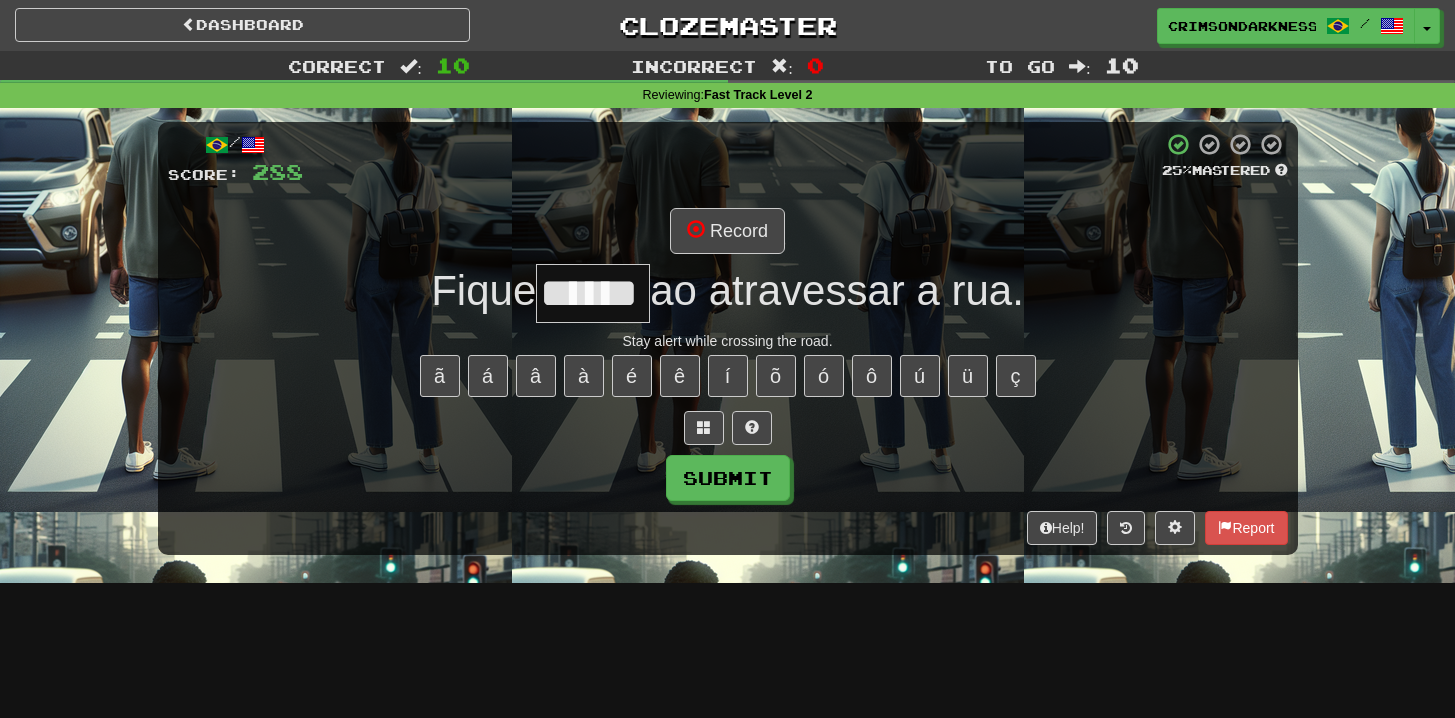 type on "******" 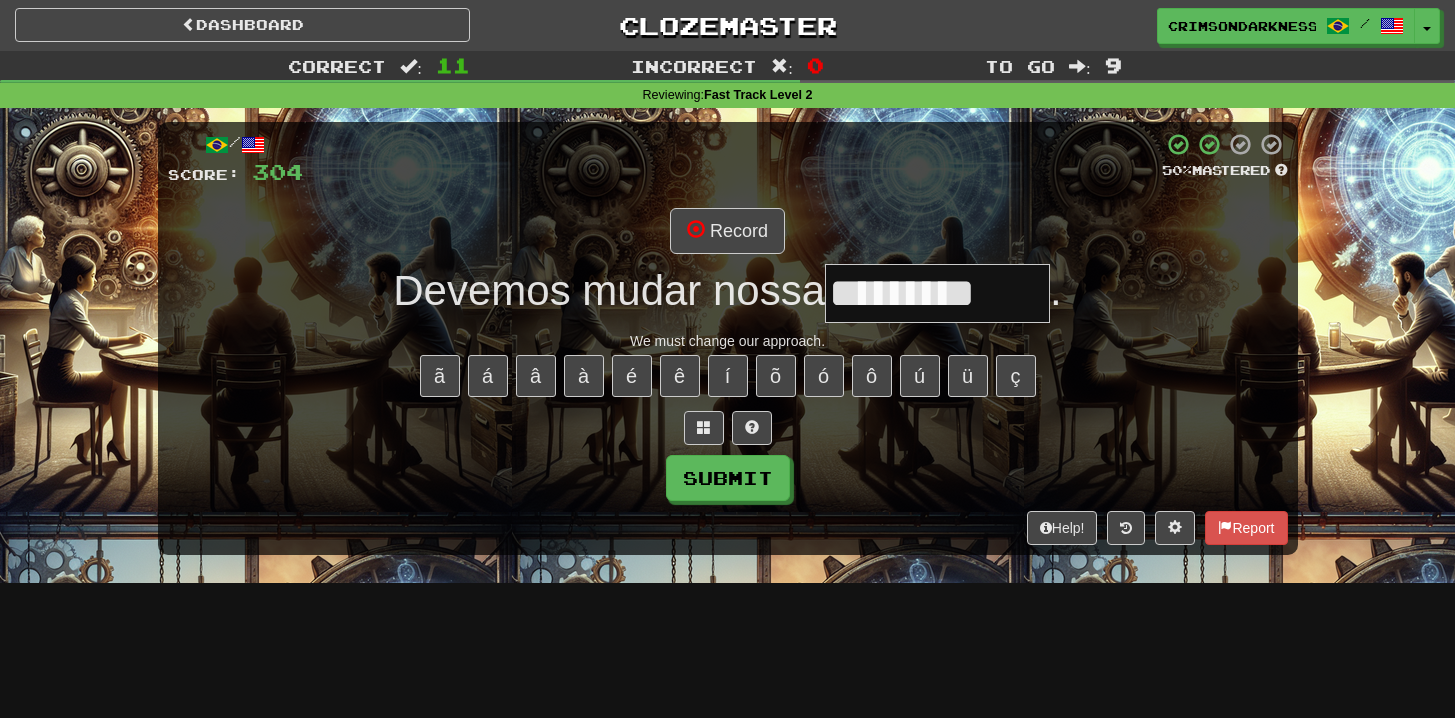 type on "*********" 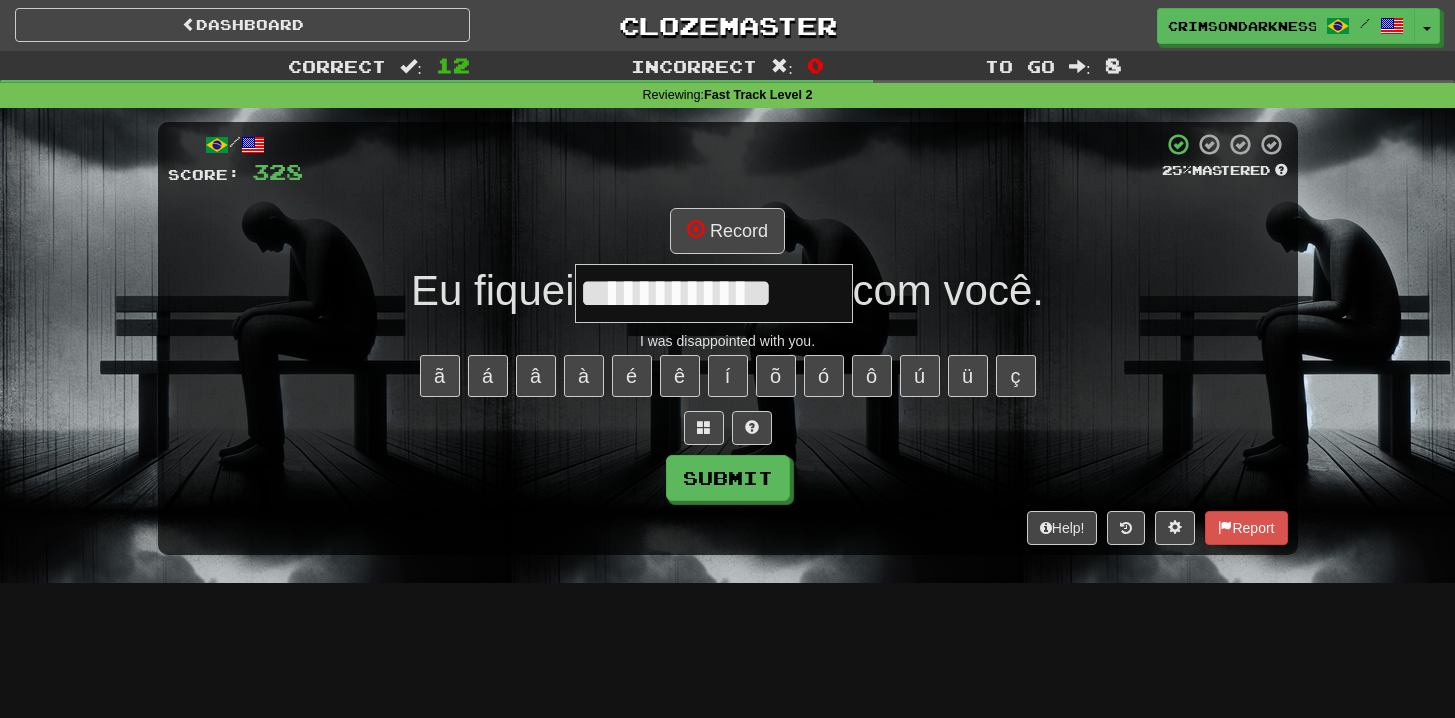 type on "**********" 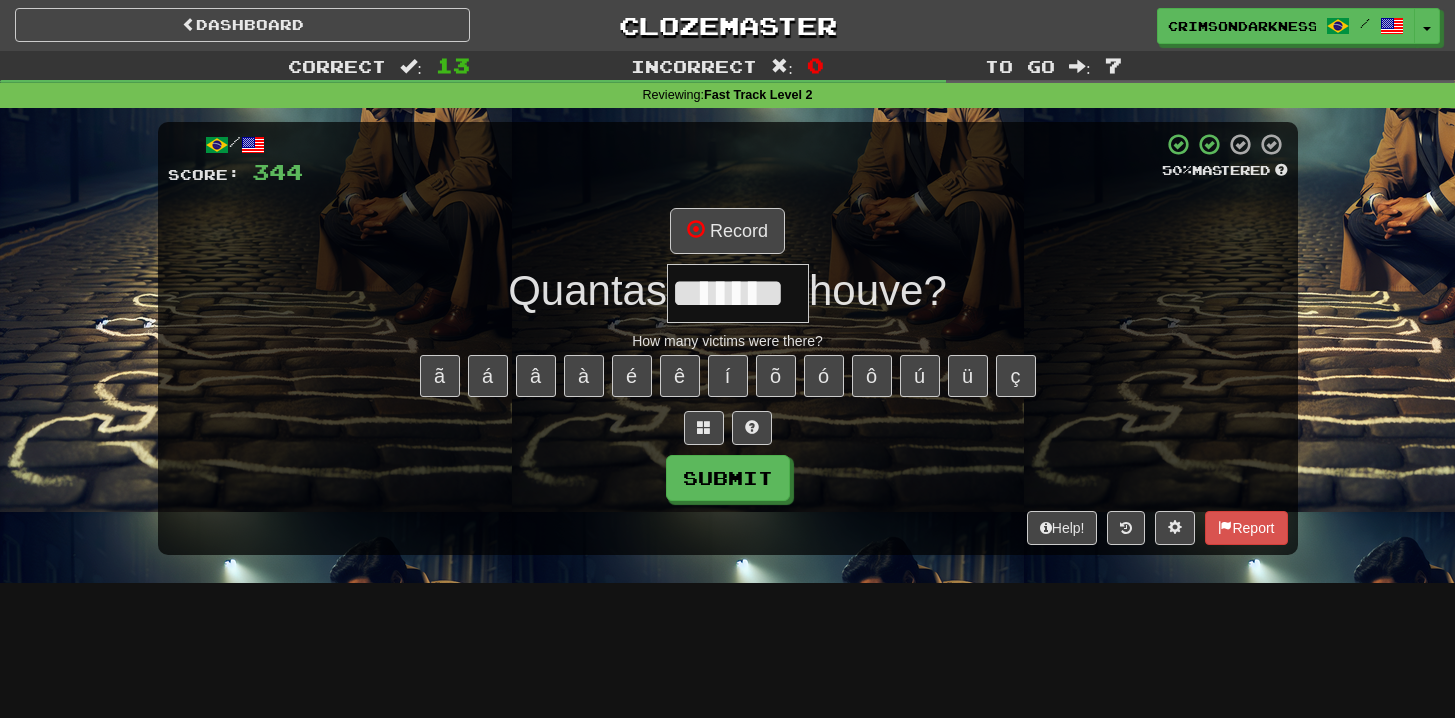 type on "*******" 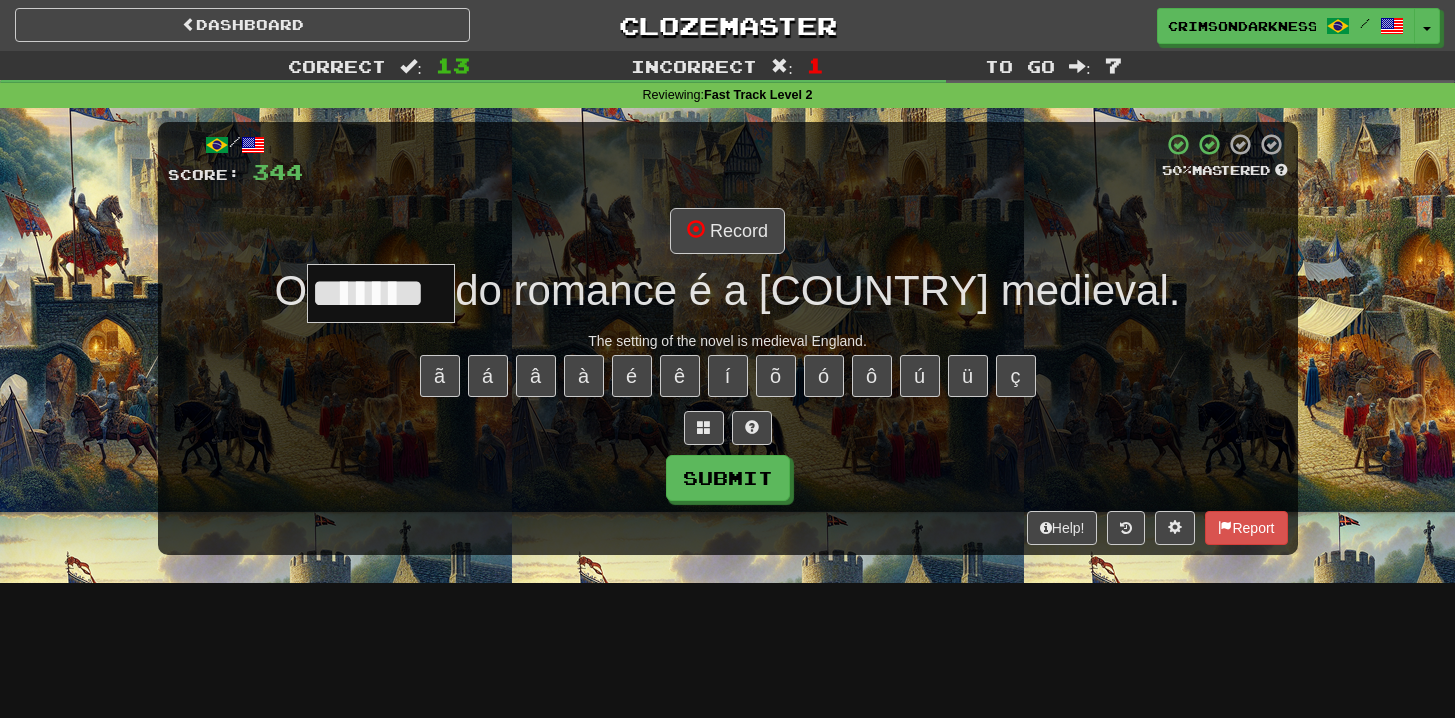 type on "*******" 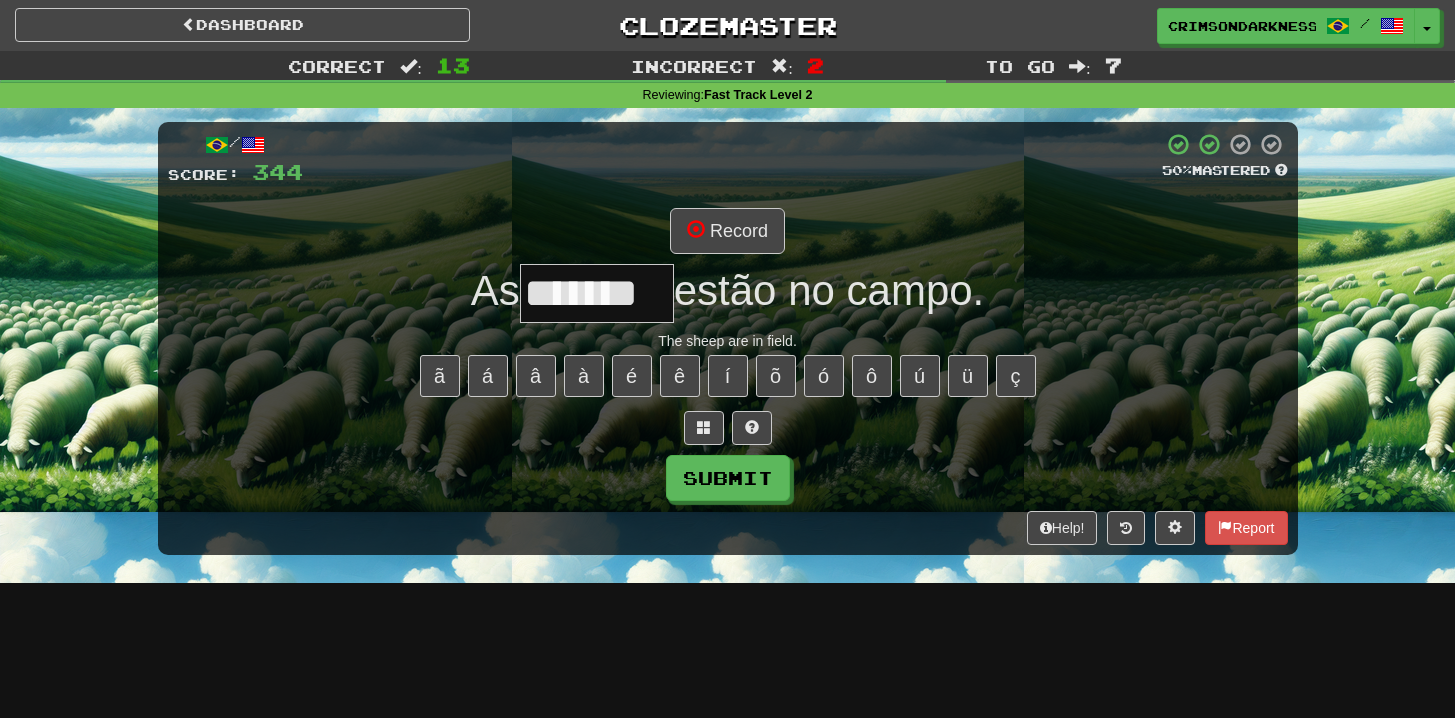 type on "*******" 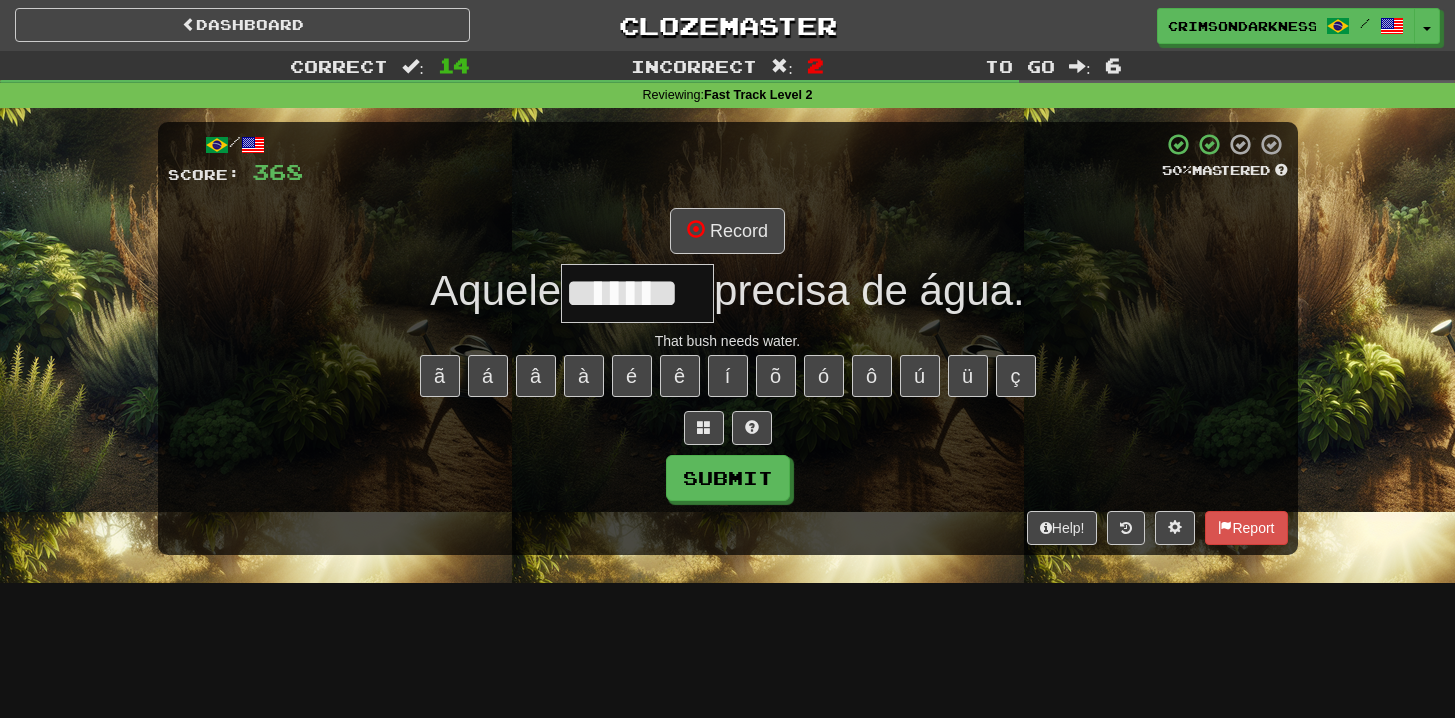 type on "*******" 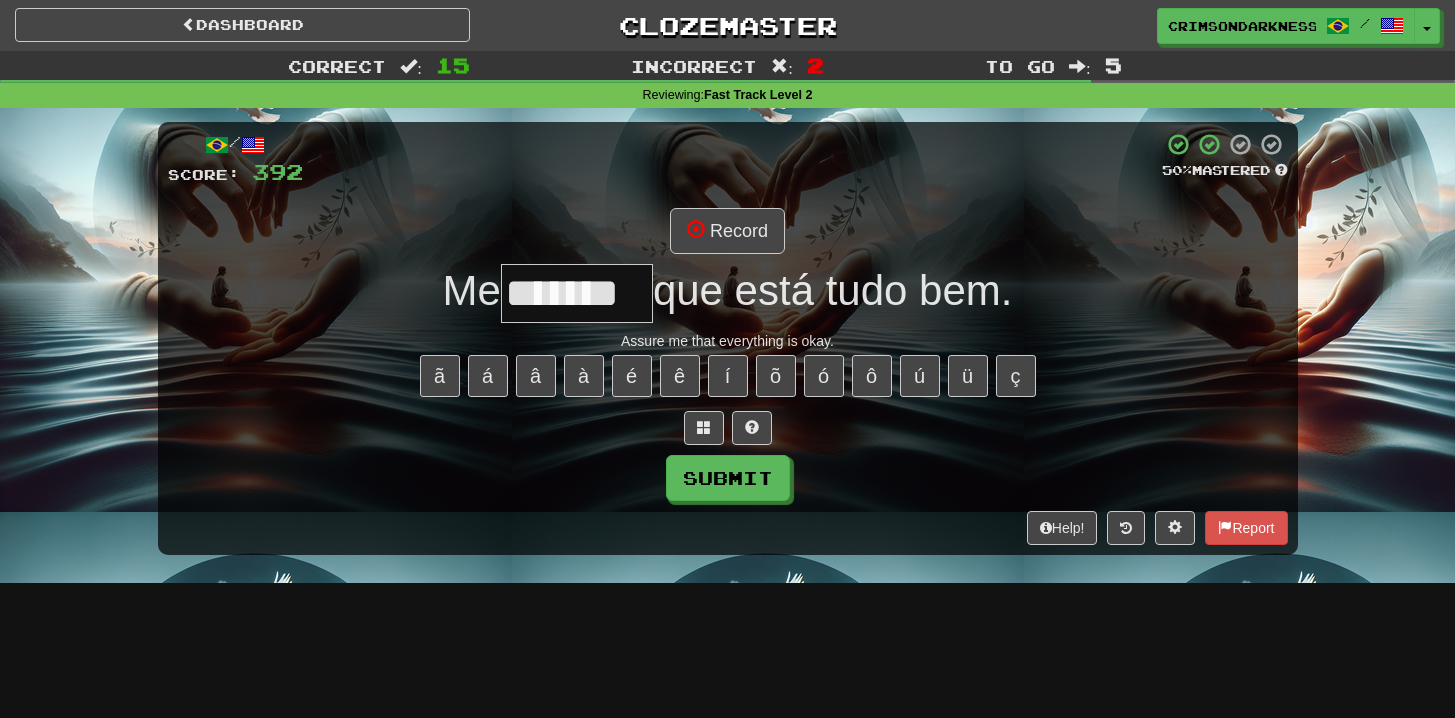 type on "*******" 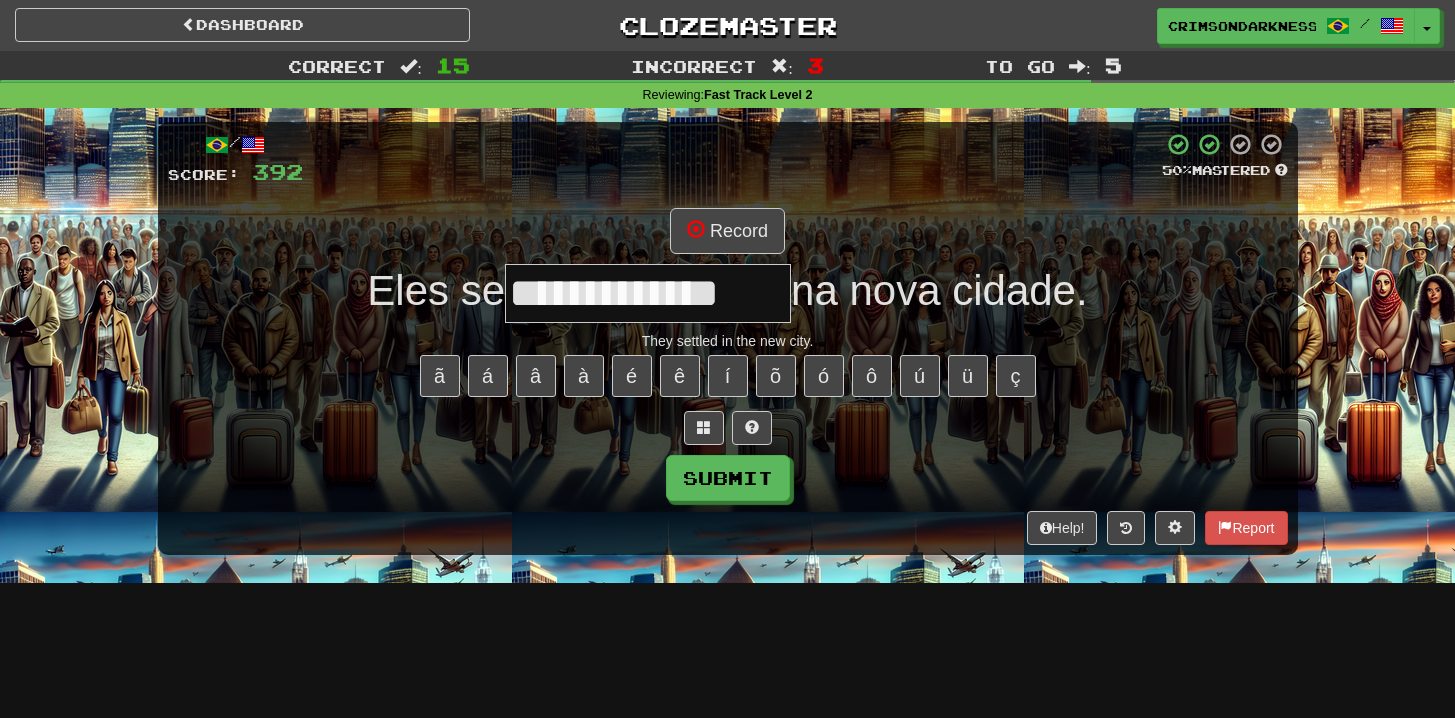 type on "**********" 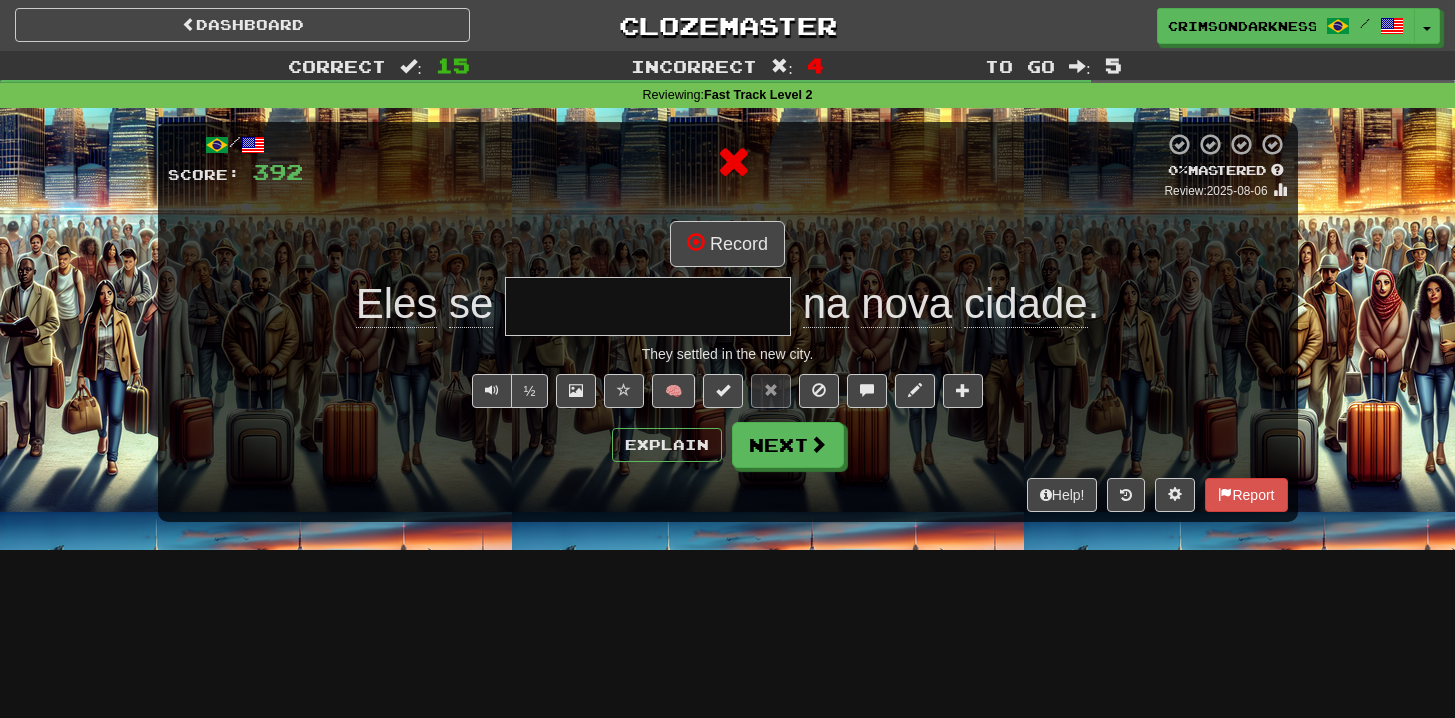 type on "*" 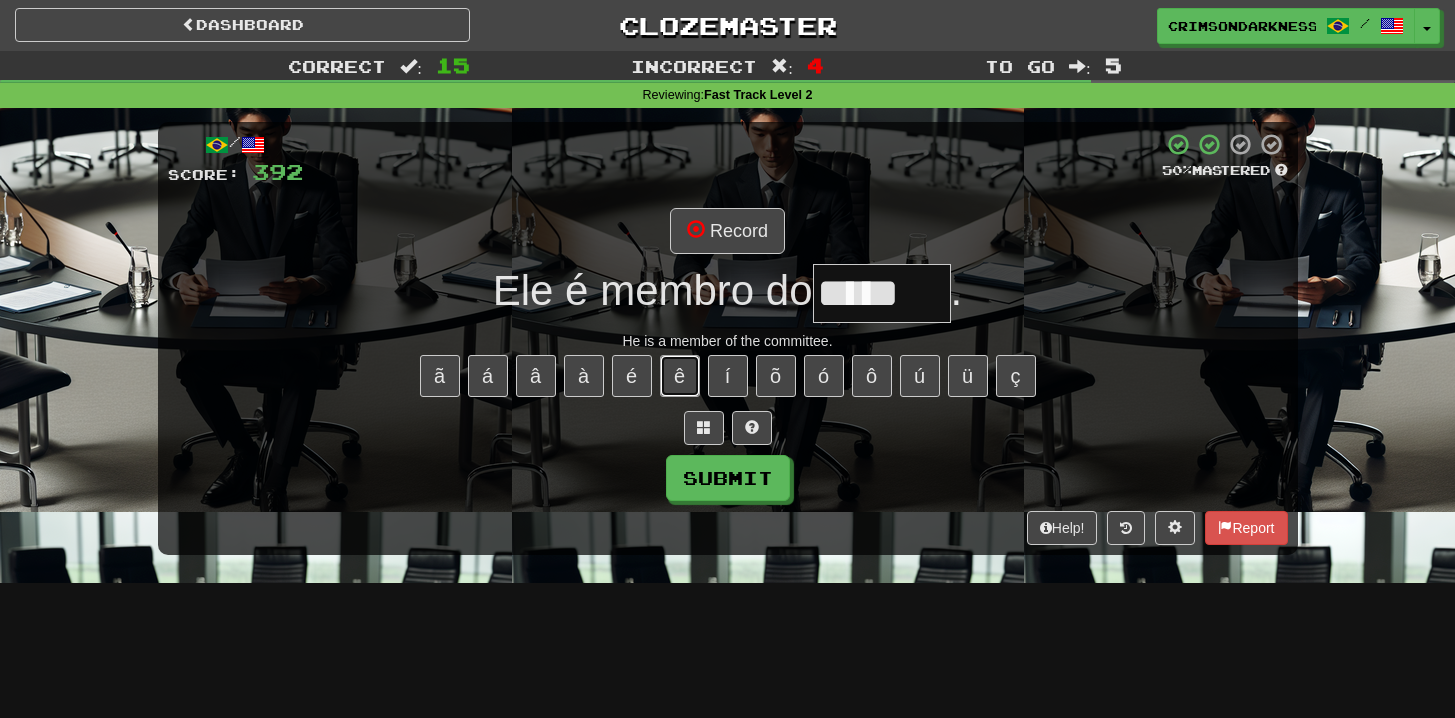click on "ê" at bounding box center [680, 376] 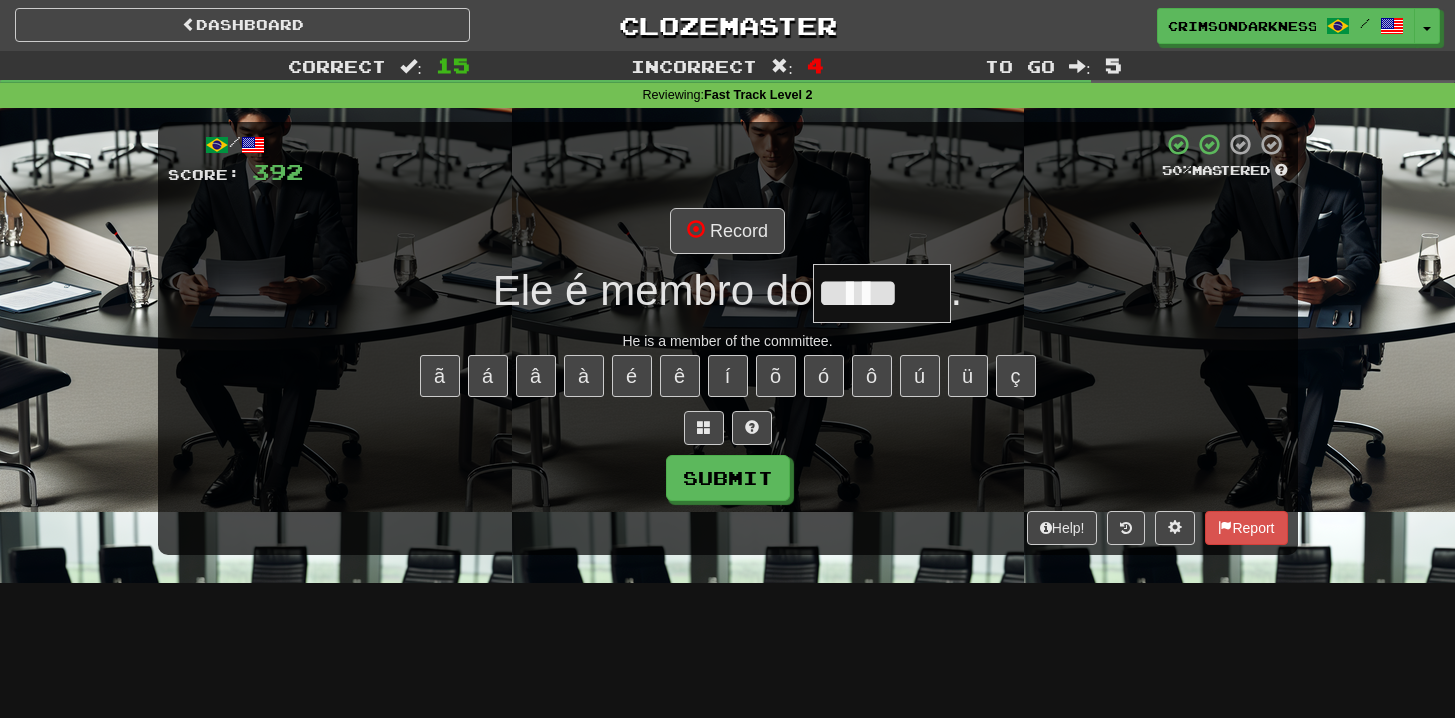type on "******" 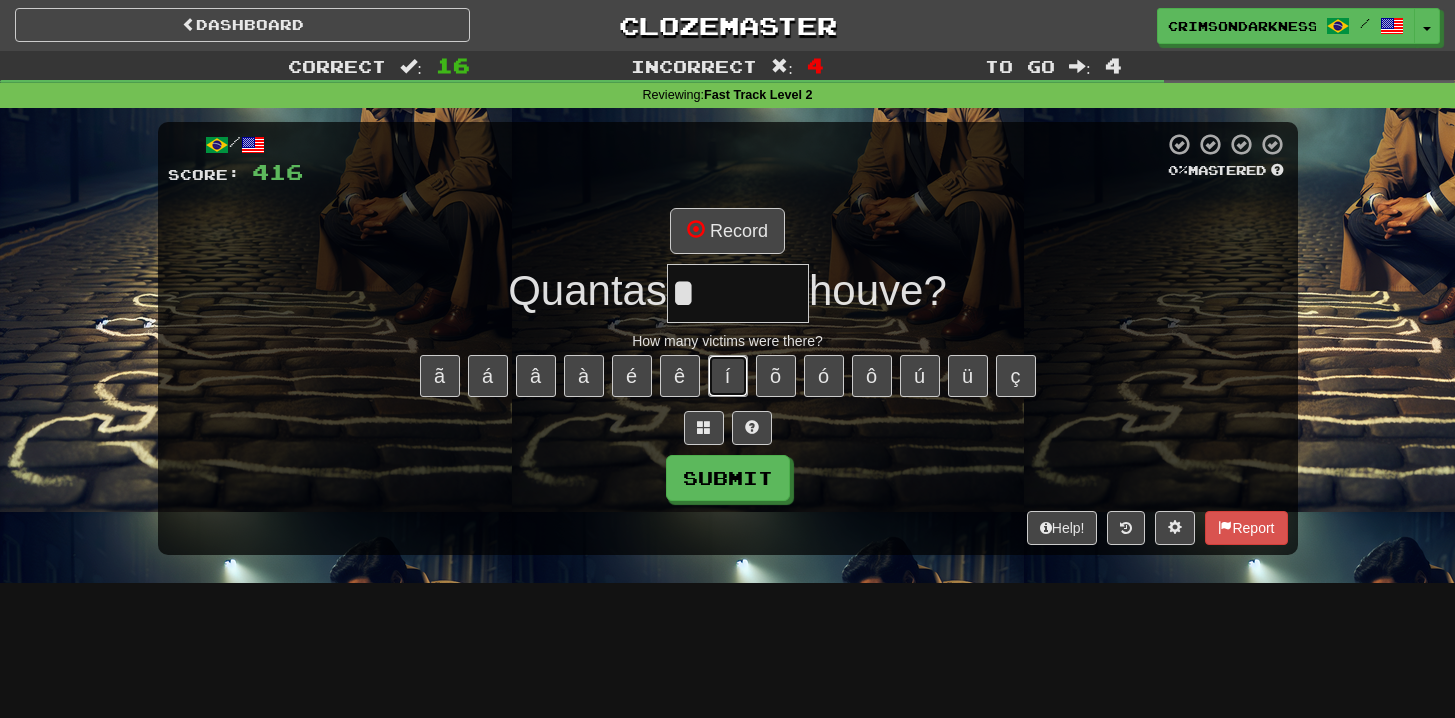 click on "í" at bounding box center (728, 376) 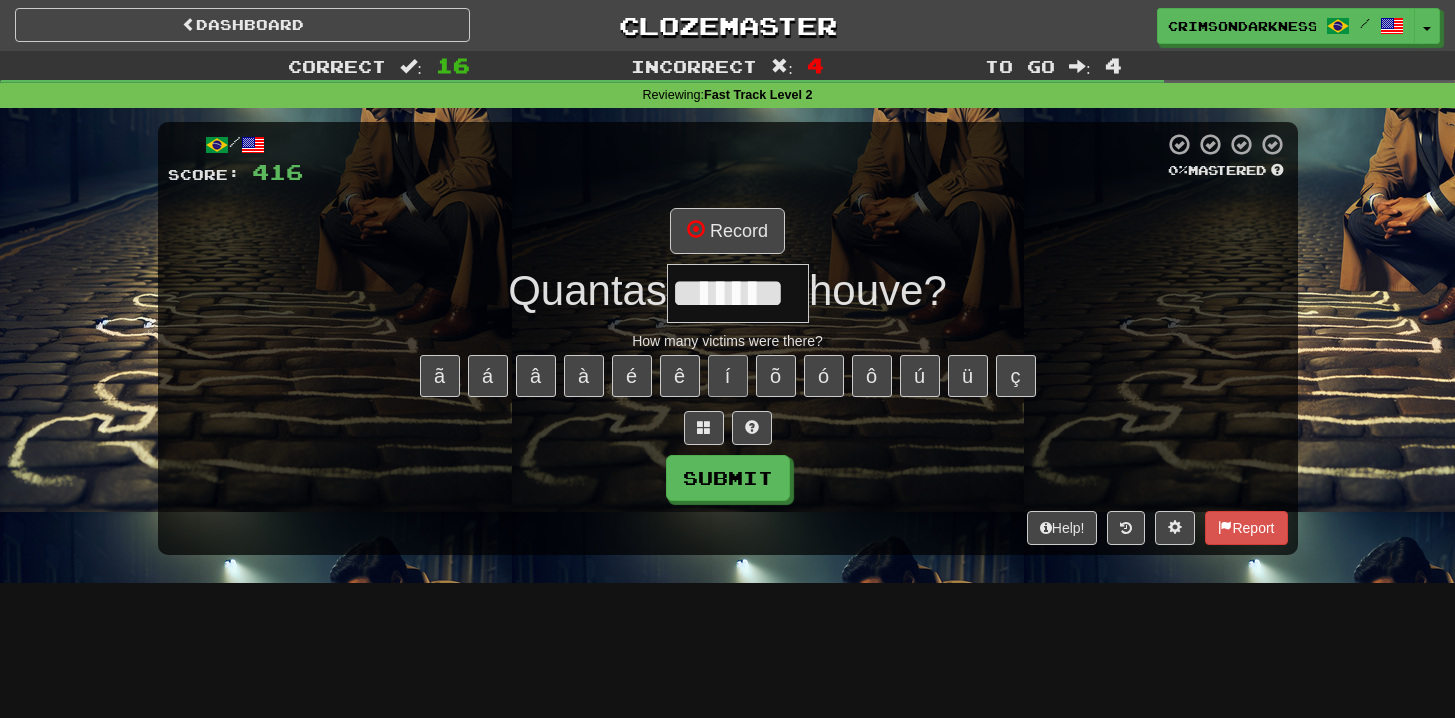 type on "*******" 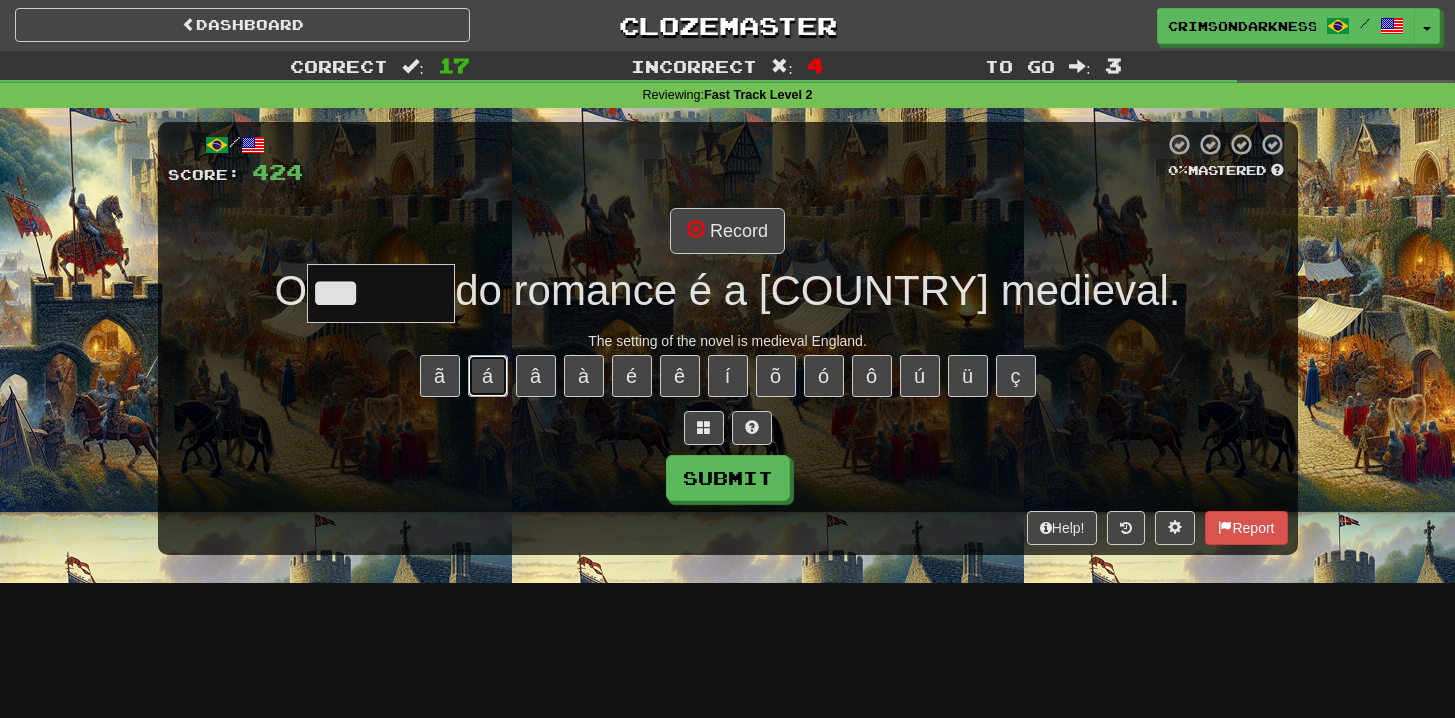 click on "á" at bounding box center (488, 376) 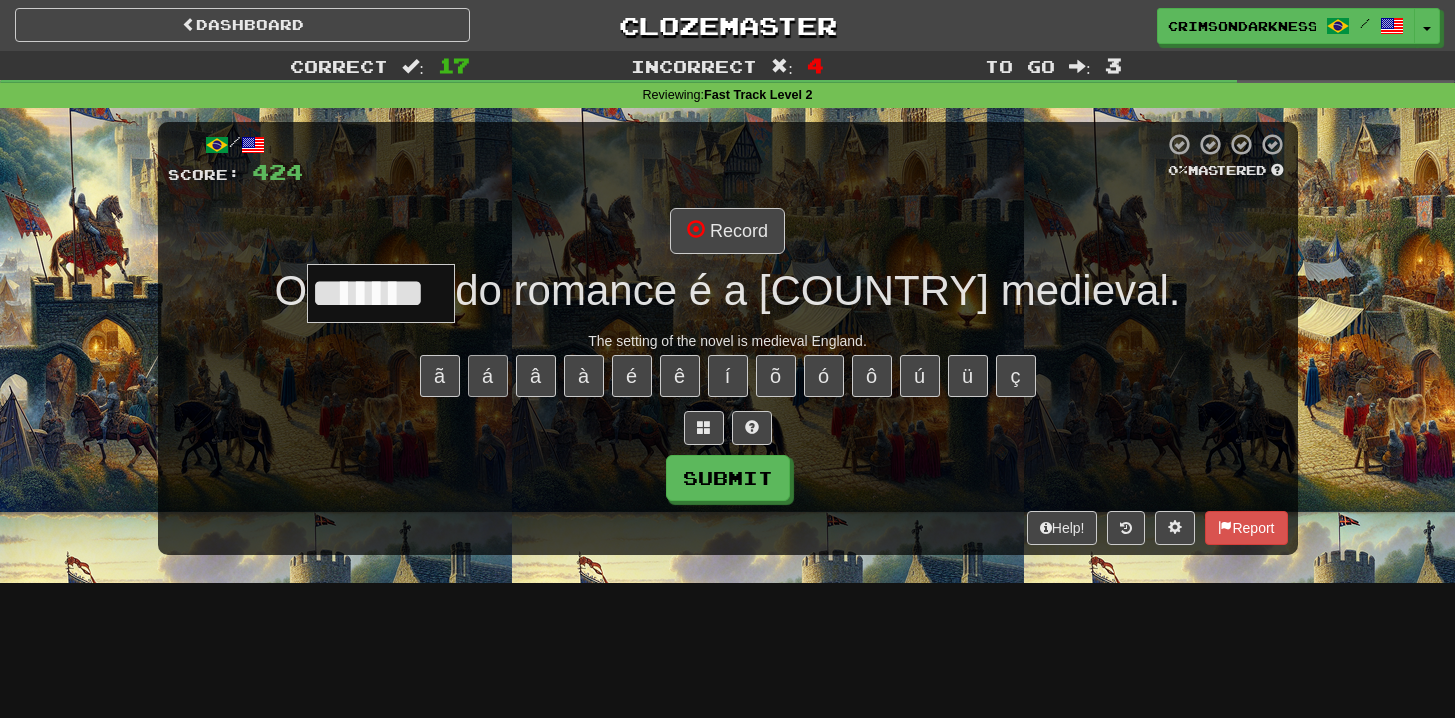 type on "*******" 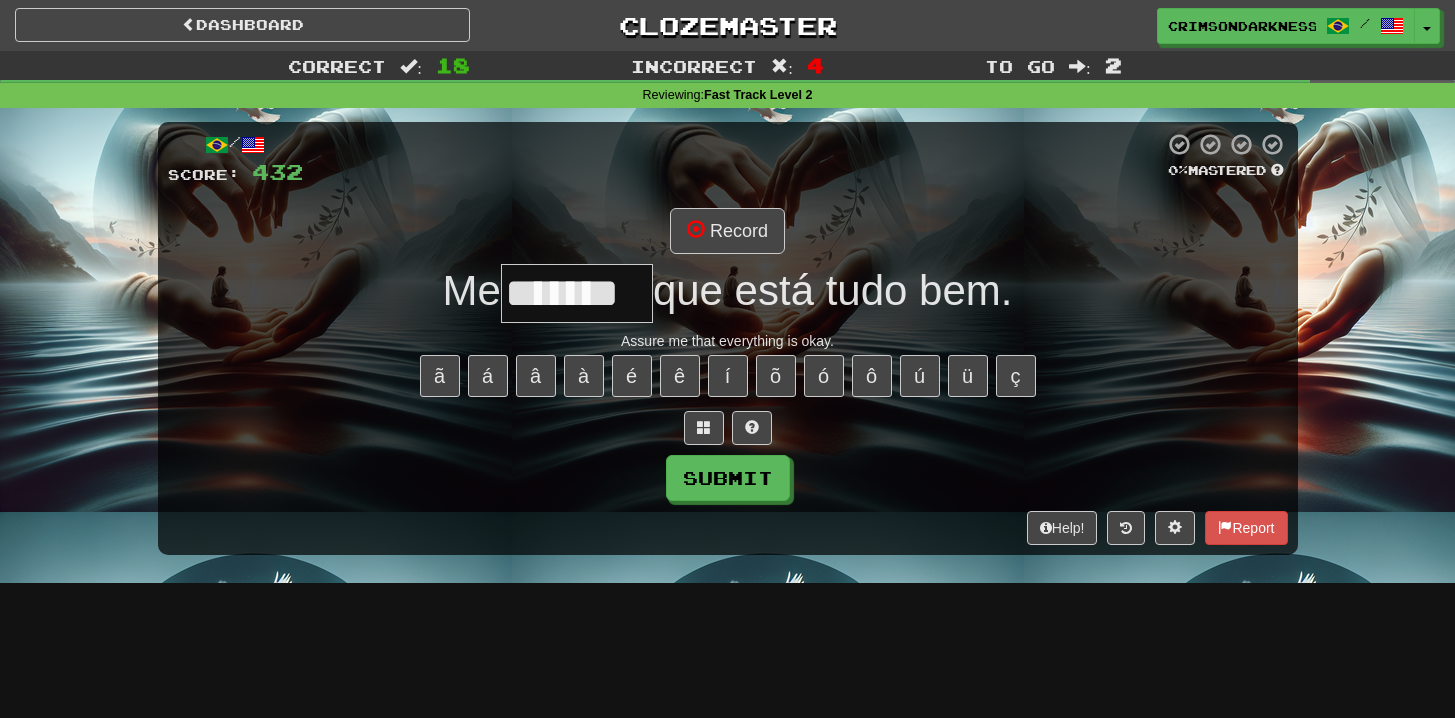 type on "*******" 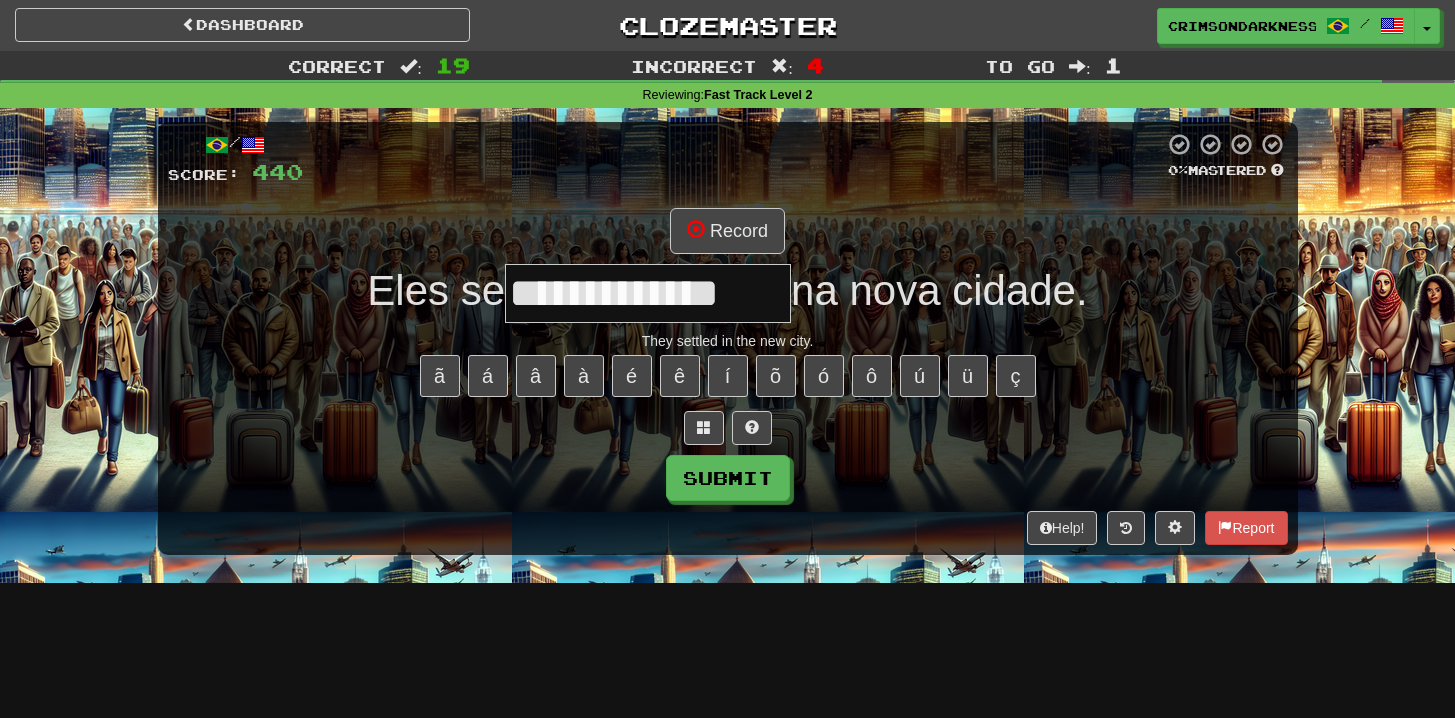 type on "**********" 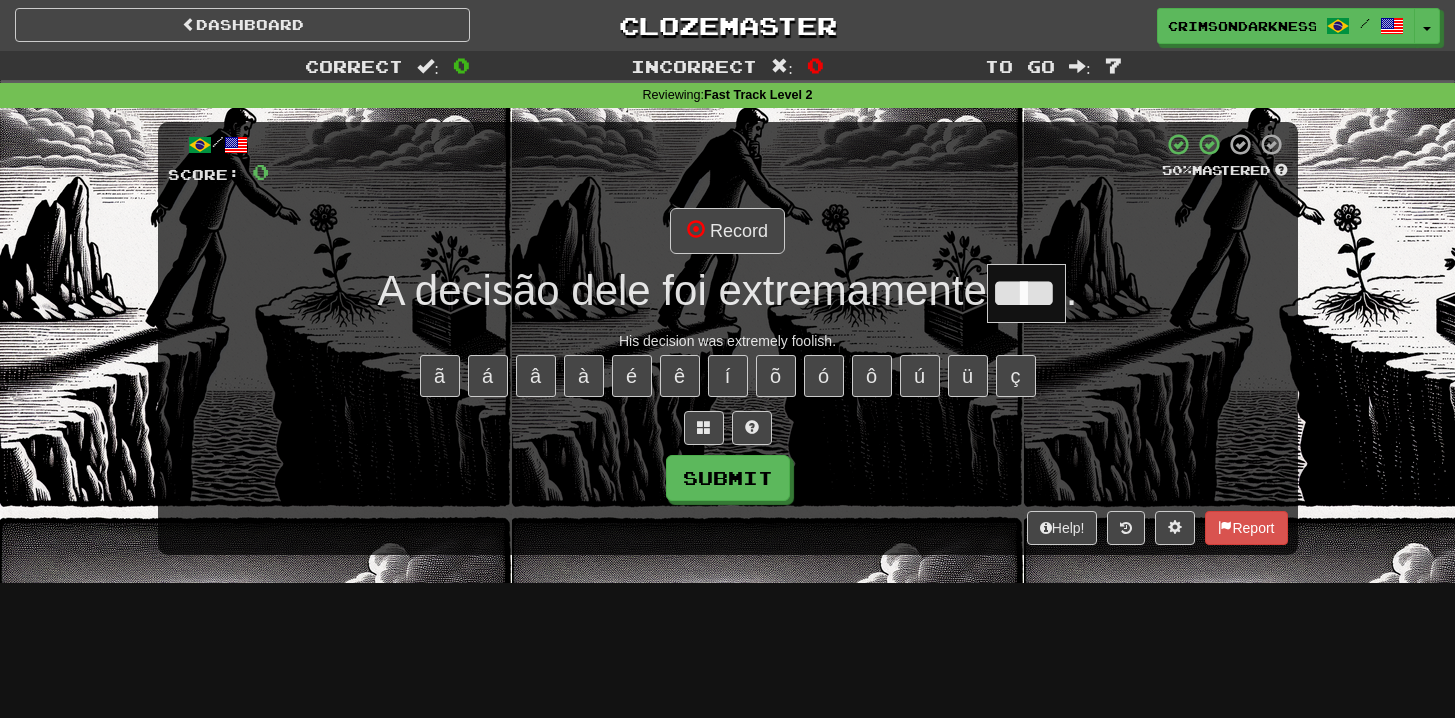 type on "****" 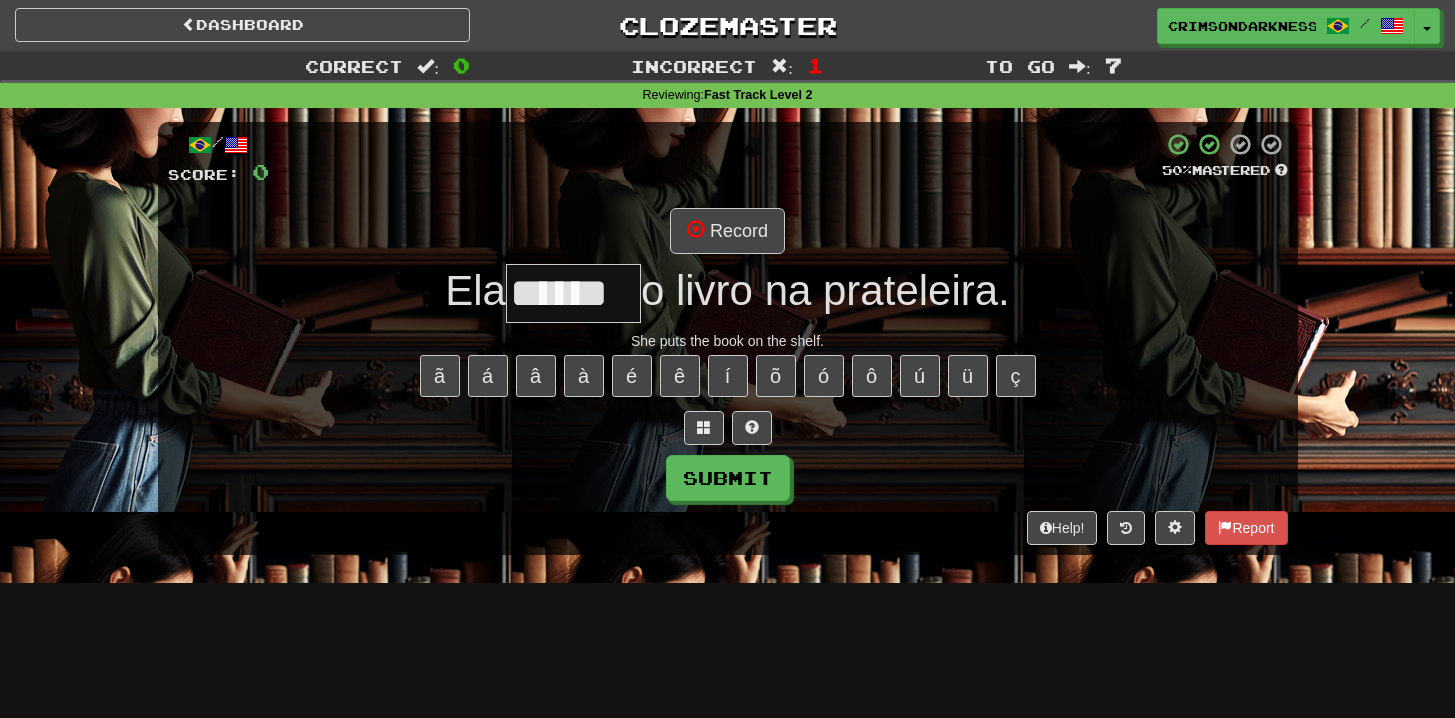 type on "******" 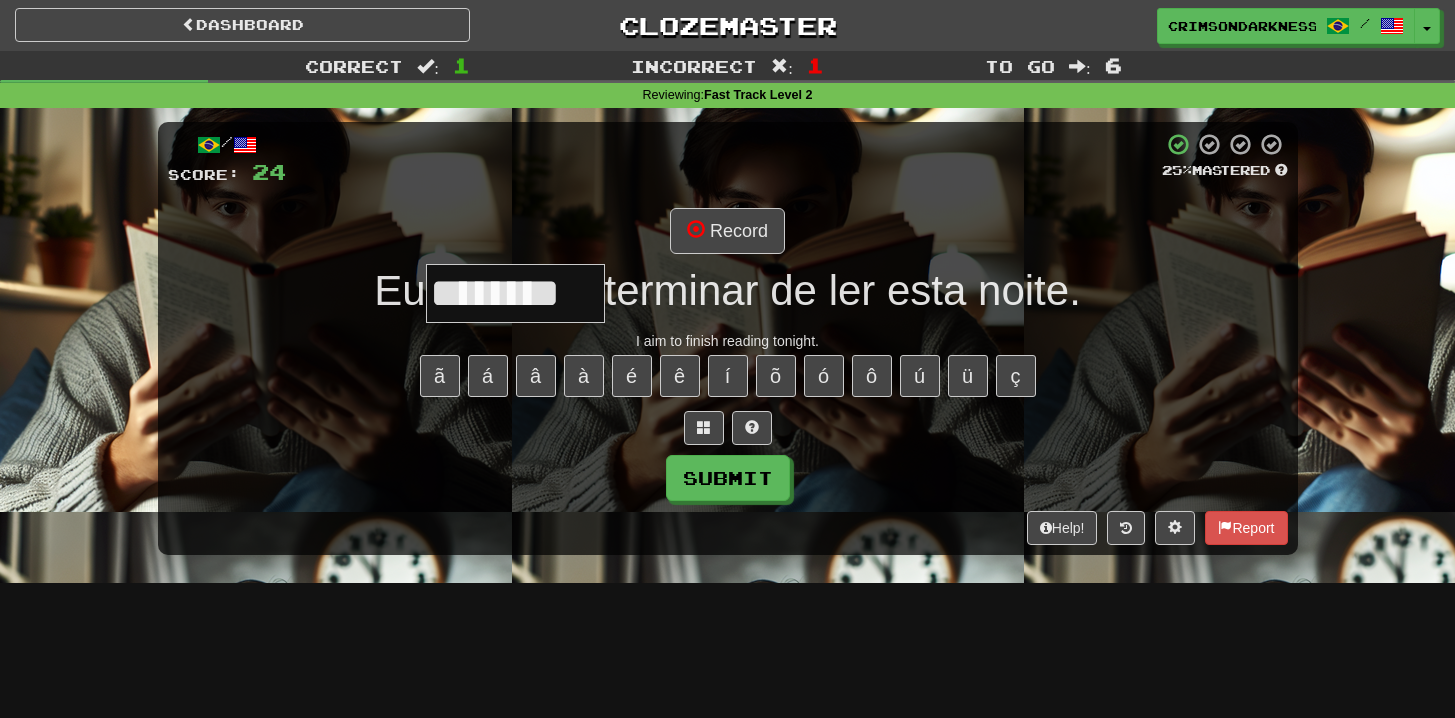 type on "********" 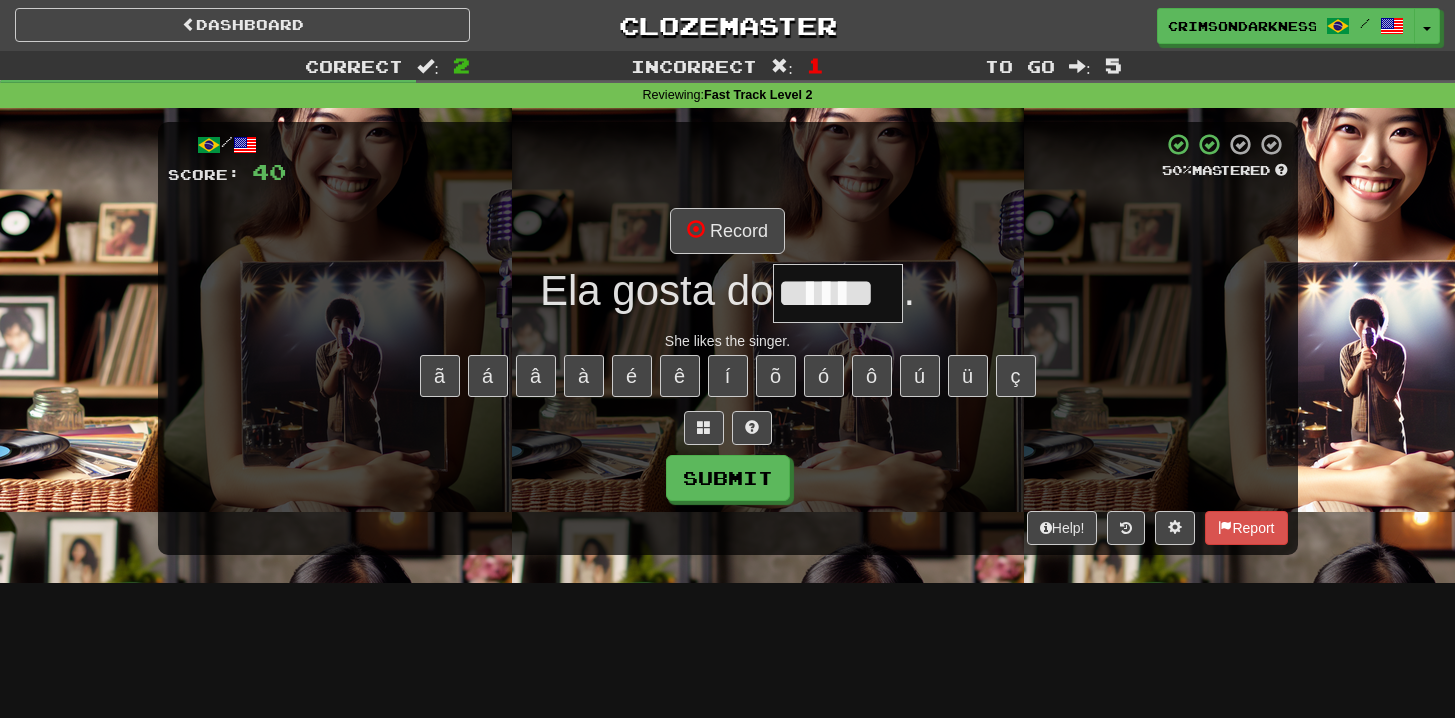 type on "******" 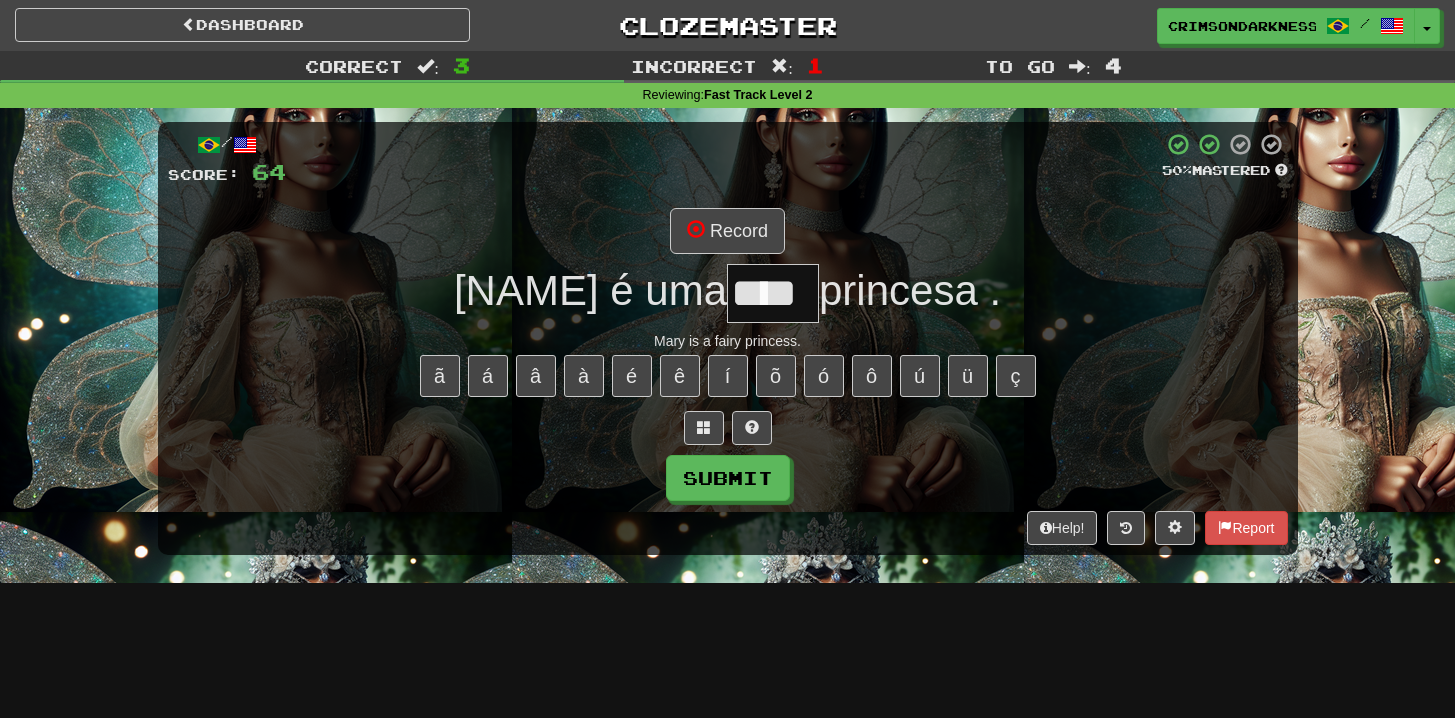 type on "****" 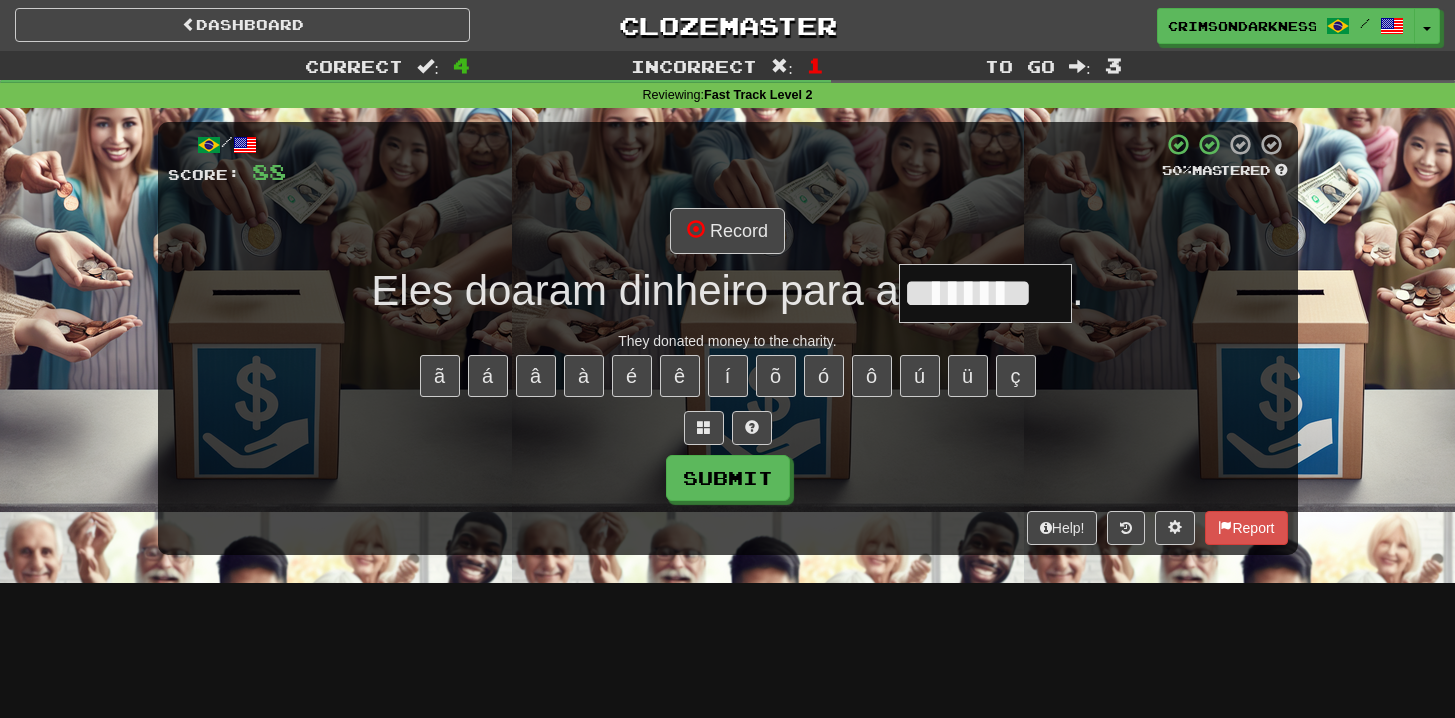 type on "********" 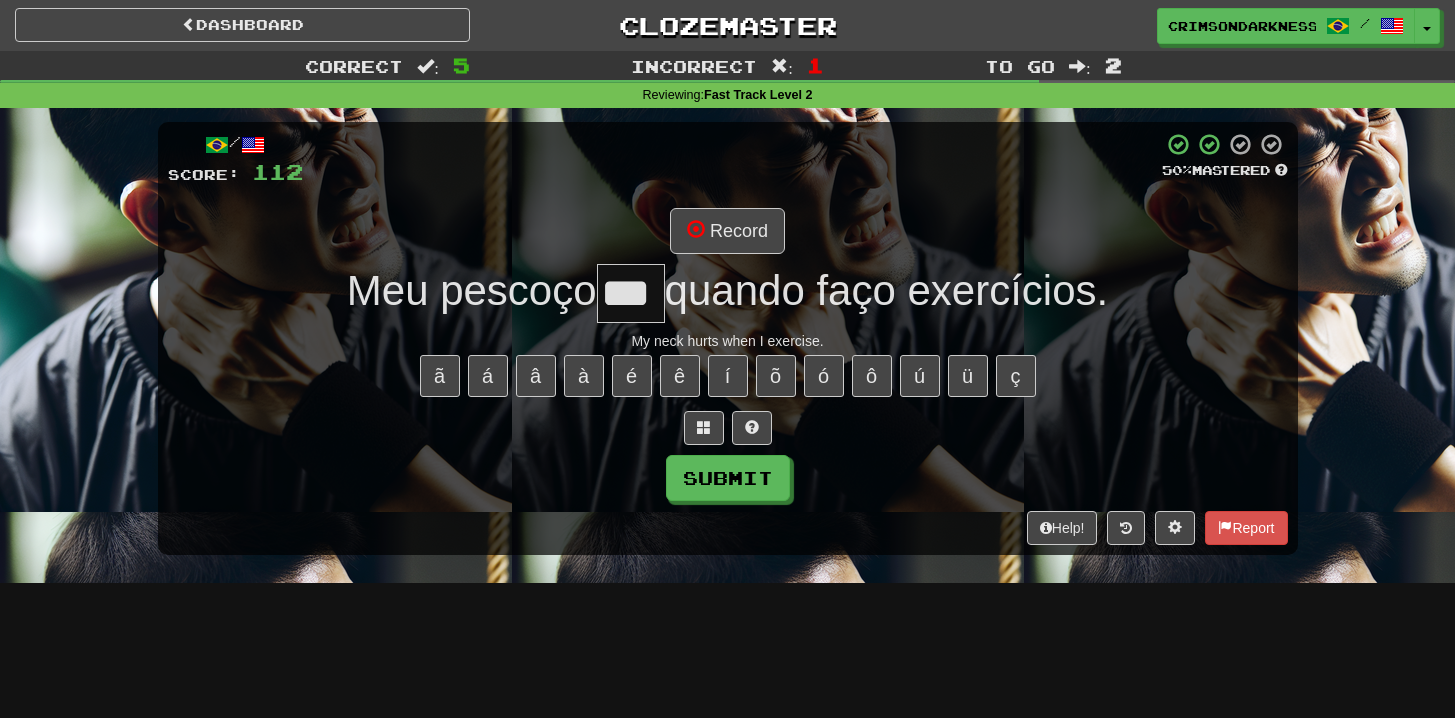 type on "***" 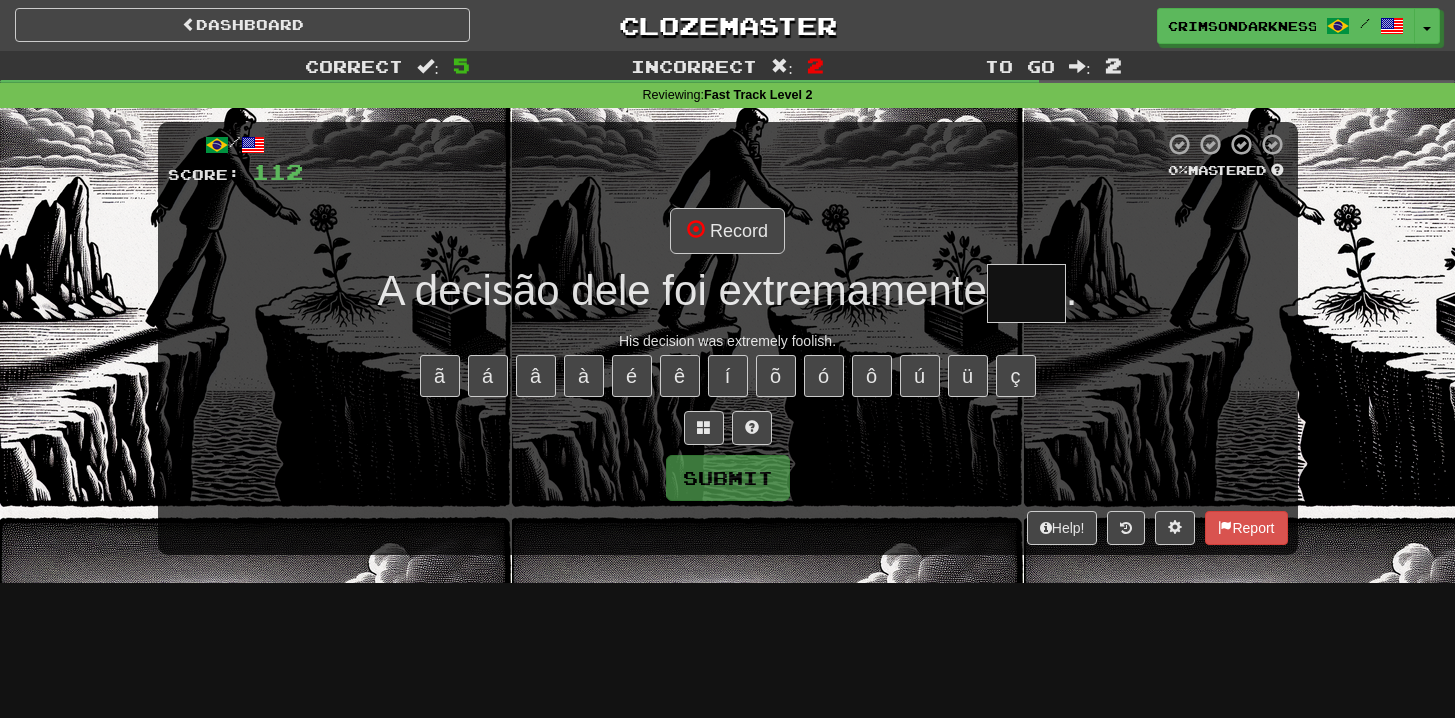 type on "*" 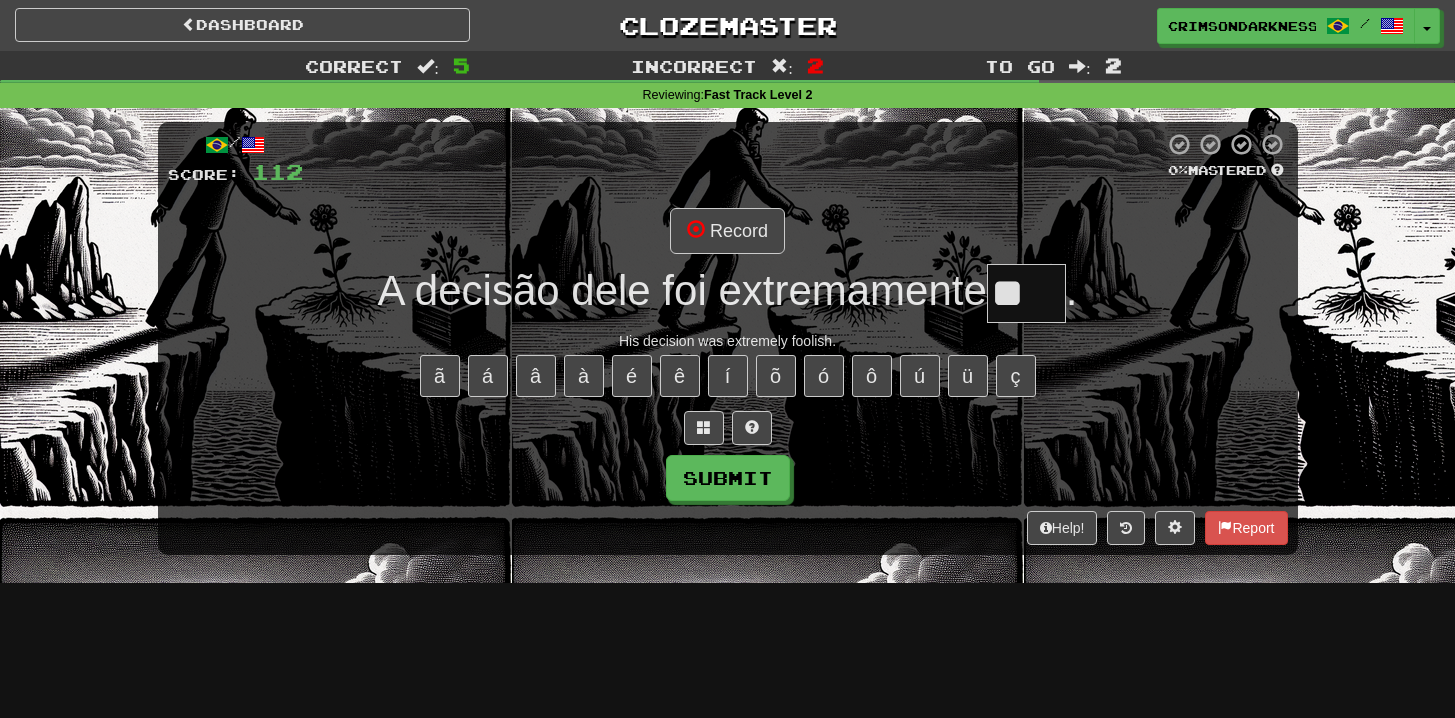 type on "*" 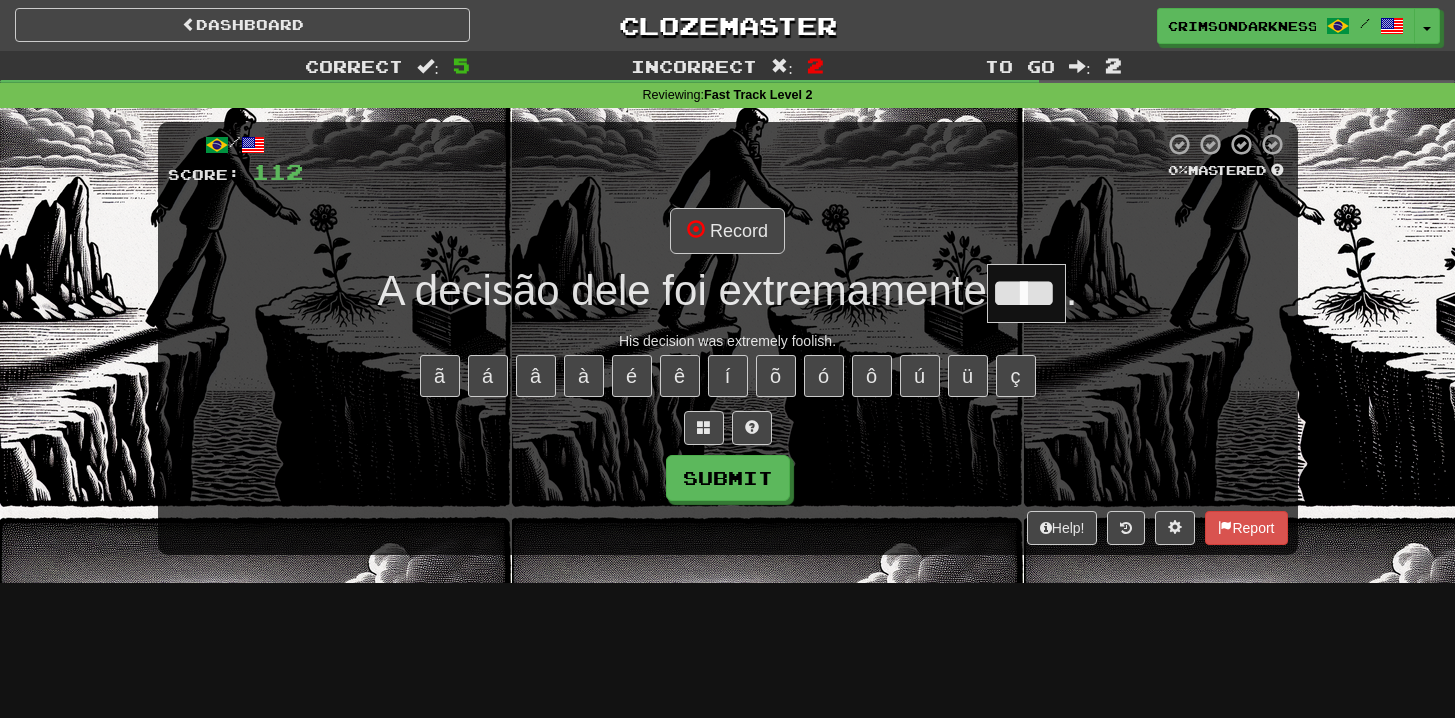 type on "****" 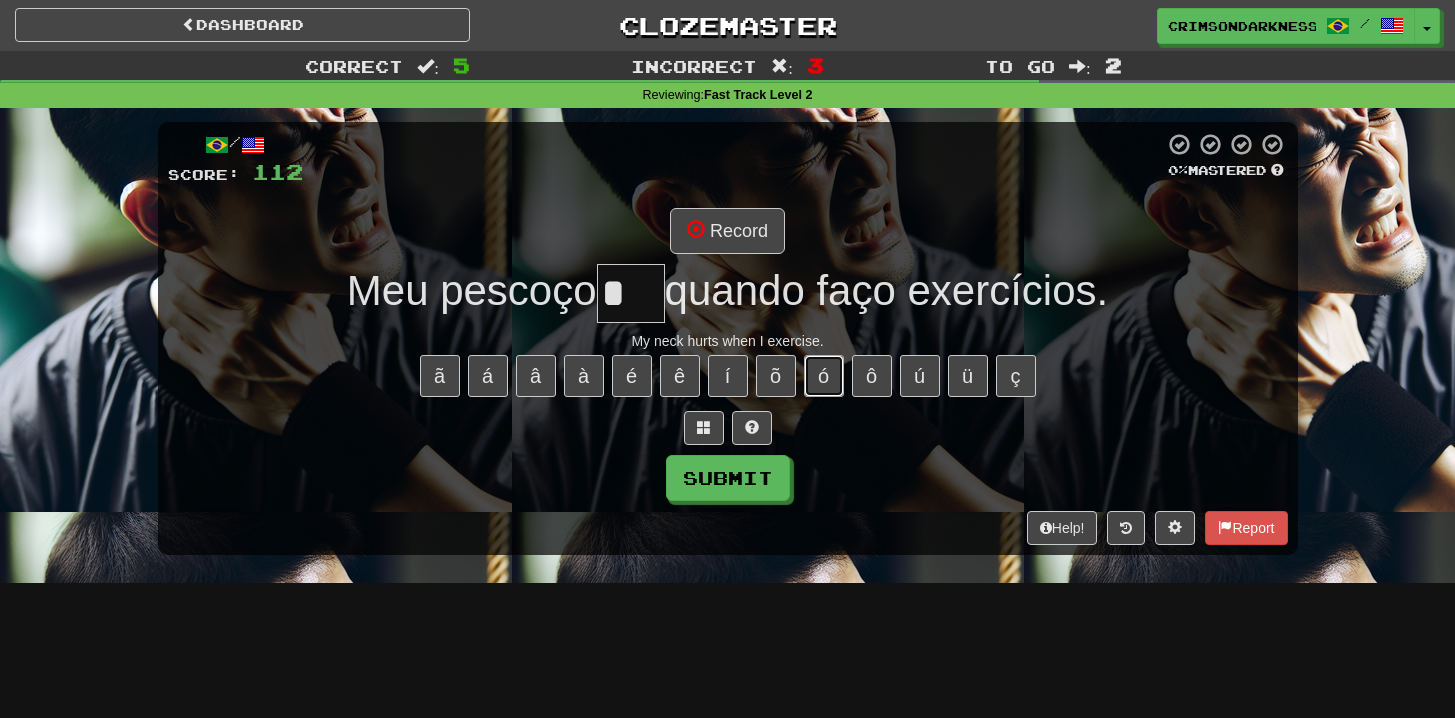 drag, startPoint x: 824, startPoint y: 377, endPoint x: 829, endPoint y: 389, distance: 13 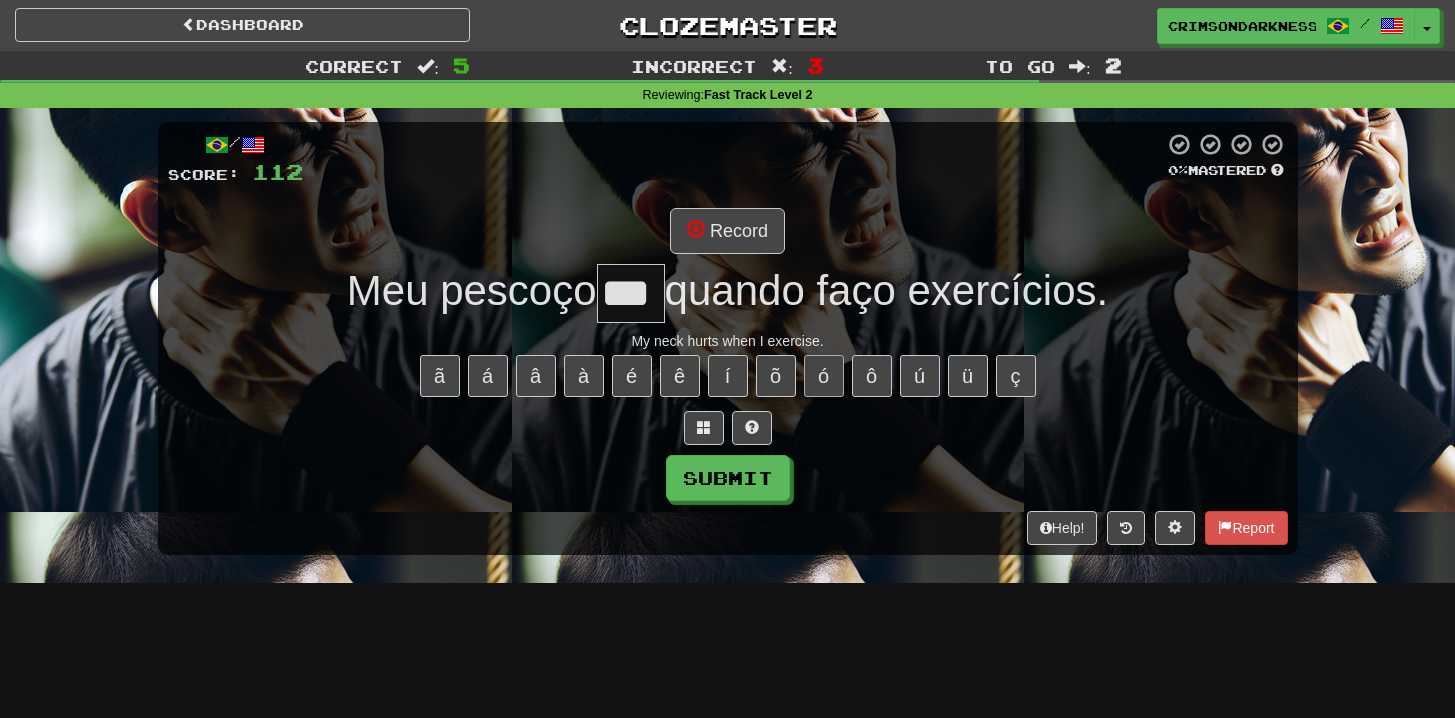 type on "***" 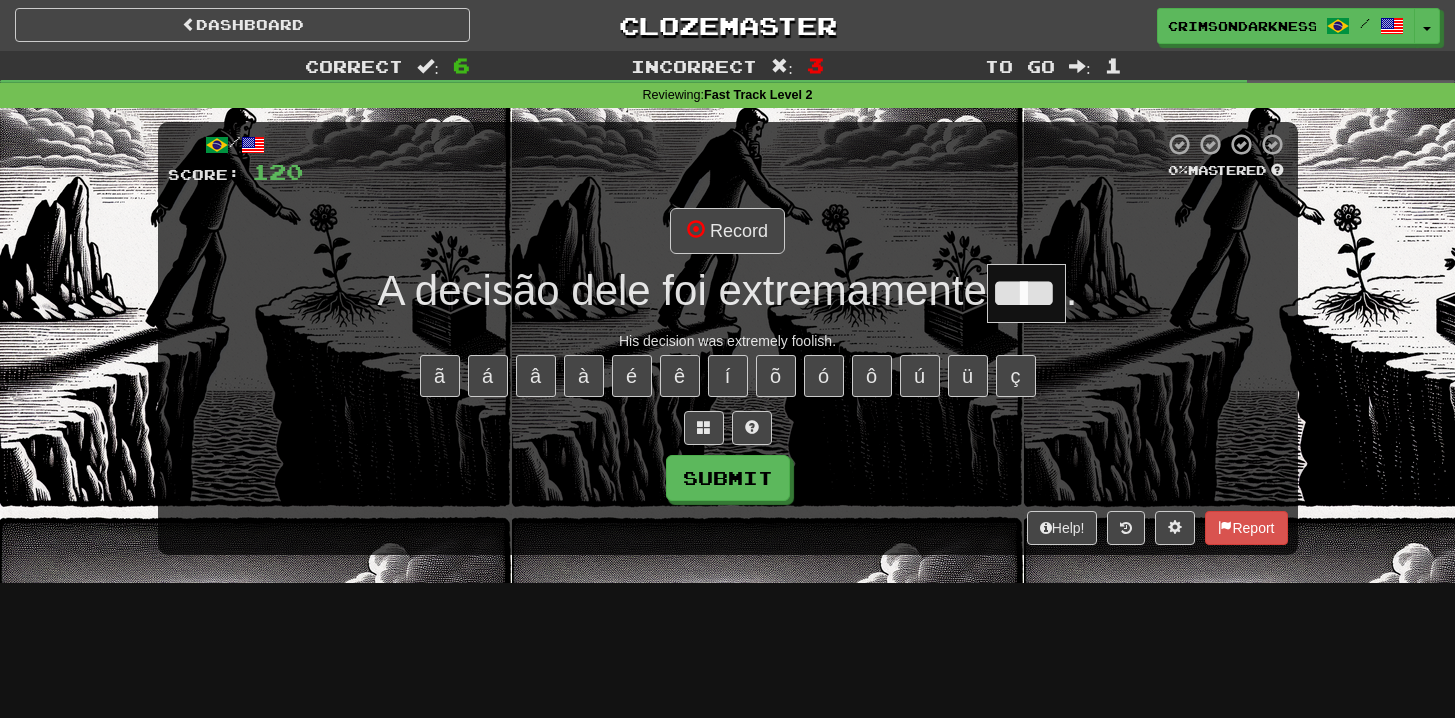 type on "****" 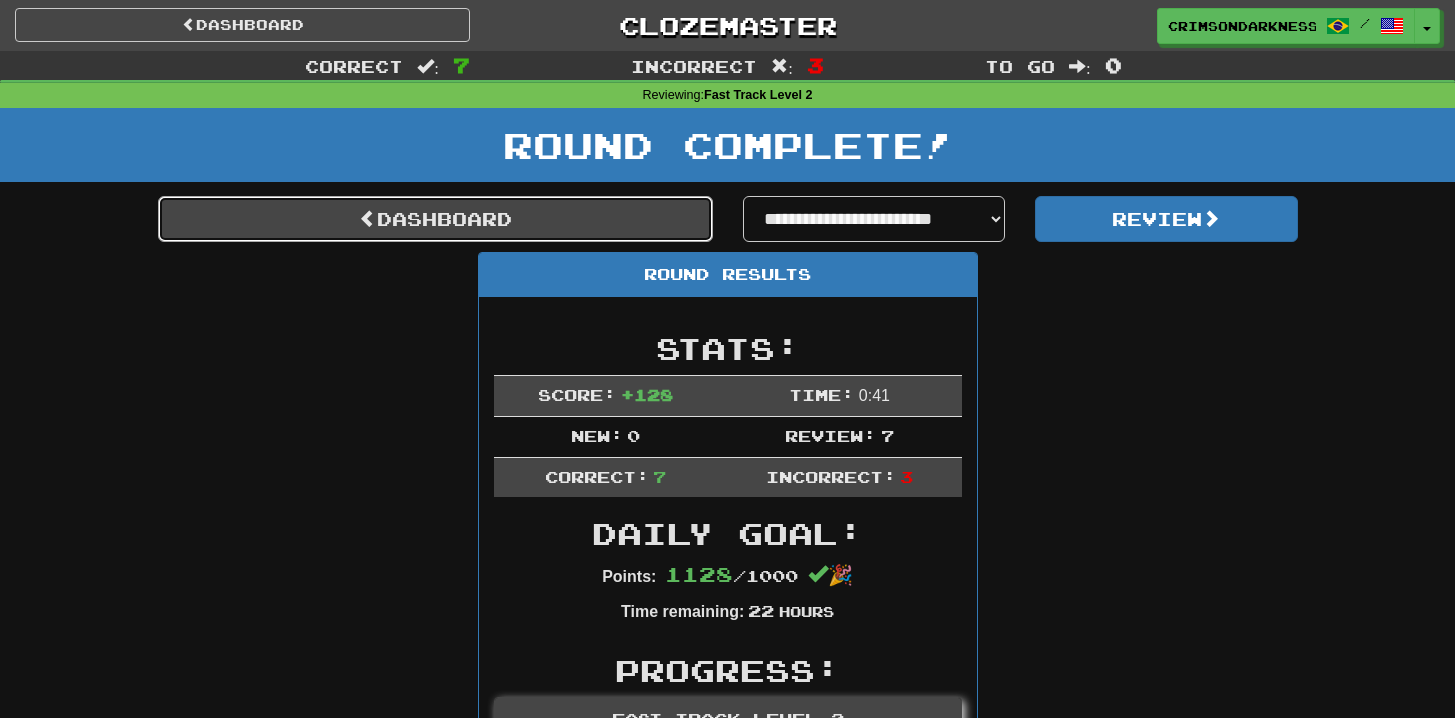 click on "Dashboard" at bounding box center (435, 219) 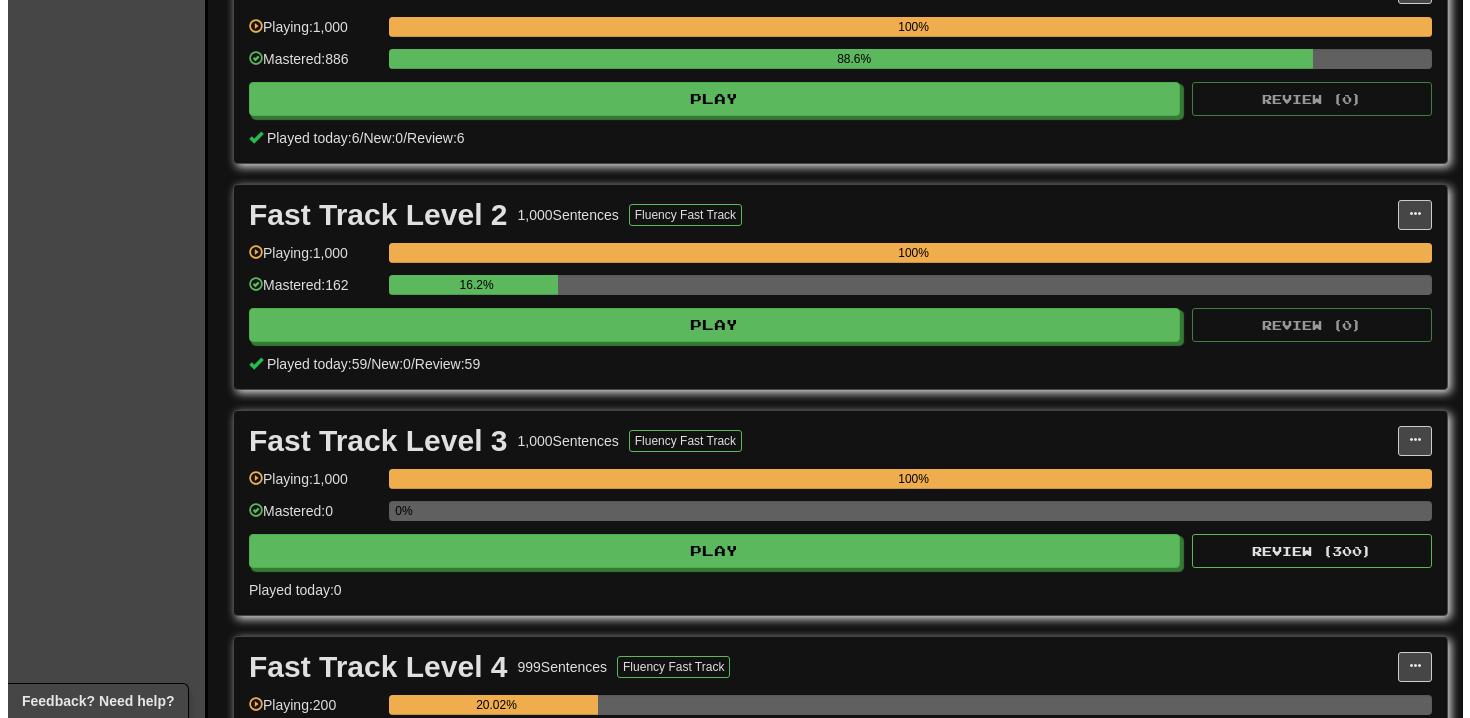 scroll, scrollTop: 588, scrollLeft: 0, axis: vertical 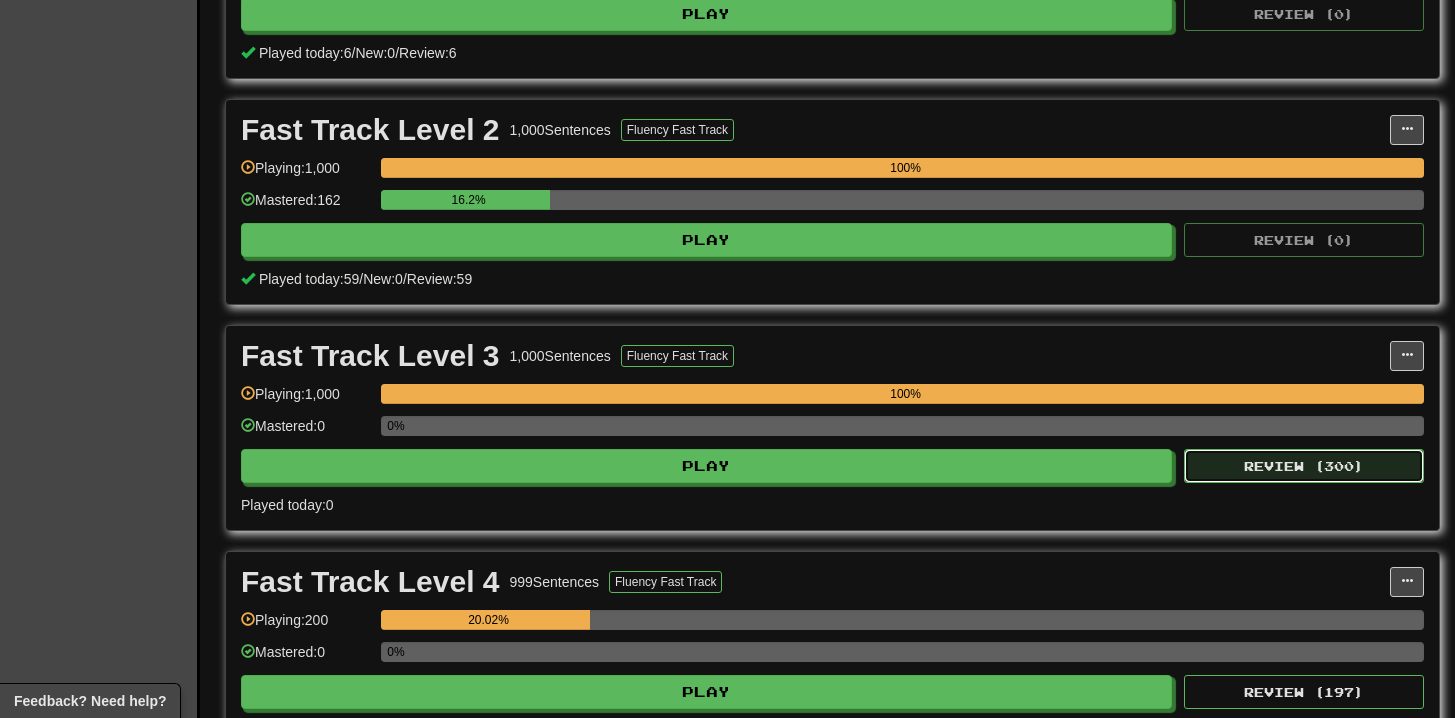 click on "Review ( 300 )" at bounding box center (1304, 466) 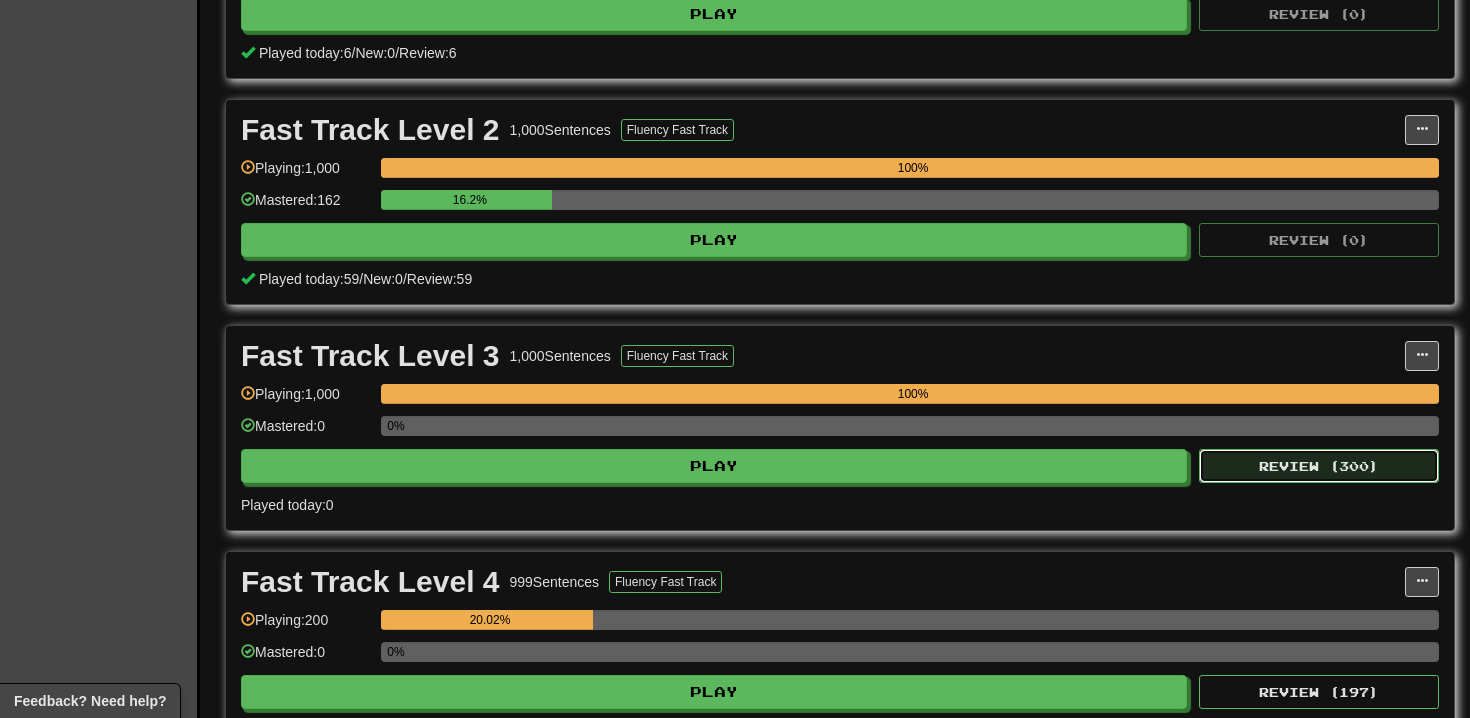 select on "**" 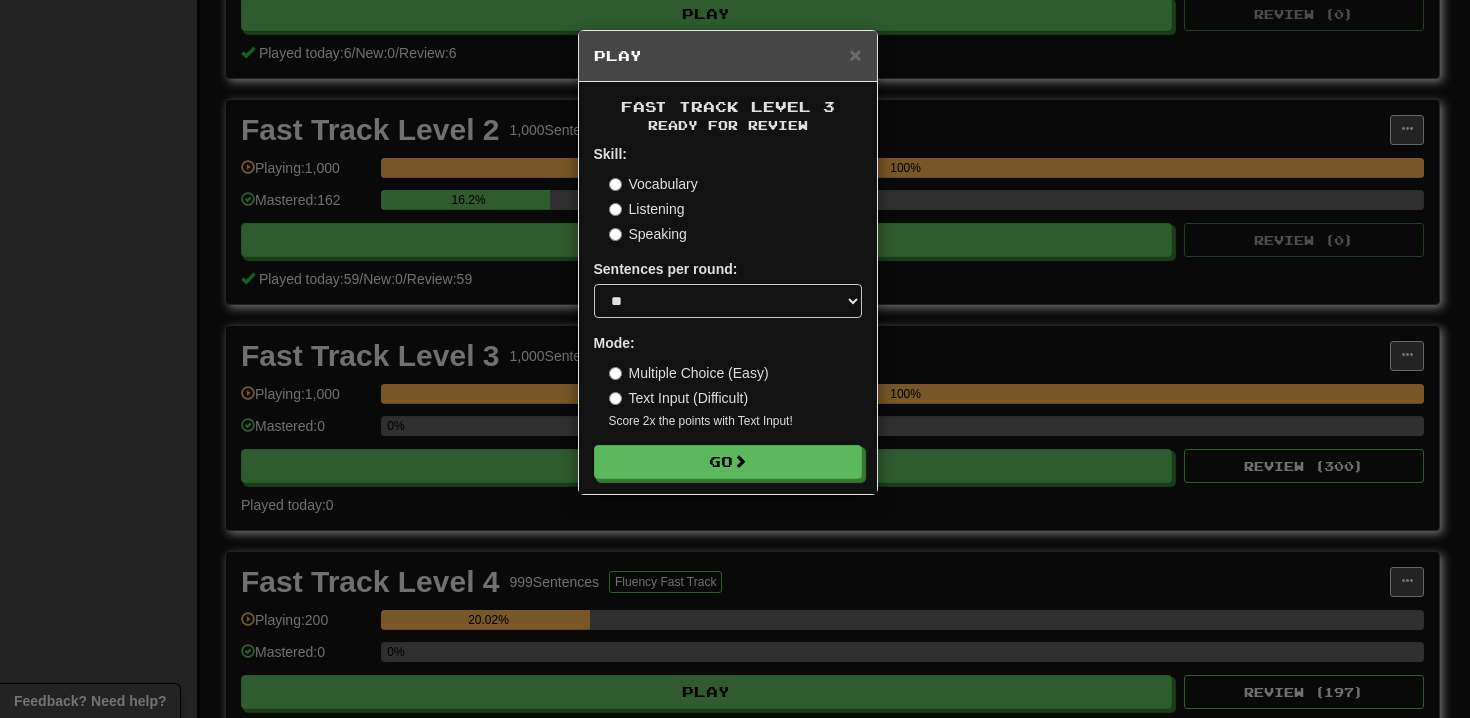 click on "Fast Track Level 3 Ready for Review Skill: Vocabulary Listening Speaking Sentences per round: * ** ** ** ** ** *** ******** Mode: Multiple Choice (Easy) Text Input (Difficult) Score 2x the points with Text Input ! Go" at bounding box center (728, 288) 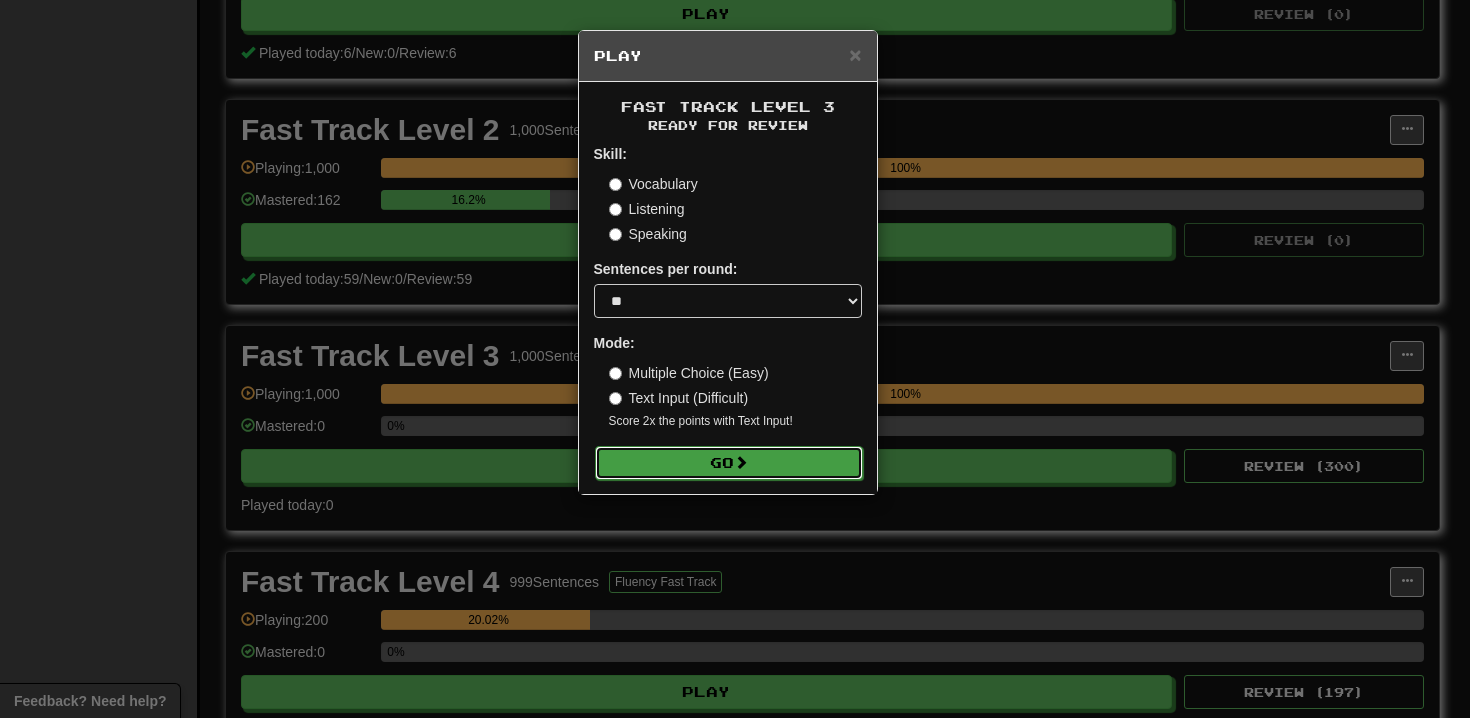 click on "Go" at bounding box center (729, 463) 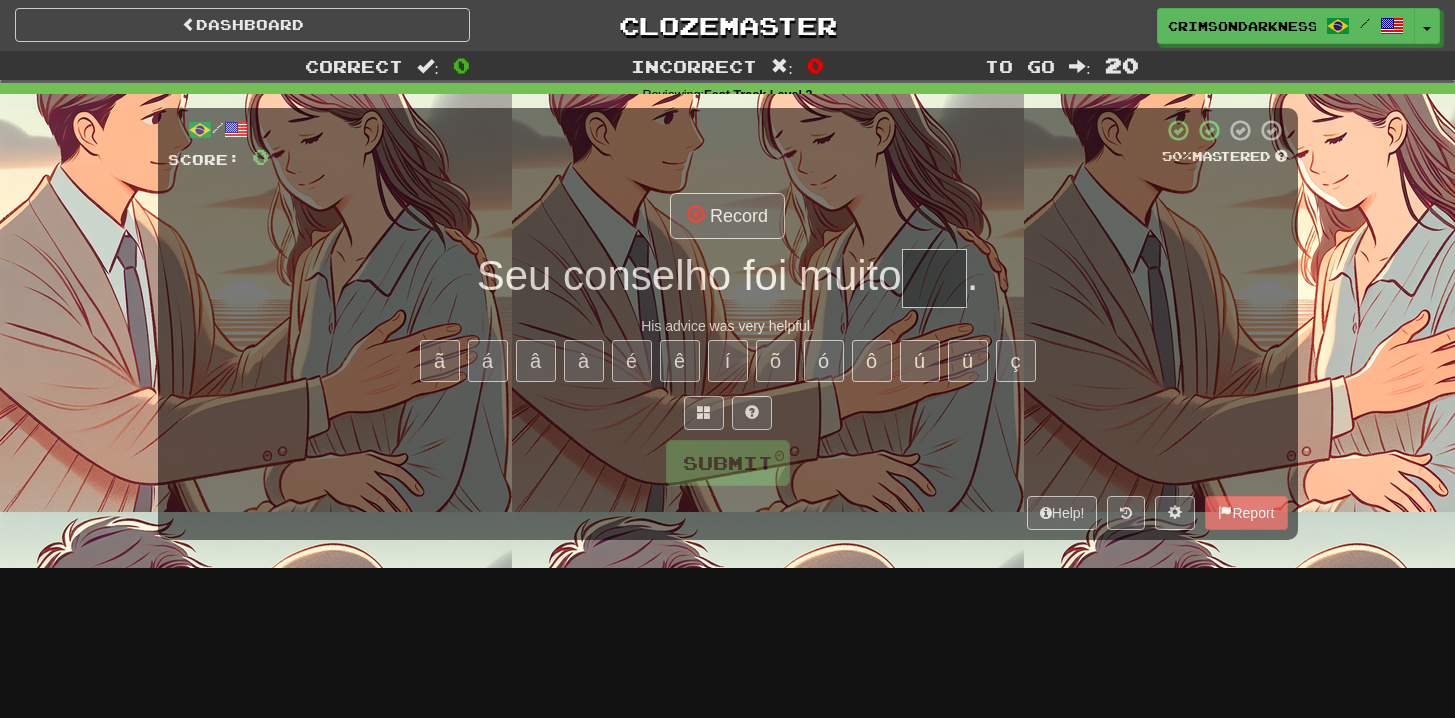 scroll, scrollTop: 0, scrollLeft: 0, axis: both 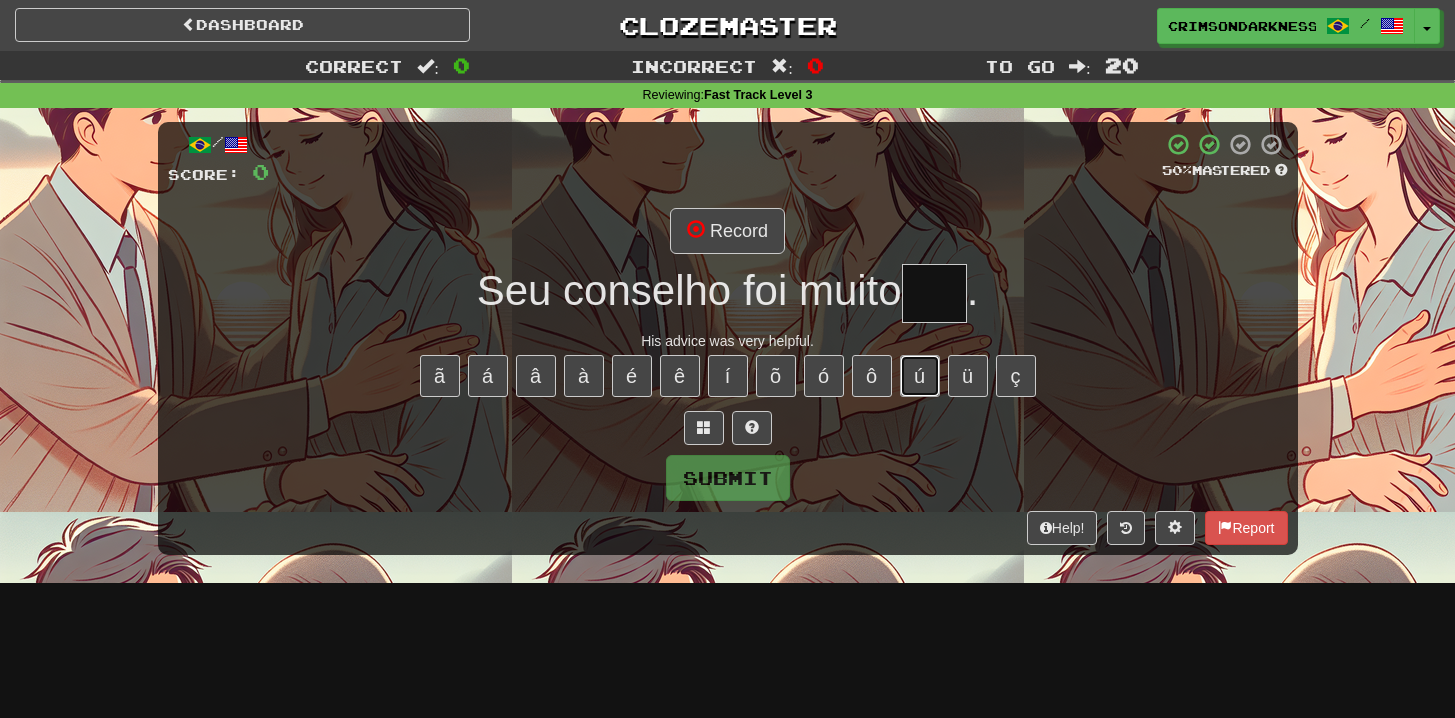 click on "ú" at bounding box center [920, 376] 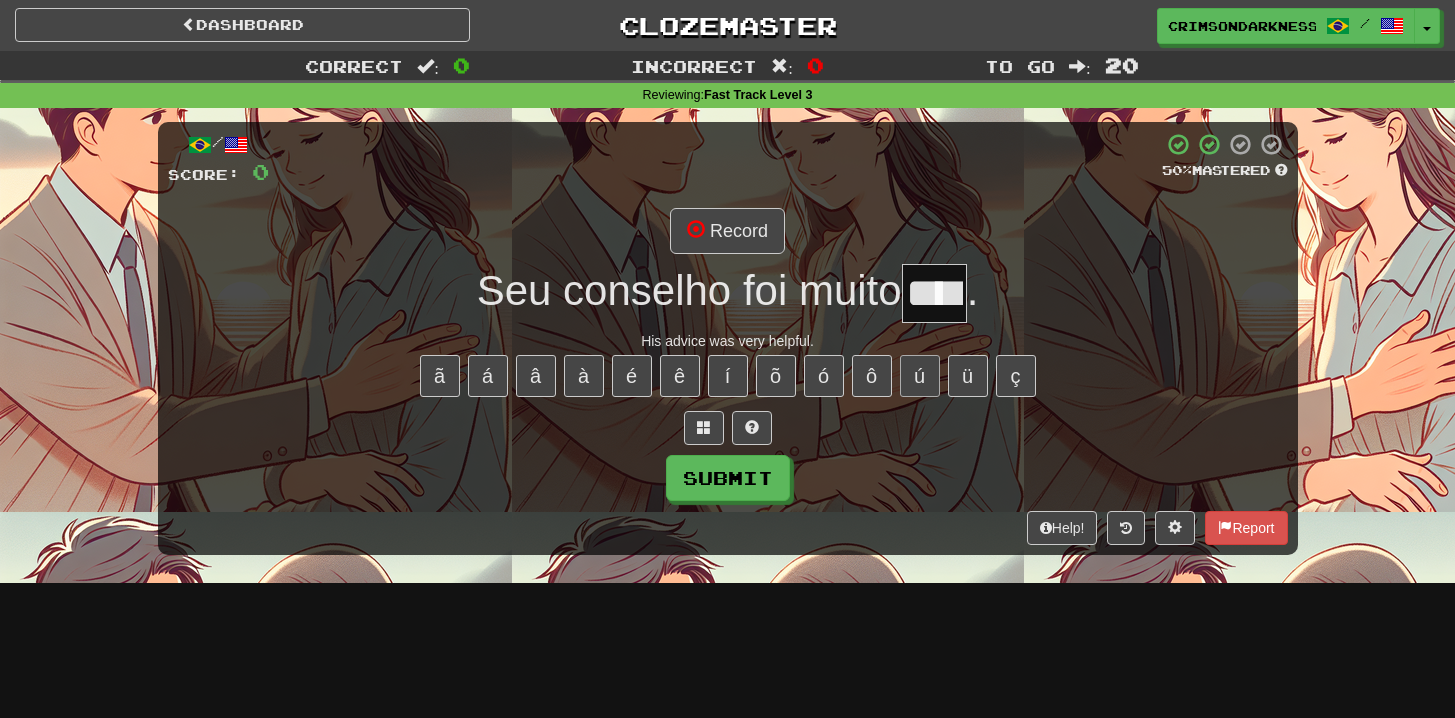 type on "****" 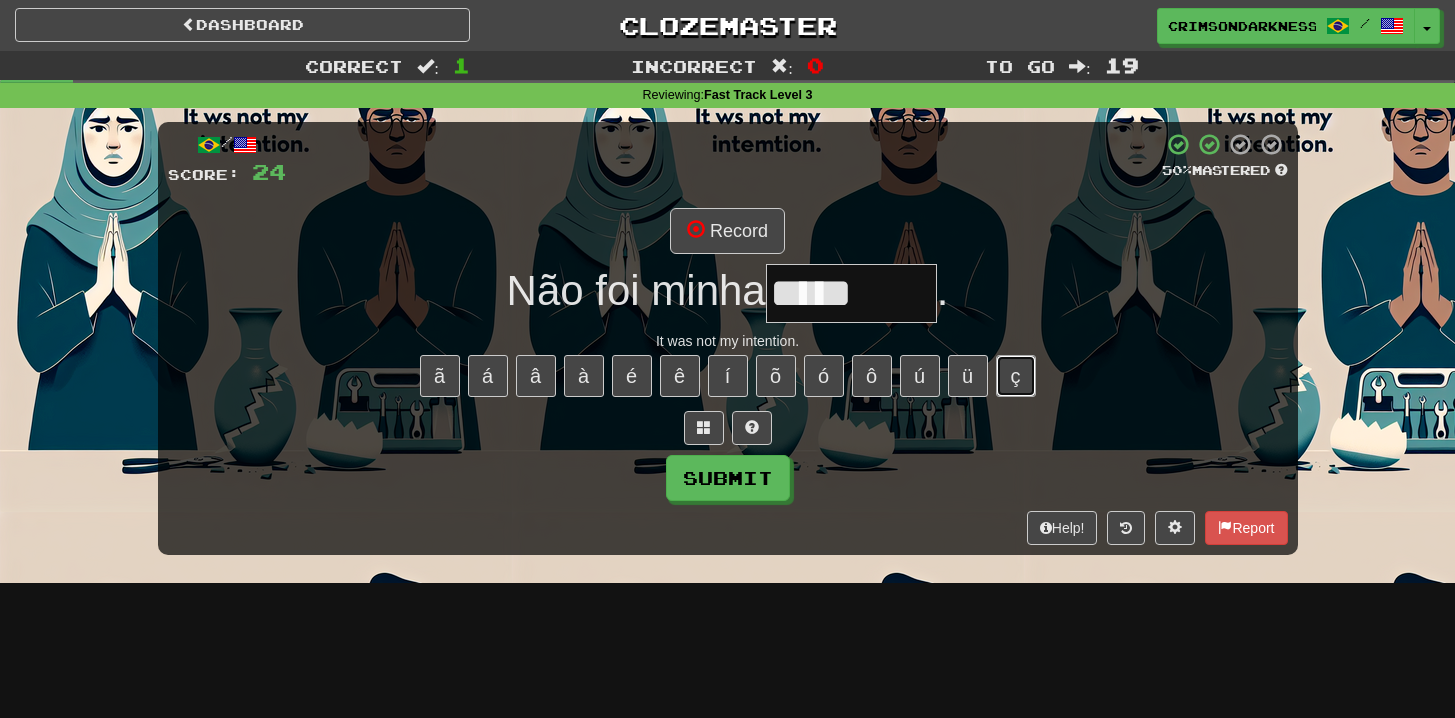 click on "ç" at bounding box center (1016, 376) 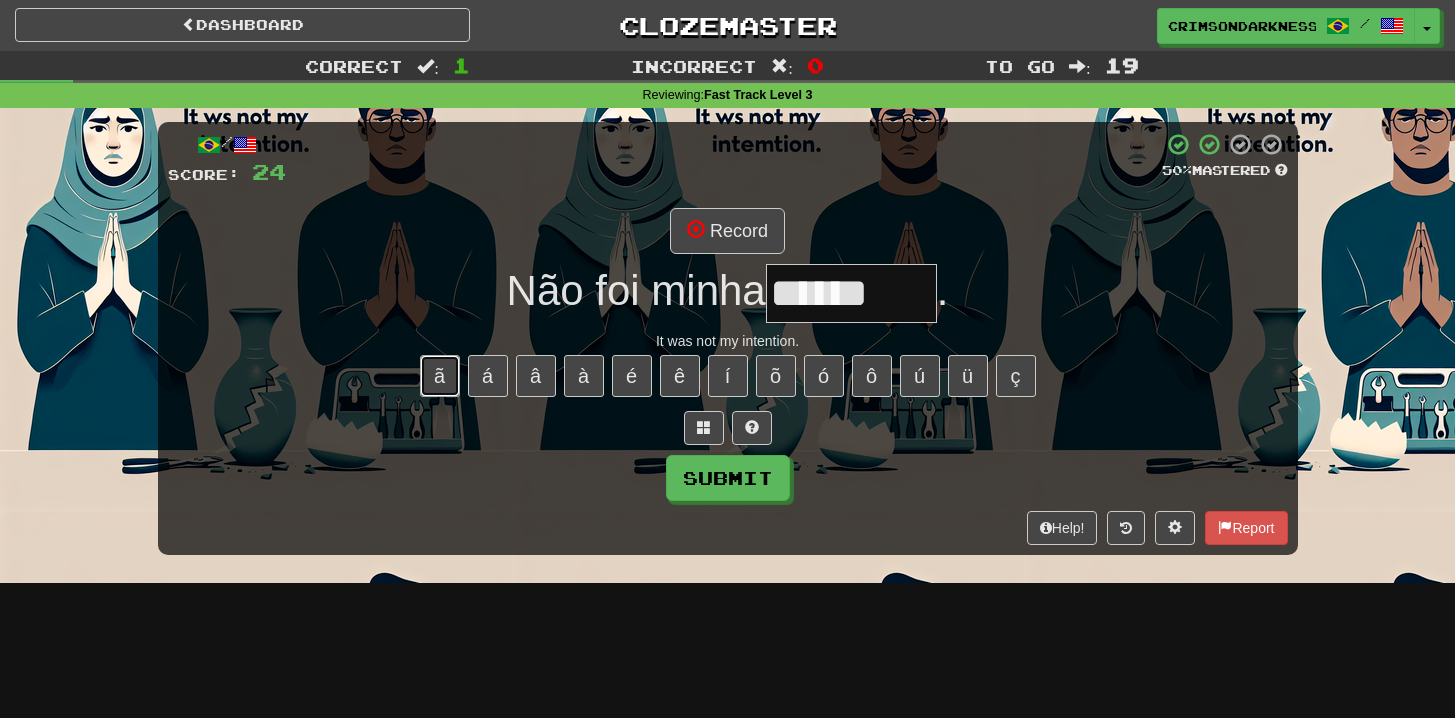 click on "ã" at bounding box center [440, 376] 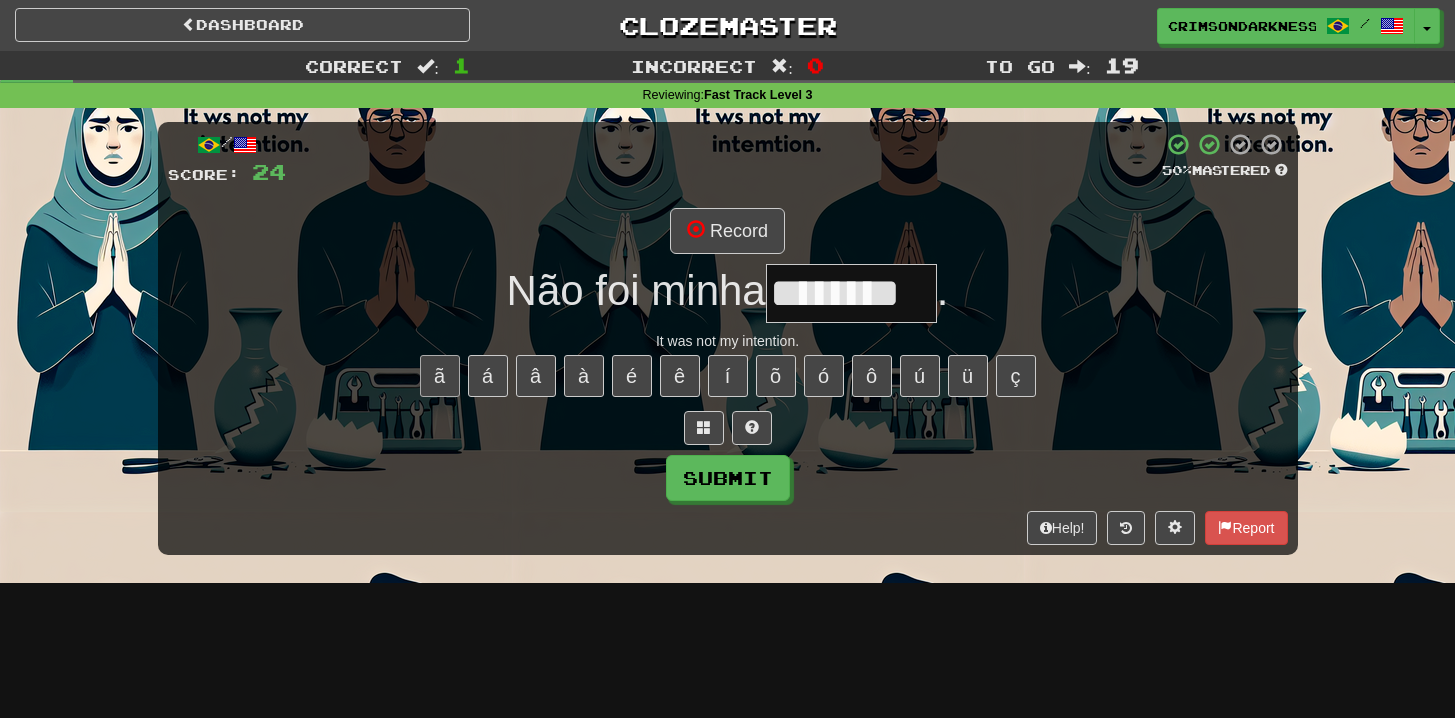 type on "********" 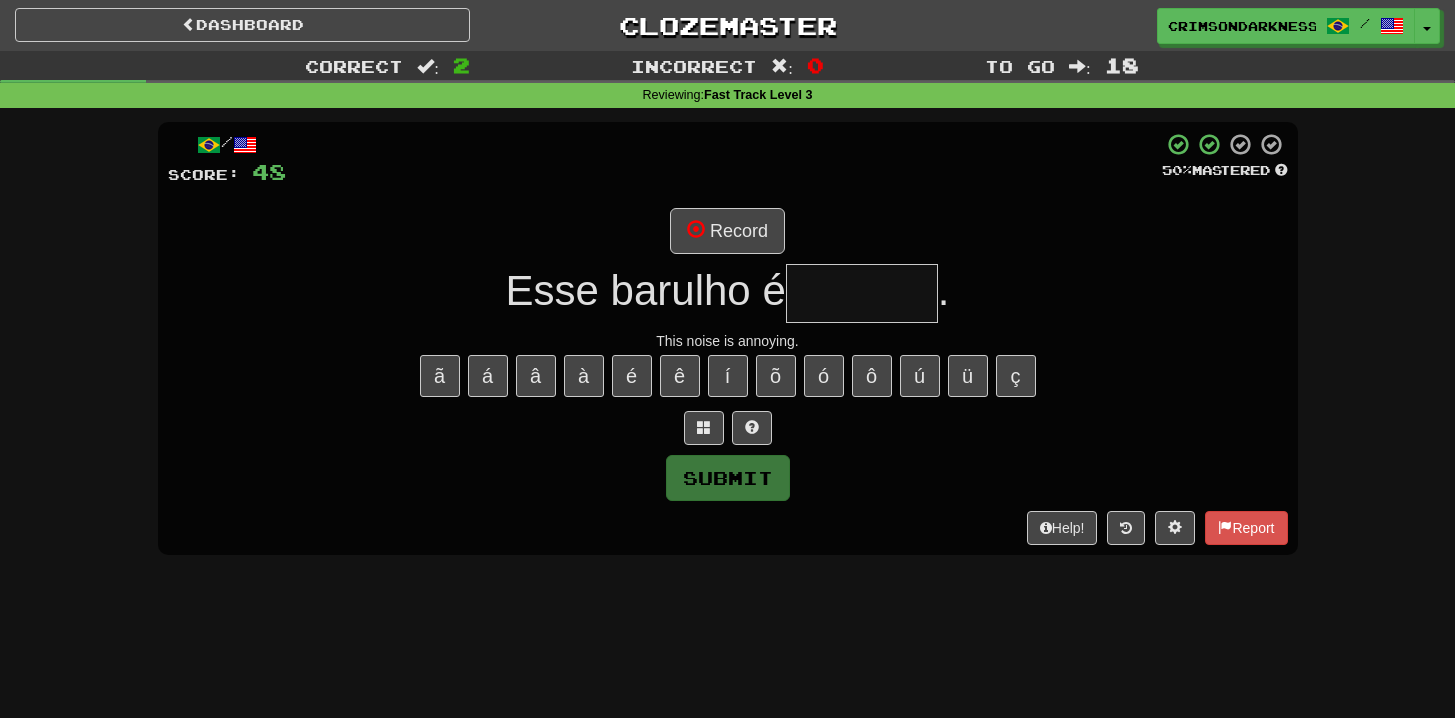 type on "*********" 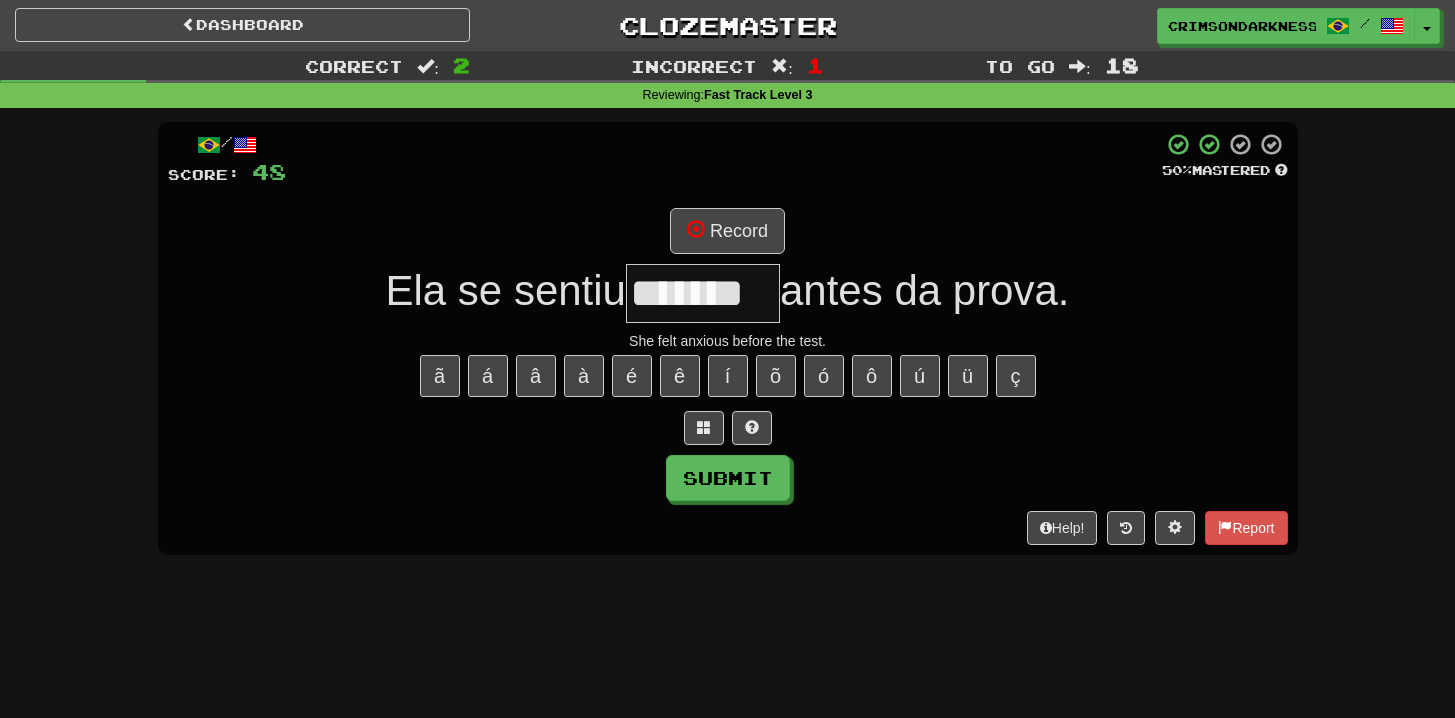 type on "*******" 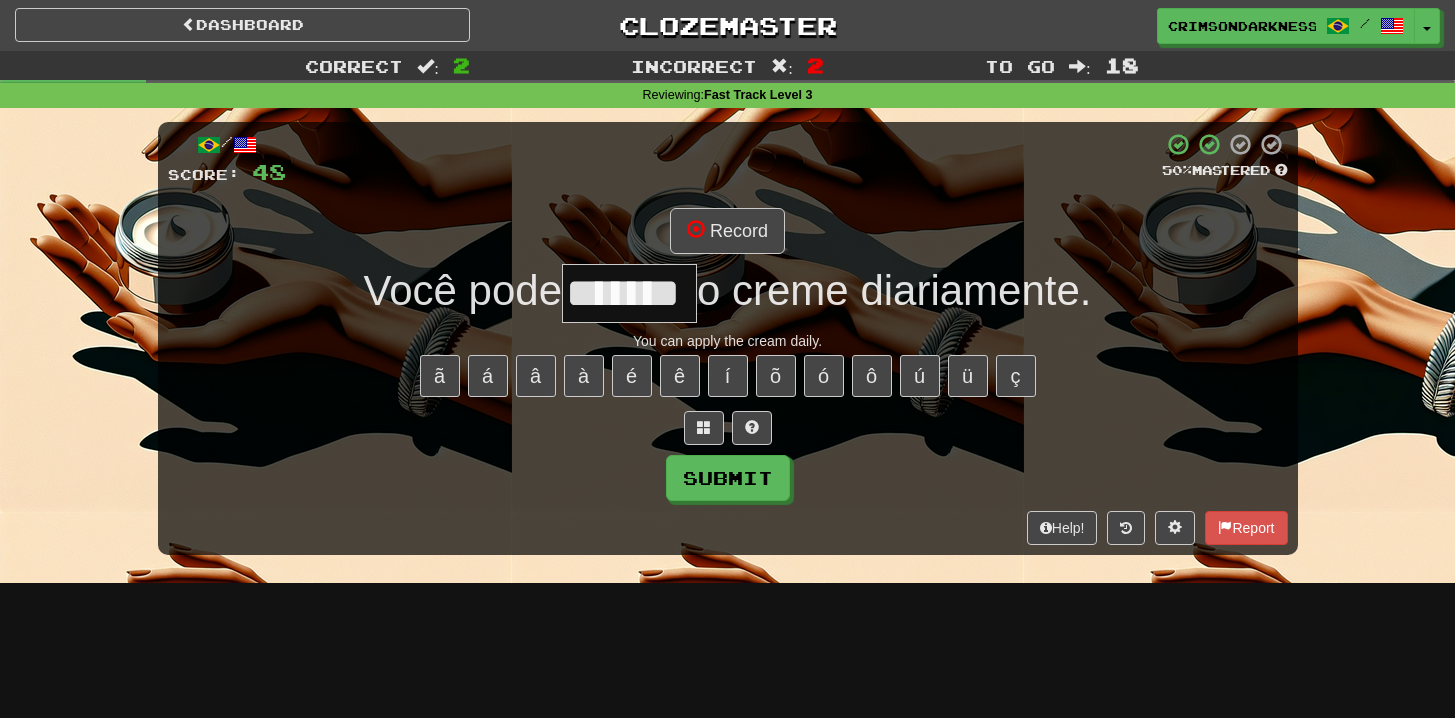 type on "*******" 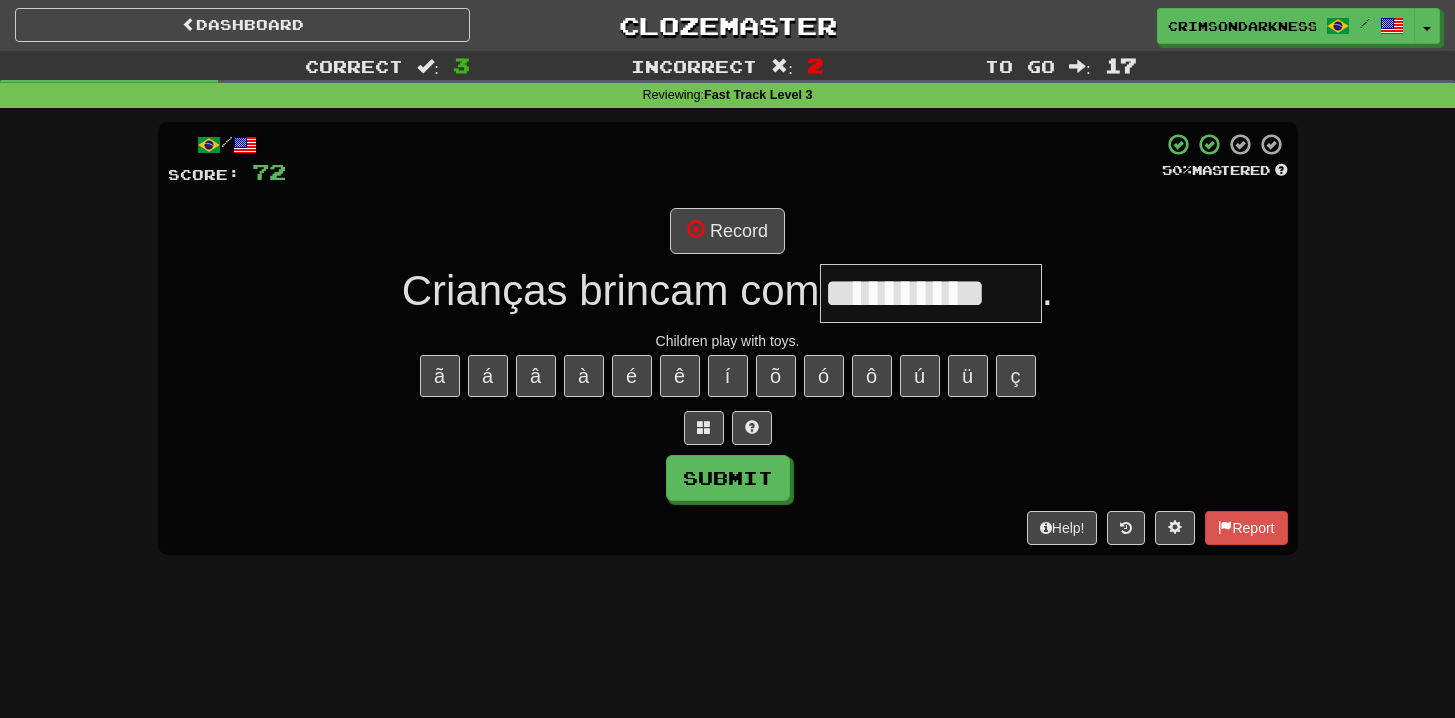 type on "**********" 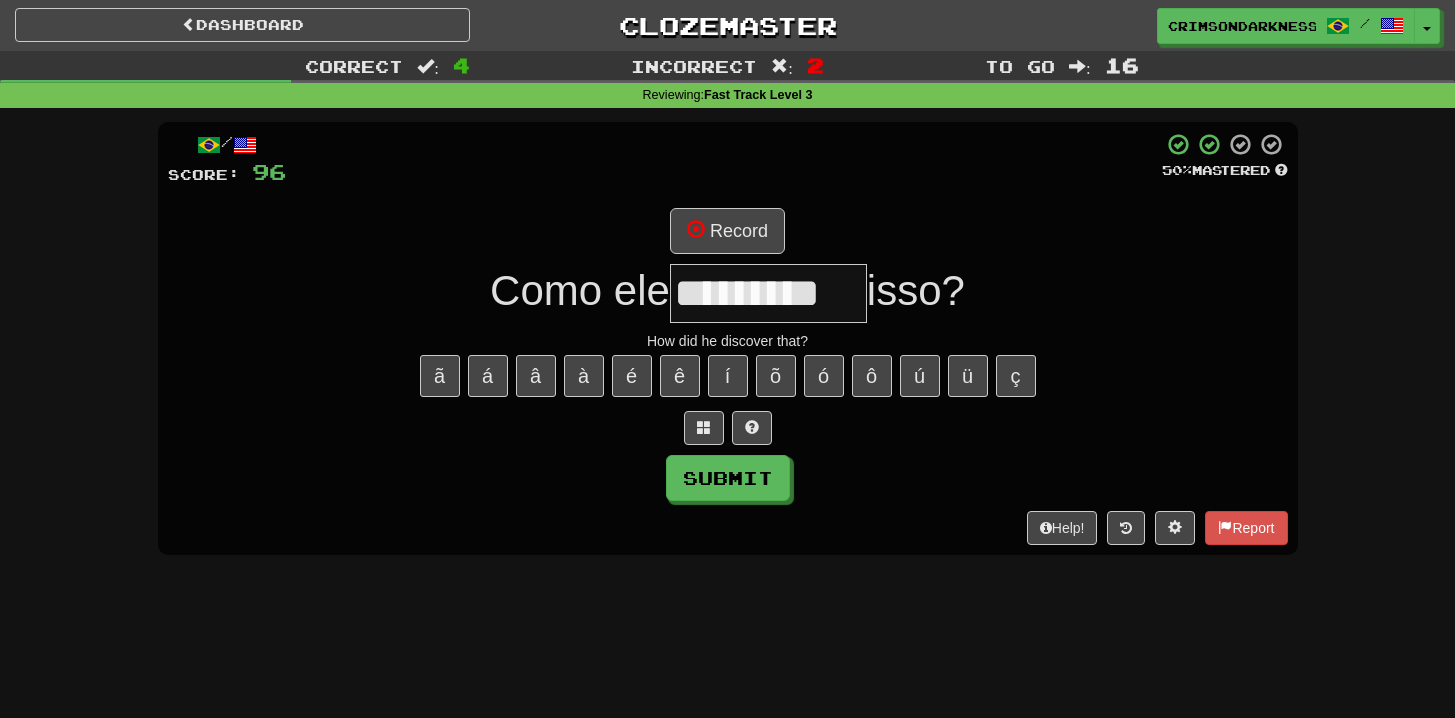 type on "*********" 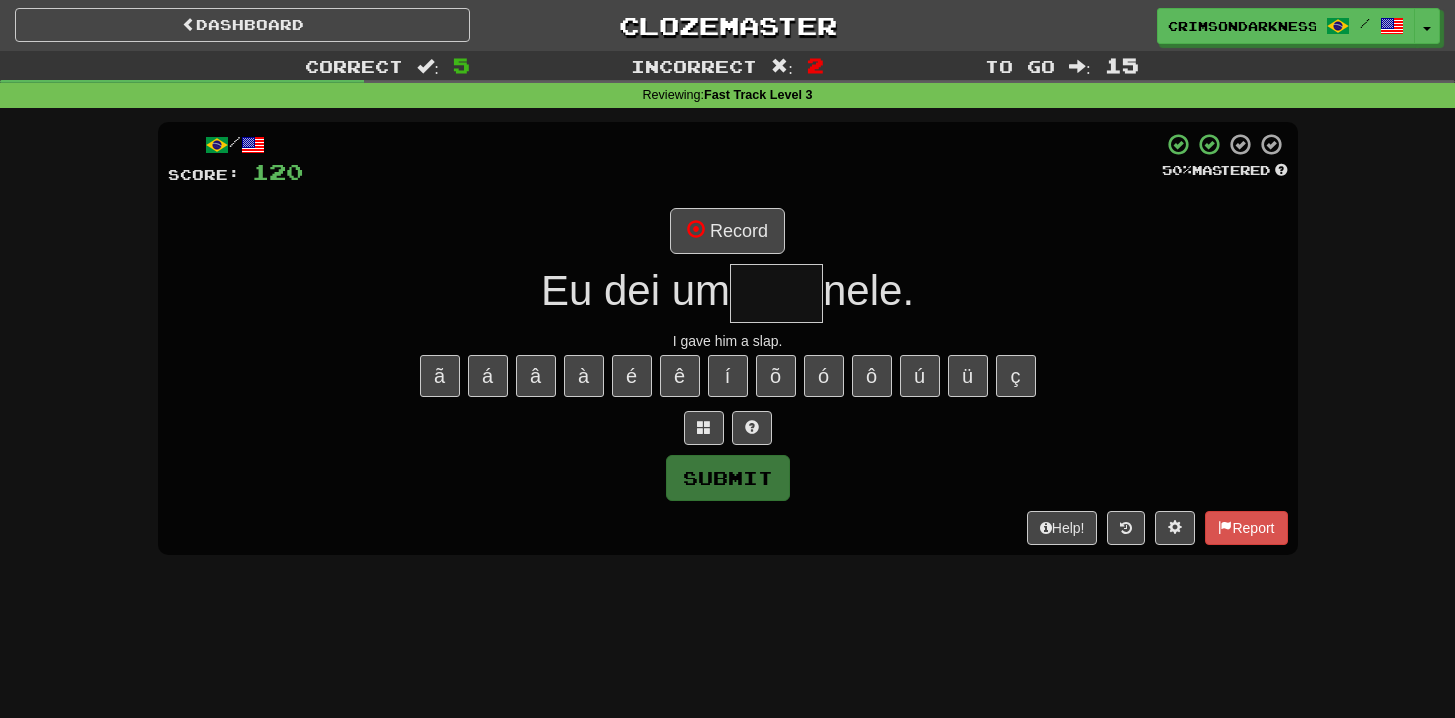 type on "****" 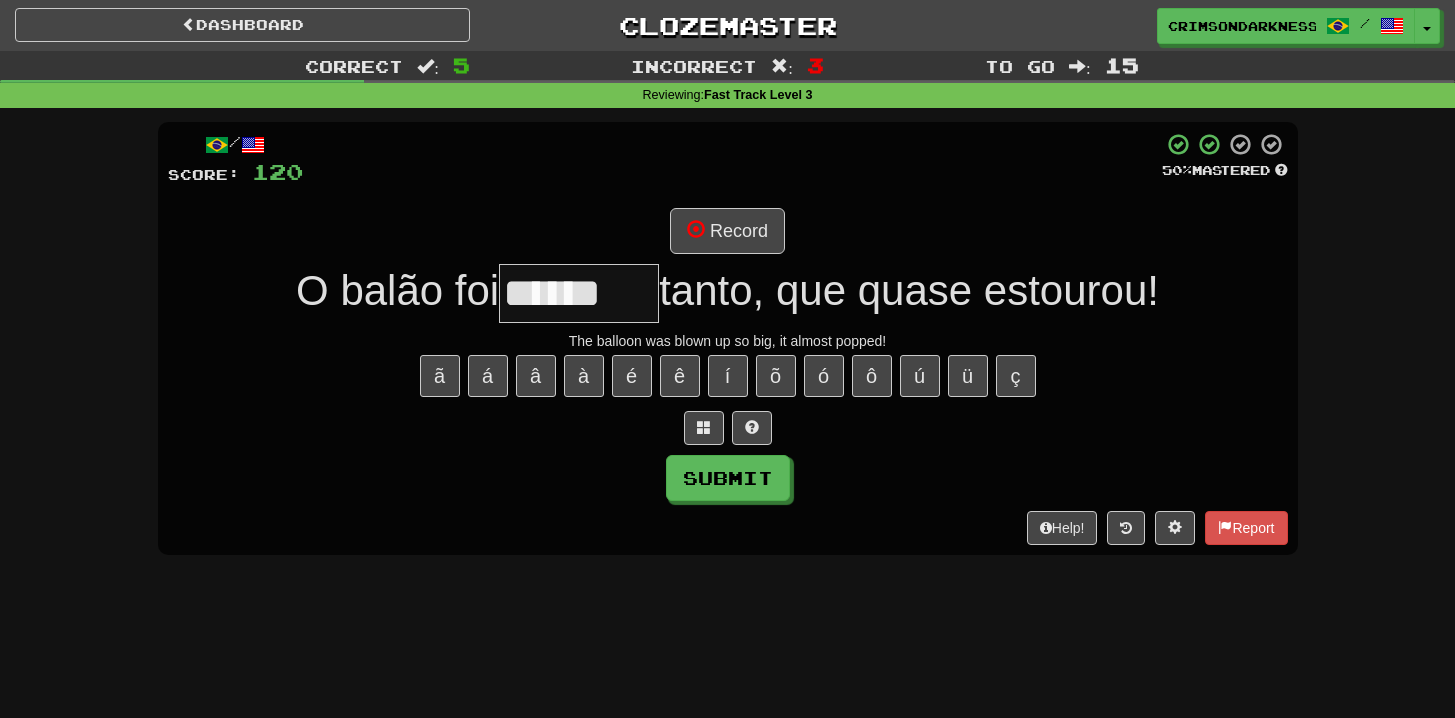 scroll, scrollTop: 0, scrollLeft: 0, axis: both 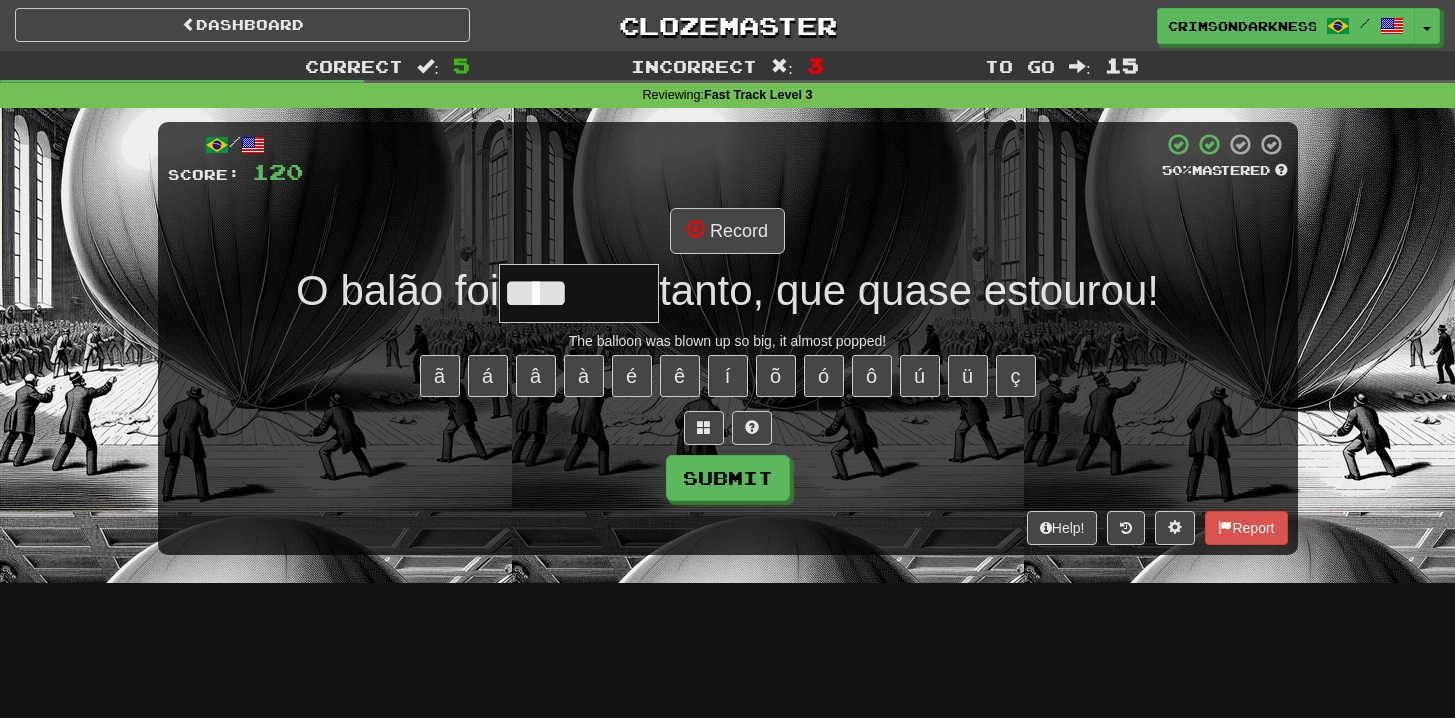 type on "*******" 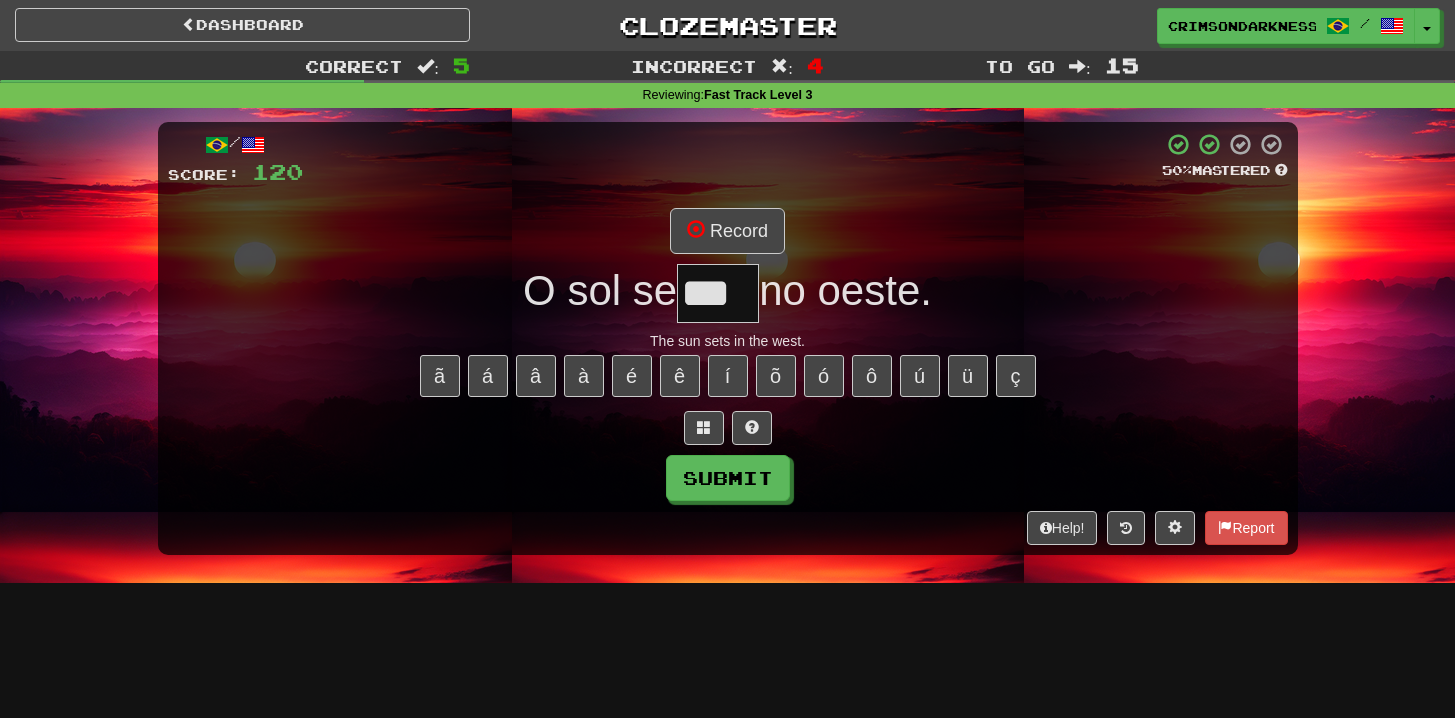 type on "***" 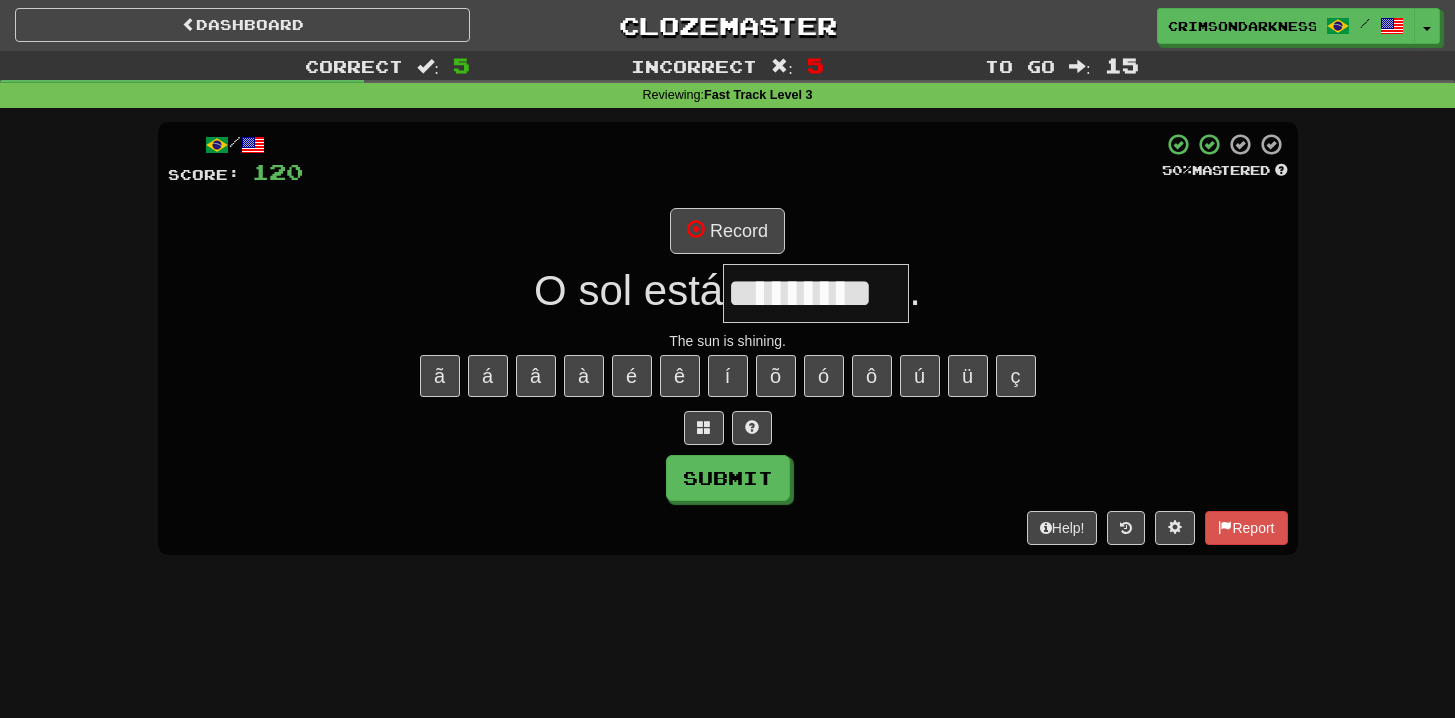 type on "*********" 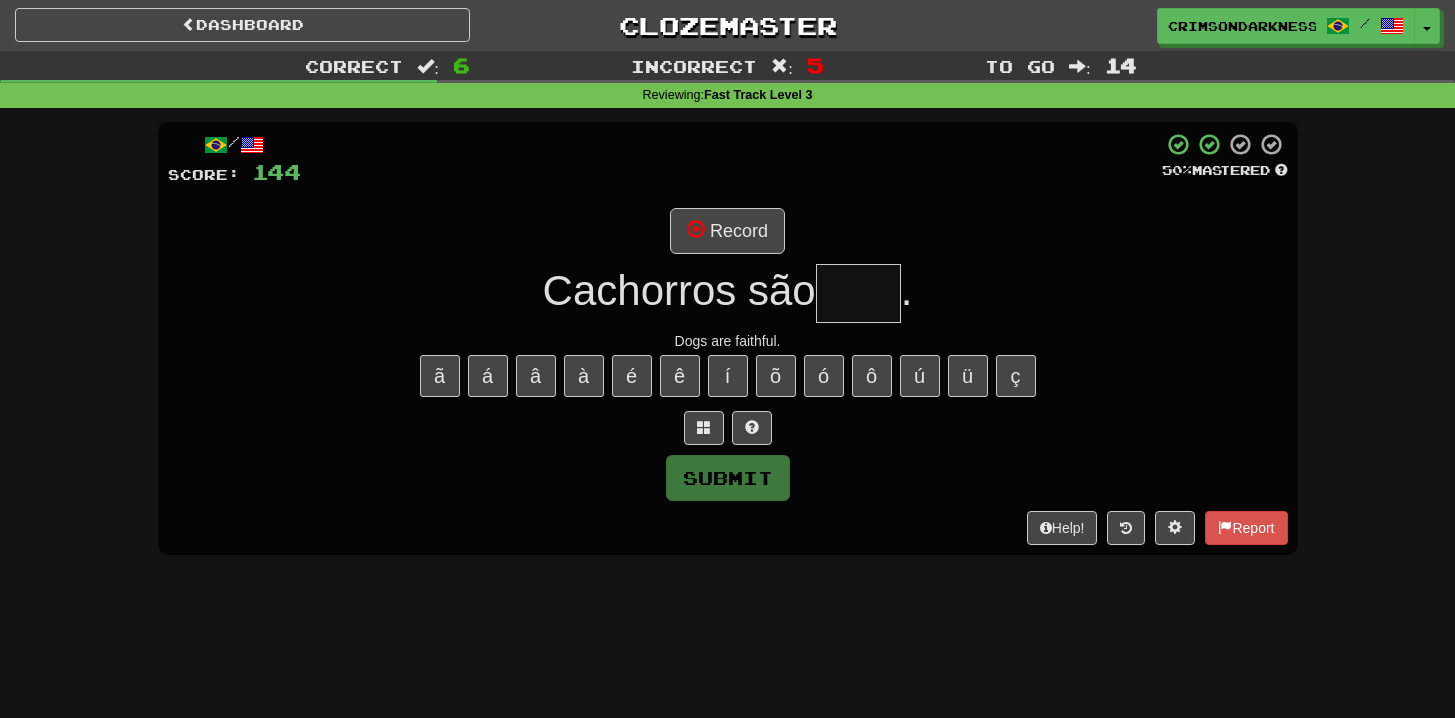 type on "*****" 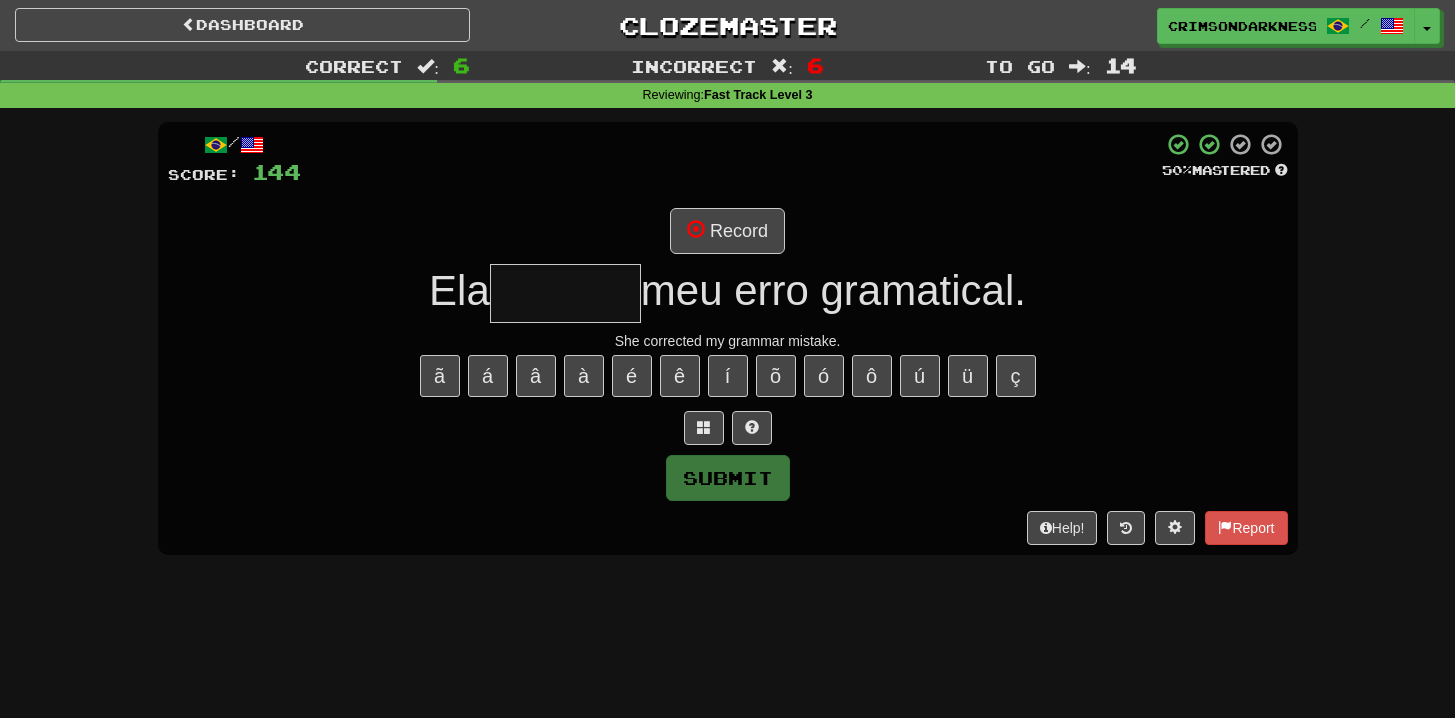 type on "********" 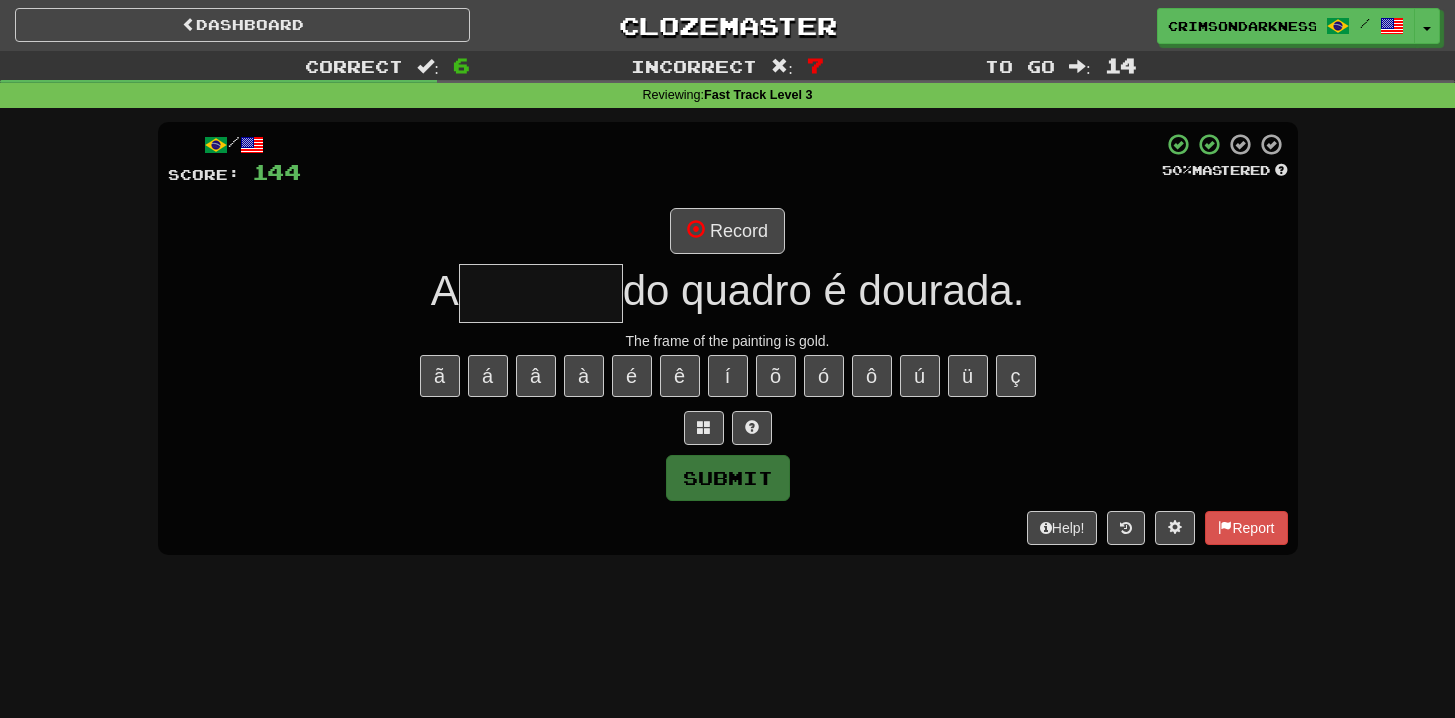 type on "*******" 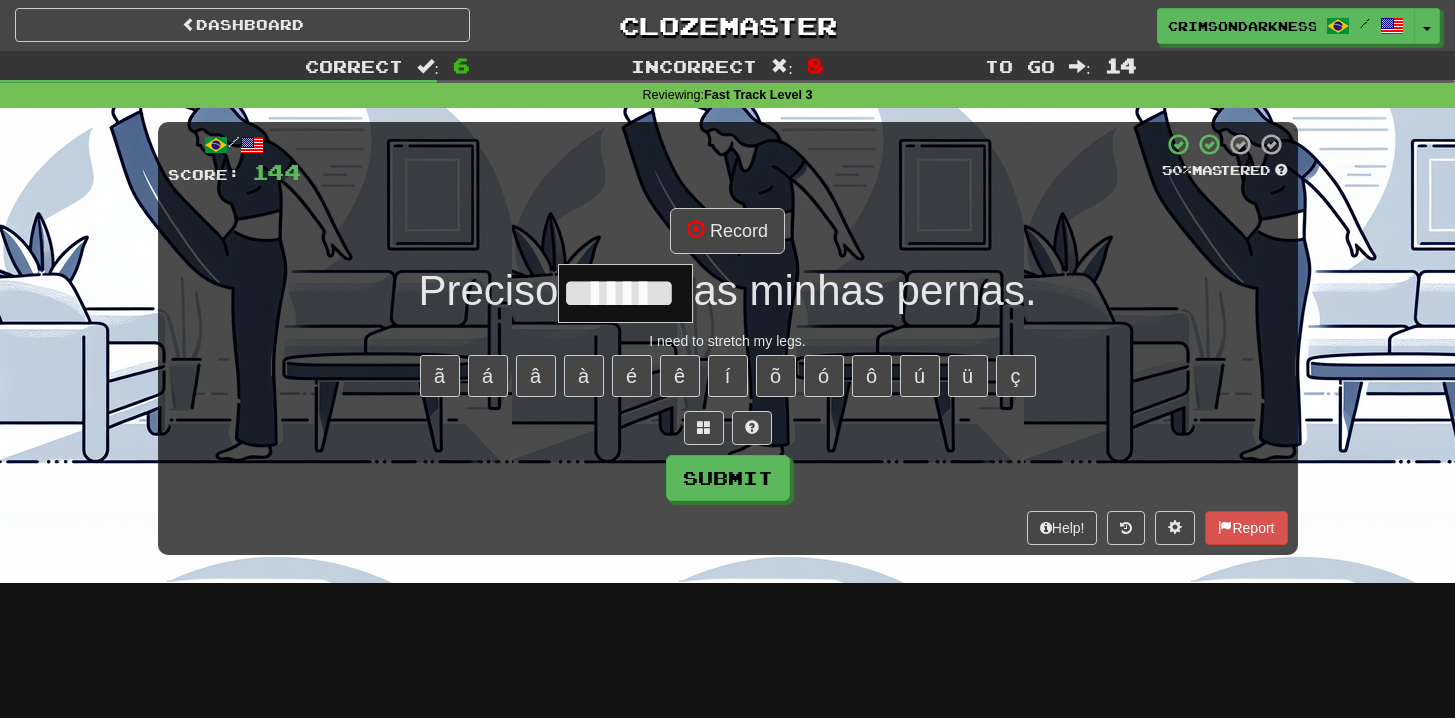 scroll, scrollTop: 0, scrollLeft: 0, axis: both 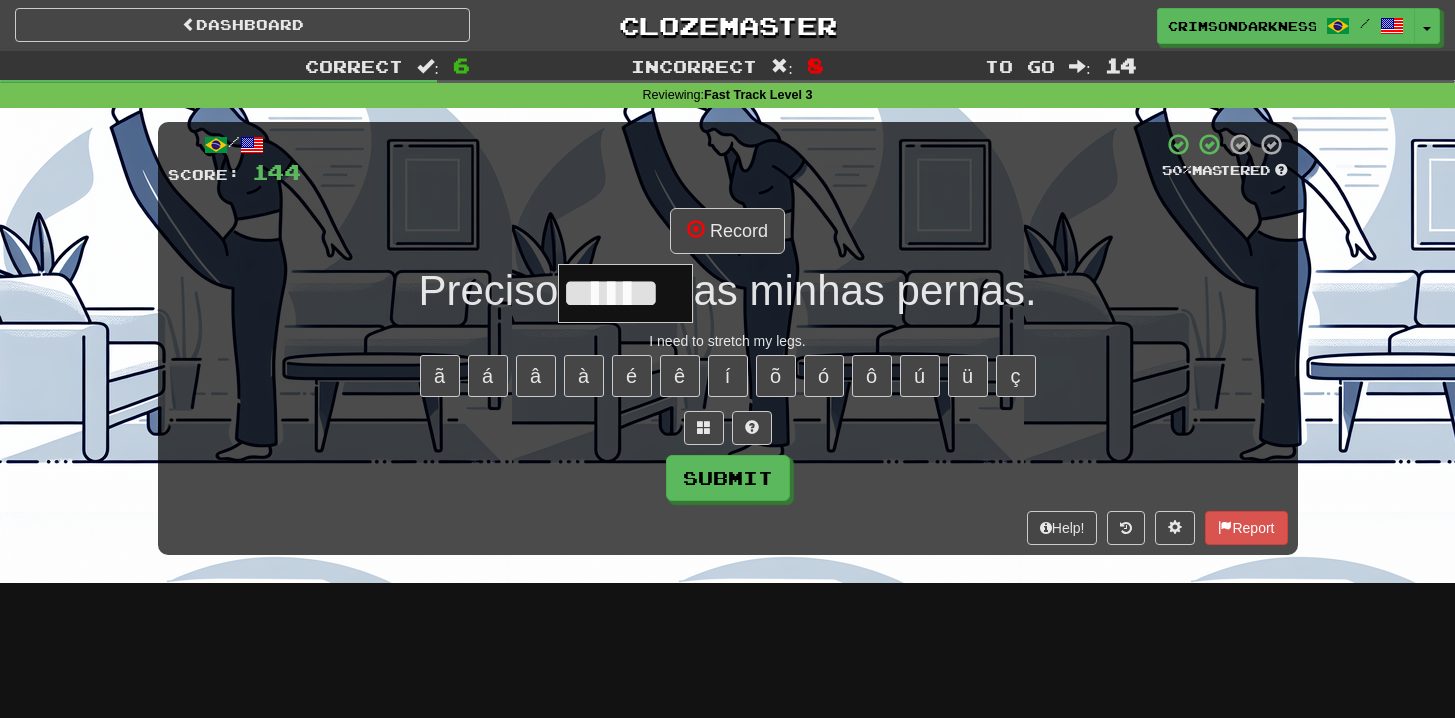 type on "*******" 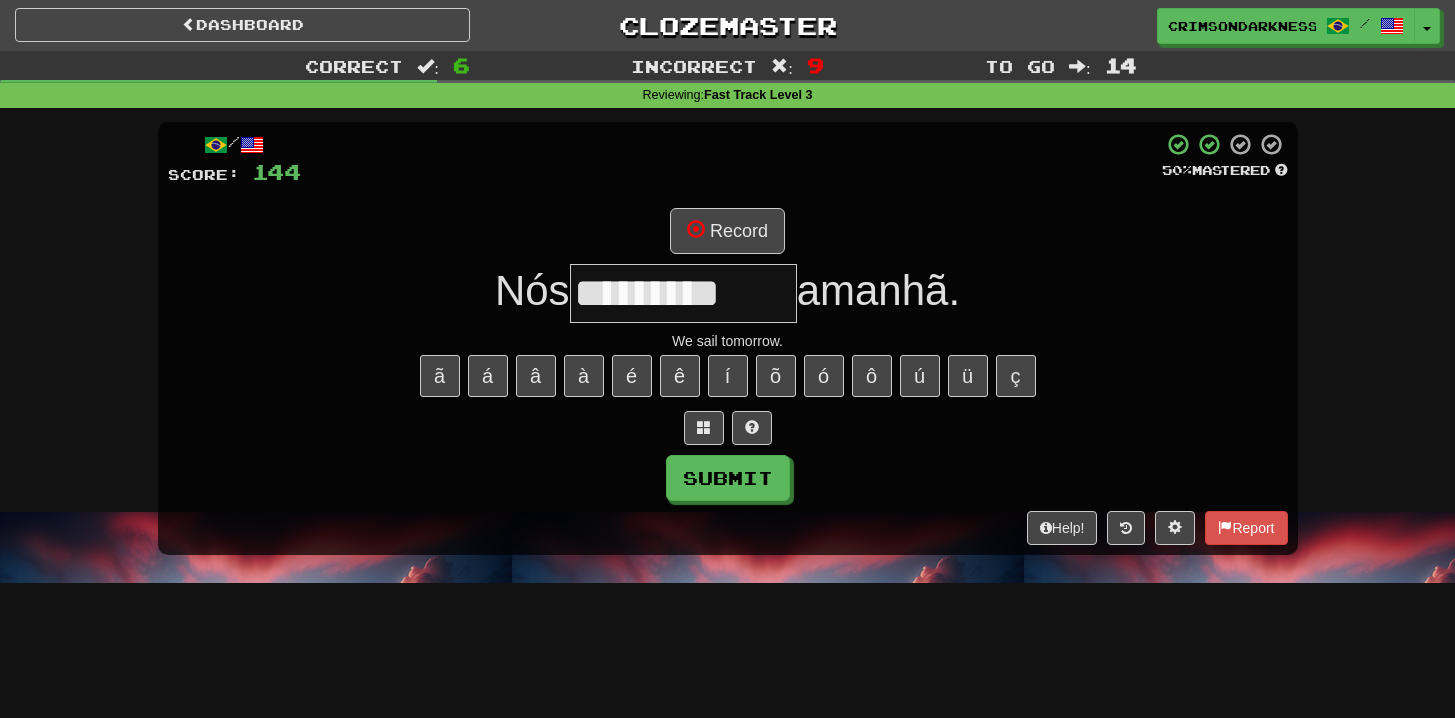 type on "*********" 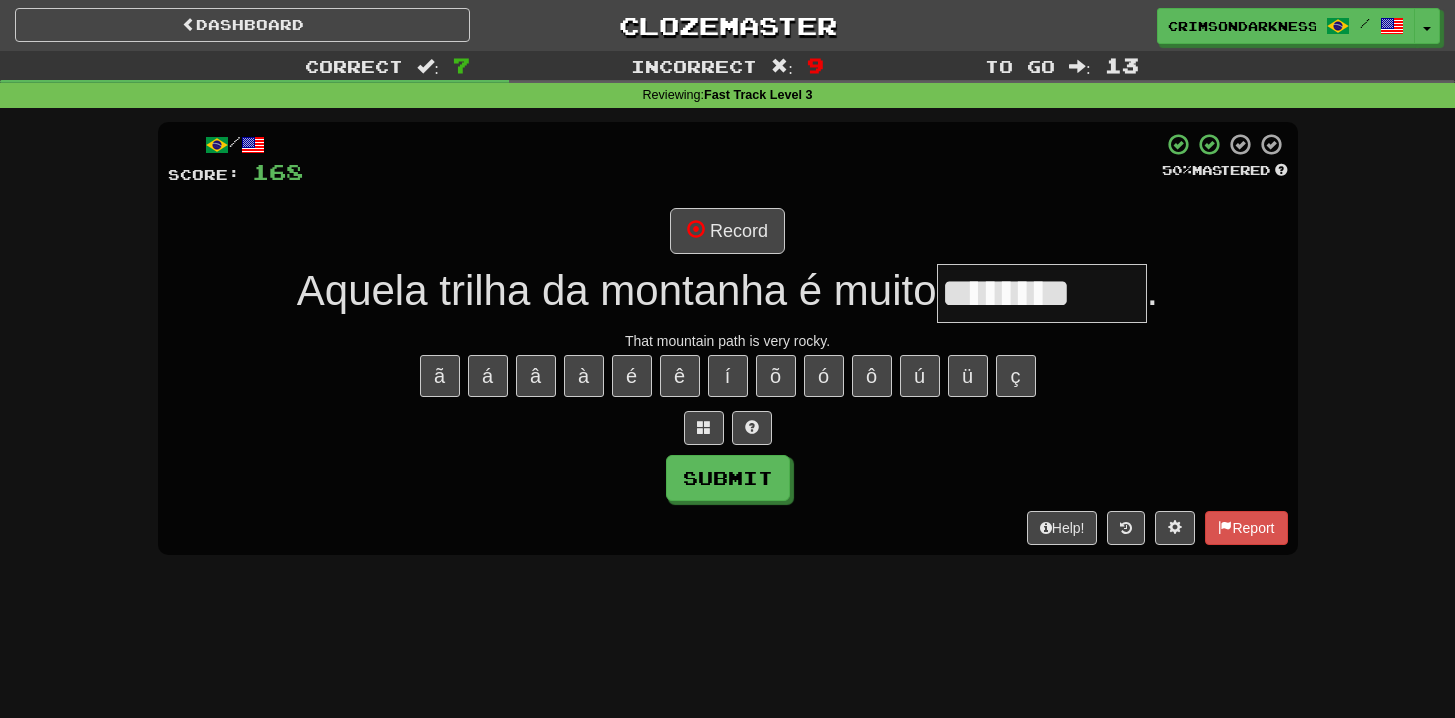 type on "*********" 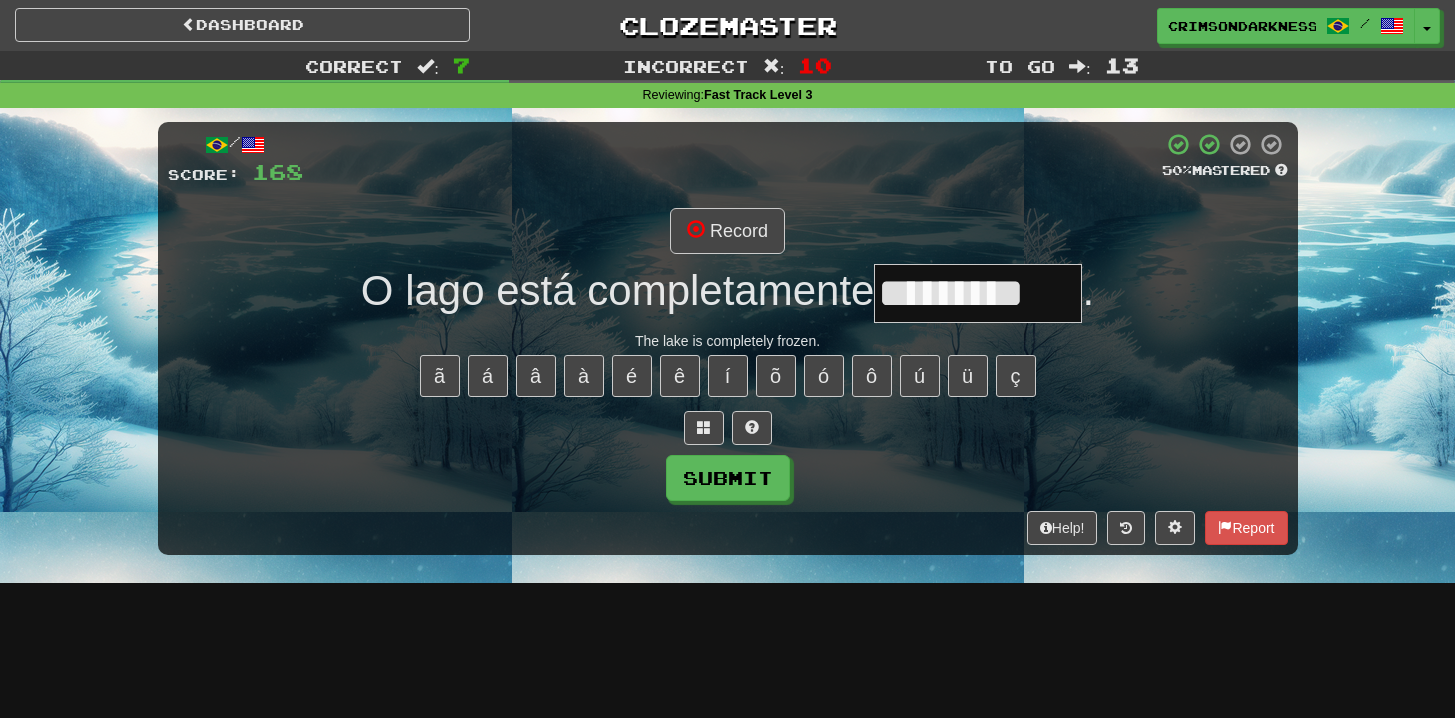 type on "*********" 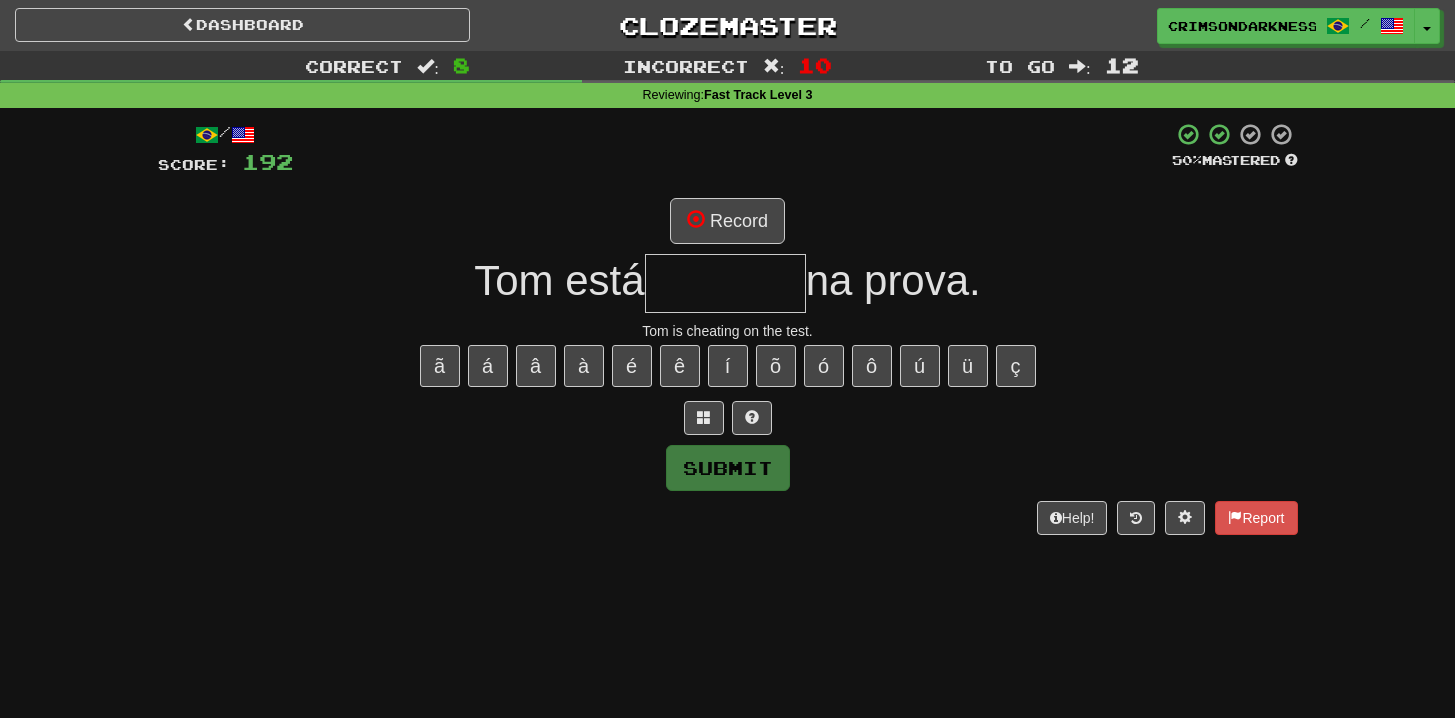 type on "*******" 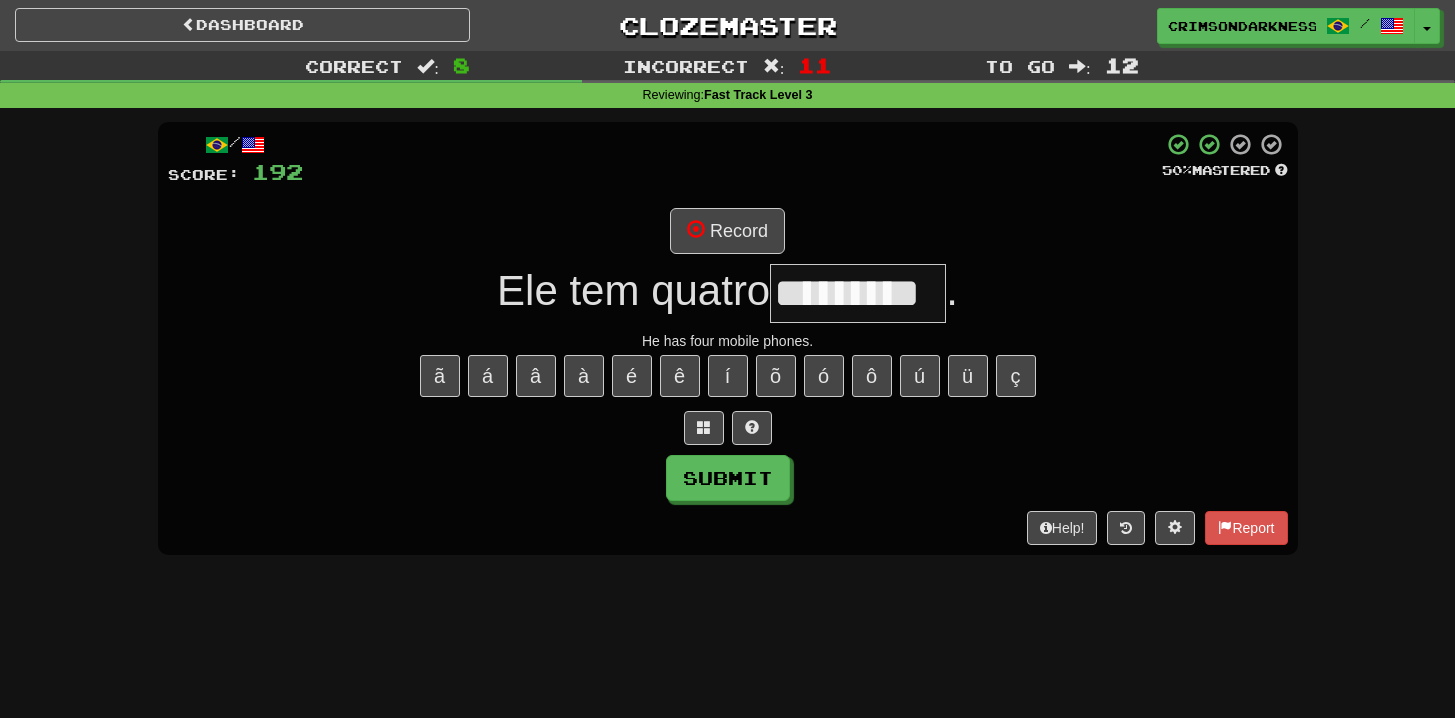 type on "*********" 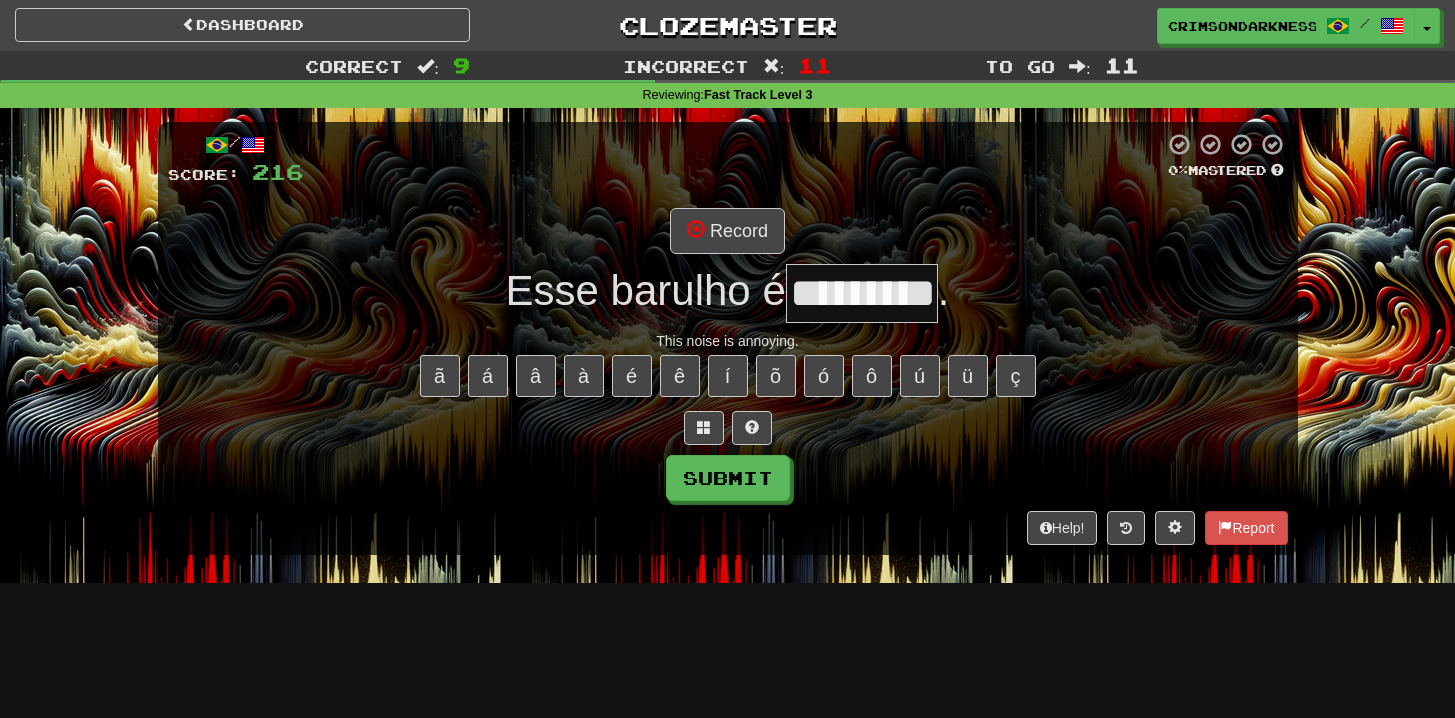 type on "*********" 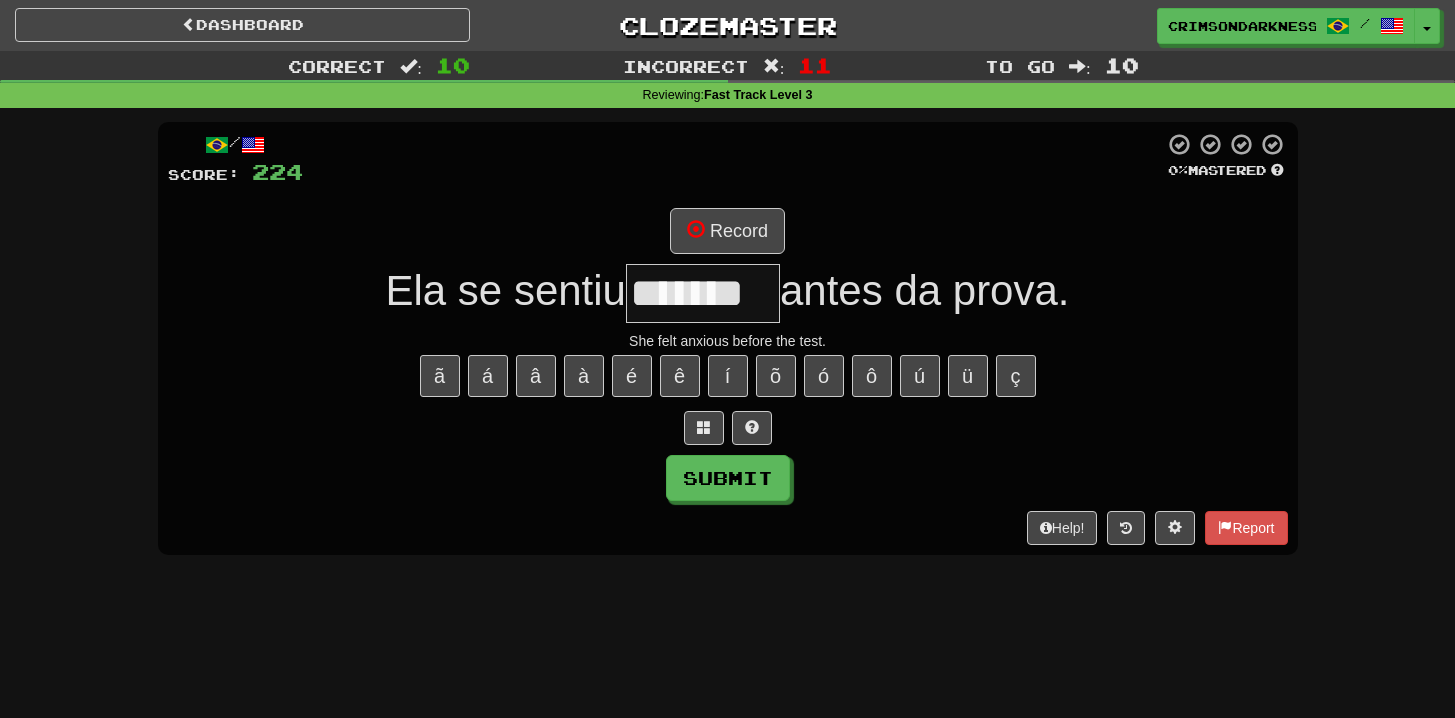 type on "*******" 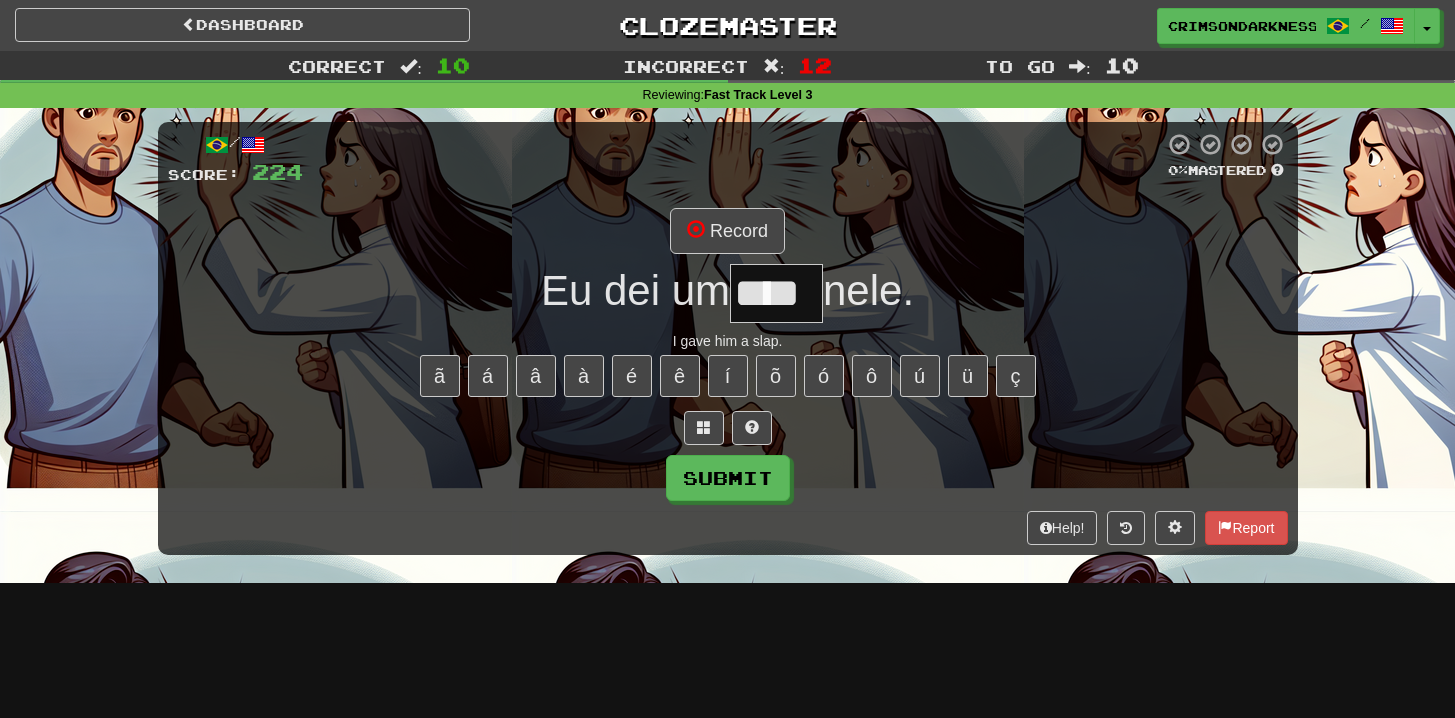 type on "****" 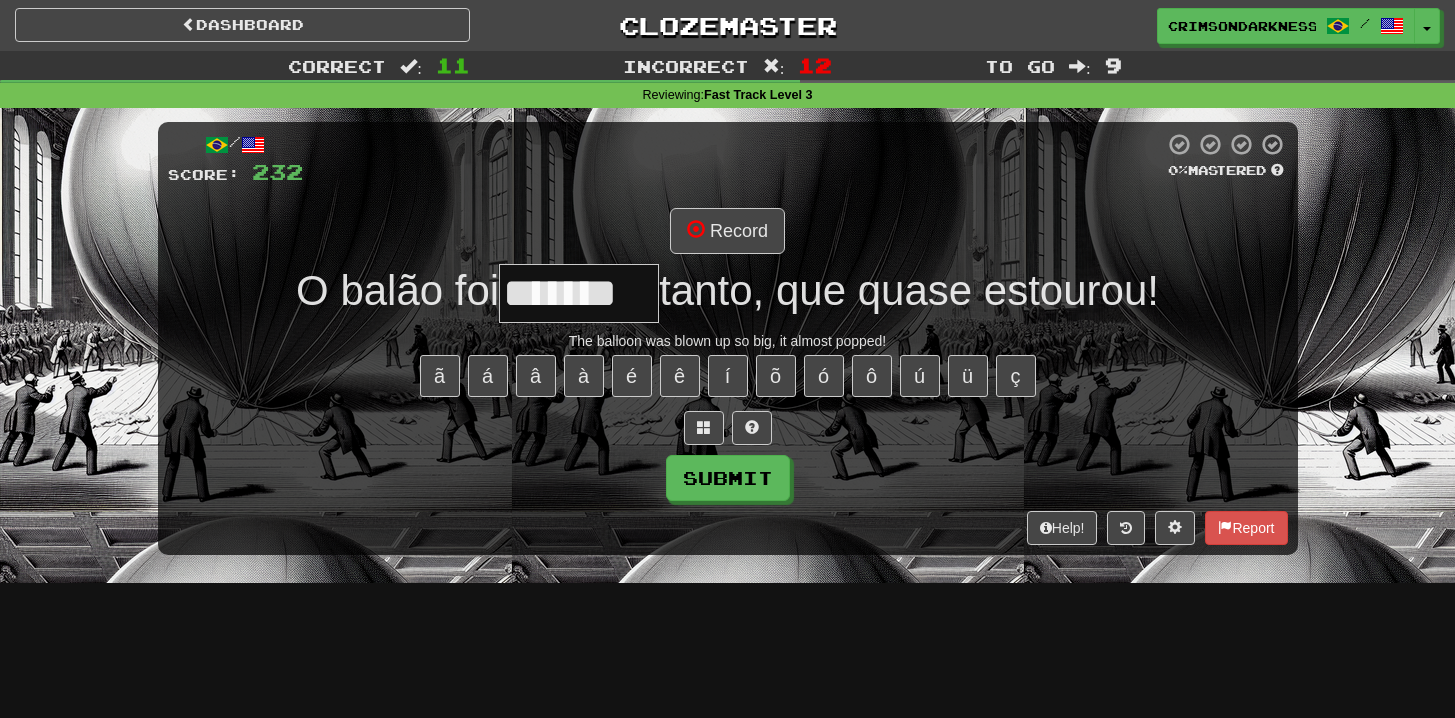 type on "*******" 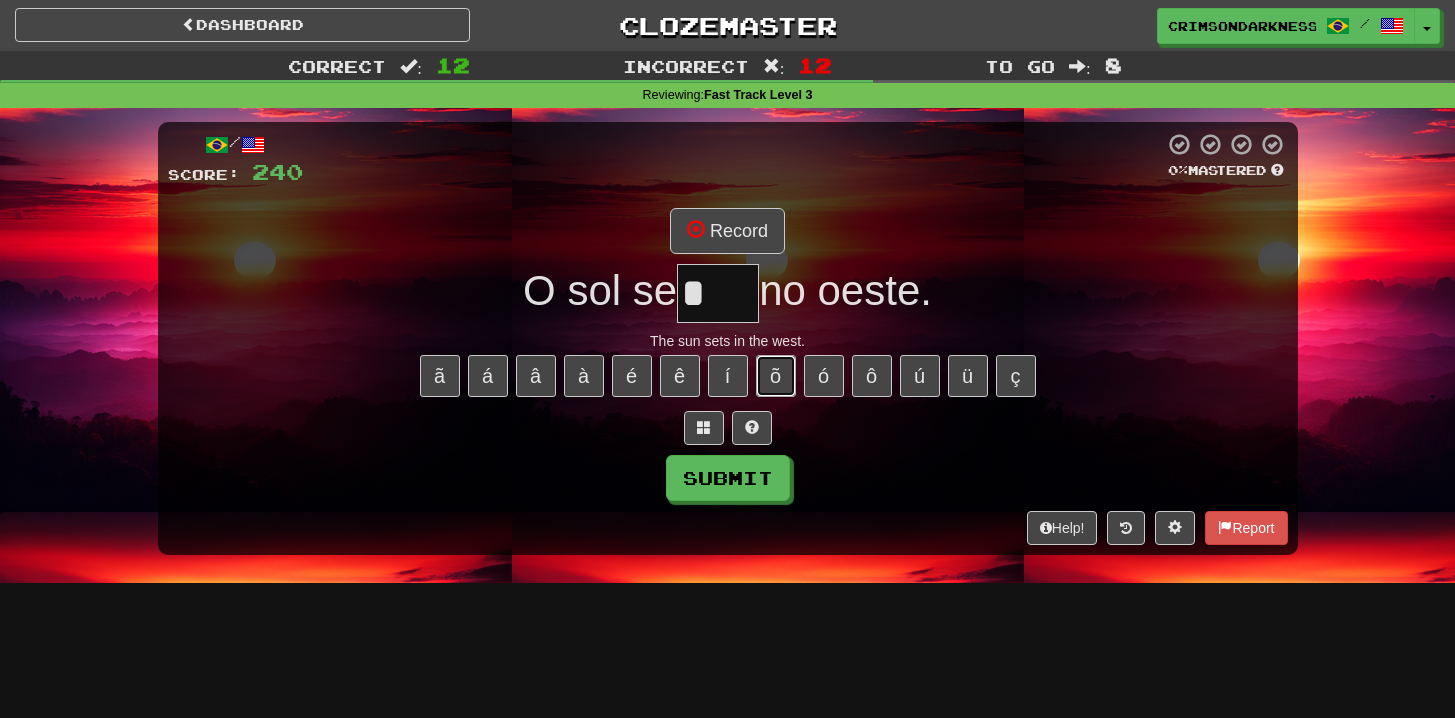 click on "õ" at bounding box center [776, 376] 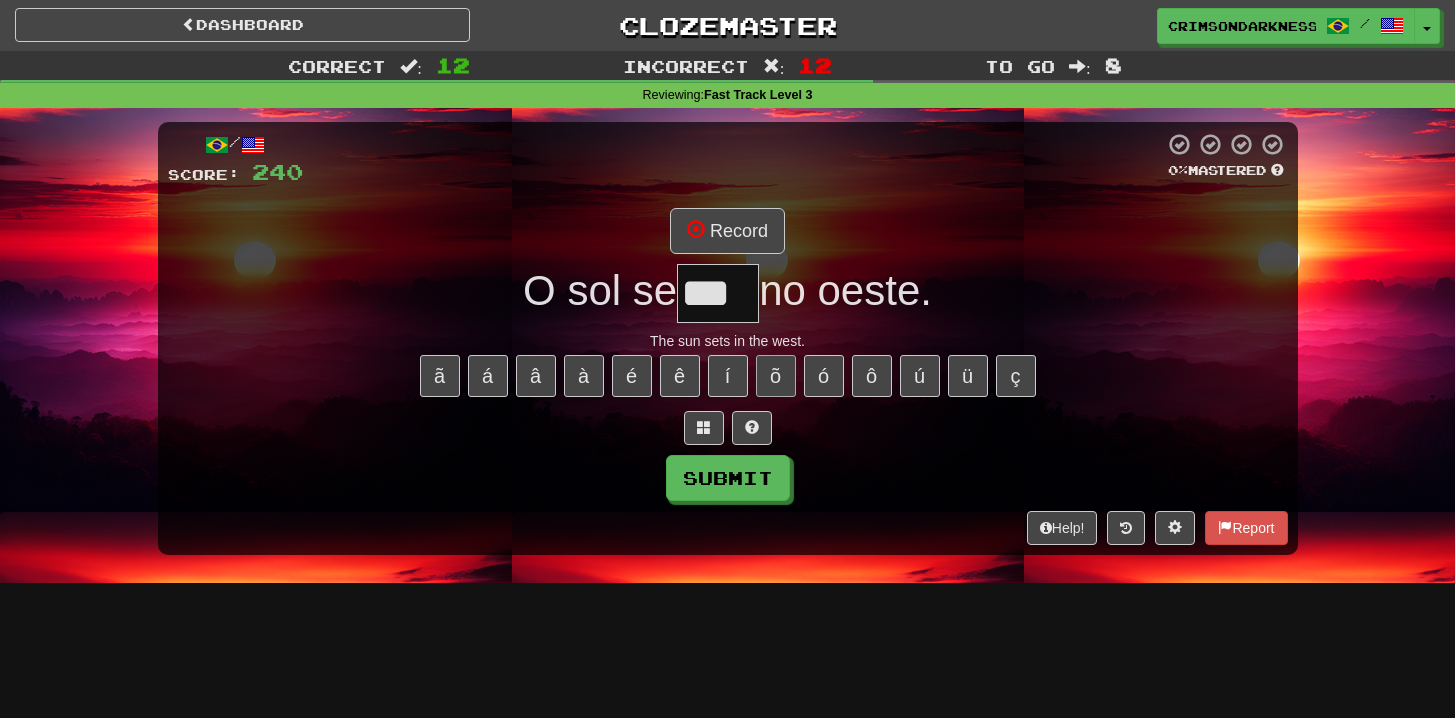 type on "***" 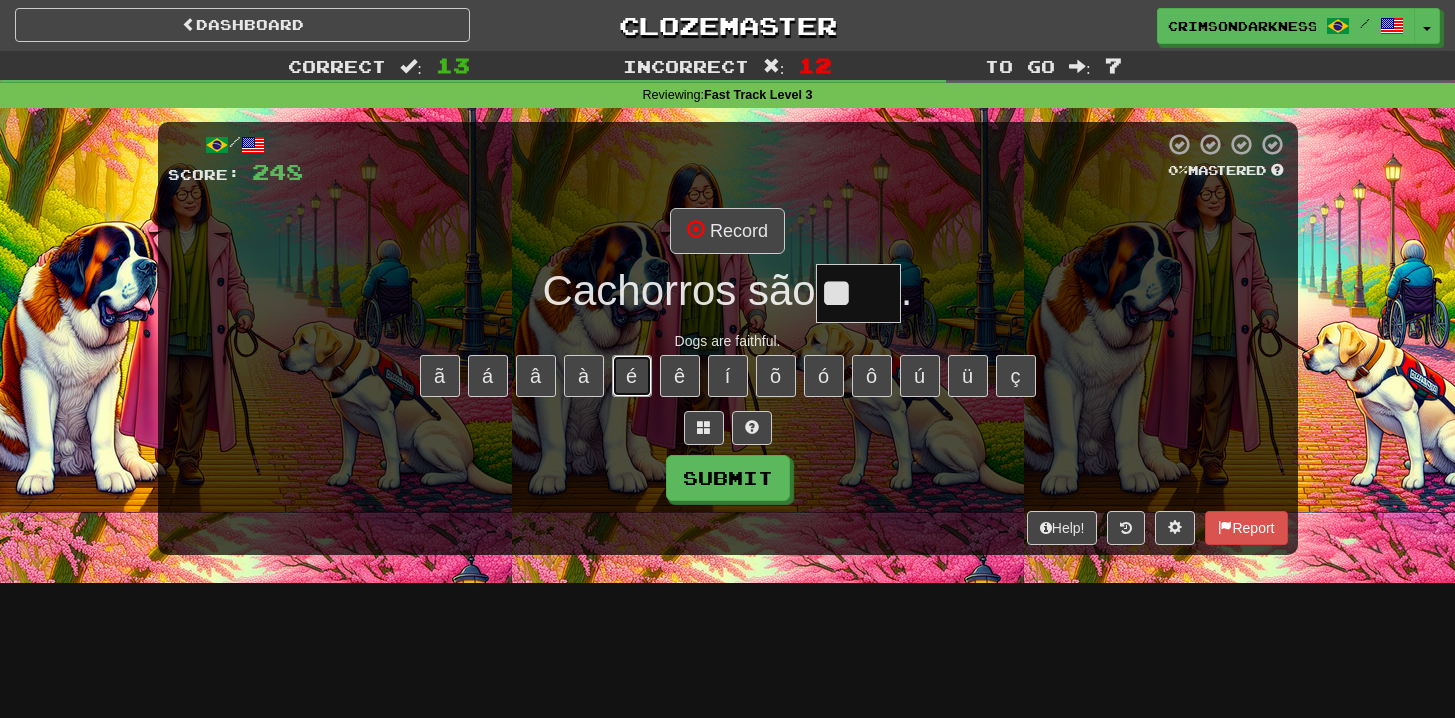 click on "é" at bounding box center [632, 376] 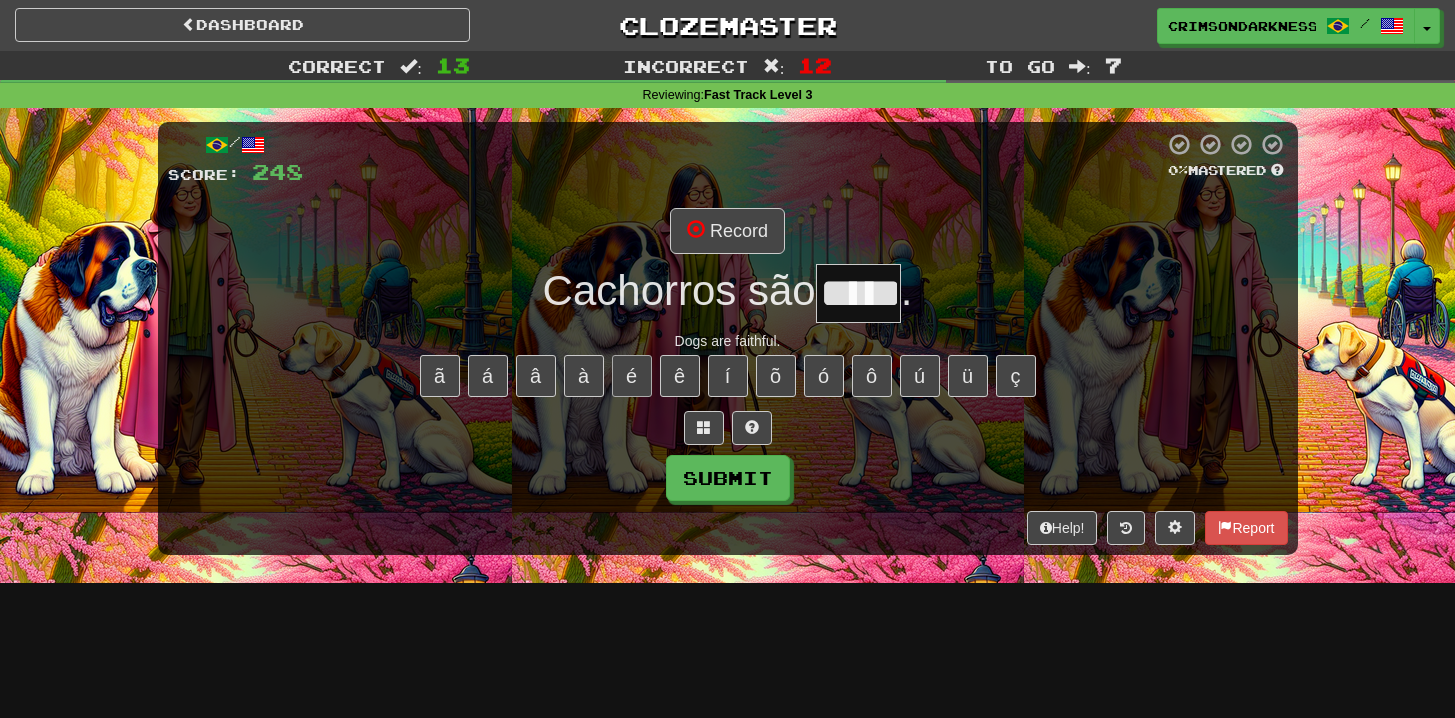 type on "*****" 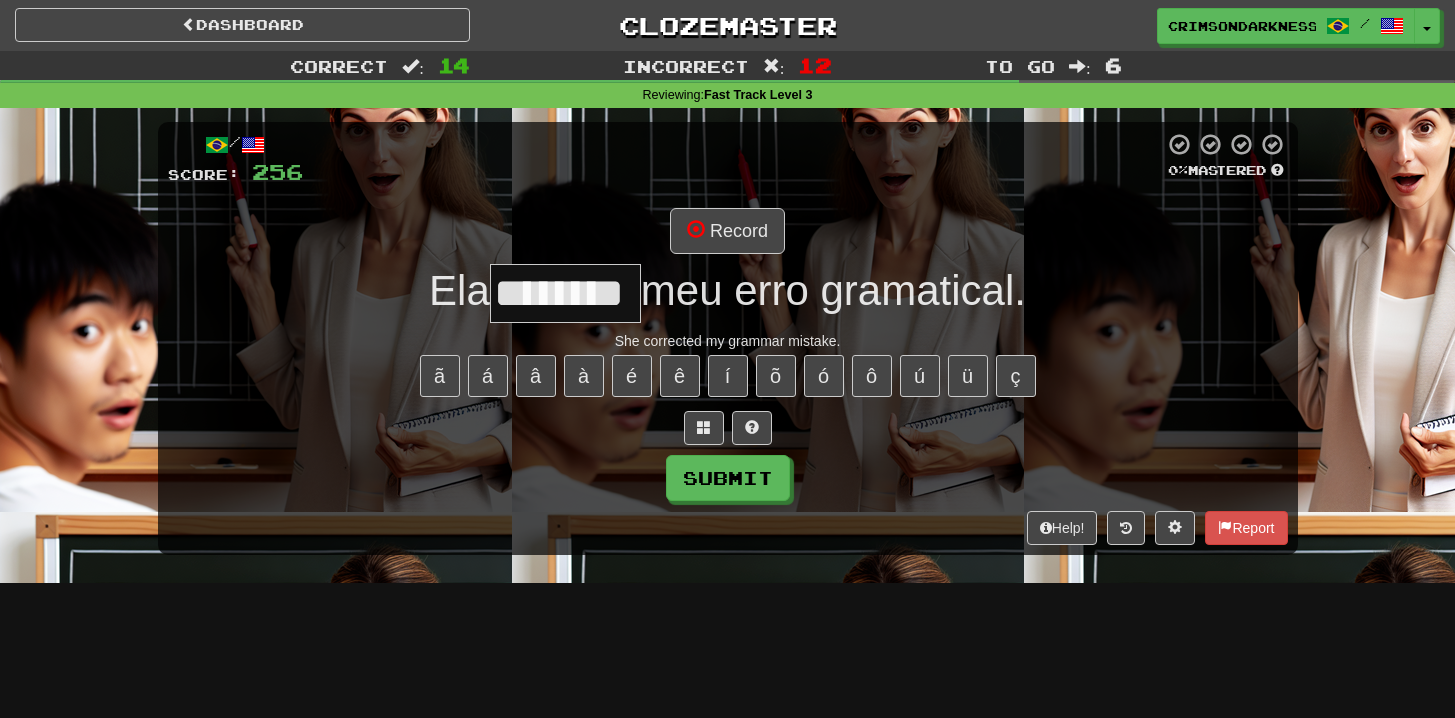 type on "********" 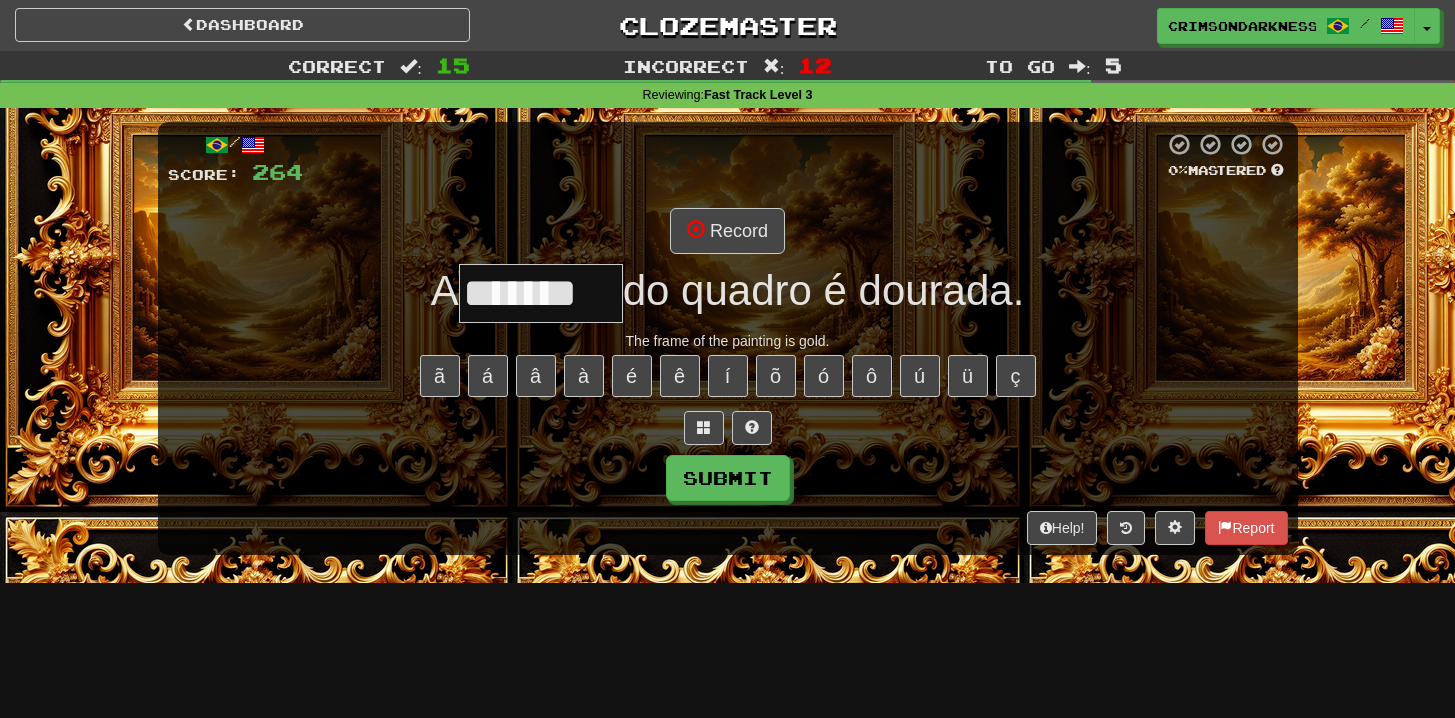 type on "*******" 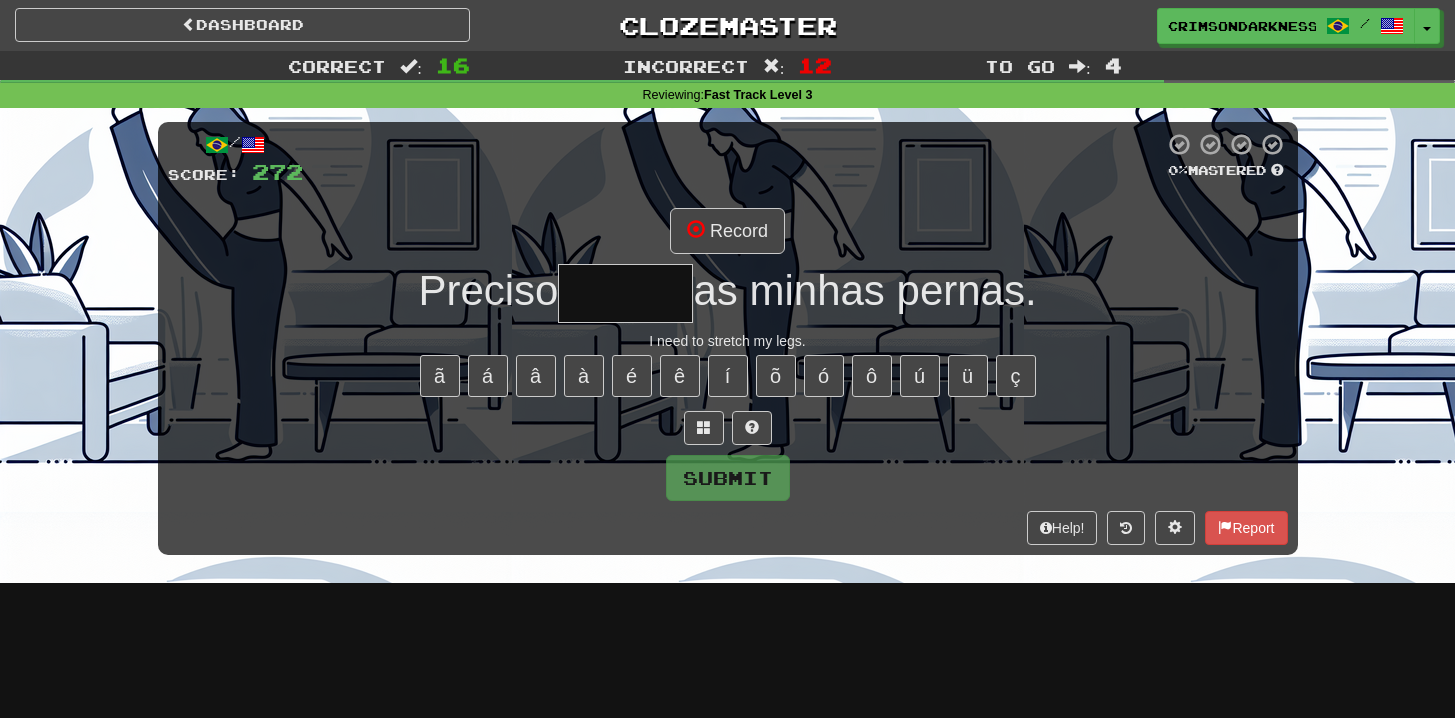 type on "*" 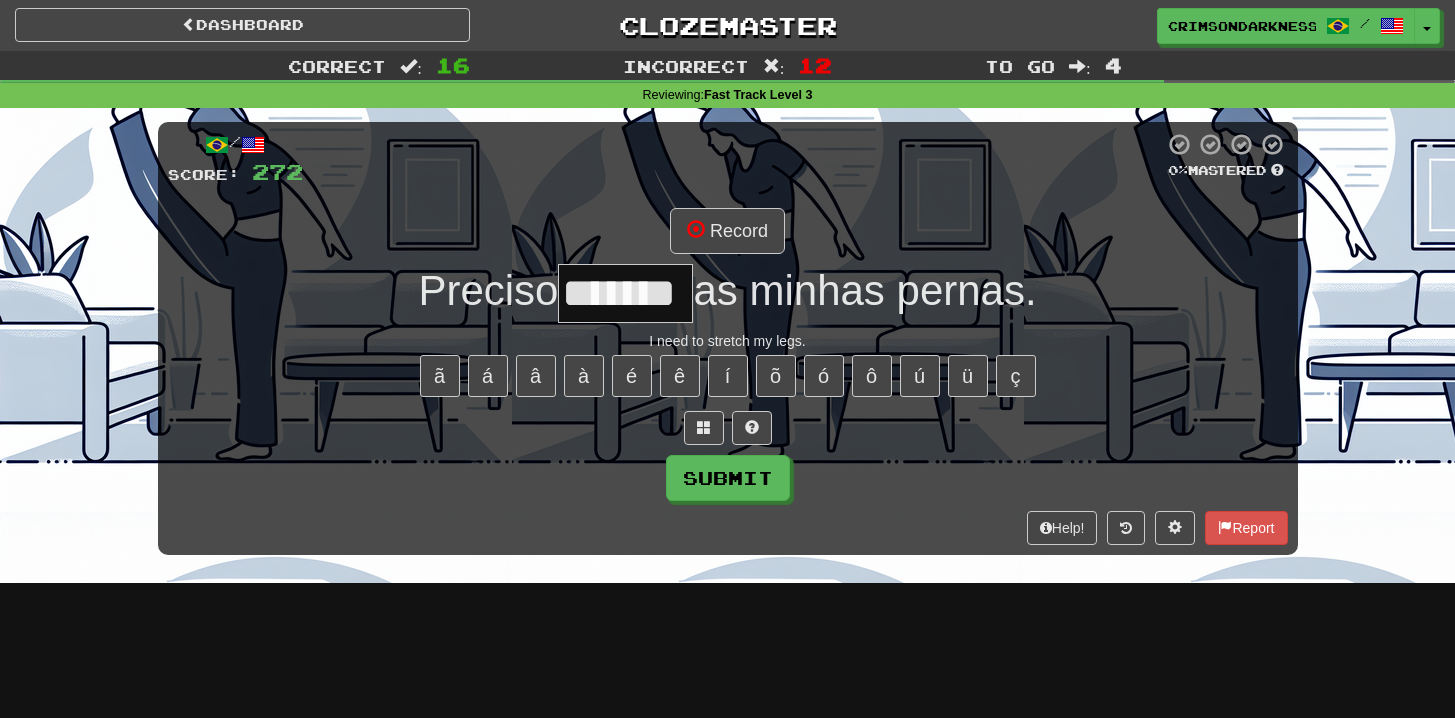 type on "*******" 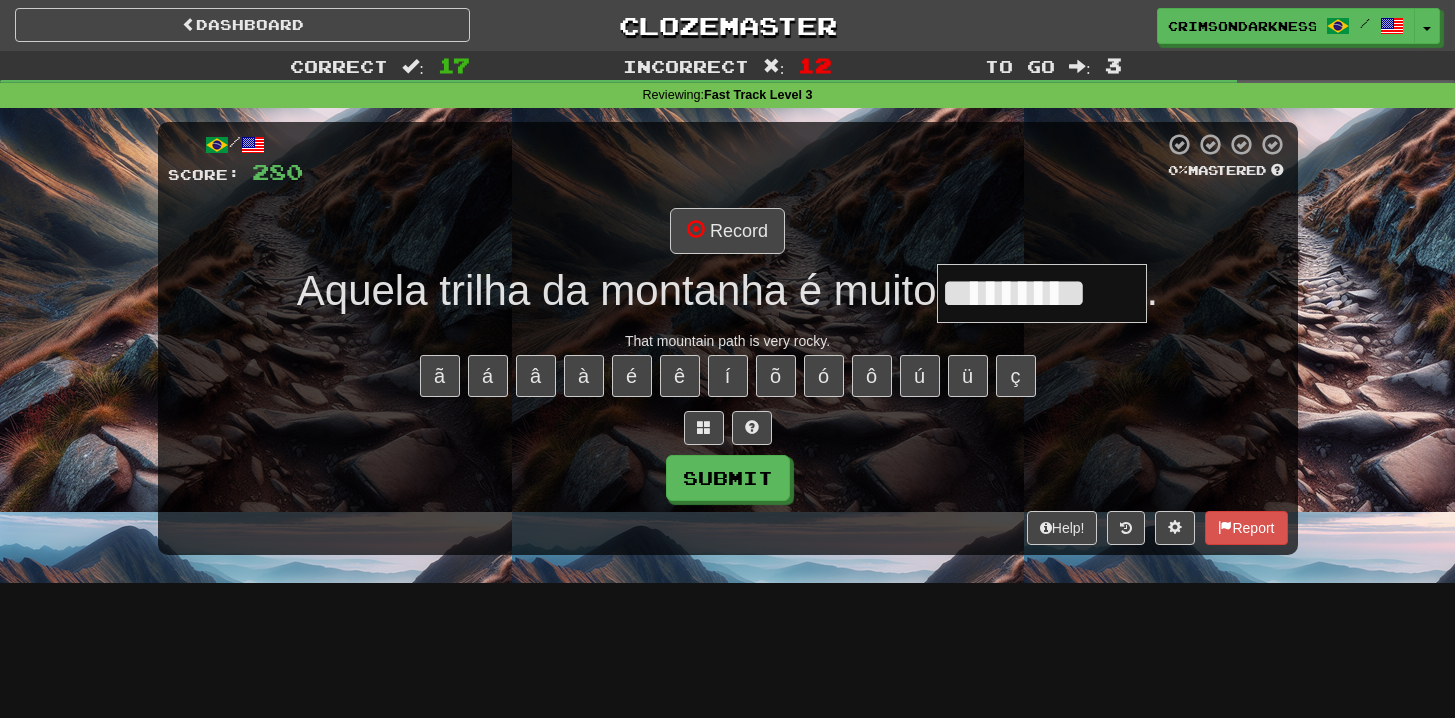 type on "*********" 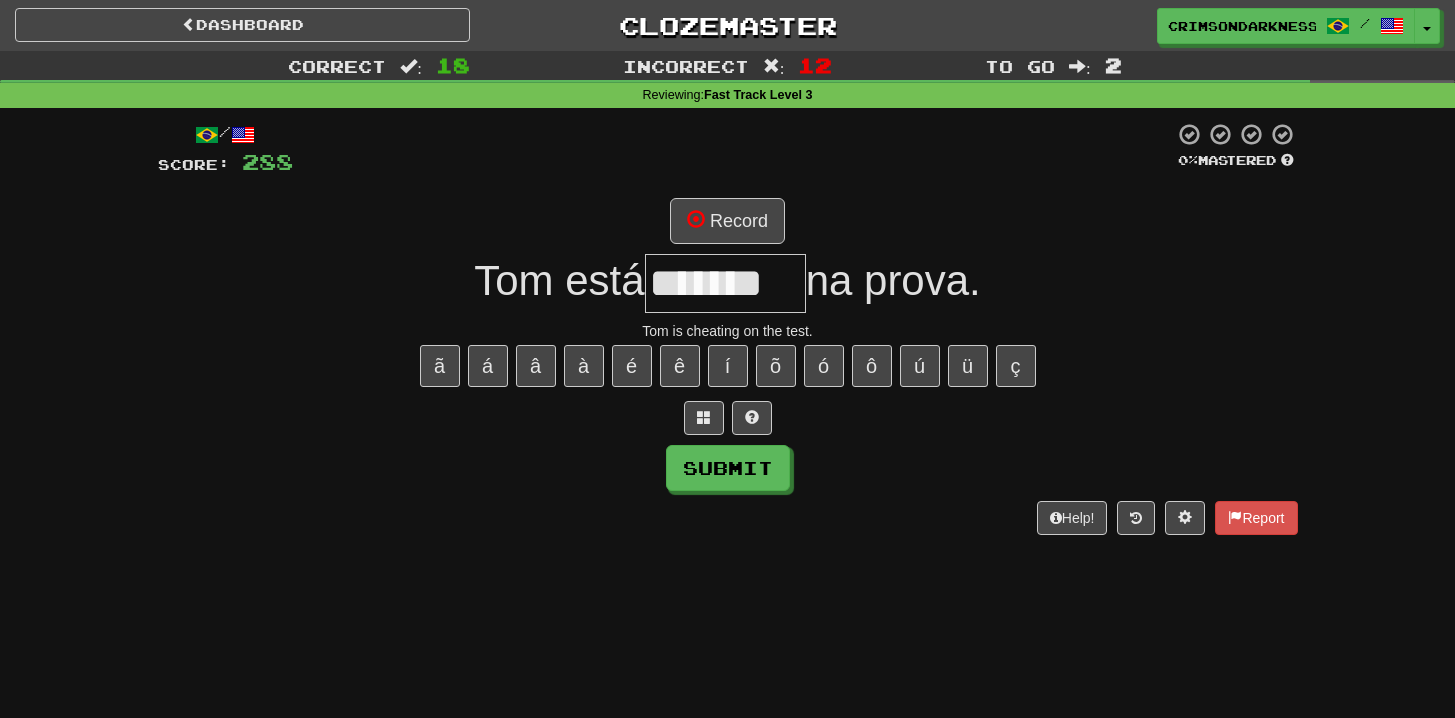 type on "*******" 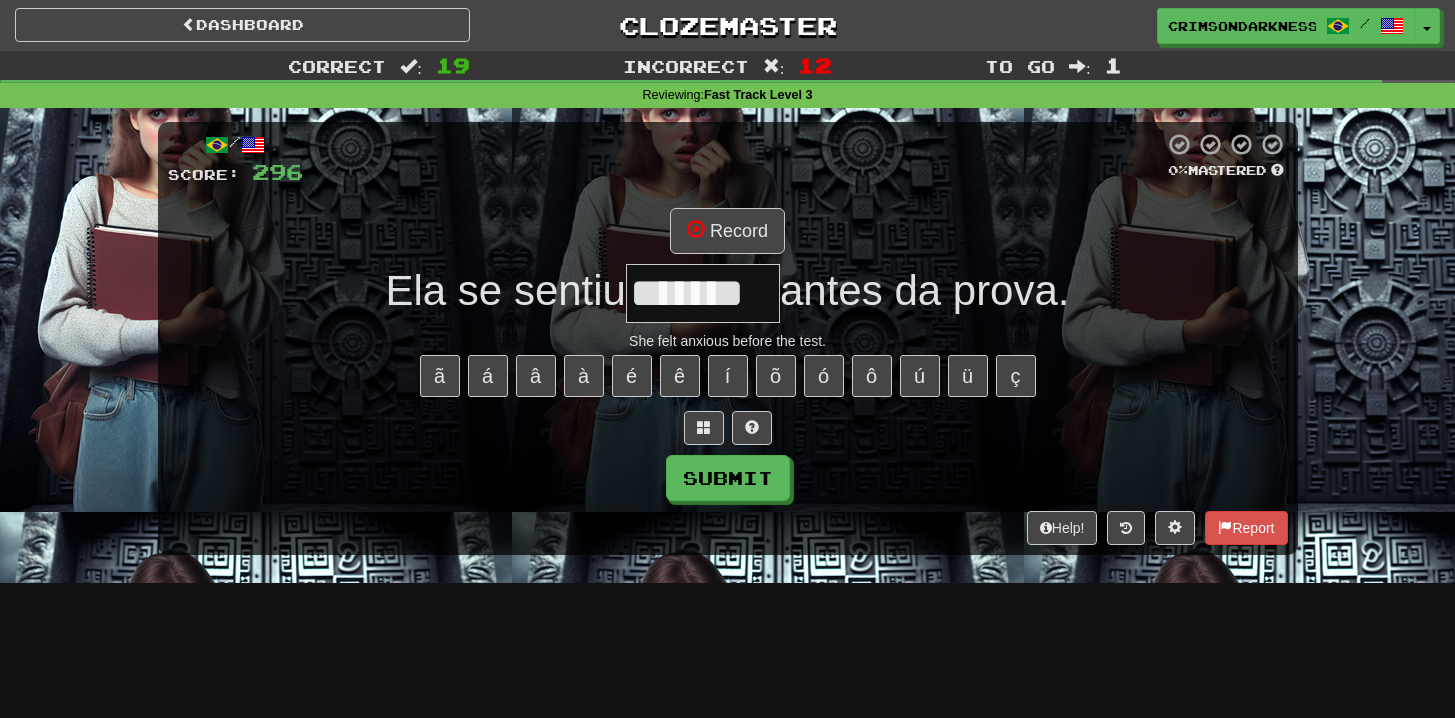 type on "*******" 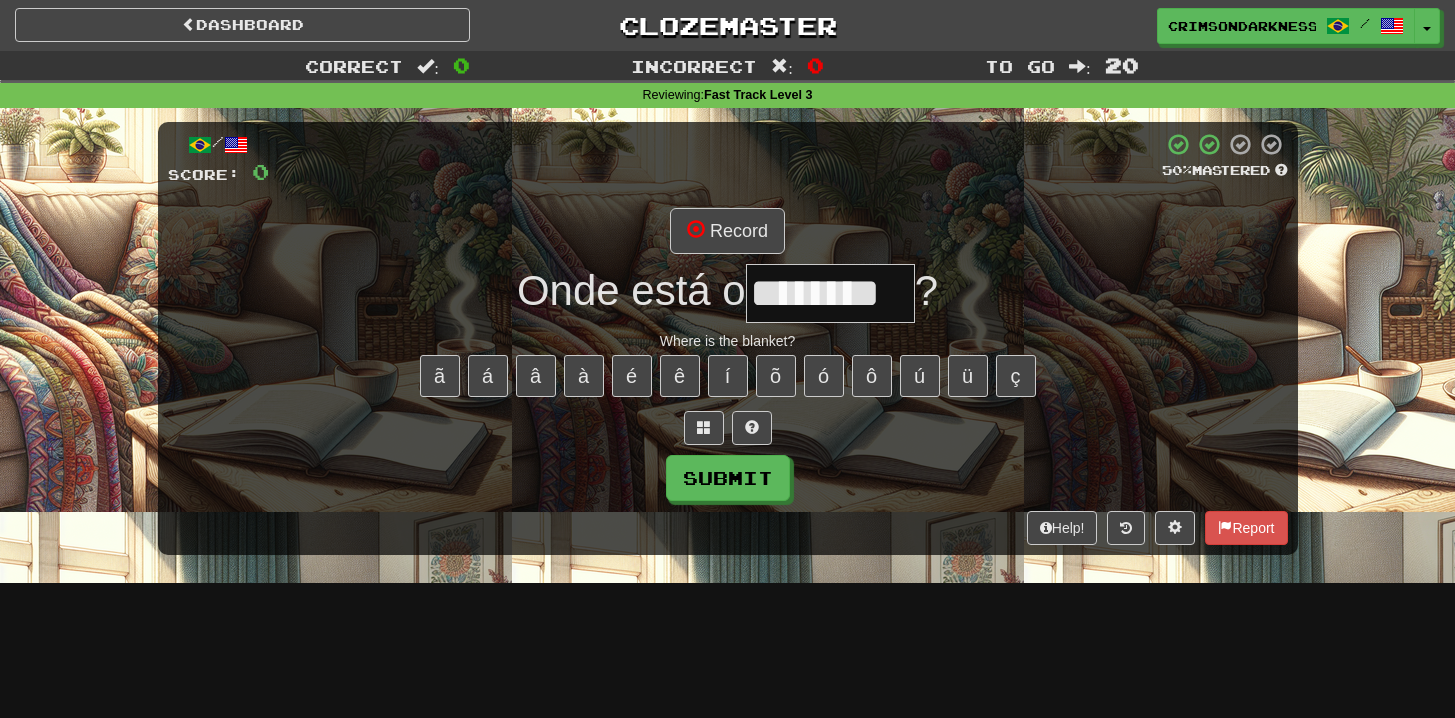 type on "********" 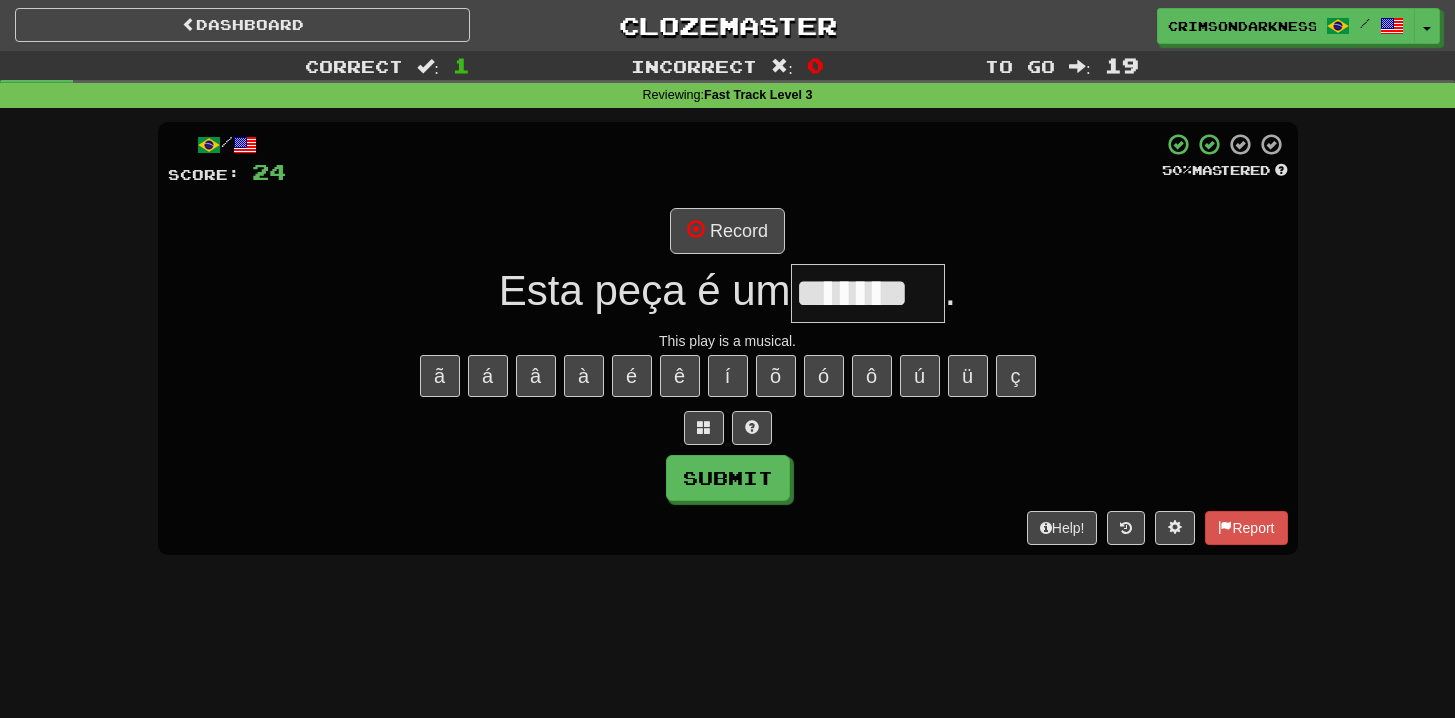 type on "*******" 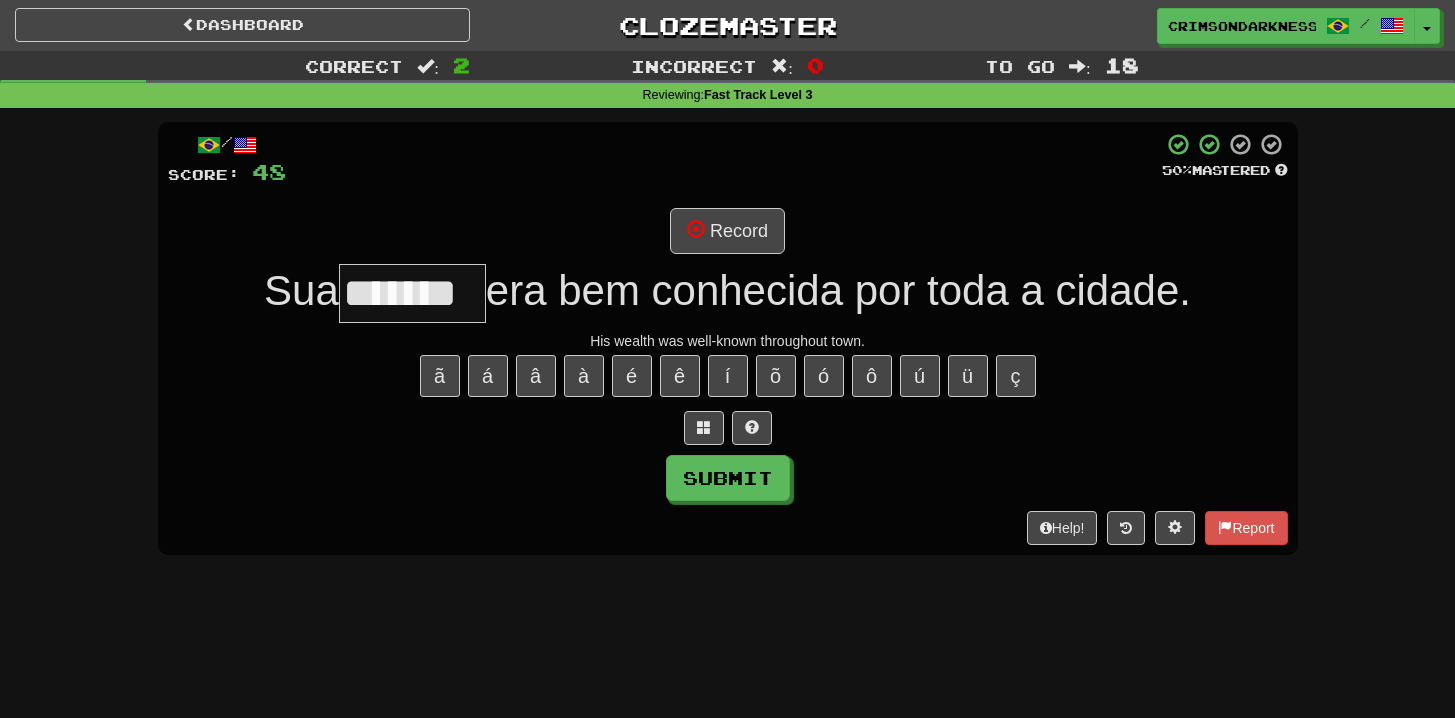 type on "*******" 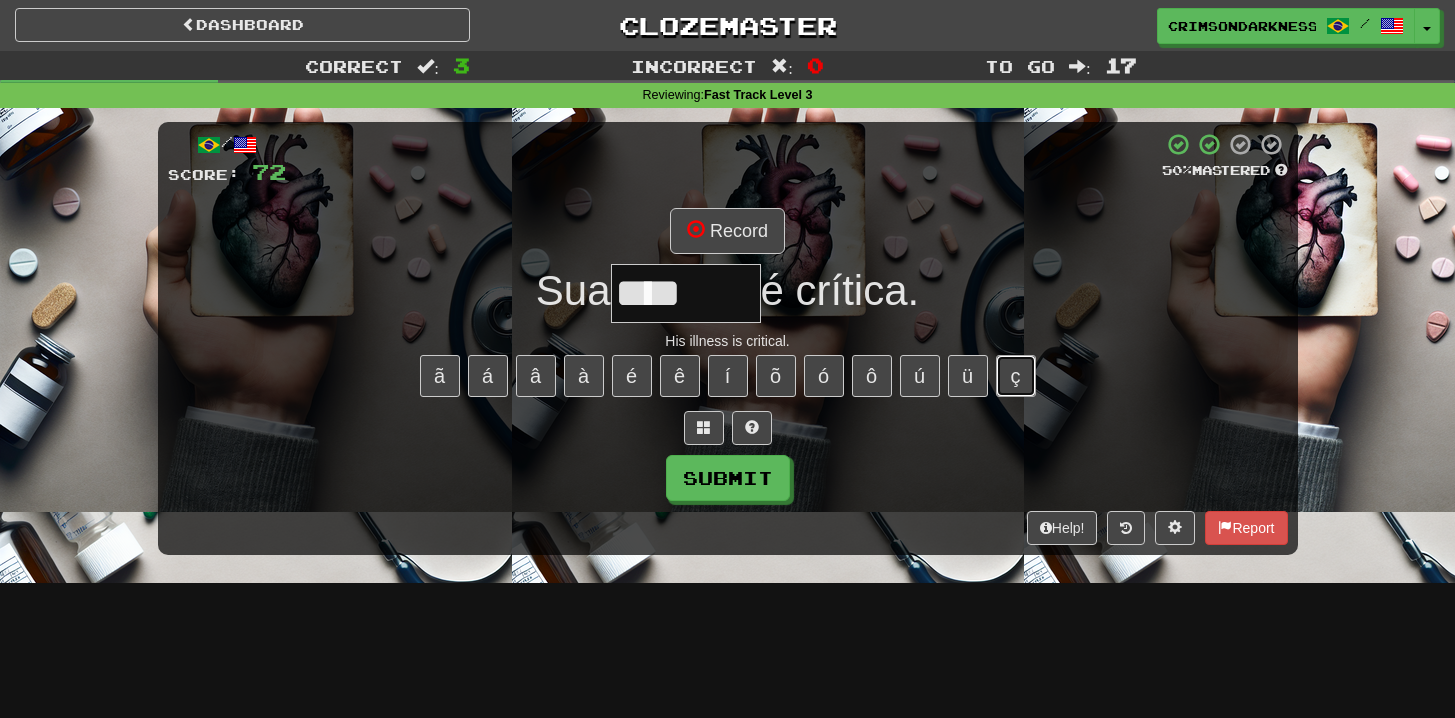 click on "ç" at bounding box center (1016, 376) 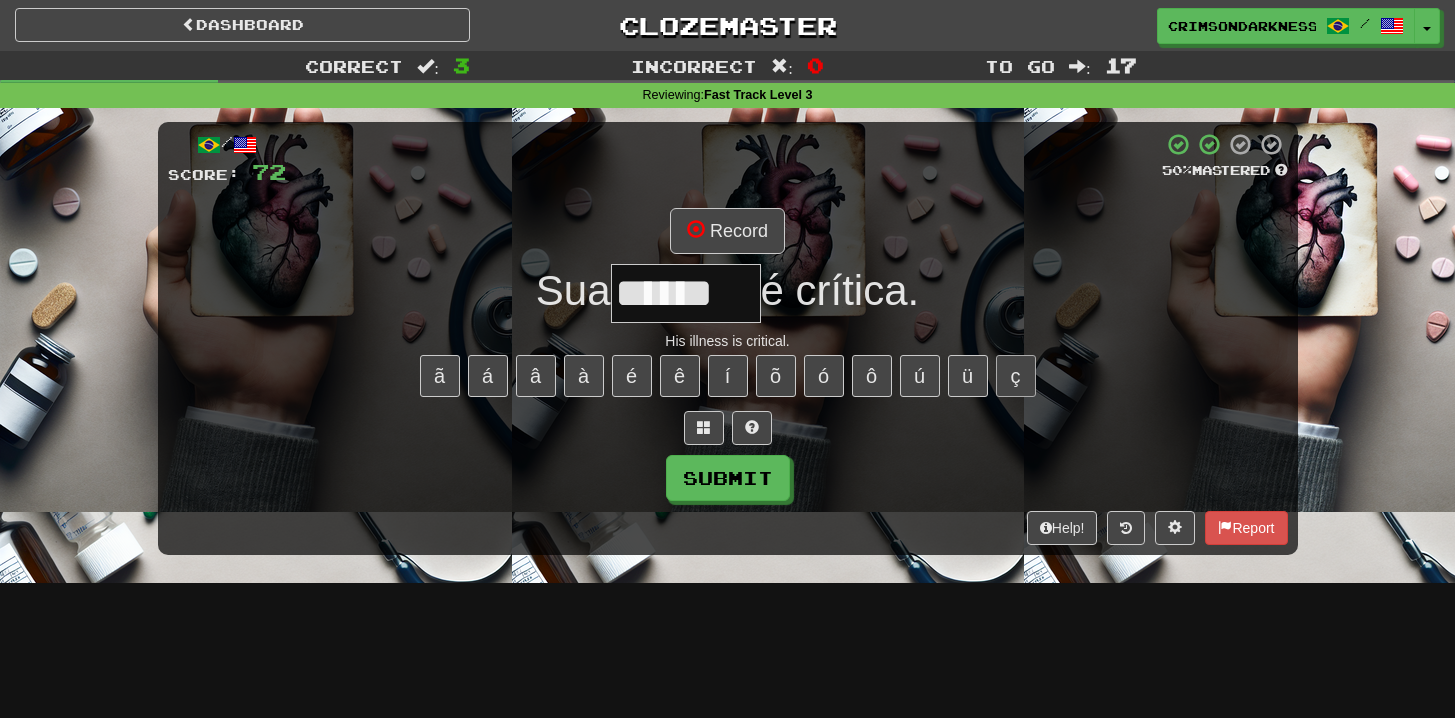 type on "******" 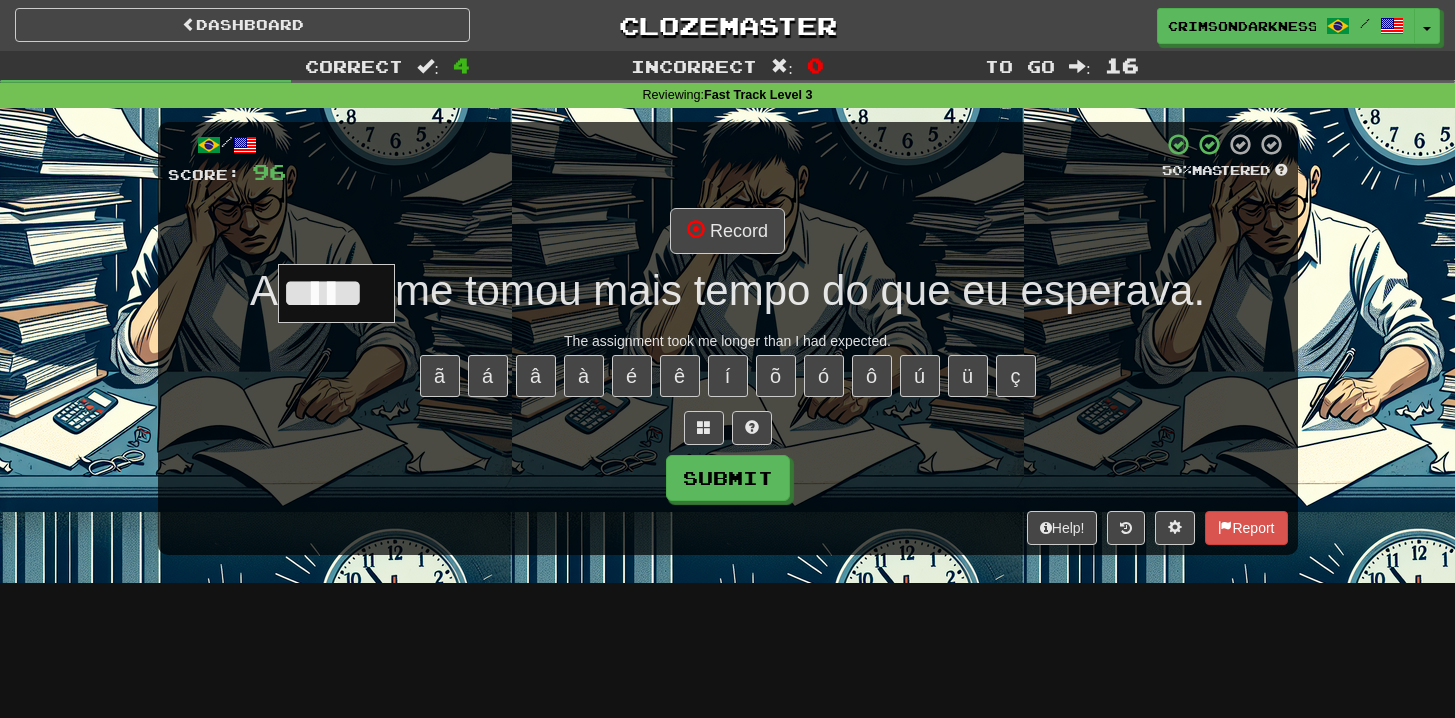 scroll, scrollTop: 0, scrollLeft: 0, axis: both 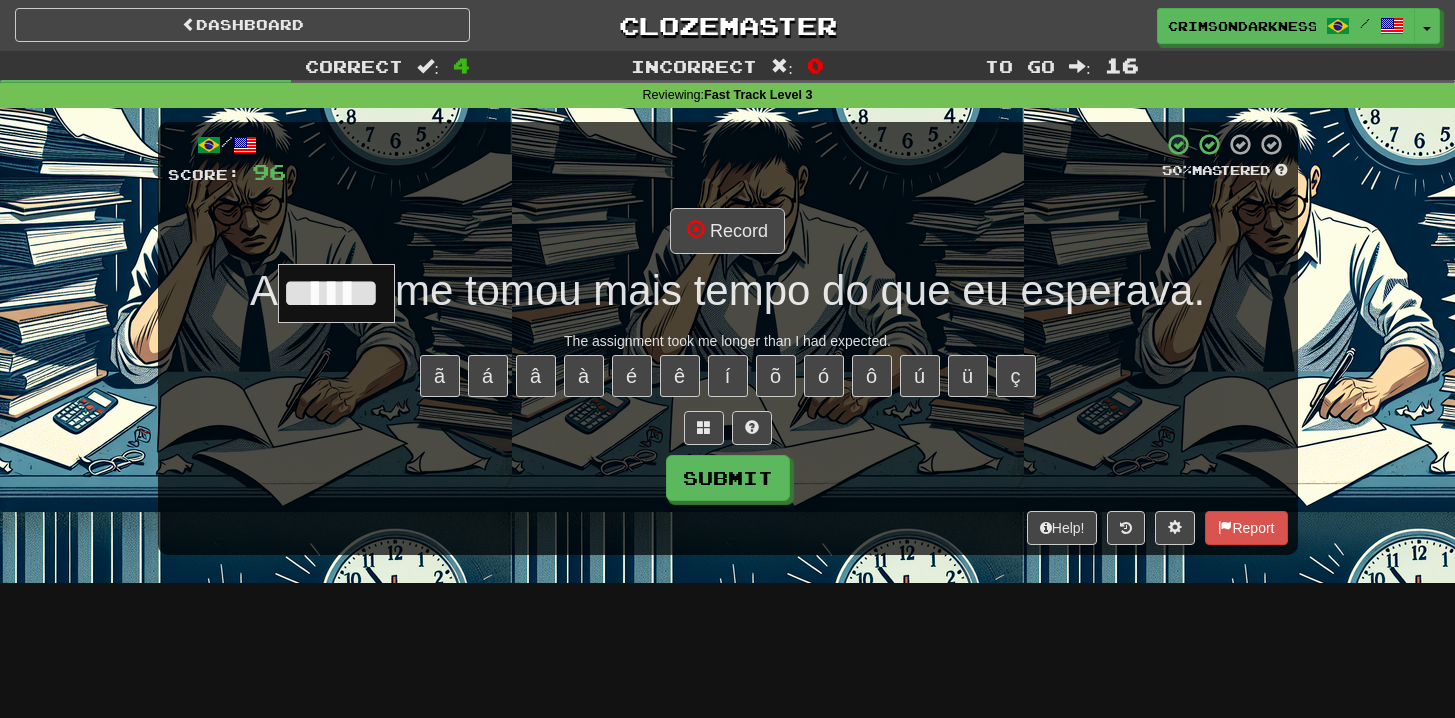 type on "******" 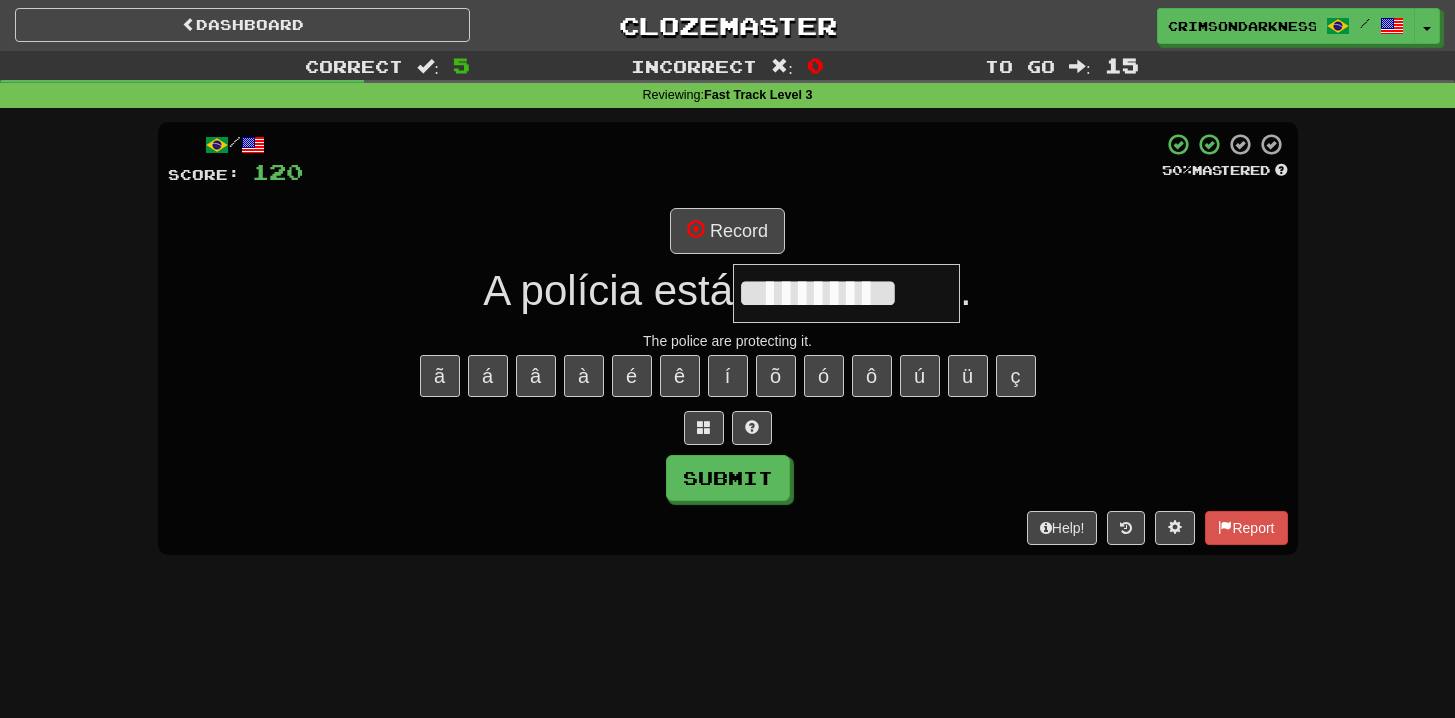 type on "**********" 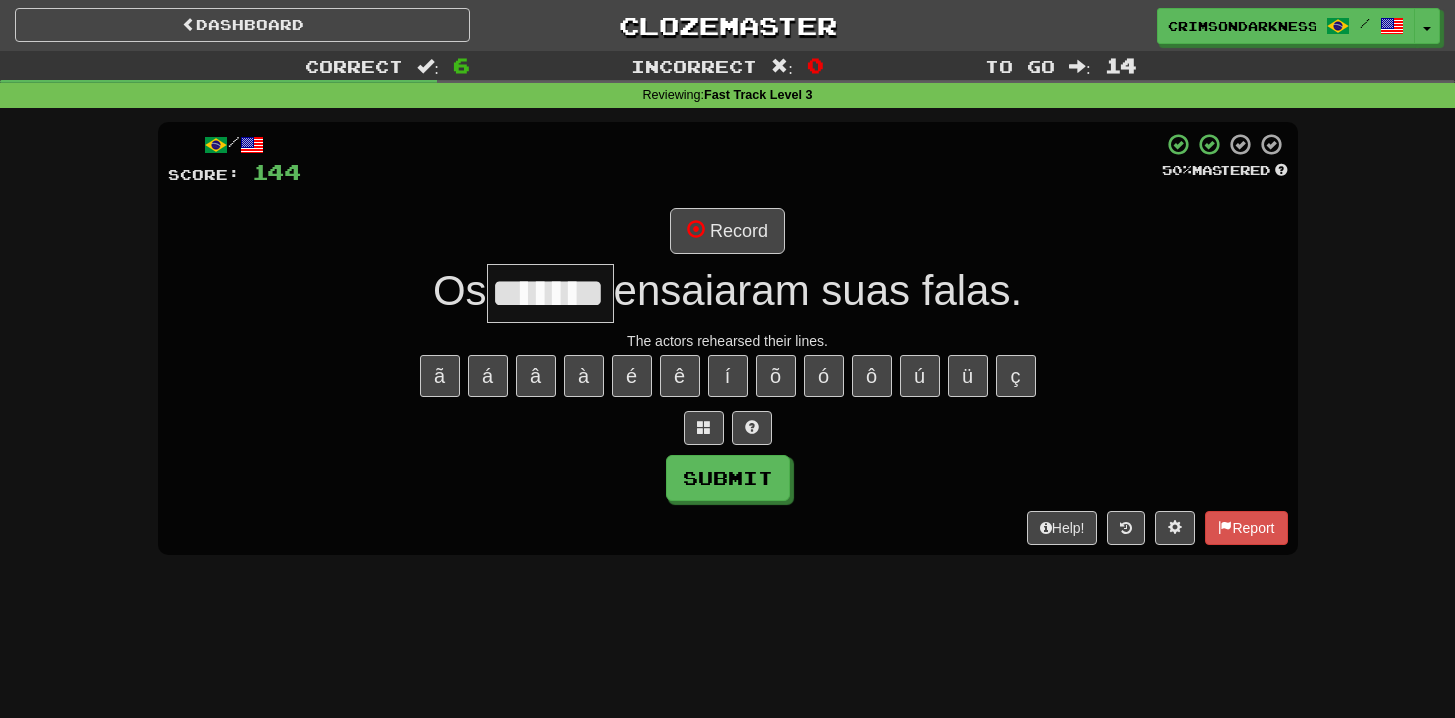 scroll, scrollTop: 0, scrollLeft: 4, axis: horizontal 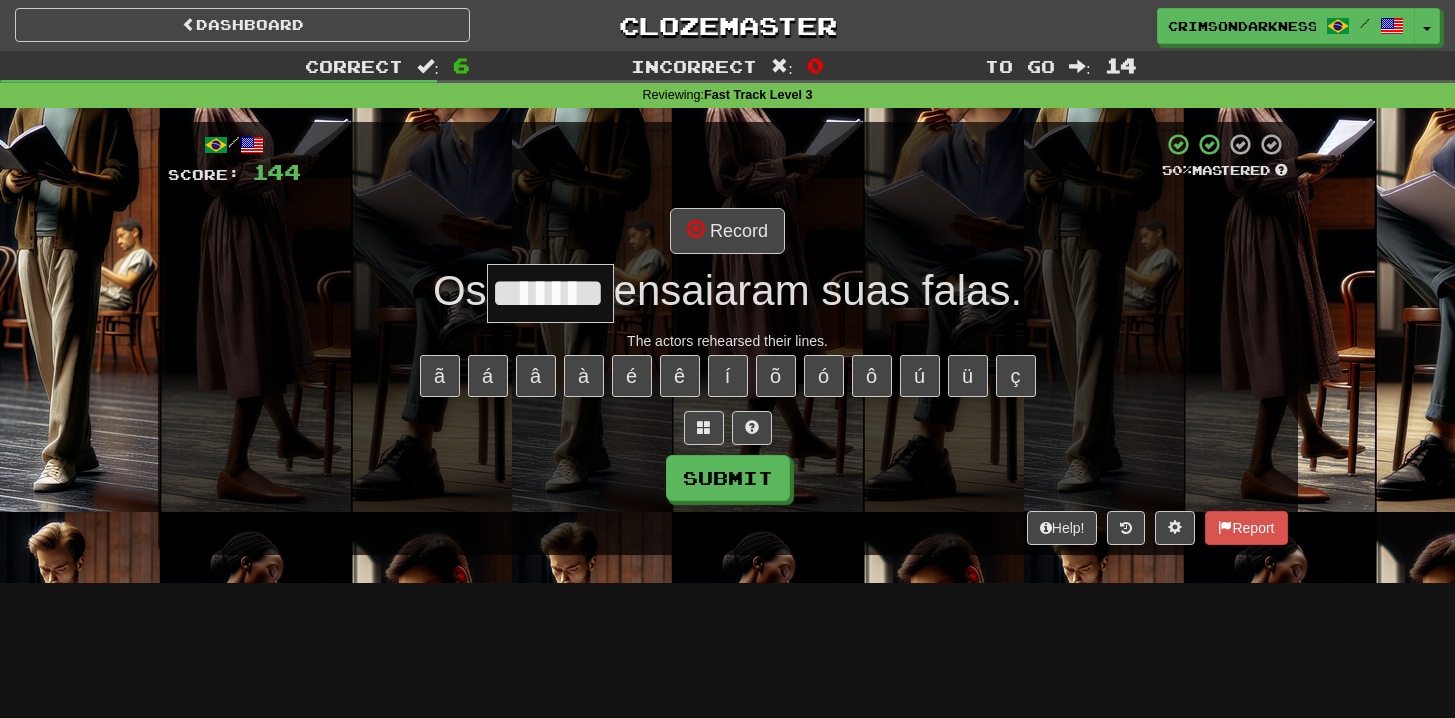 type on "******" 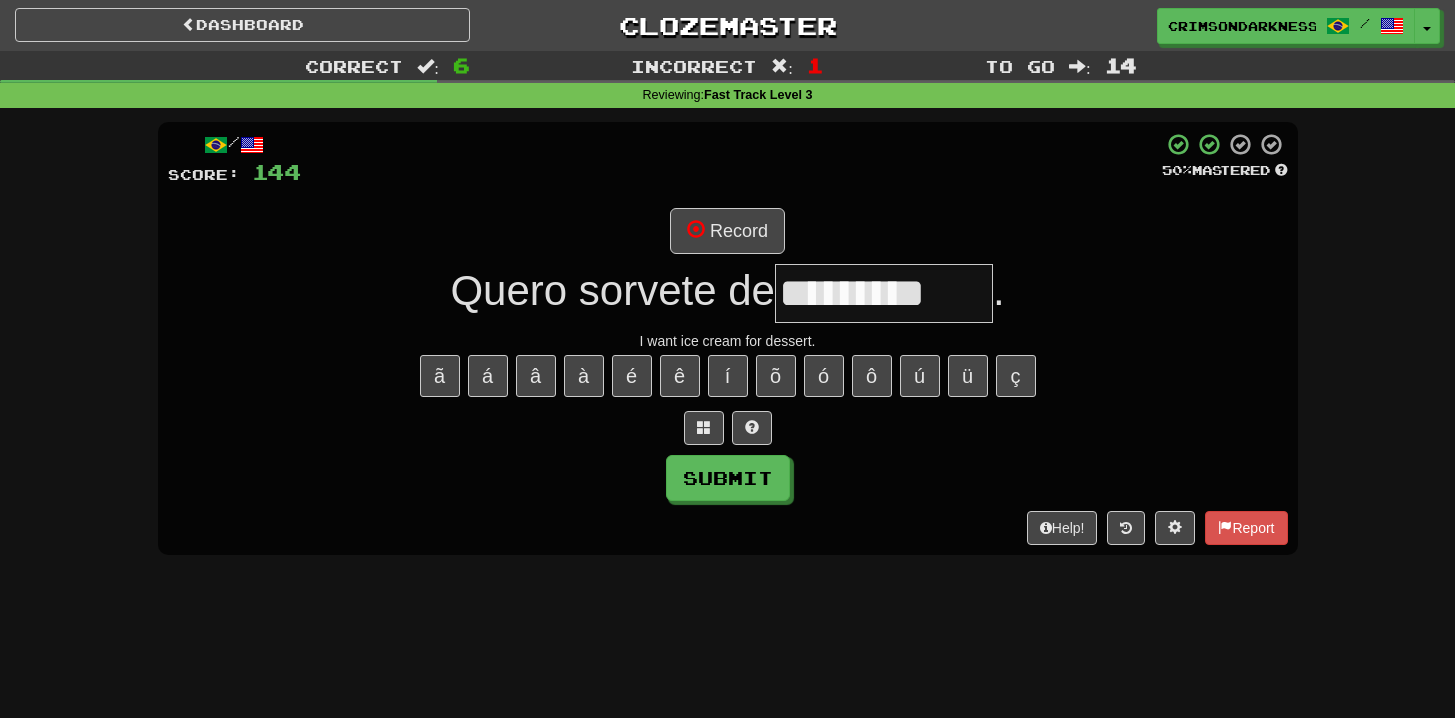 scroll, scrollTop: 0, scrollLeft: 0, axis: both 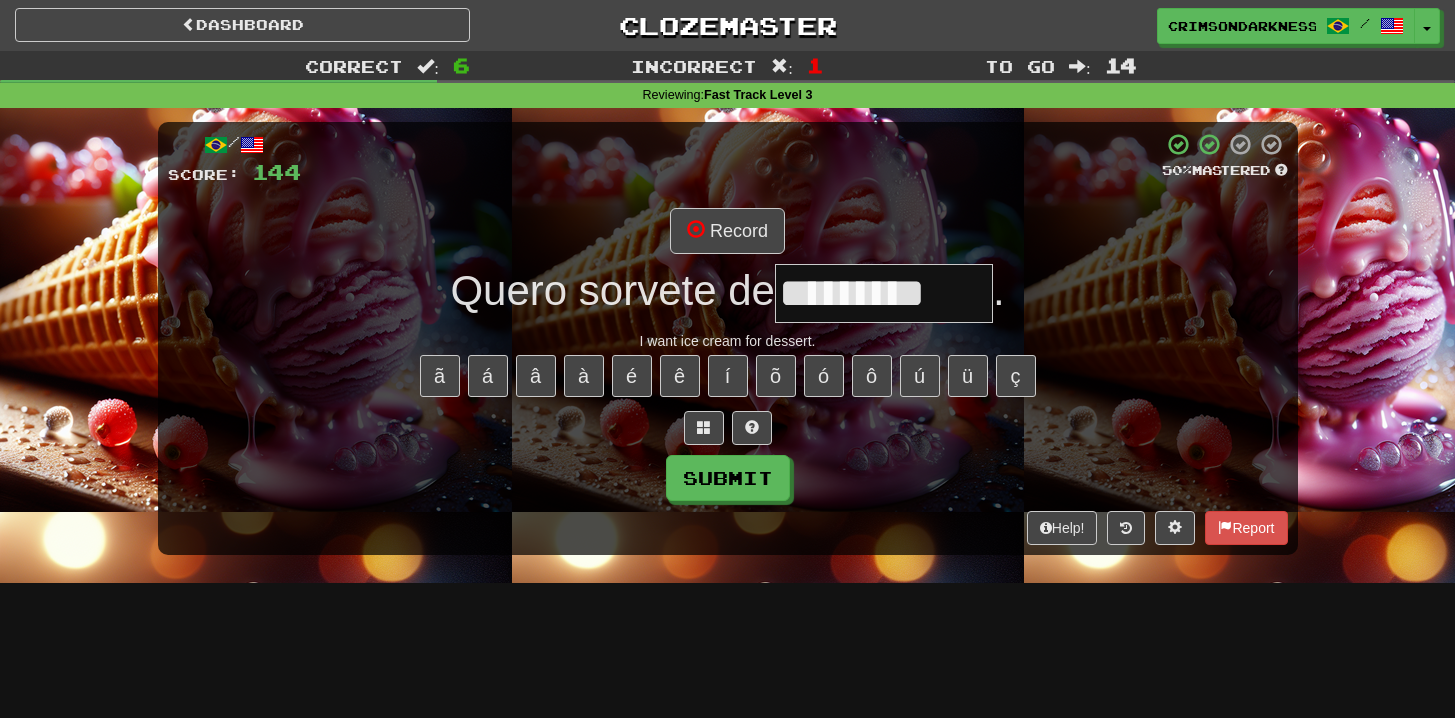 type on "*********" 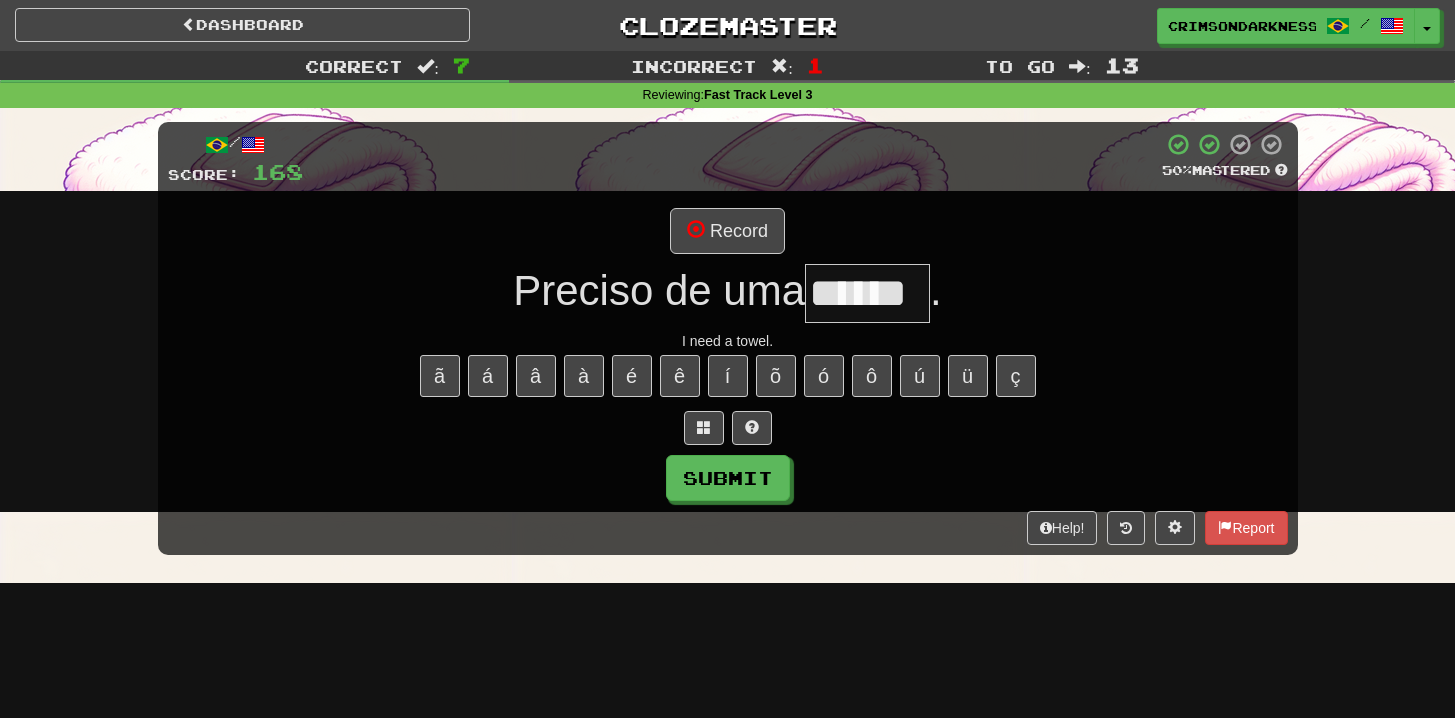 type on "******" 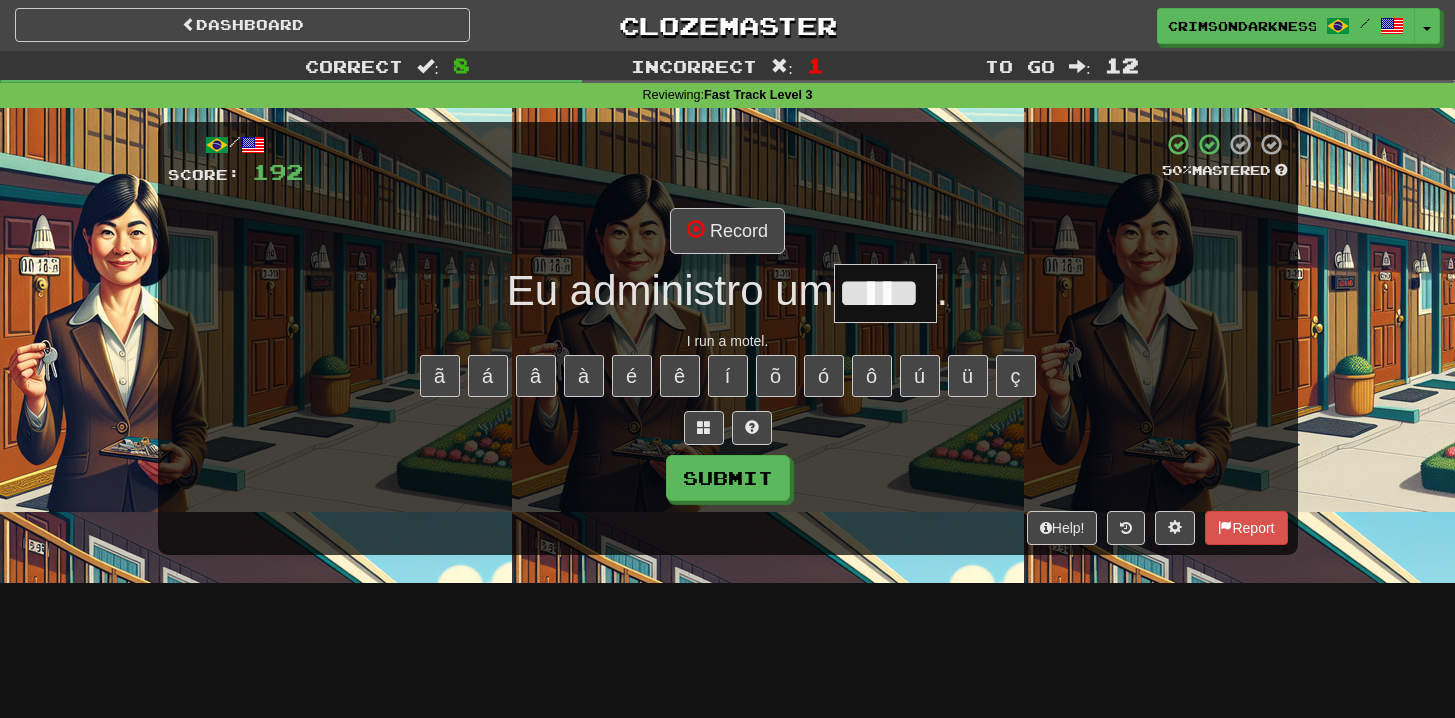 type on "*****" 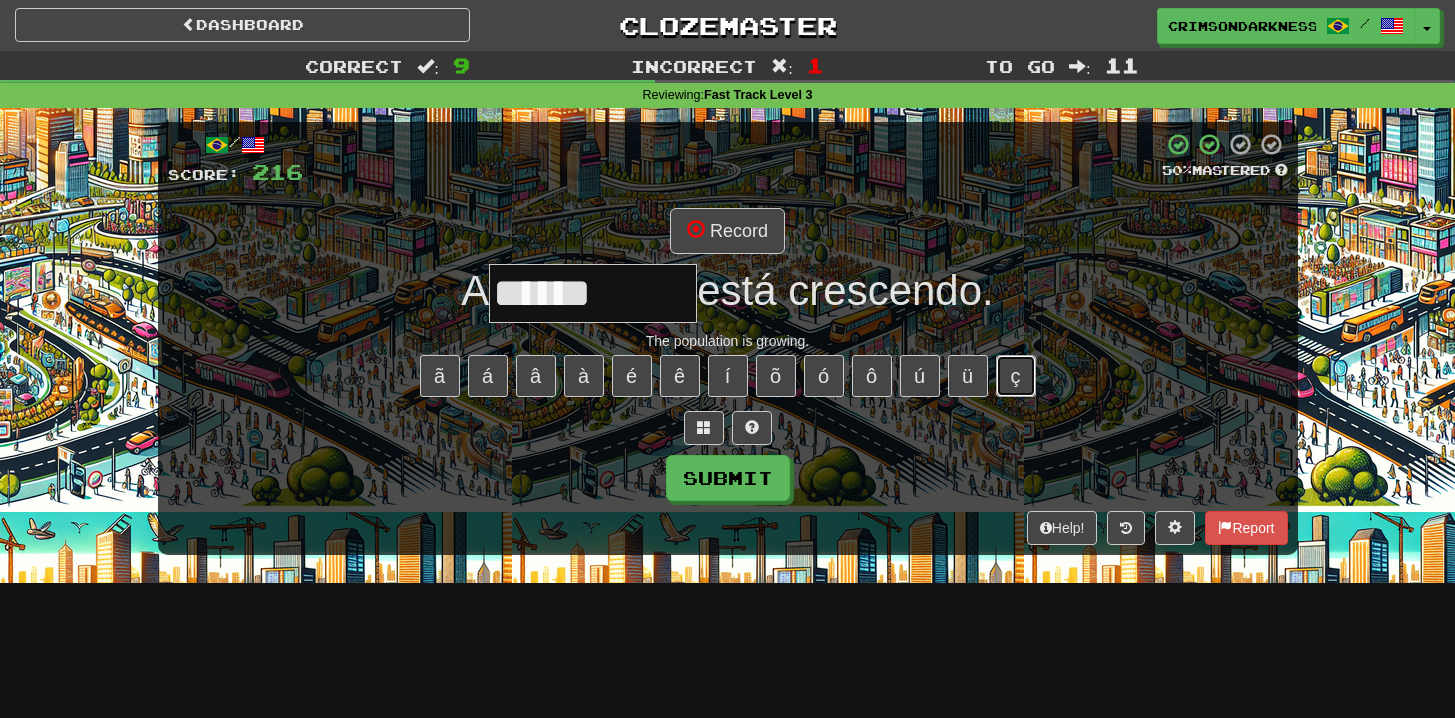 click on "ç" at bounding box center (1016, 376) 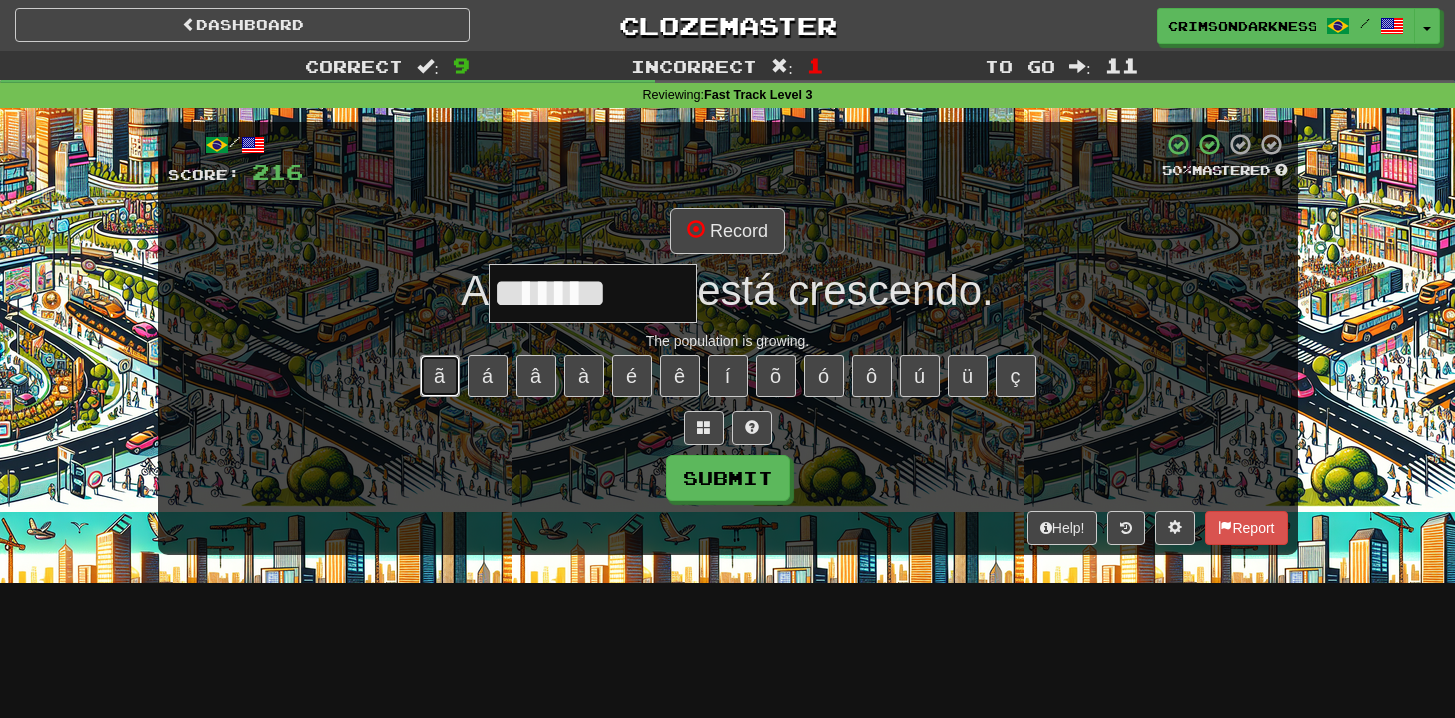 click on "ã" at bounding box center [440, 376] 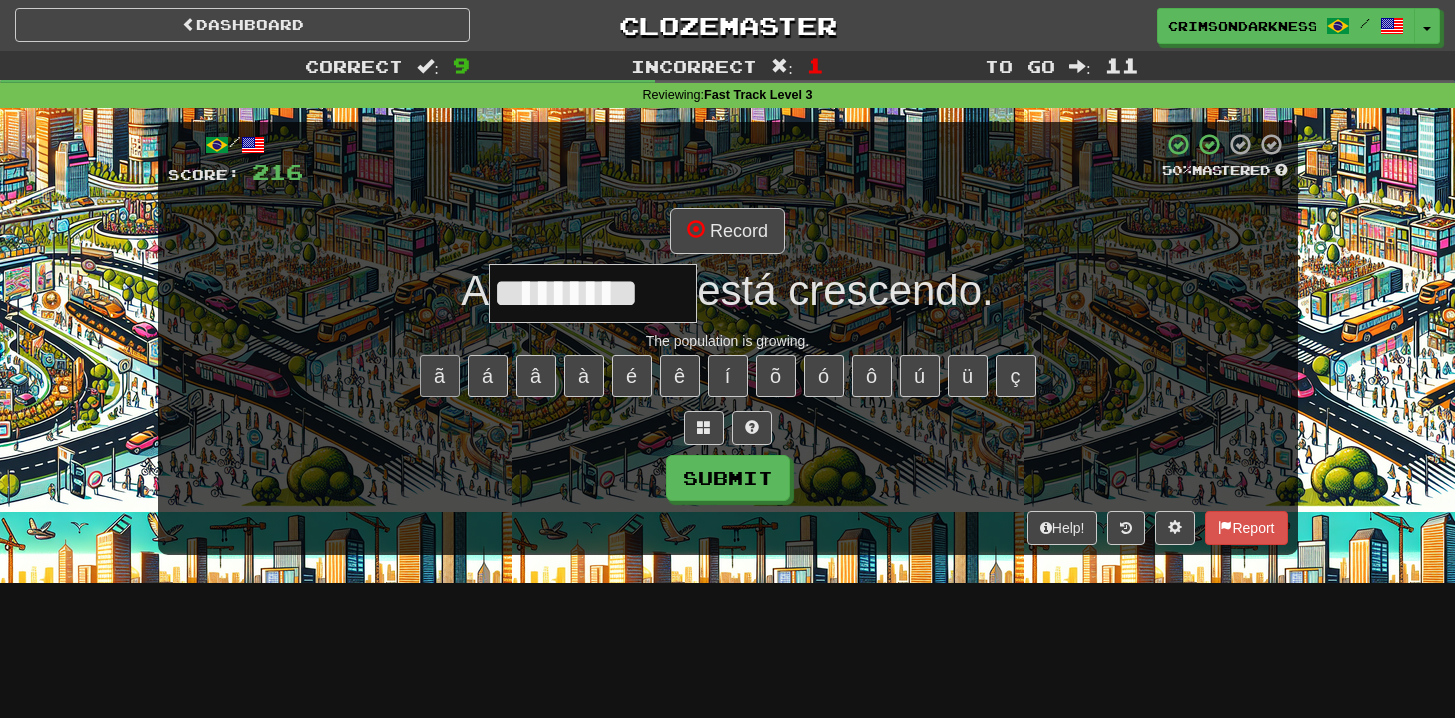 type on "*********" 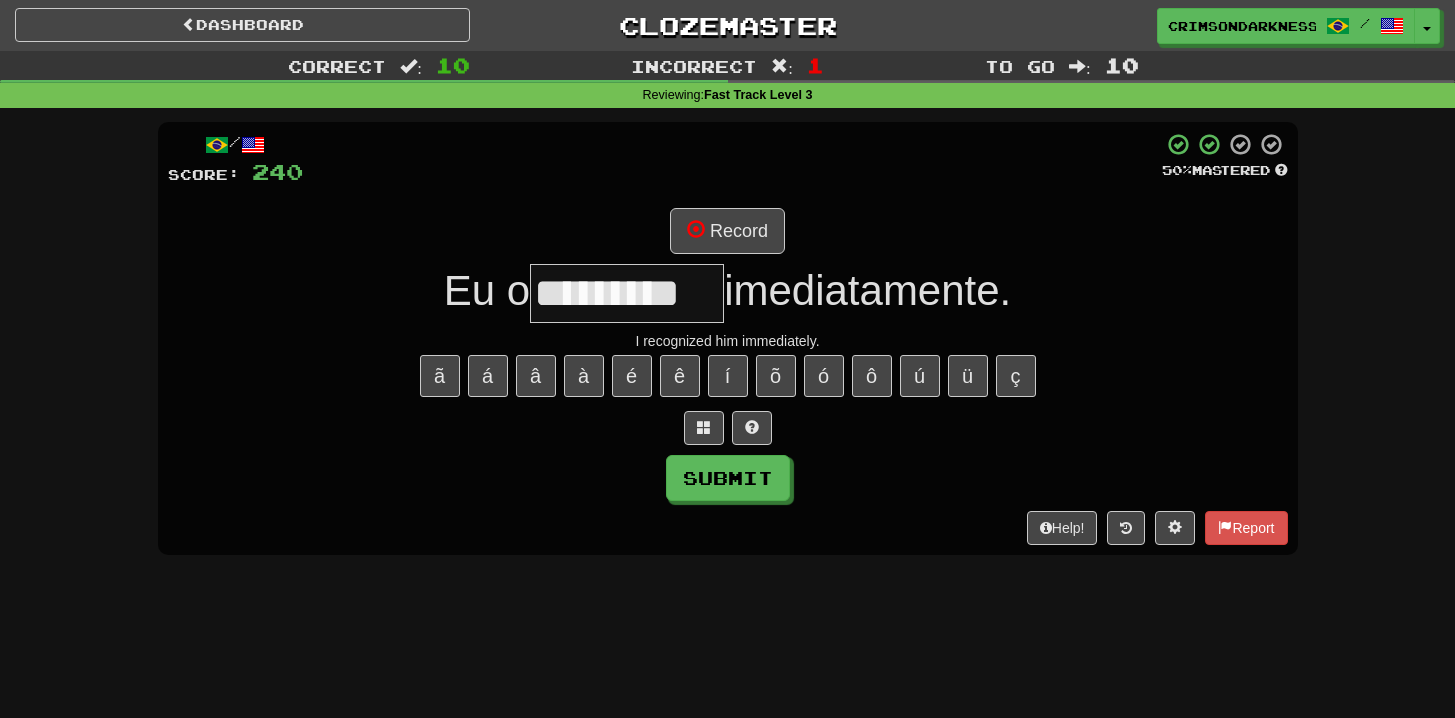 type on "*********" 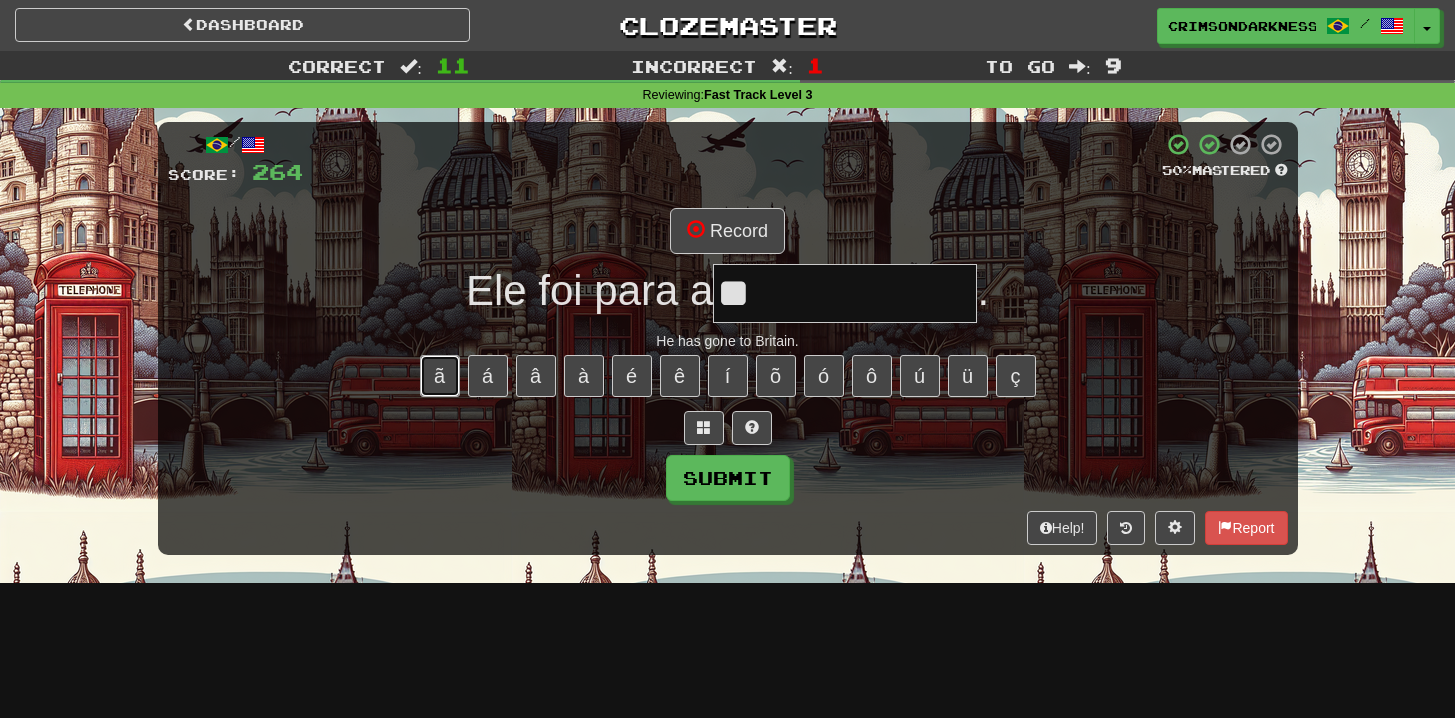 click on "ã" at bounding box center (440, 376) 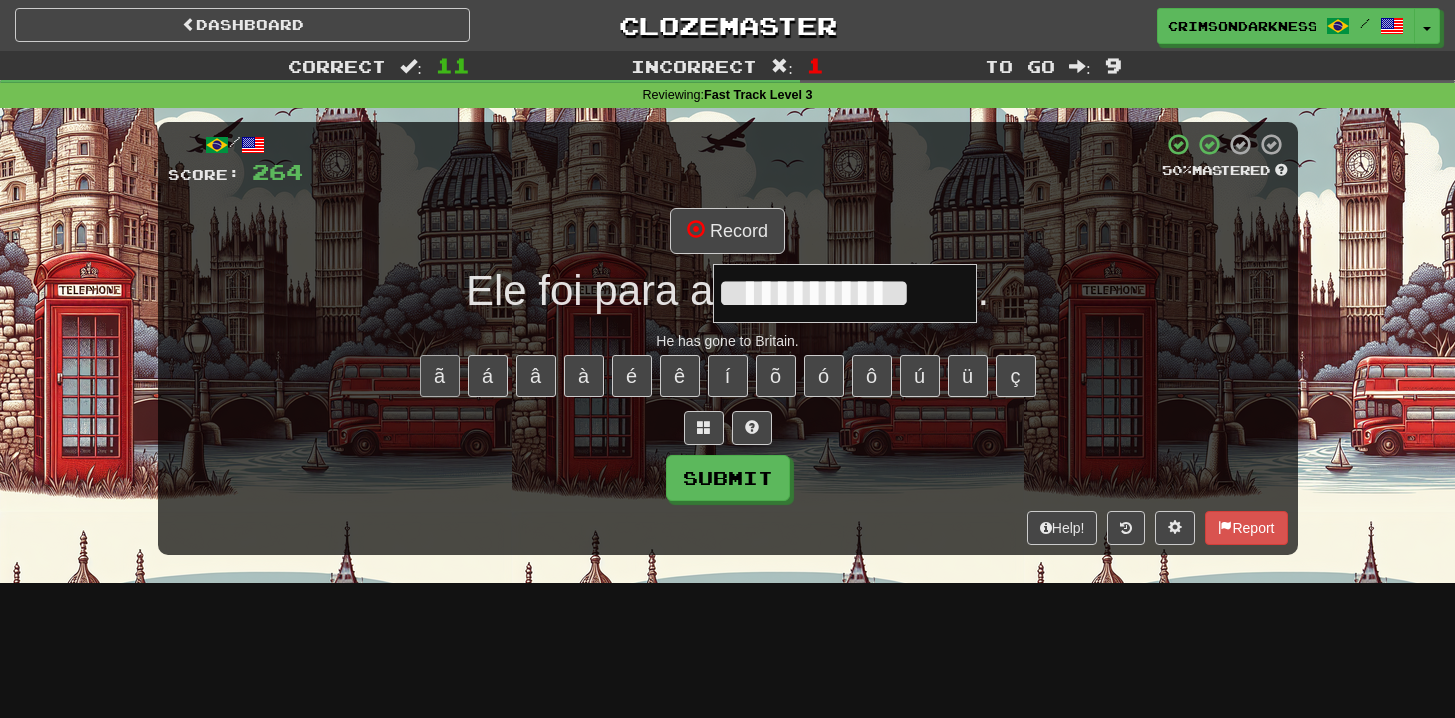 type on "**********" 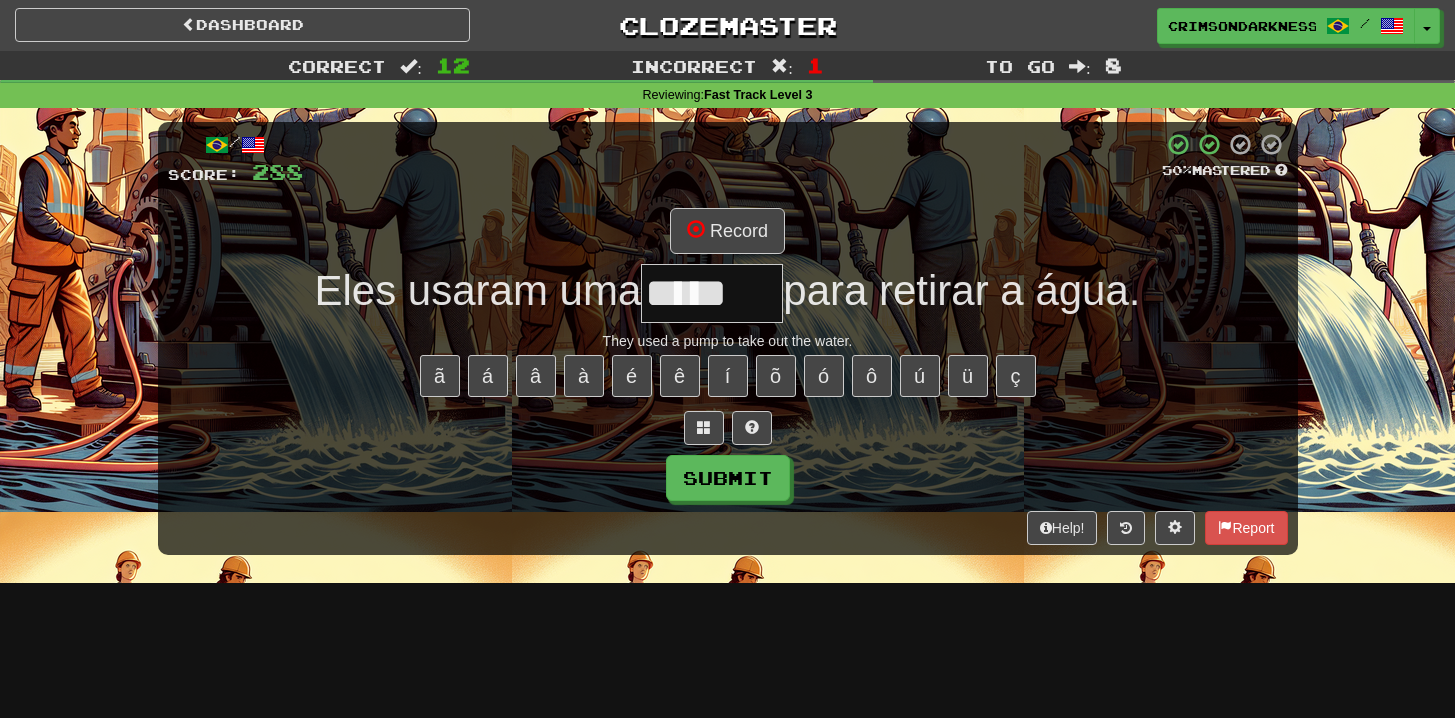 type on "*****" 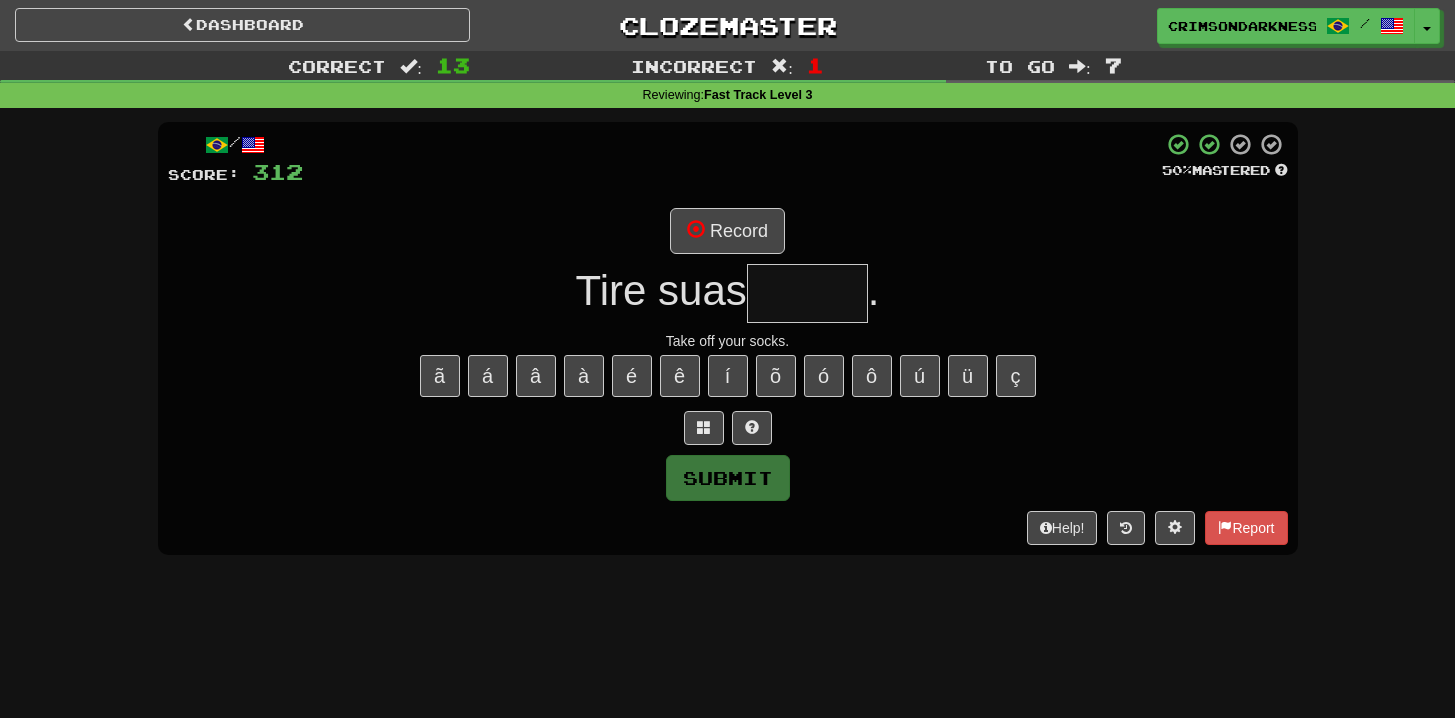 type on "*" 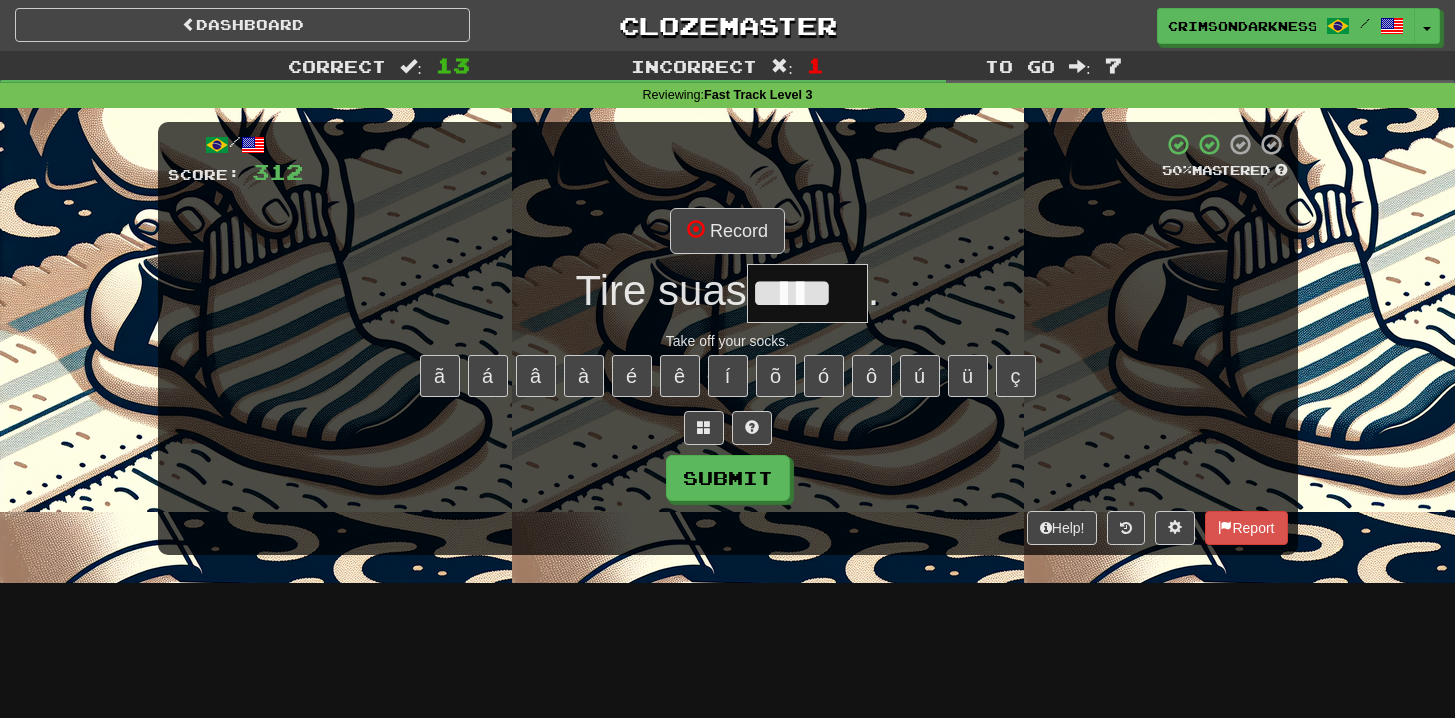 type on "*****" 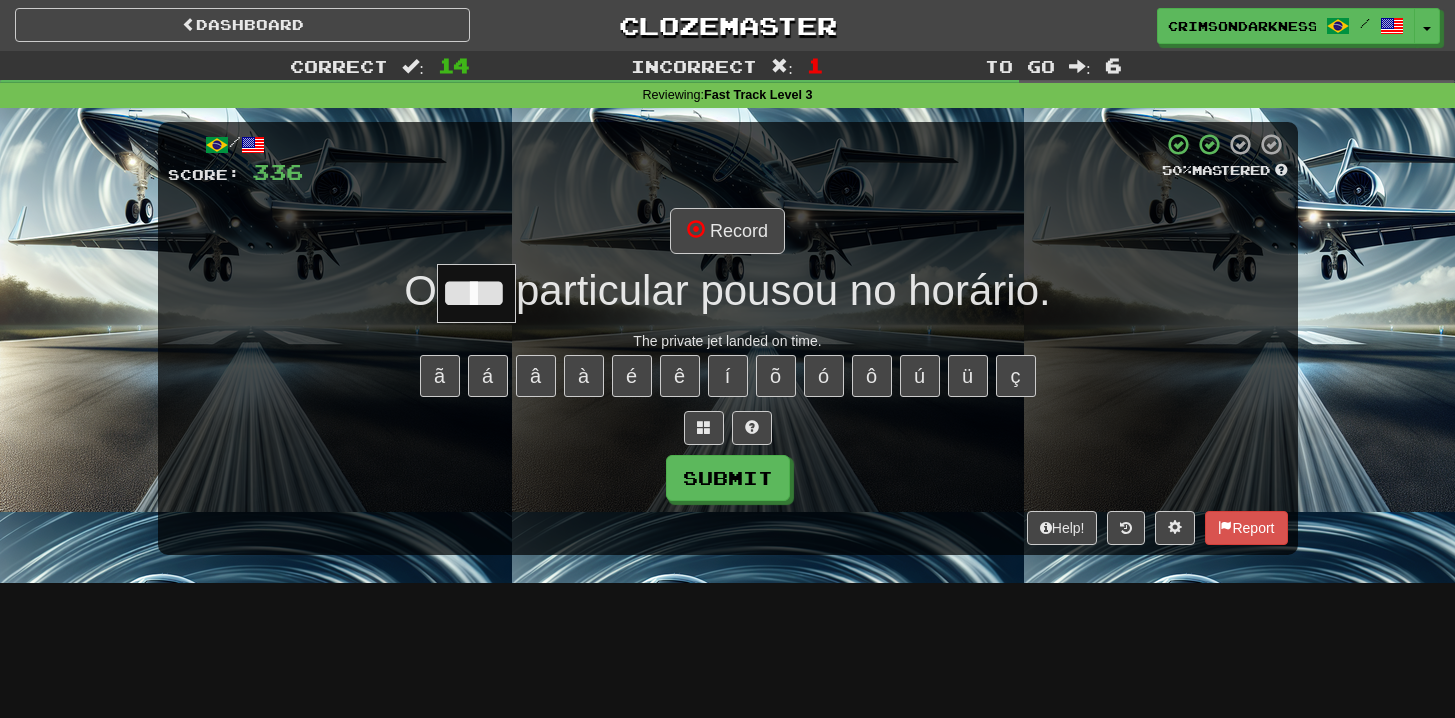 type on "****" 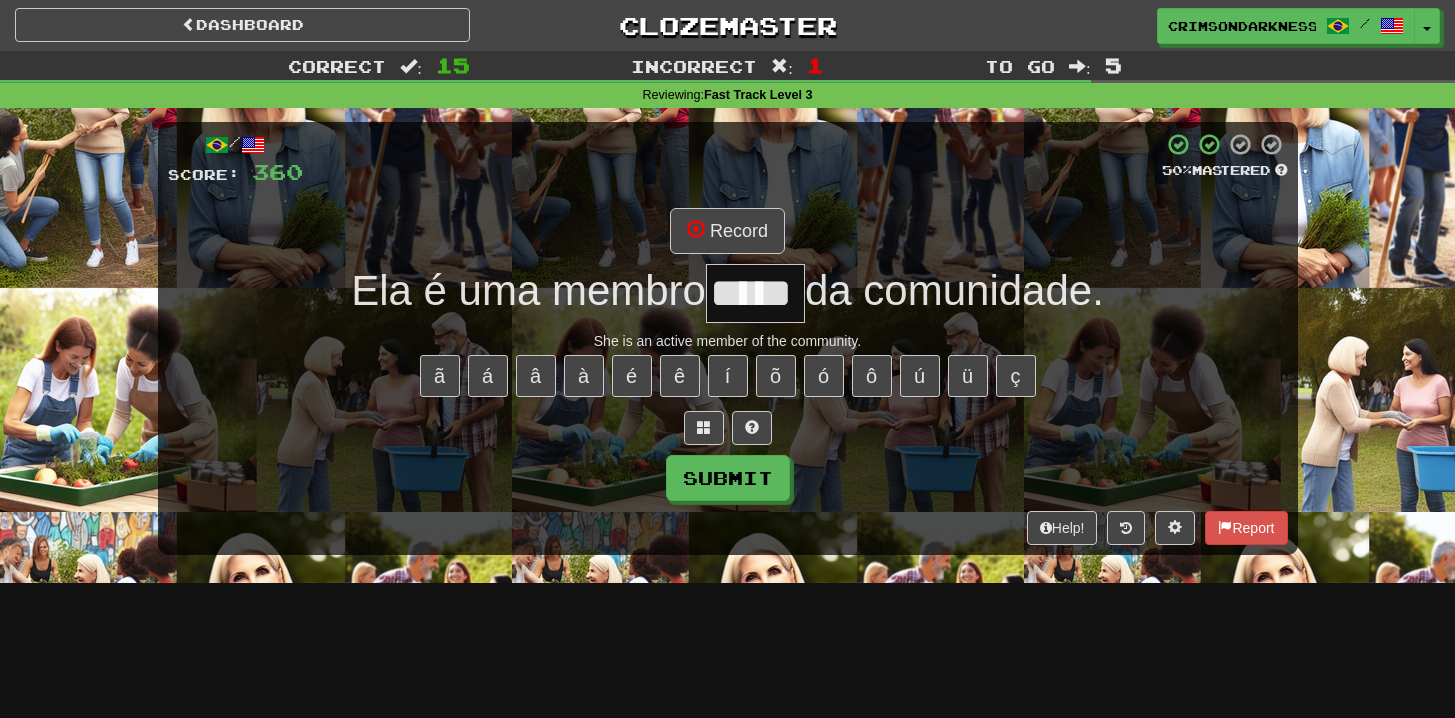 type on "*****" 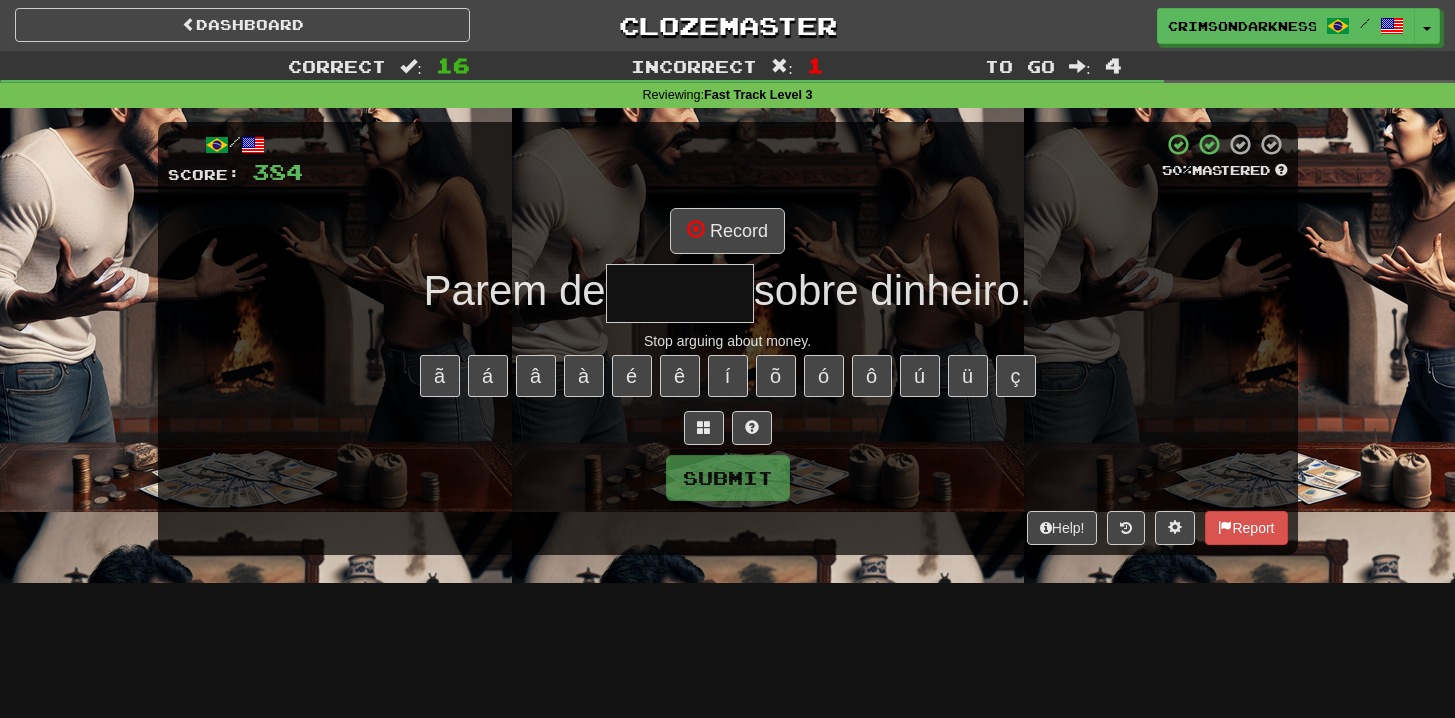 type on "*" 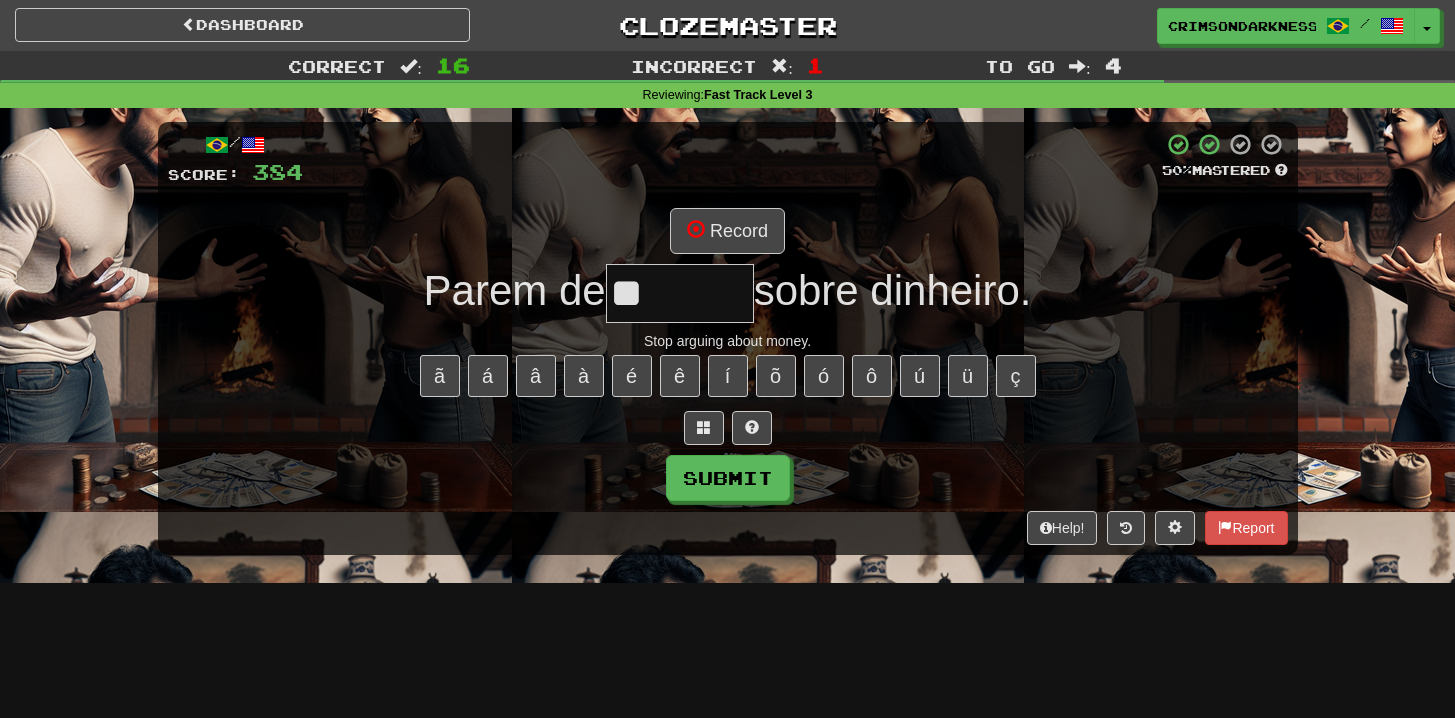 type on "*" 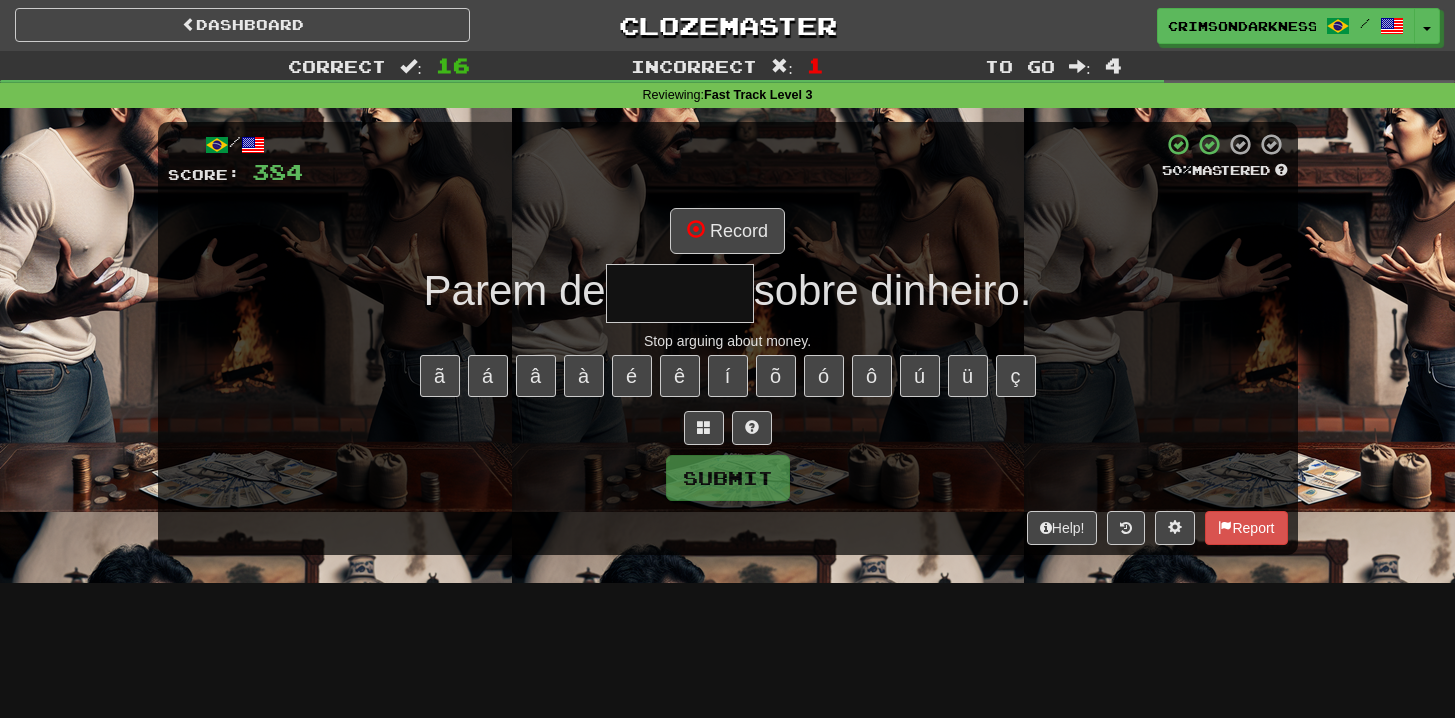 type on "********" 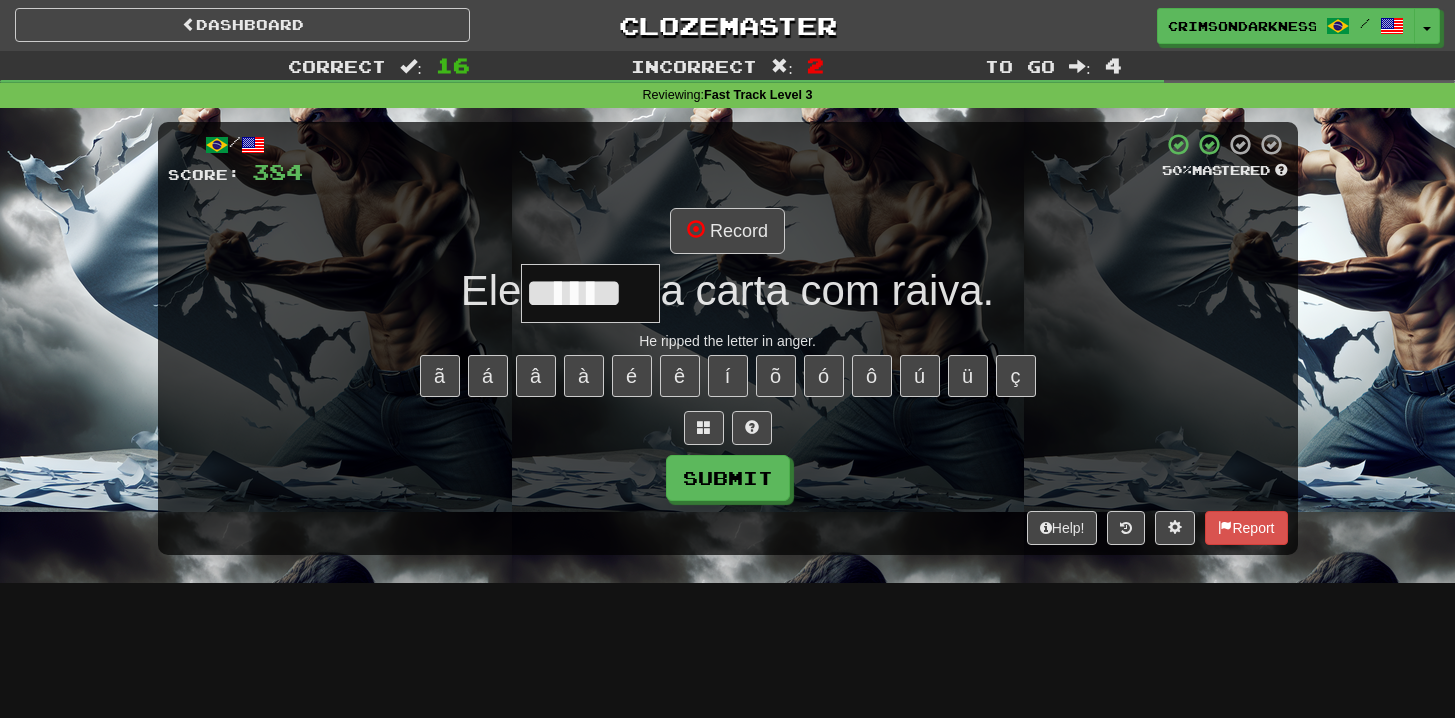 type on "******" 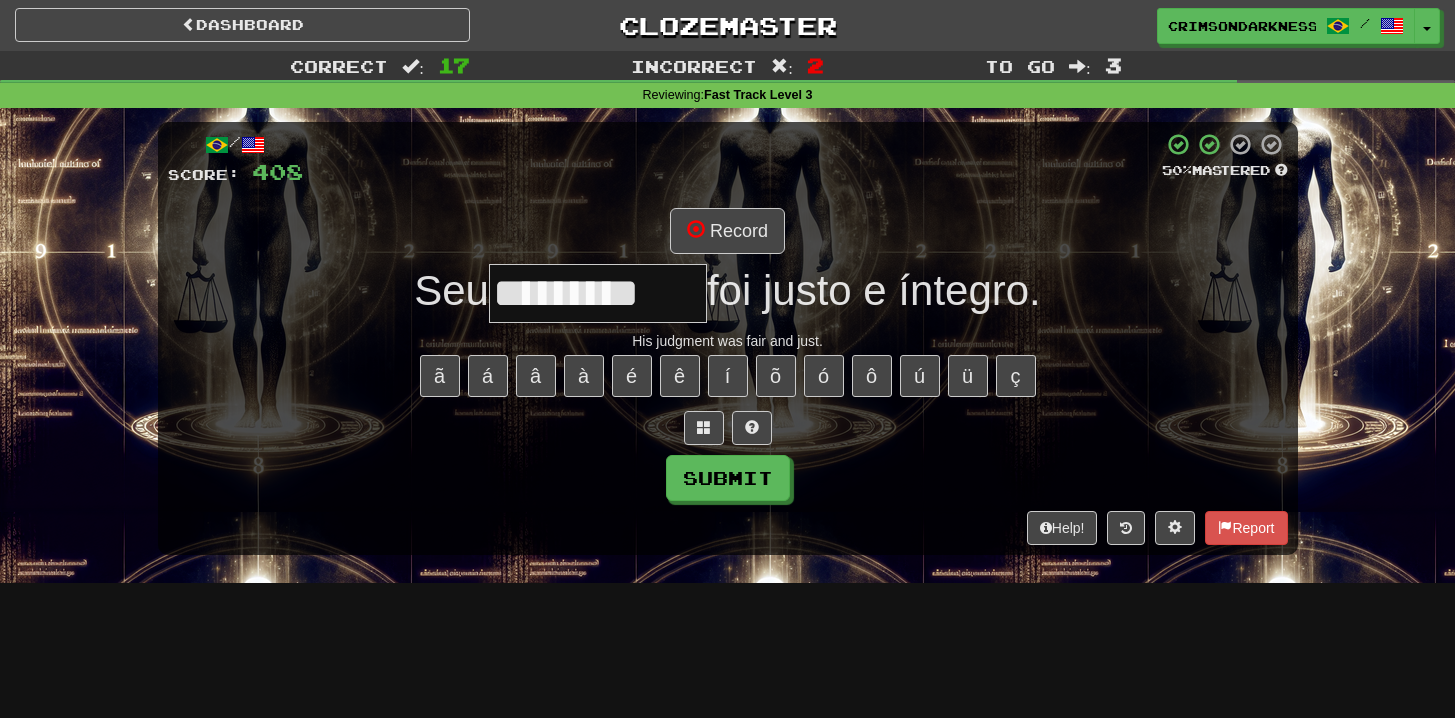 scroll, scrollTop: 0, scrollLeft: 0, axis: both 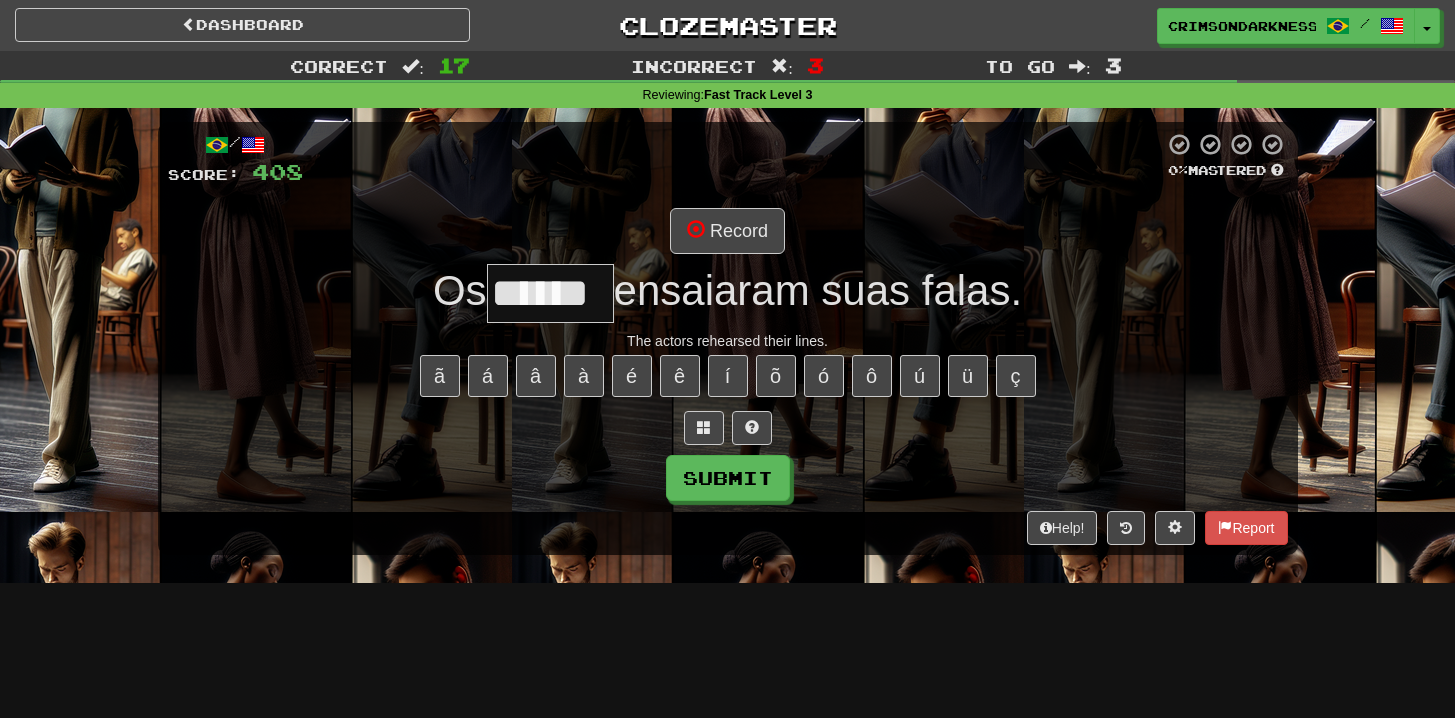 type on "******" 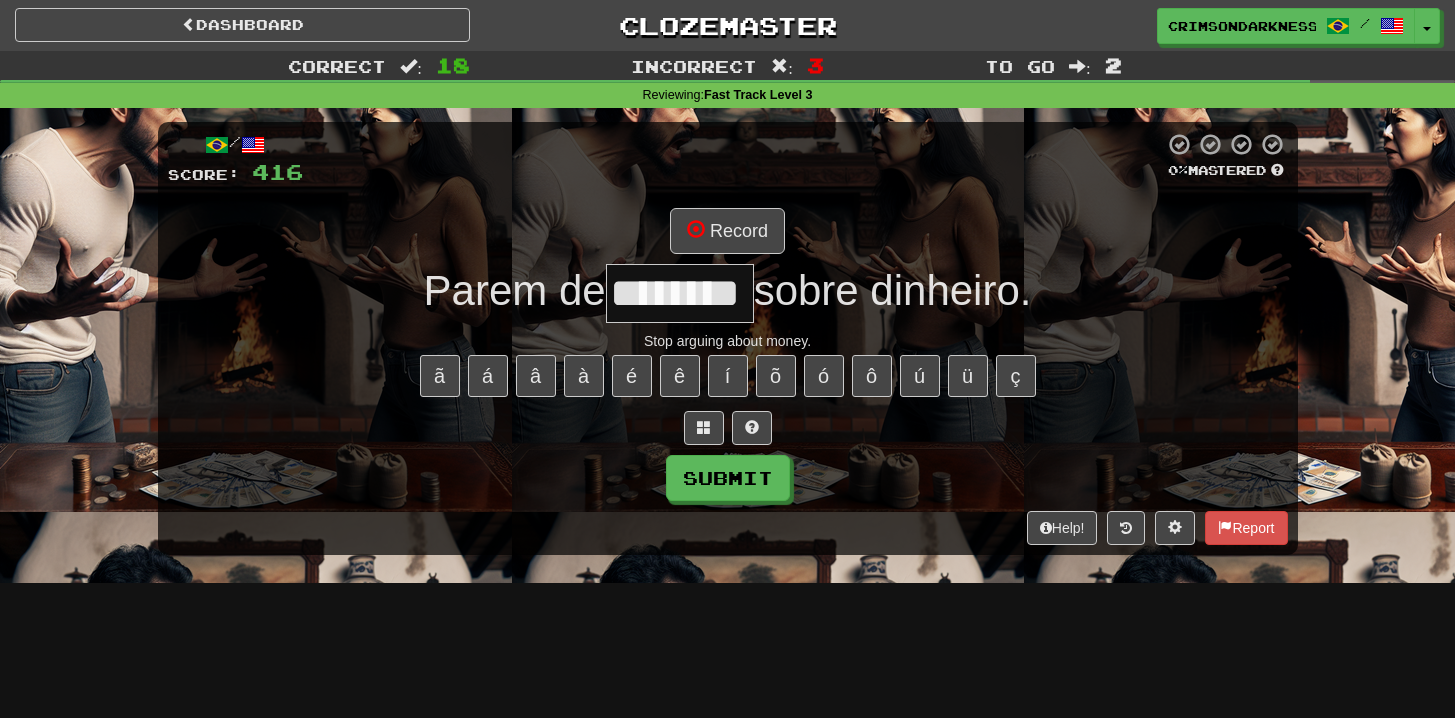 type on "********" 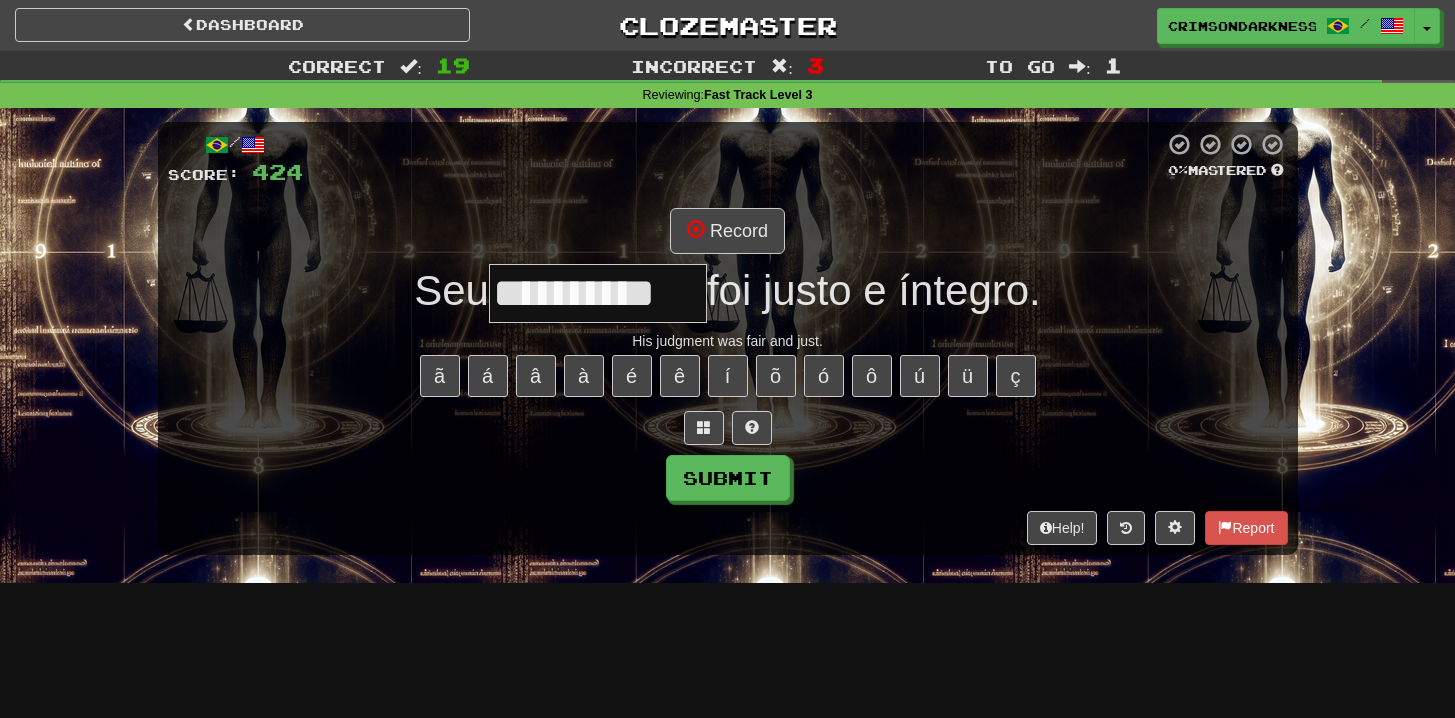 type on "**********" 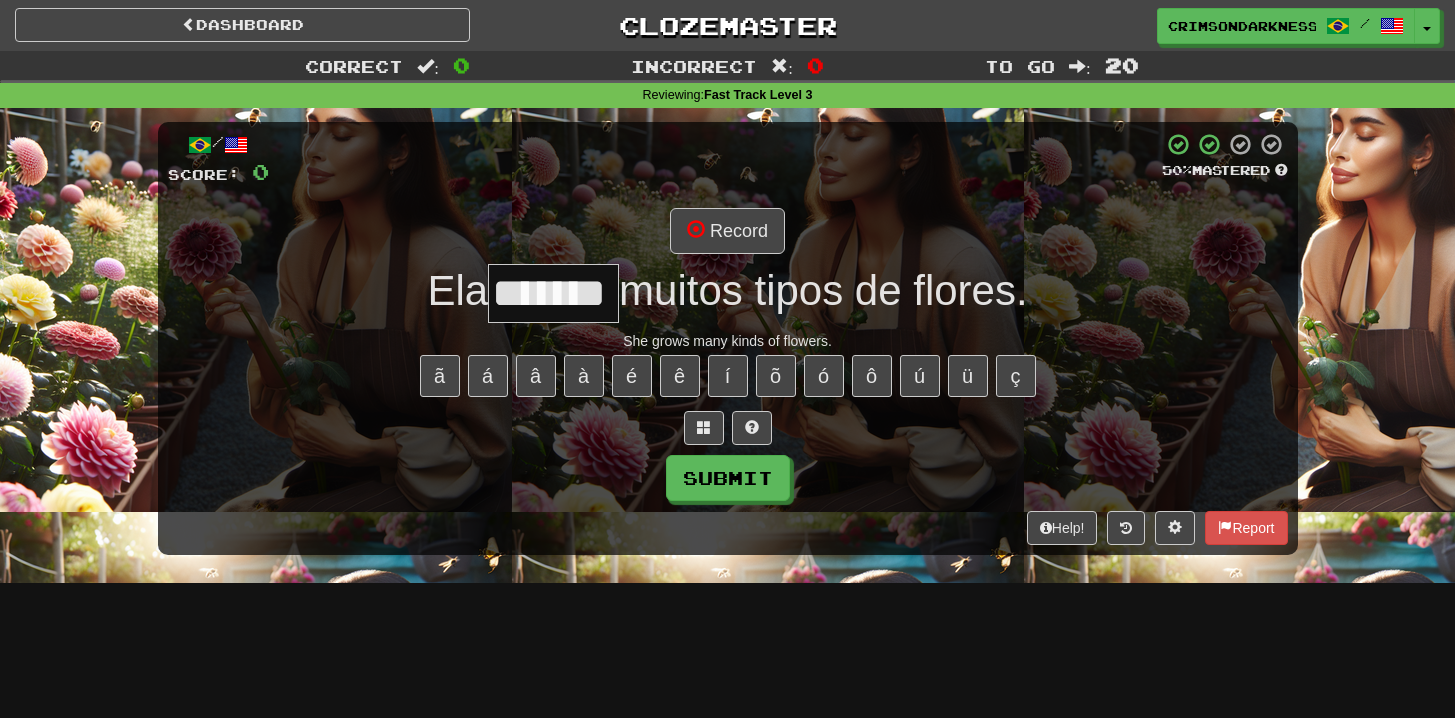 type on "*******" 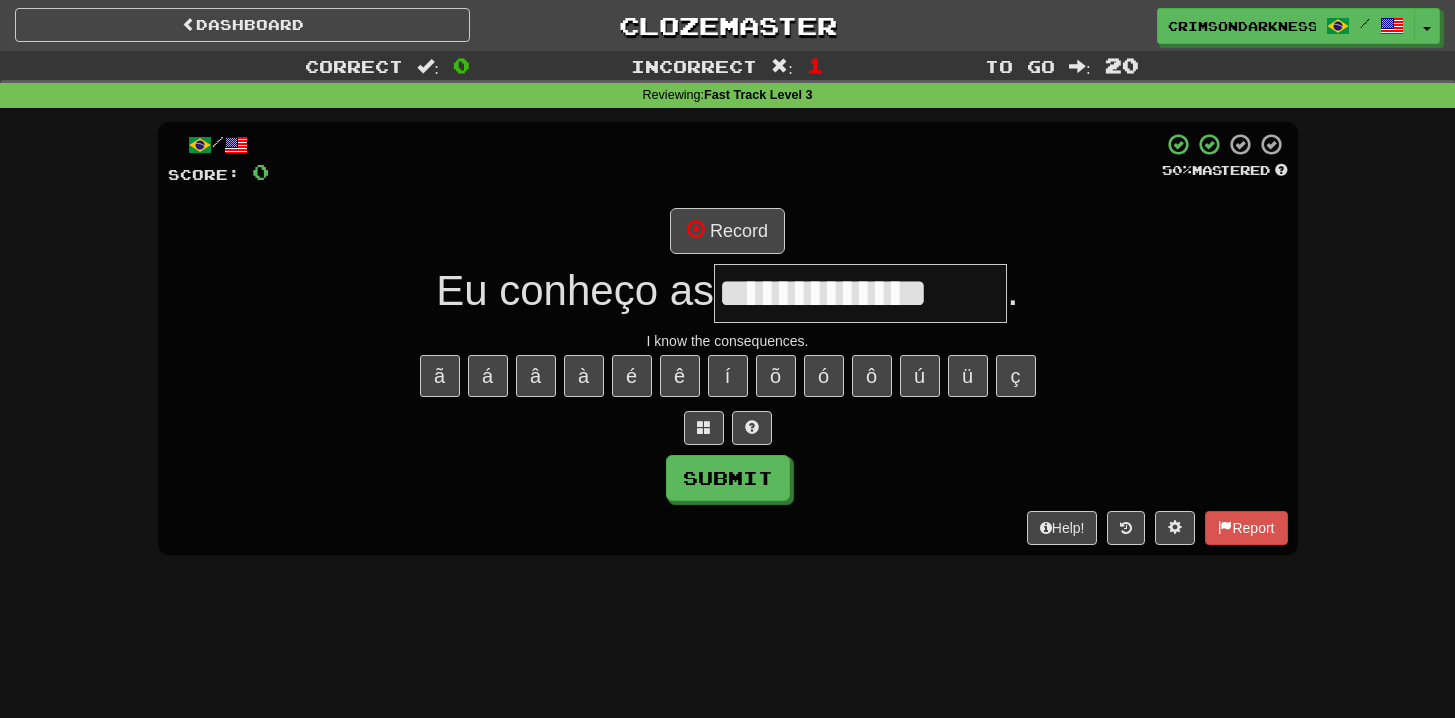 type on "**********" 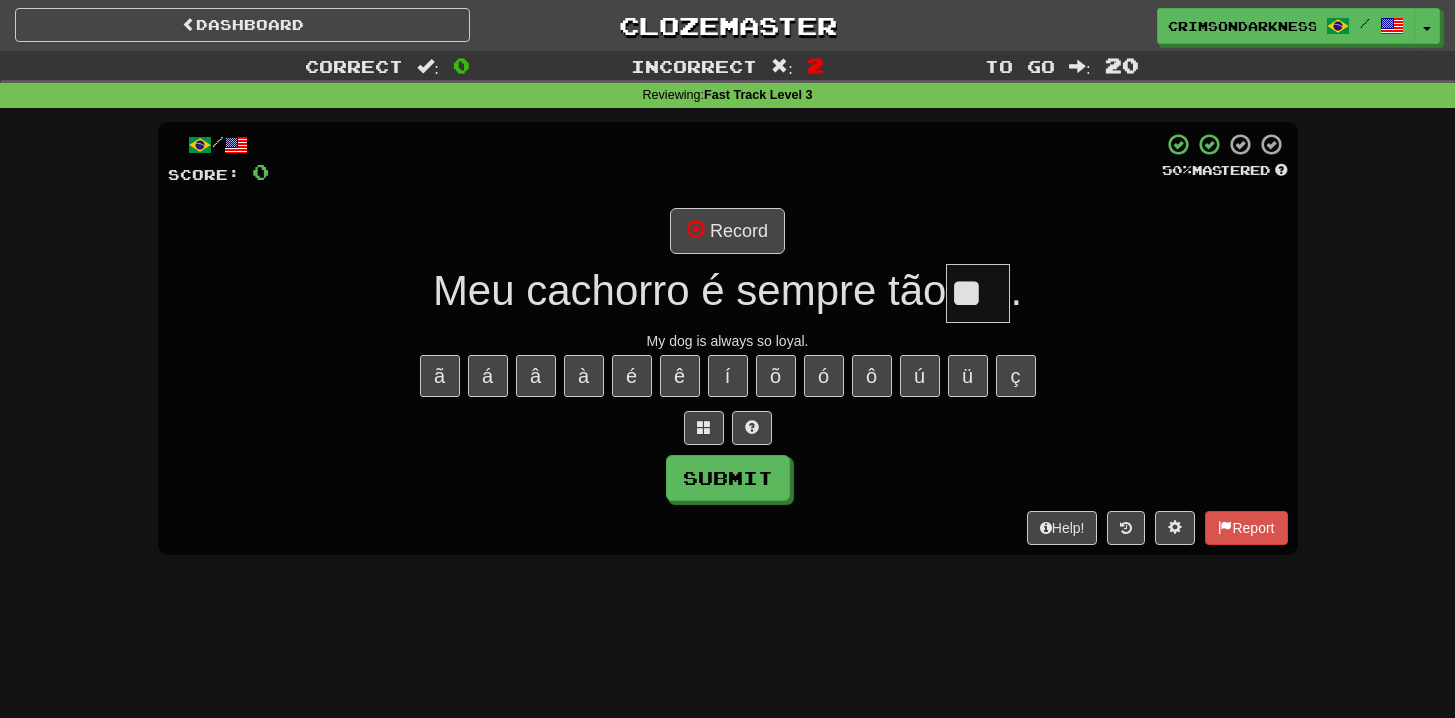 scroll, scrollTop: 0, scrollLeft: 0, axis: both 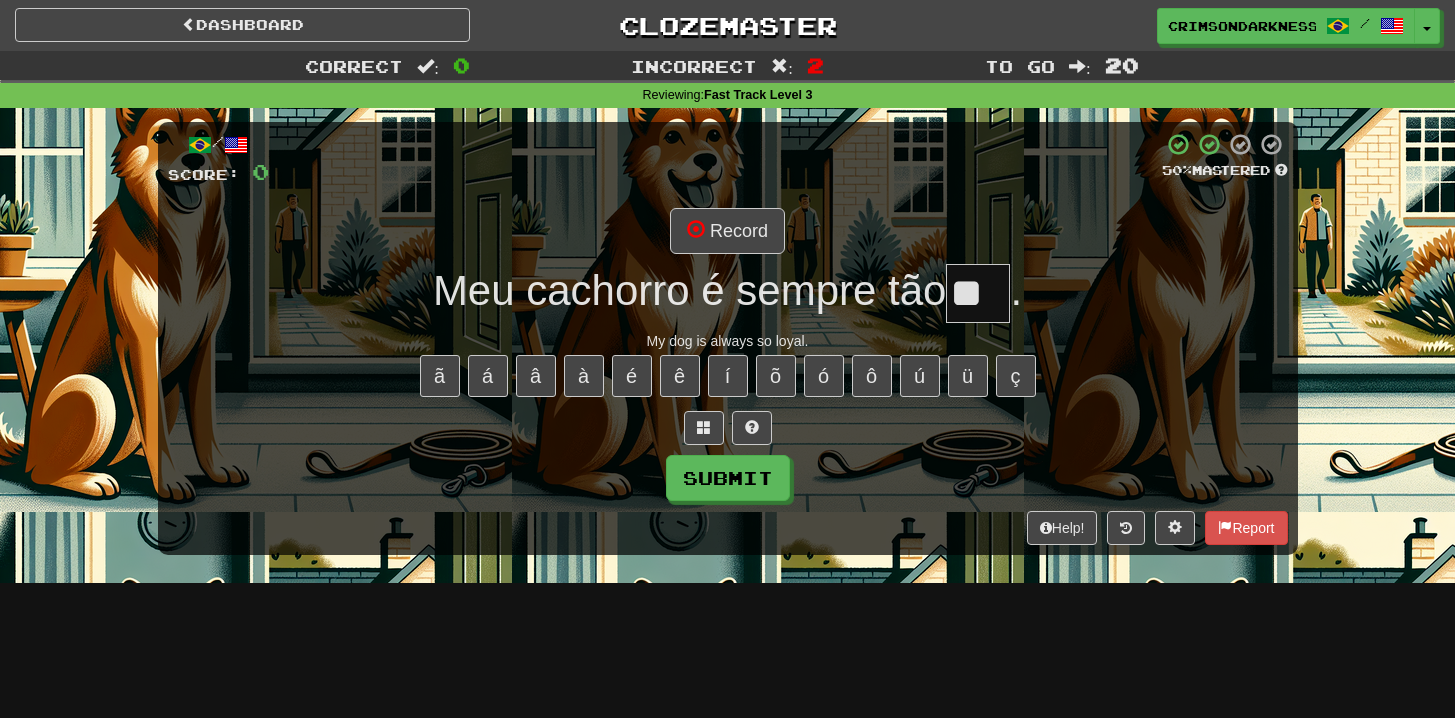 type on "*" 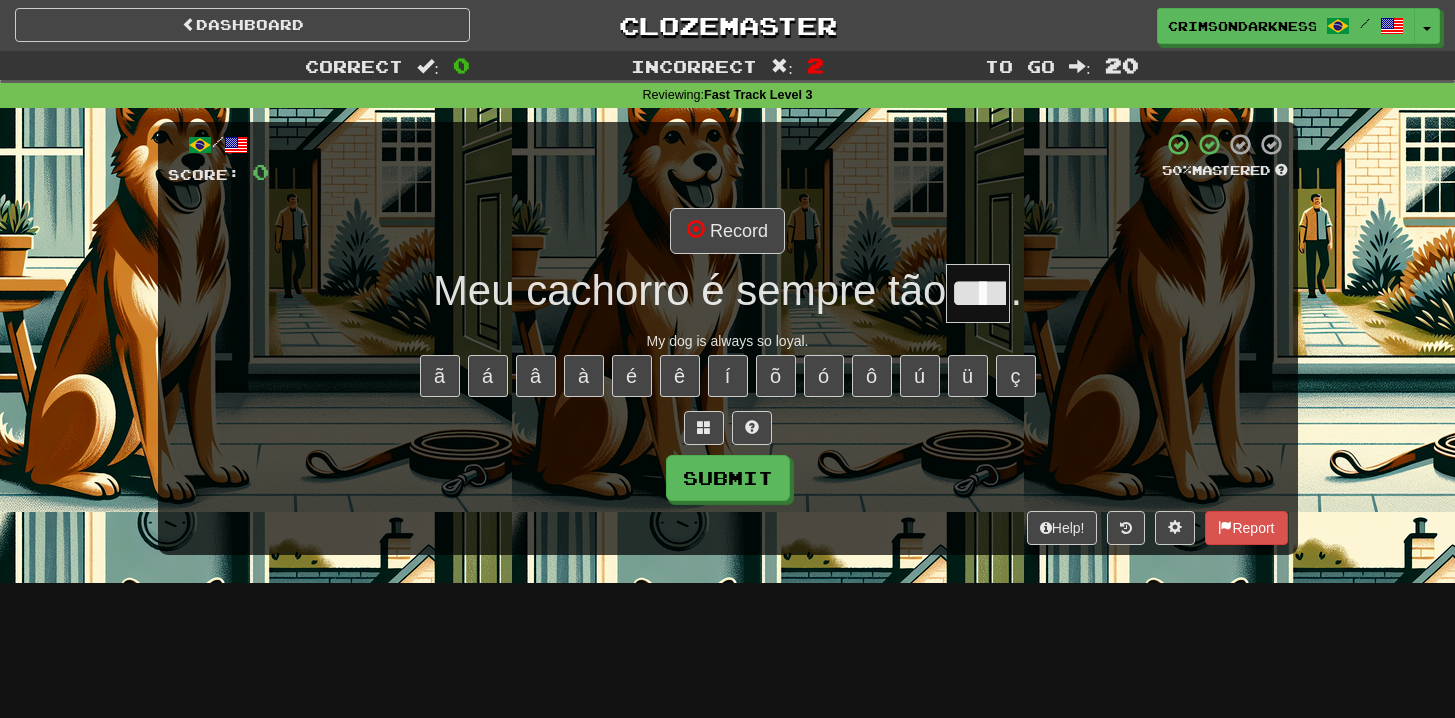 type on "****" 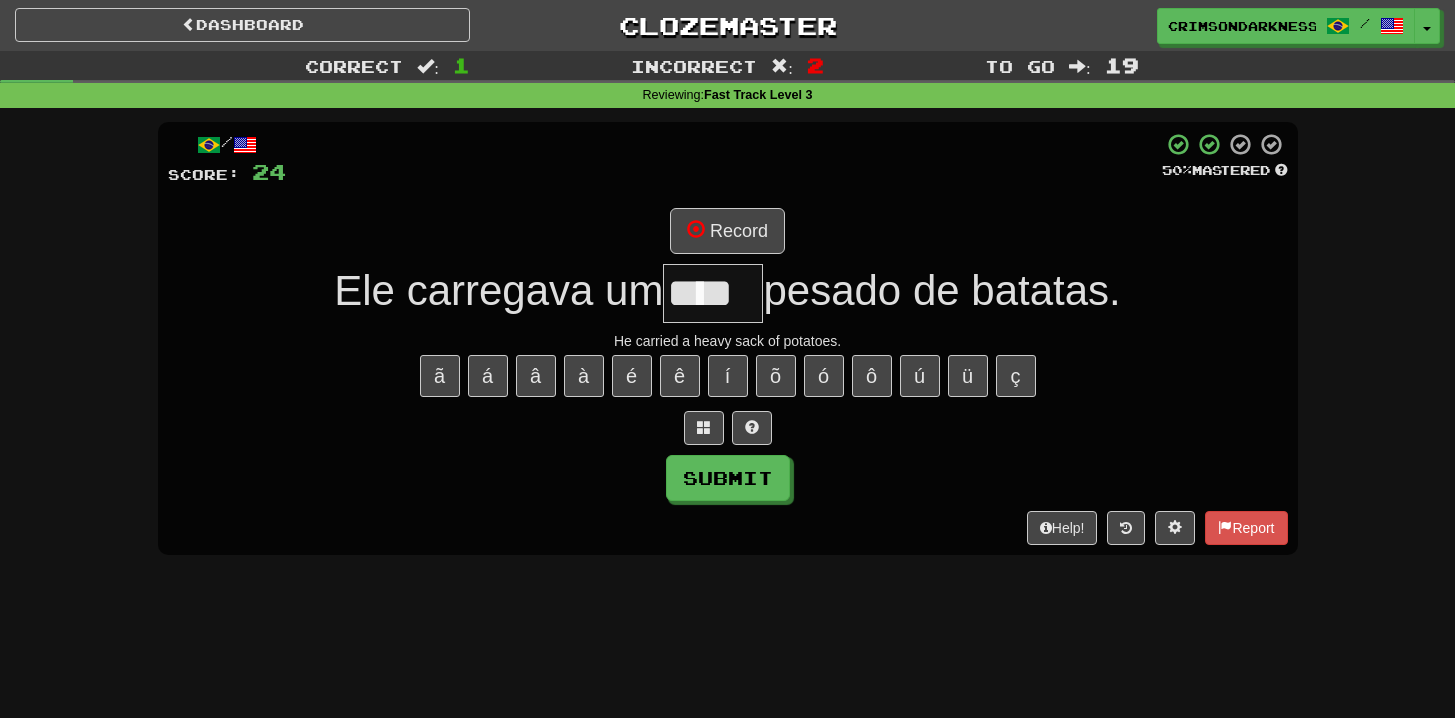 type on "****" 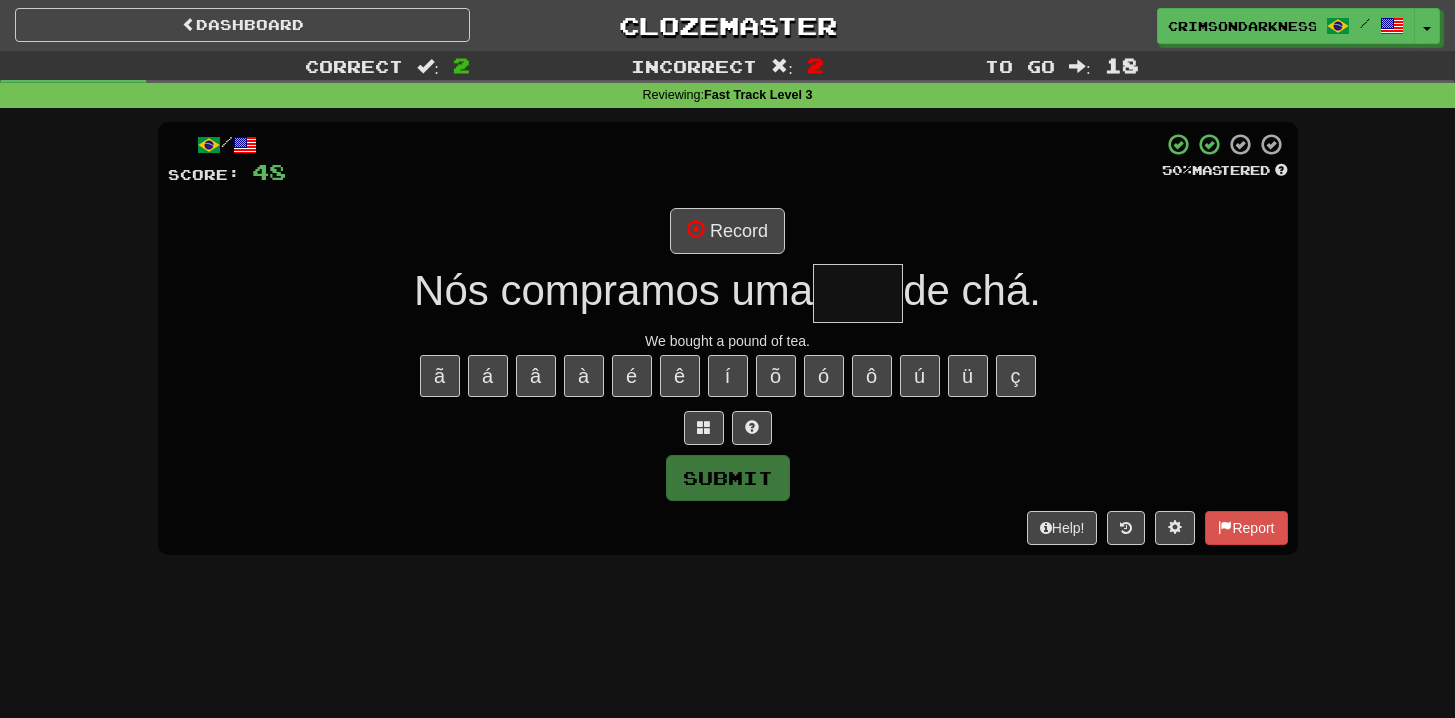 type on "*****" 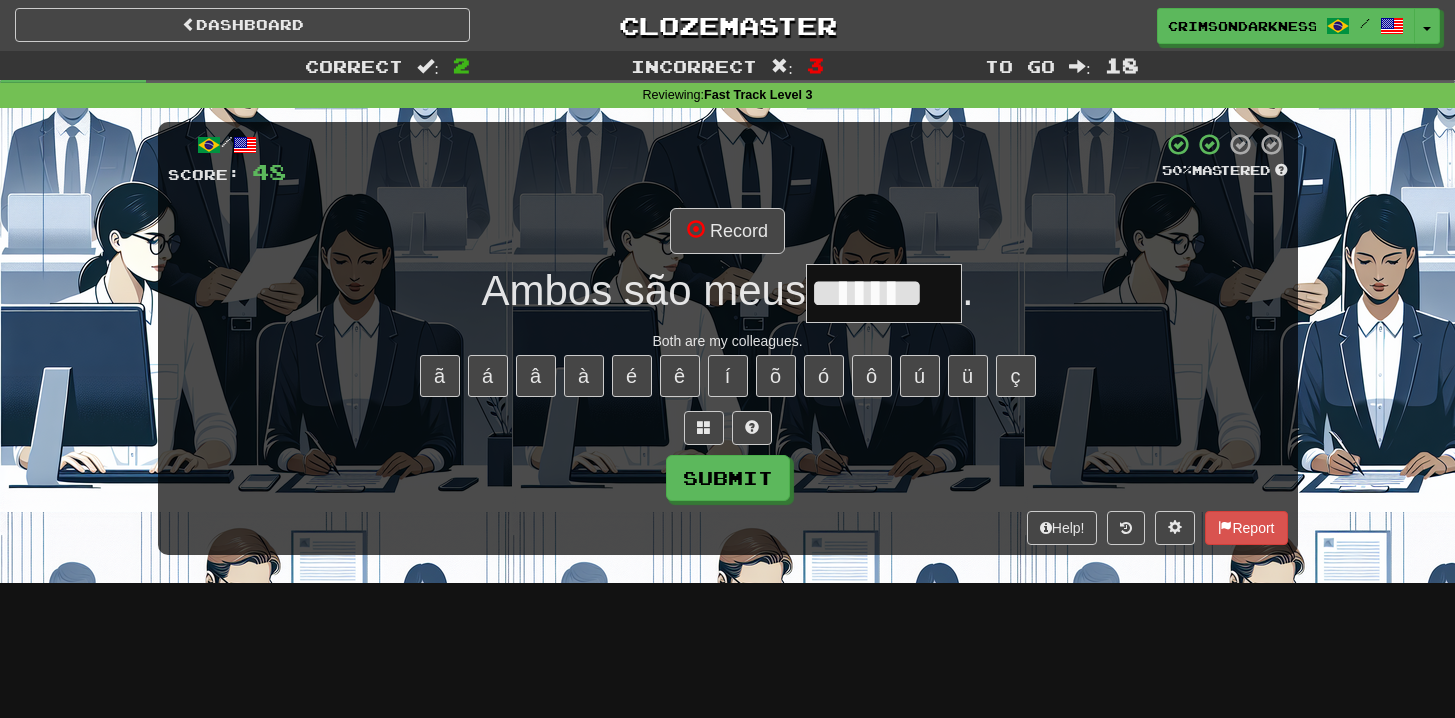 type on "*******" 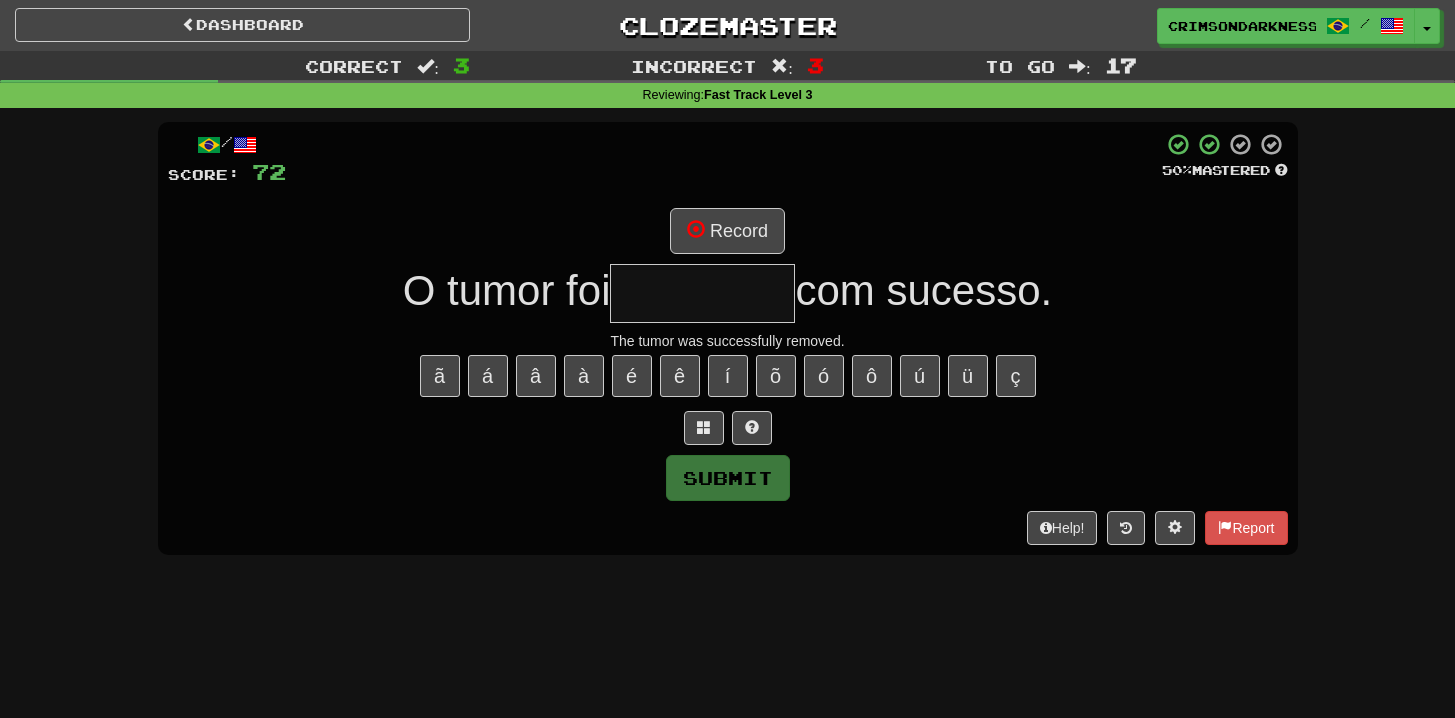 type on "********" 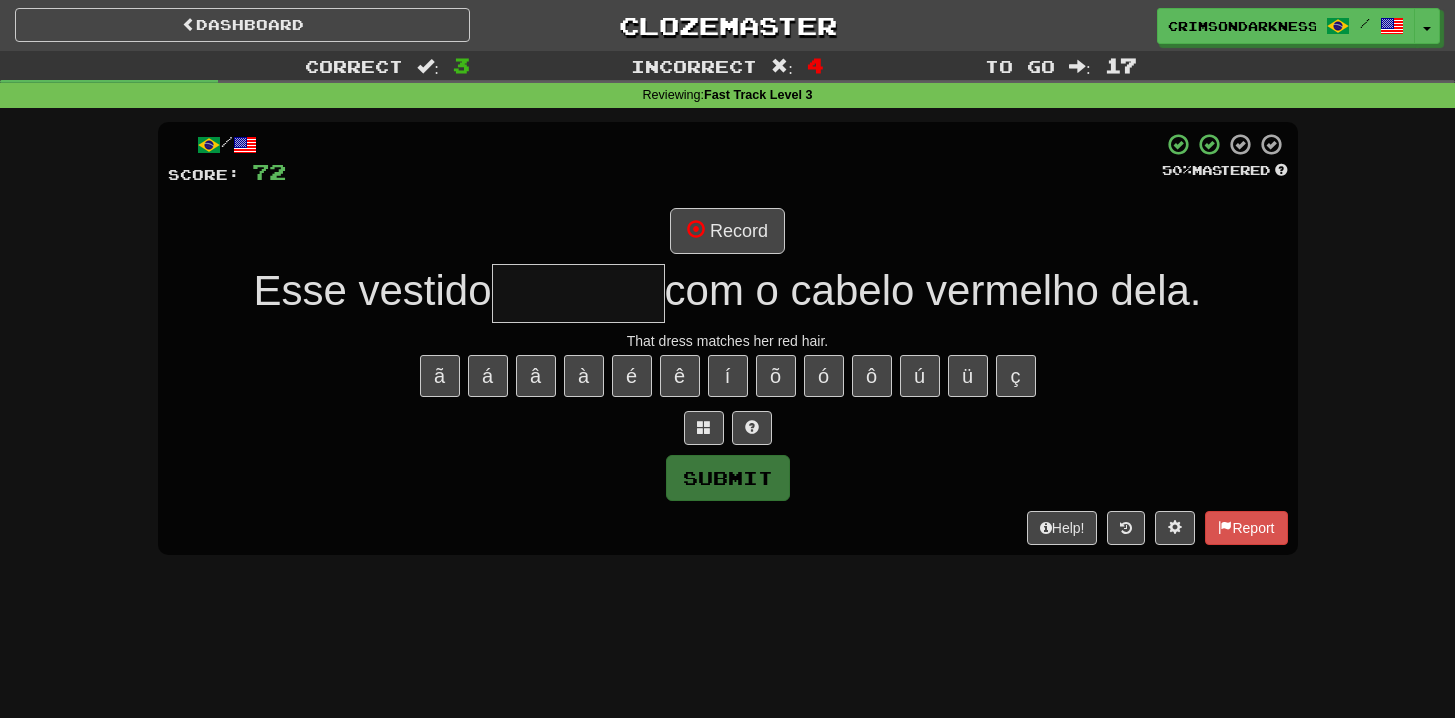 type on "*******" 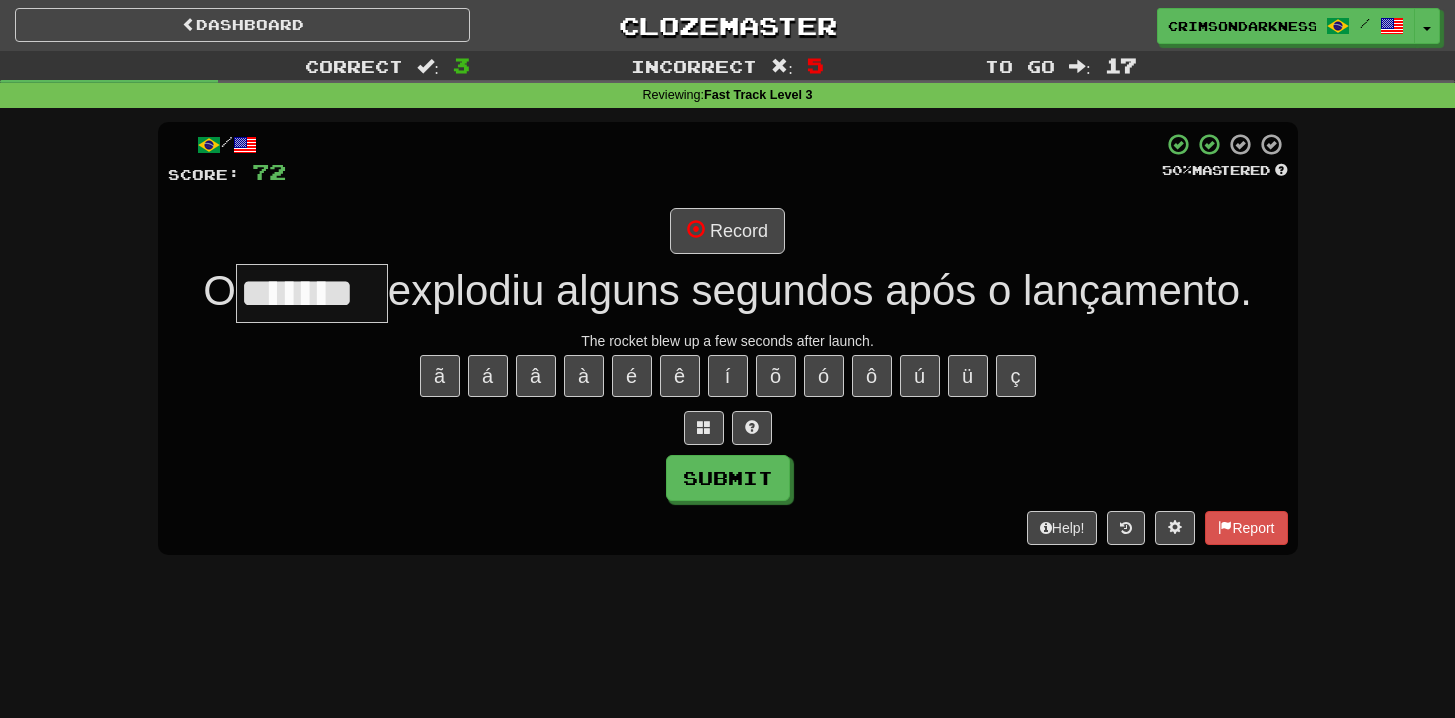 type on "*******" 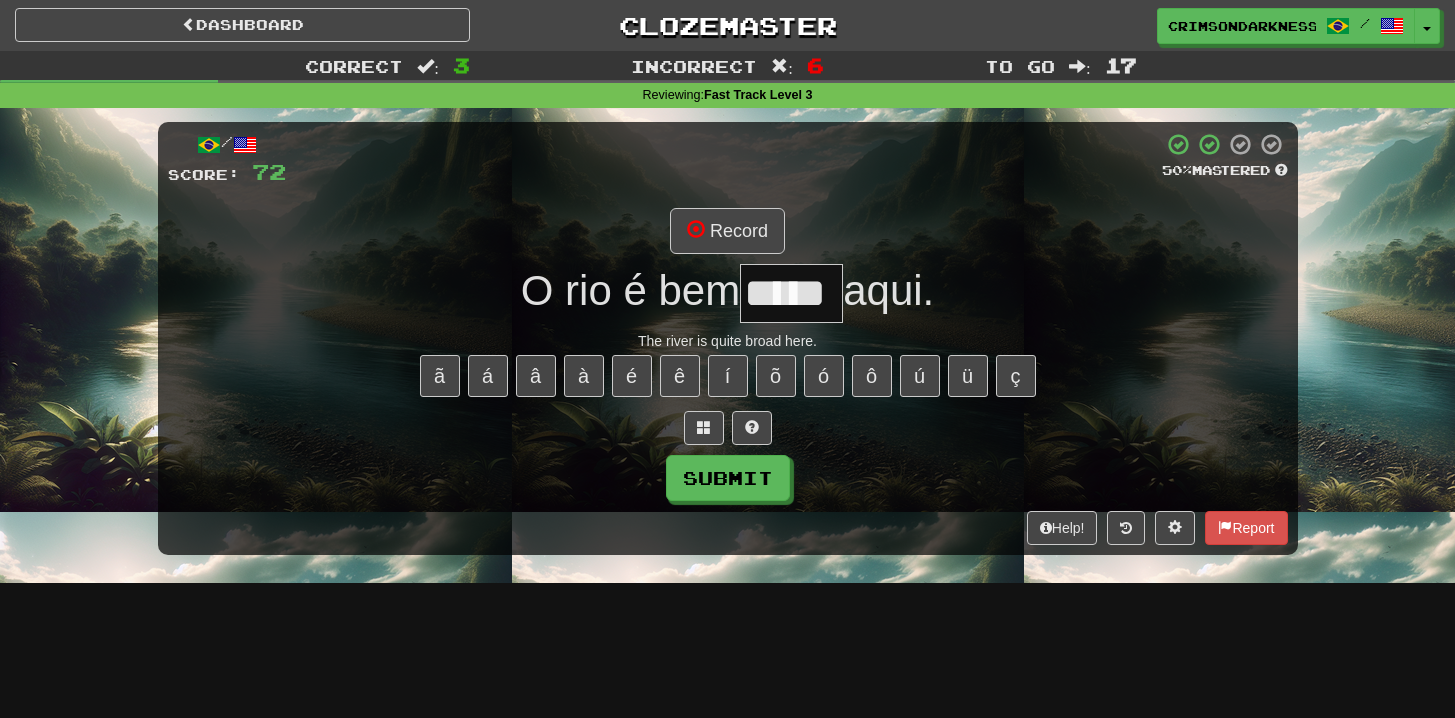 type on "*****" 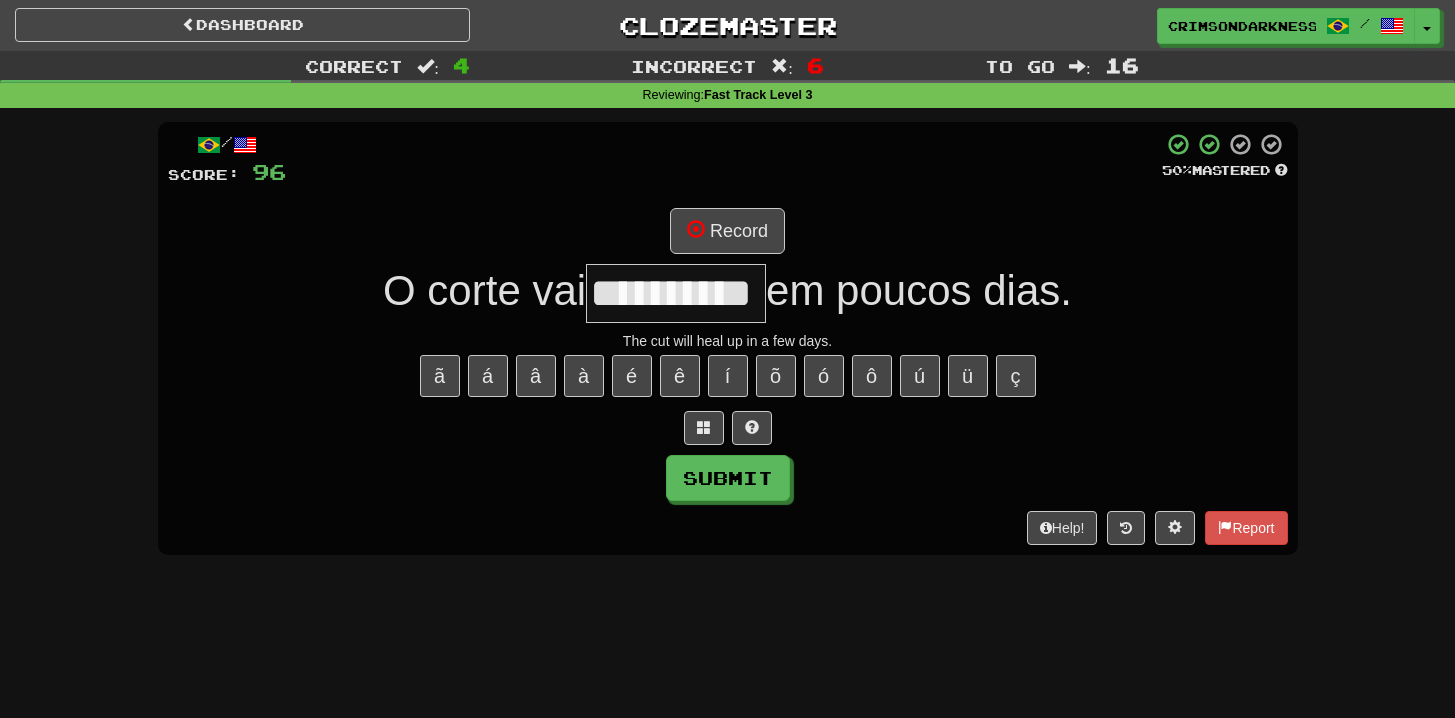 type on "**********" 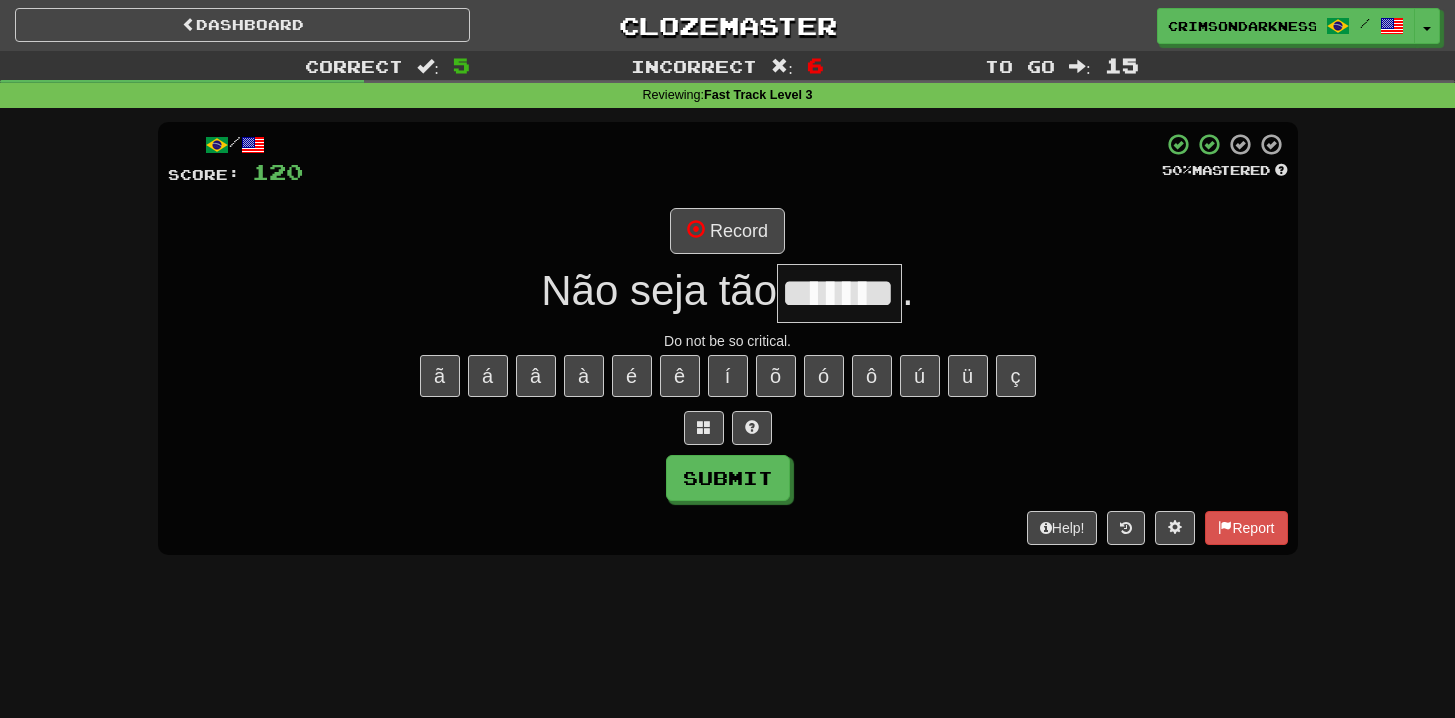 scroll, scrollTop: 0, scrollLeft: 0, axis: both 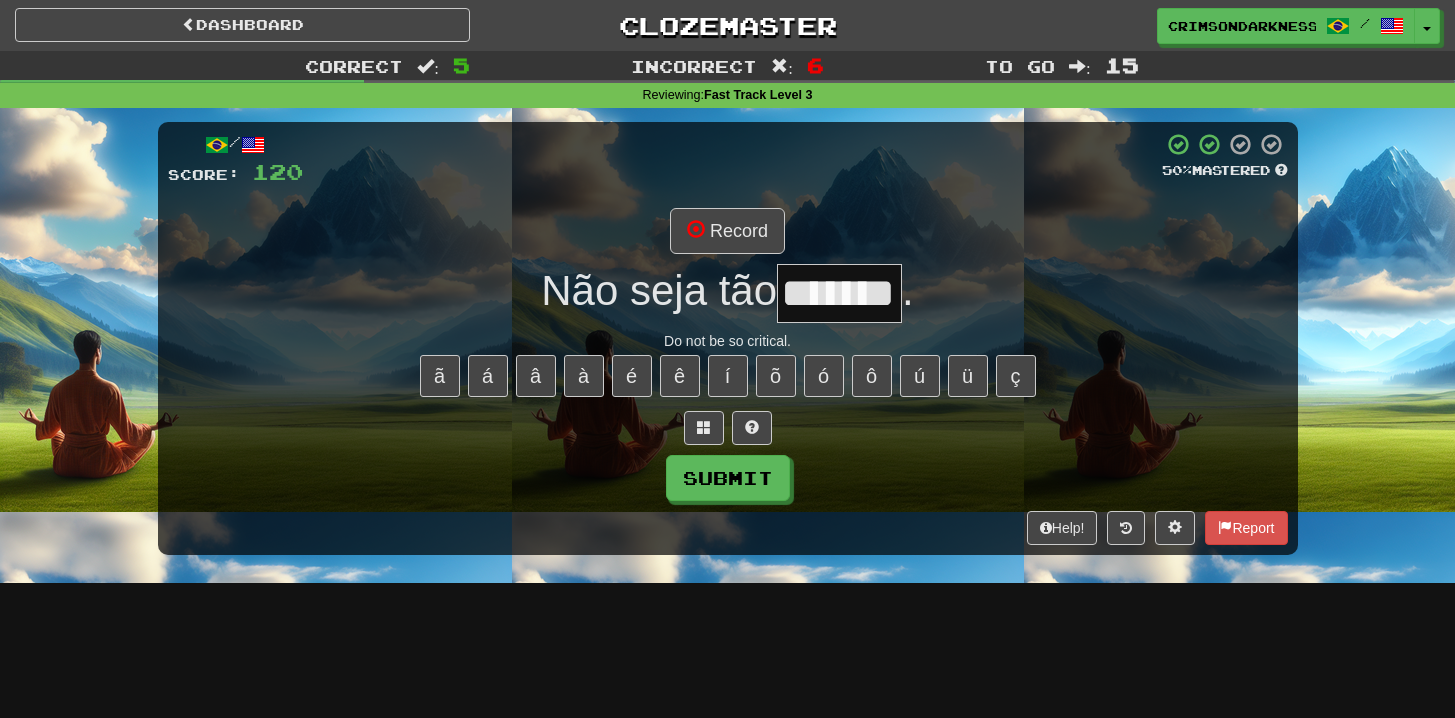 type on "*******" 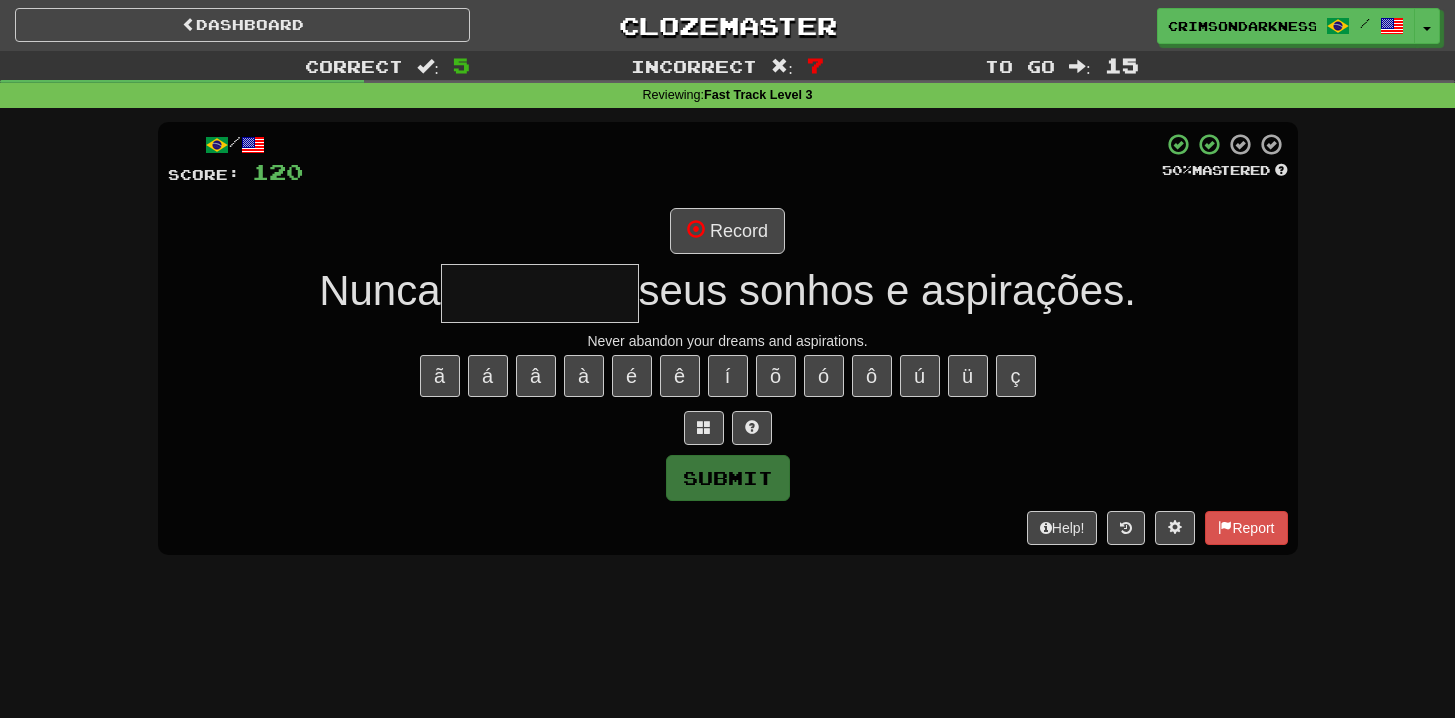 type on "********" 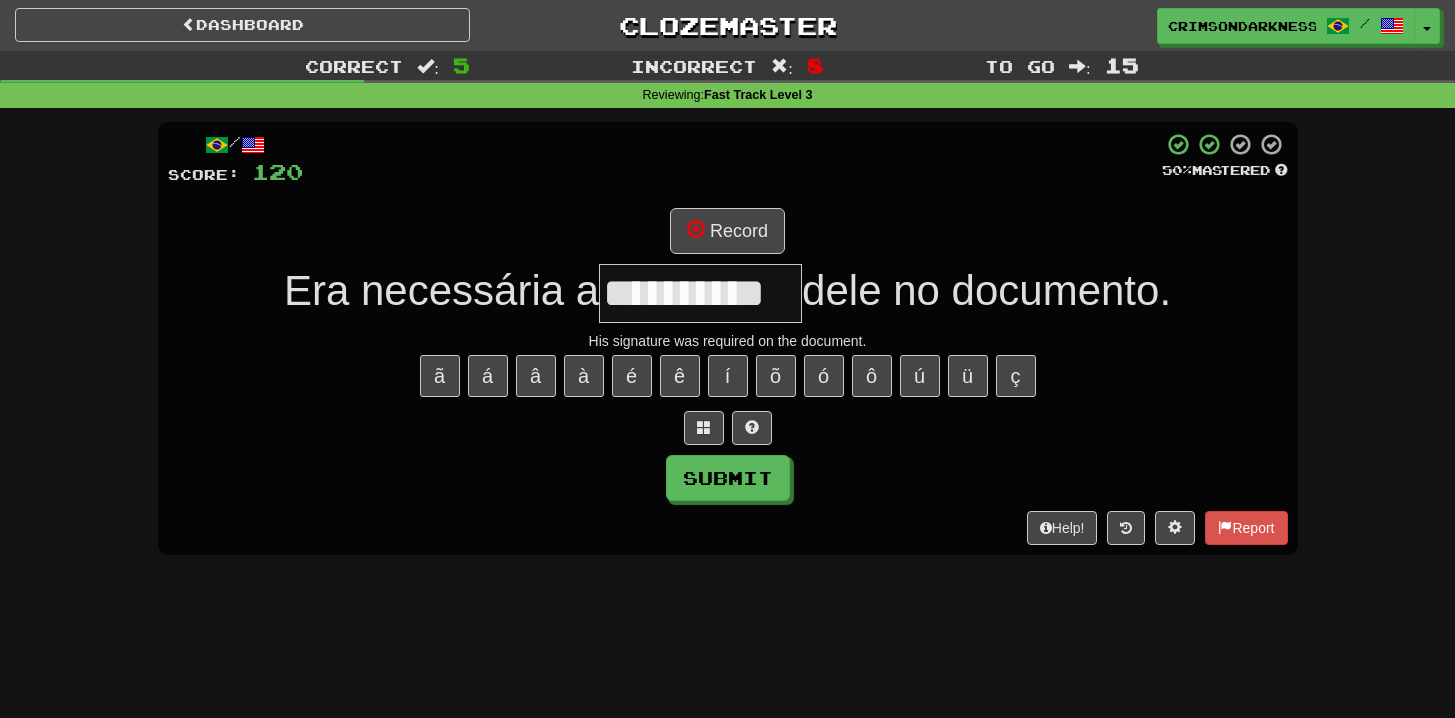 type on "**********" 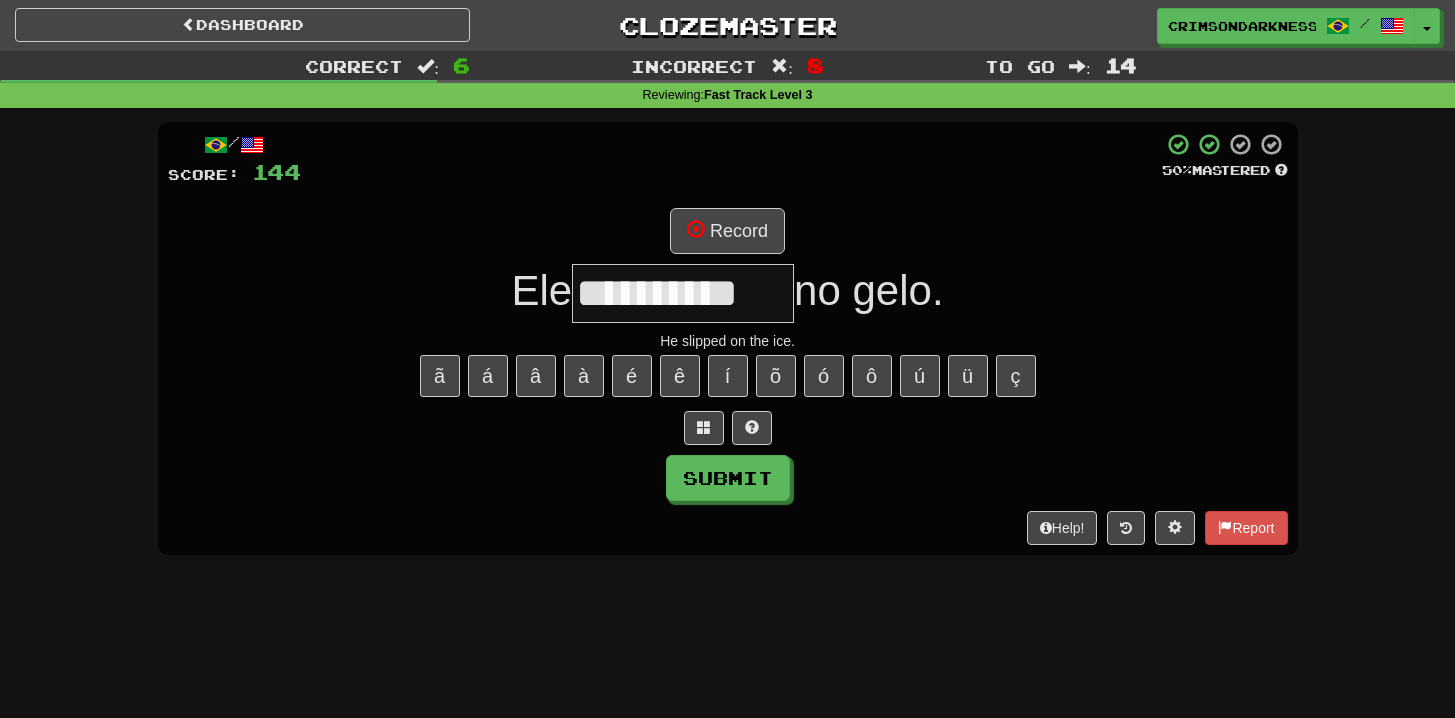type on "**********" 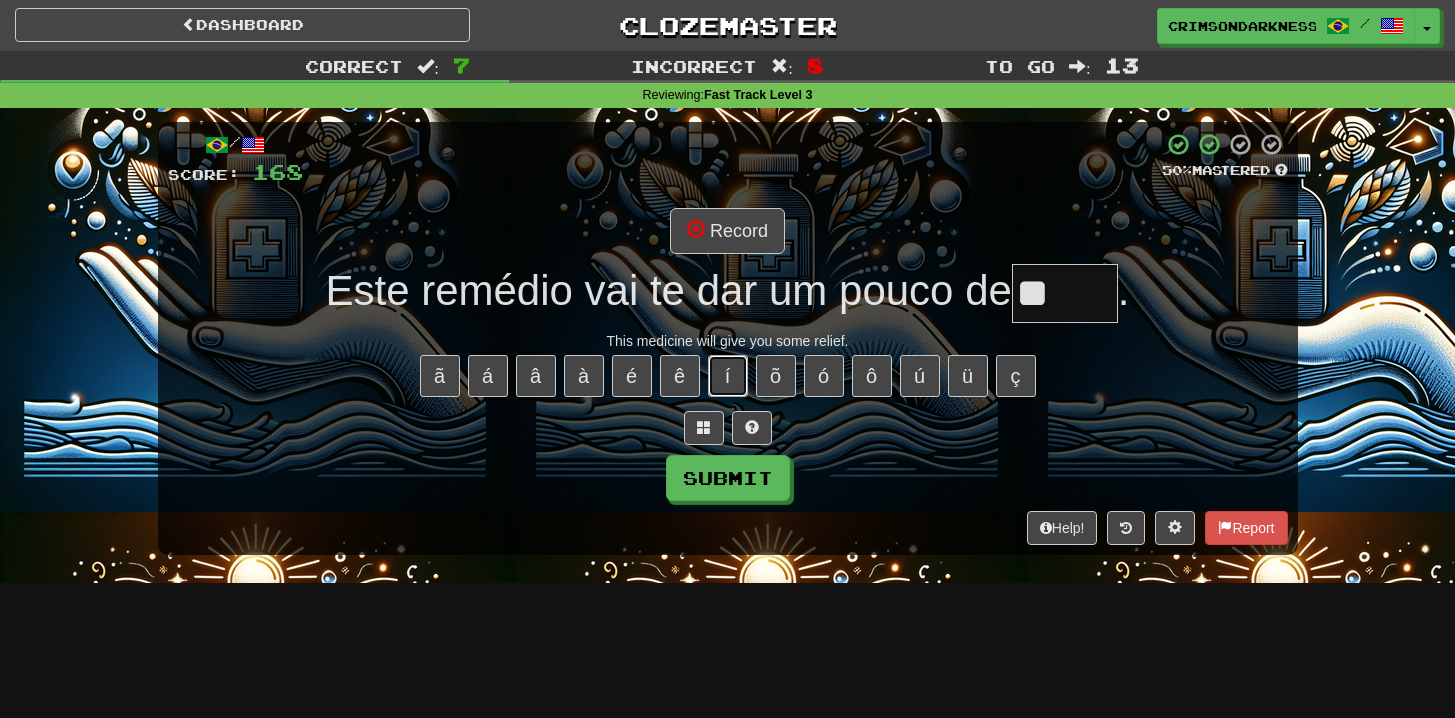 click on "í" at bounding box center [728, 376] 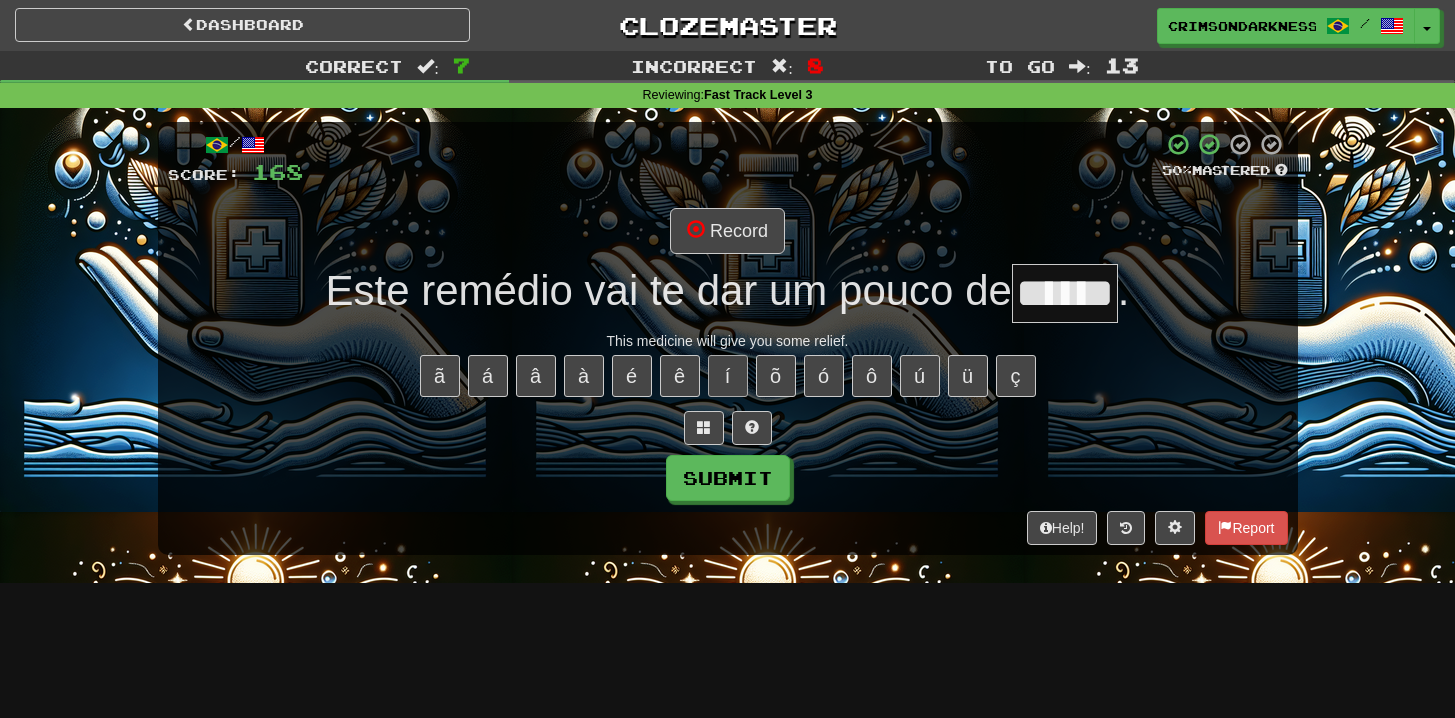 type on "******" 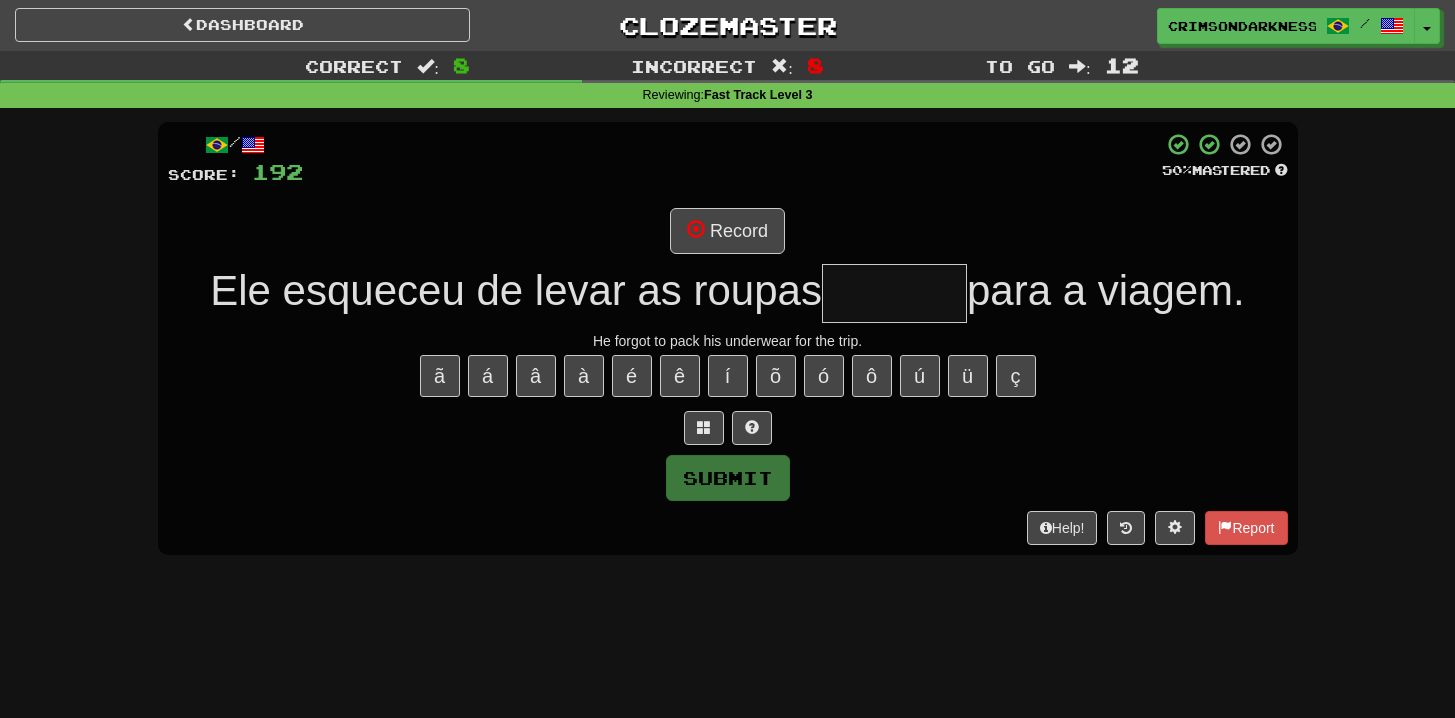 type on "*" 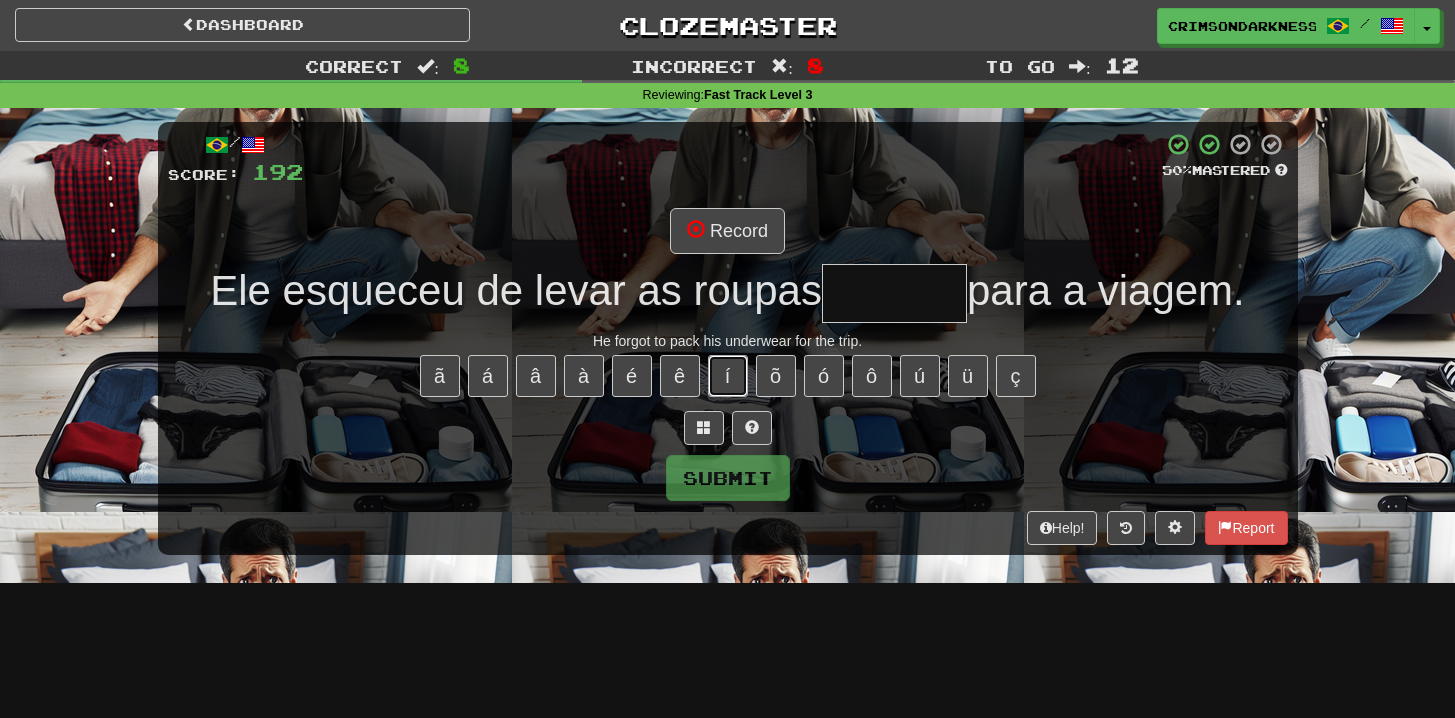 click on "í" at bounding box center (728, 376) 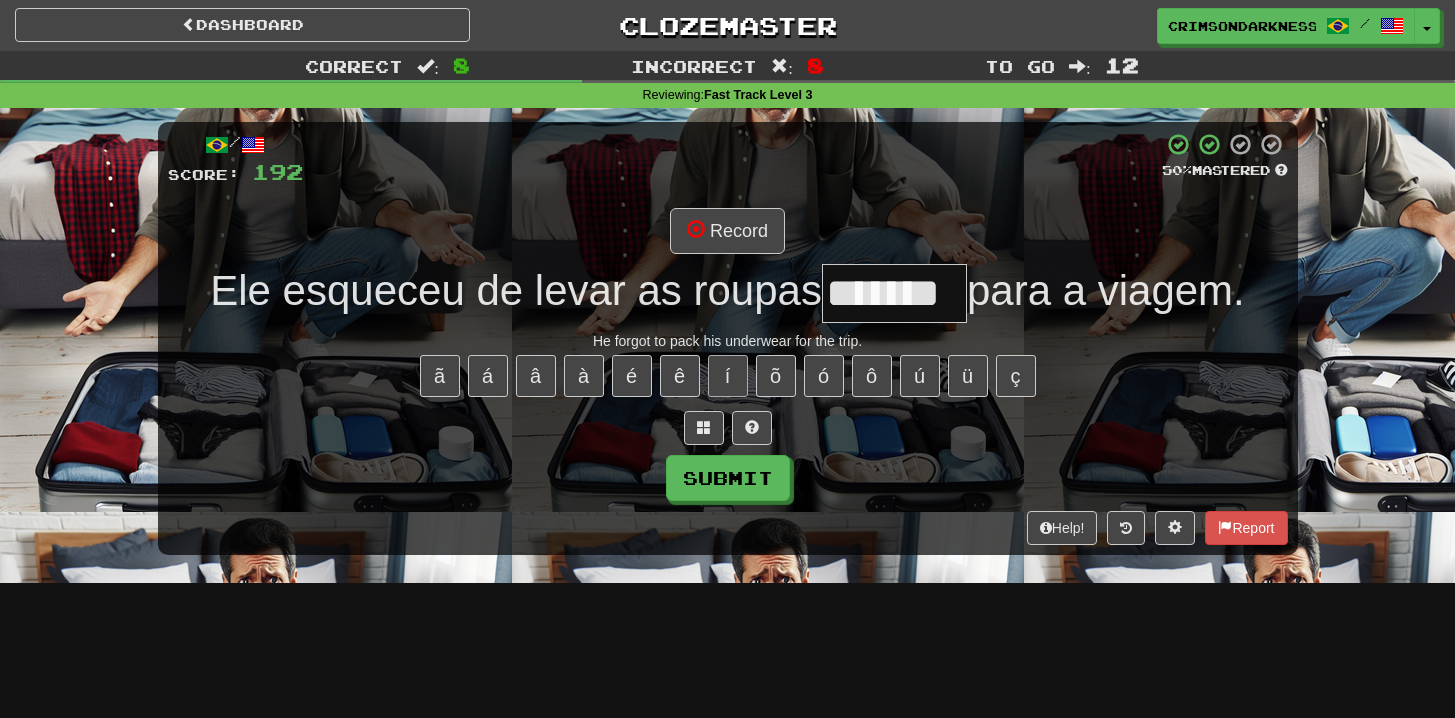 type on "*******" 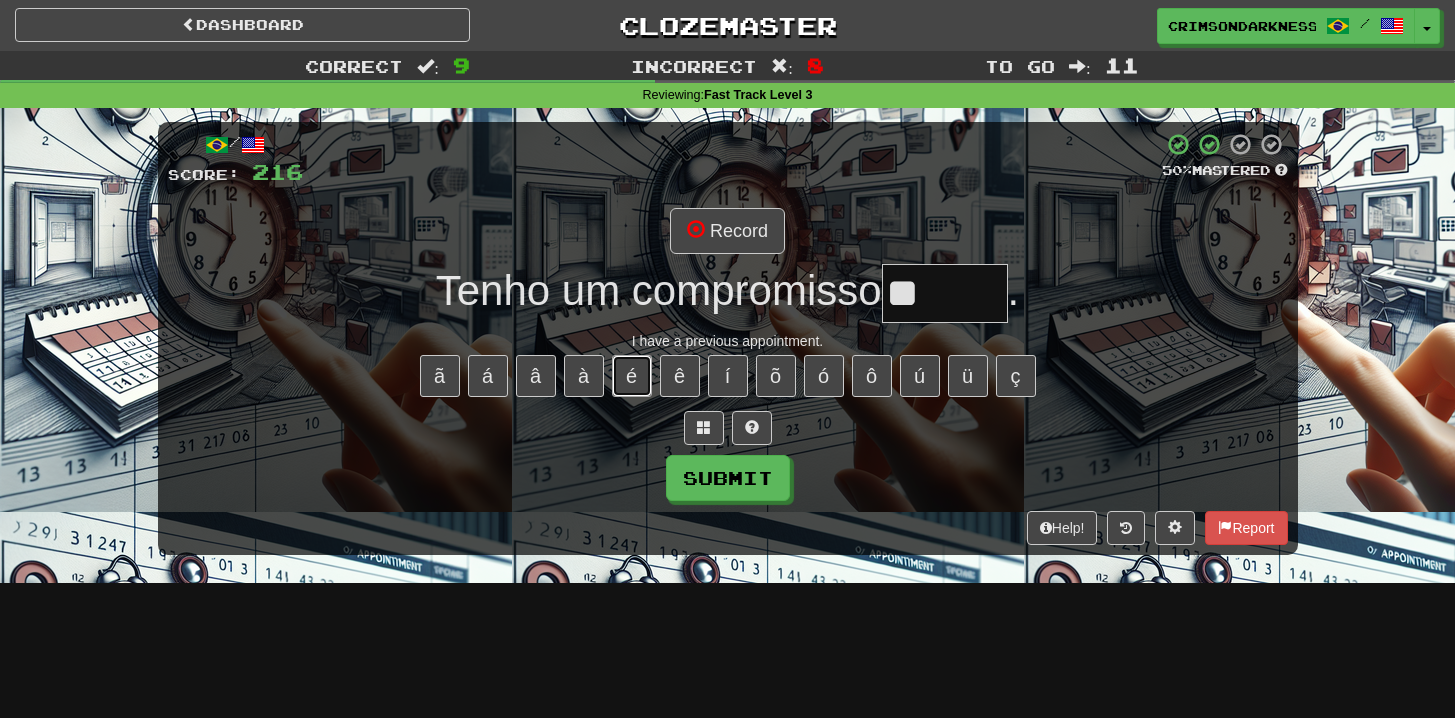 click on "é" at bounding box center (632, 376) 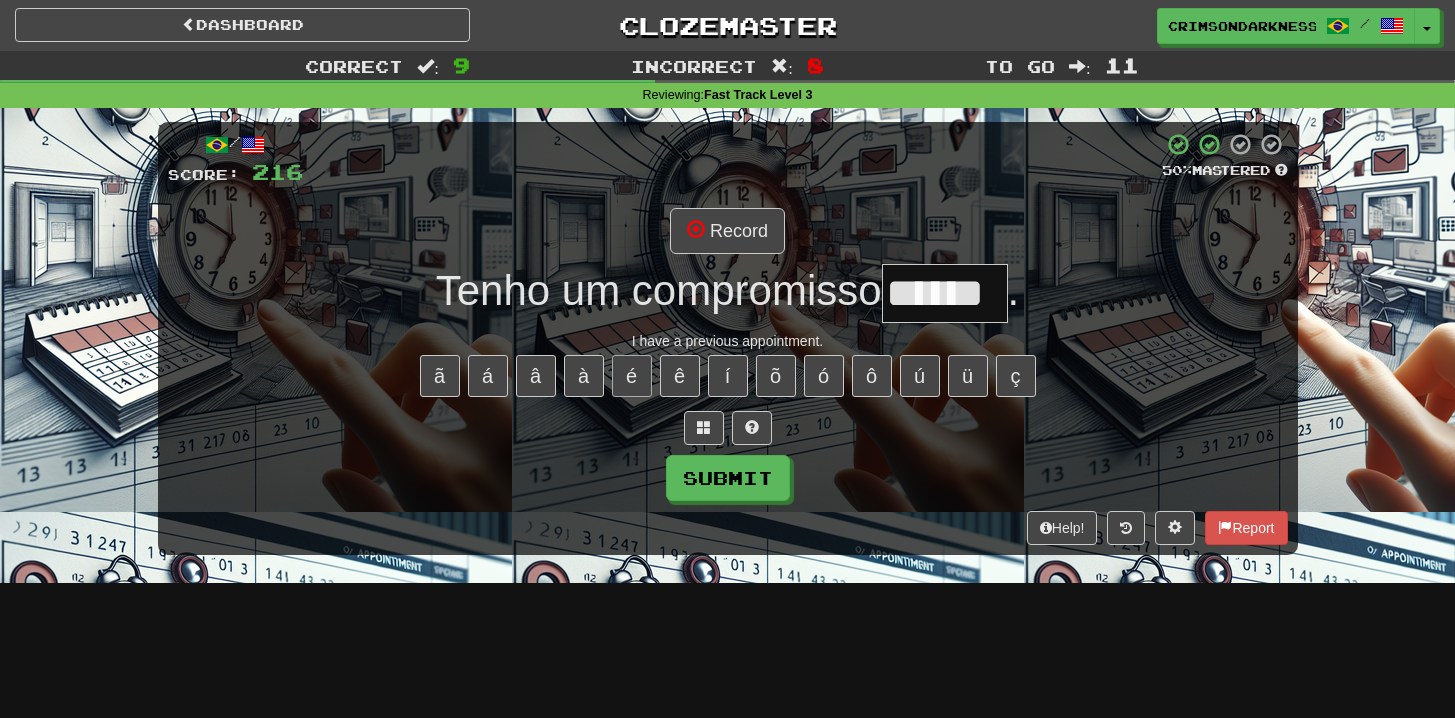 type on "******" 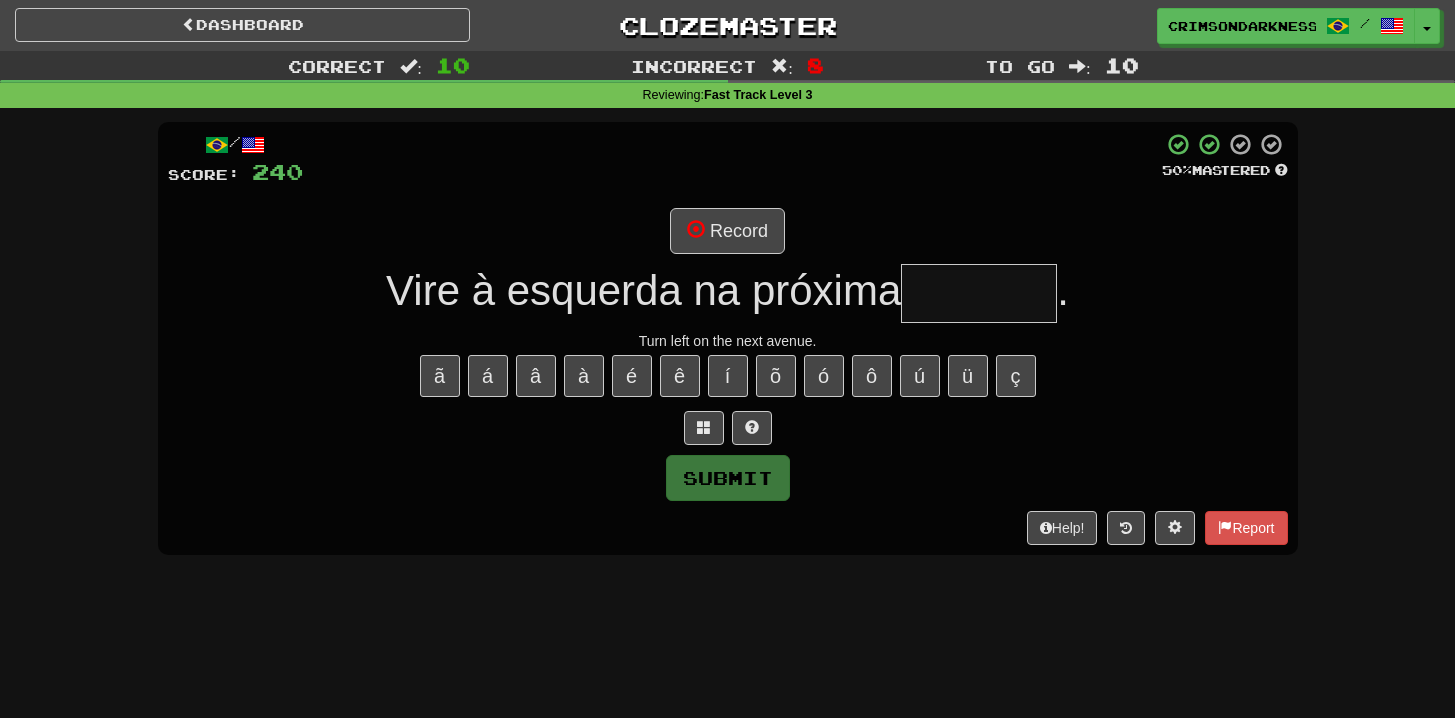 type on "*******" 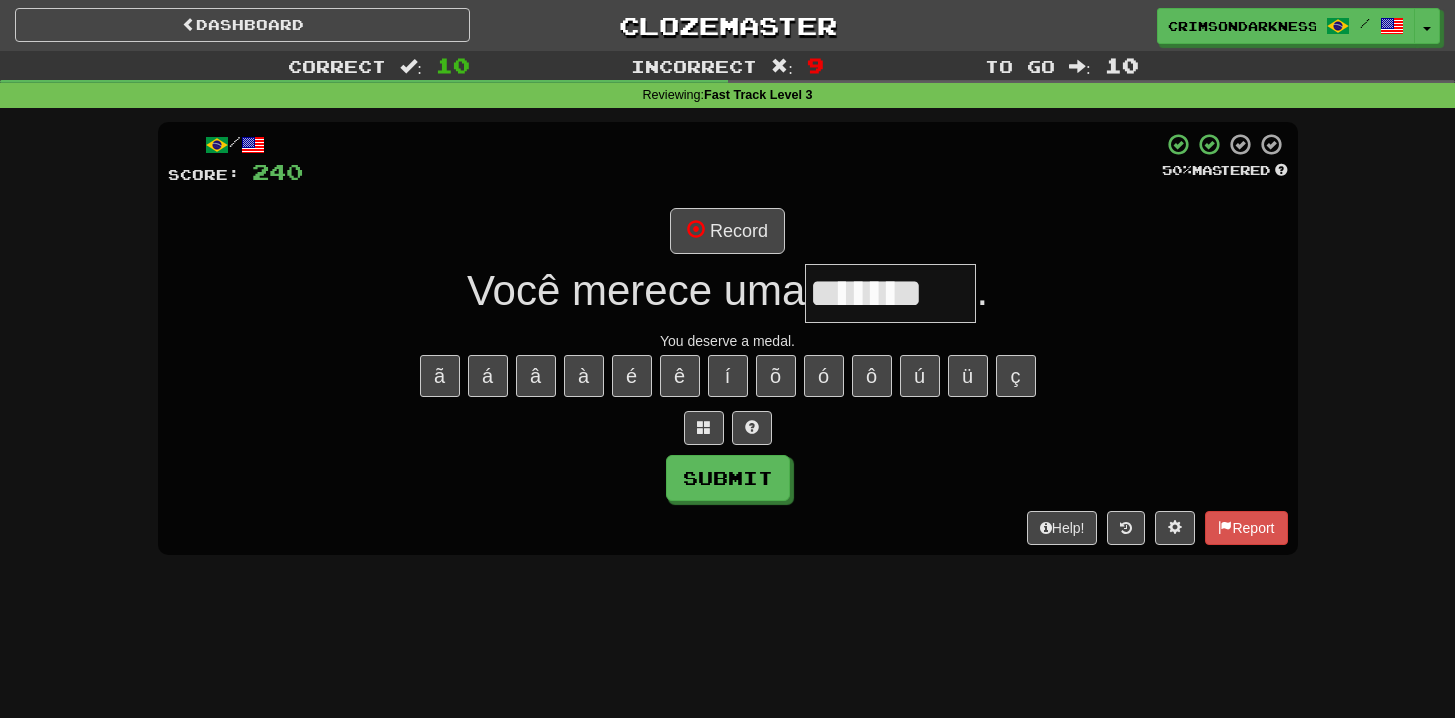 type on "*******" 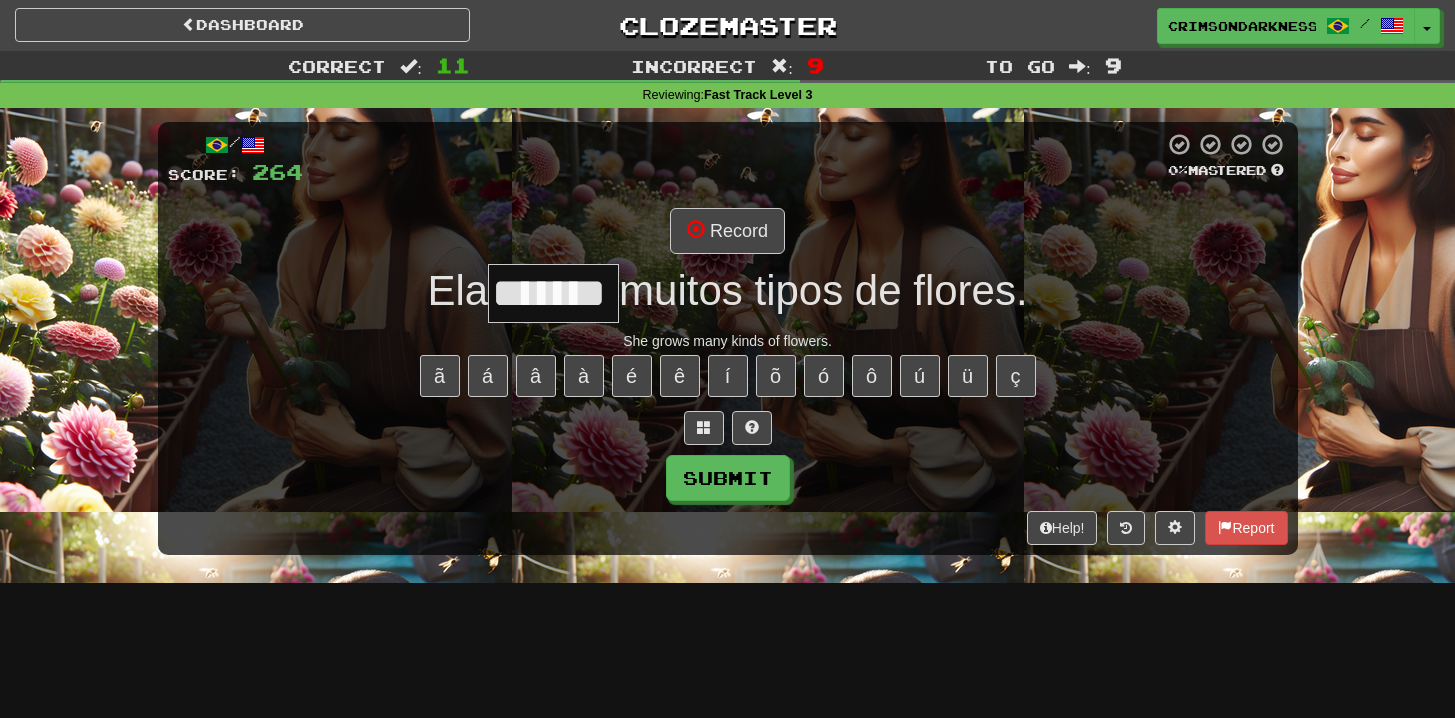 type on "*******" 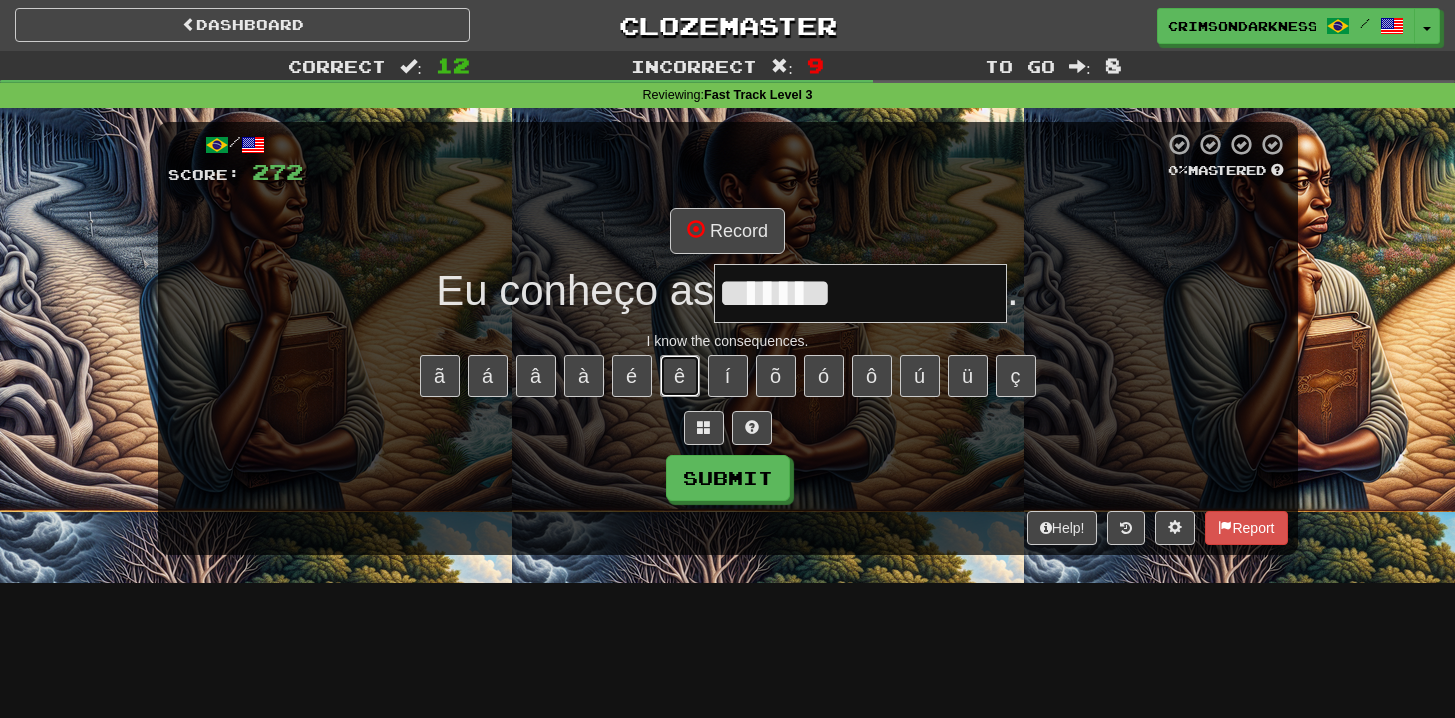 click on "ê" at bounding box center (680, 376) 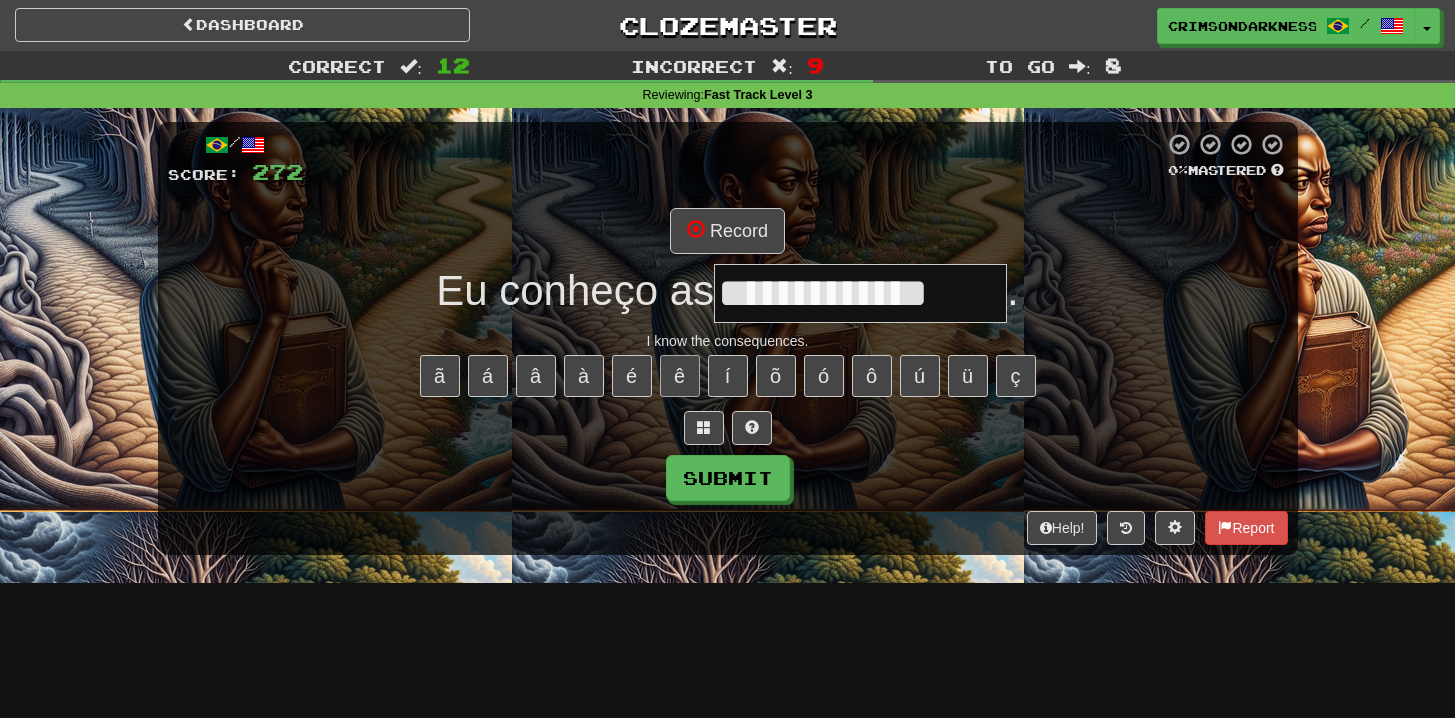 type on "**********" 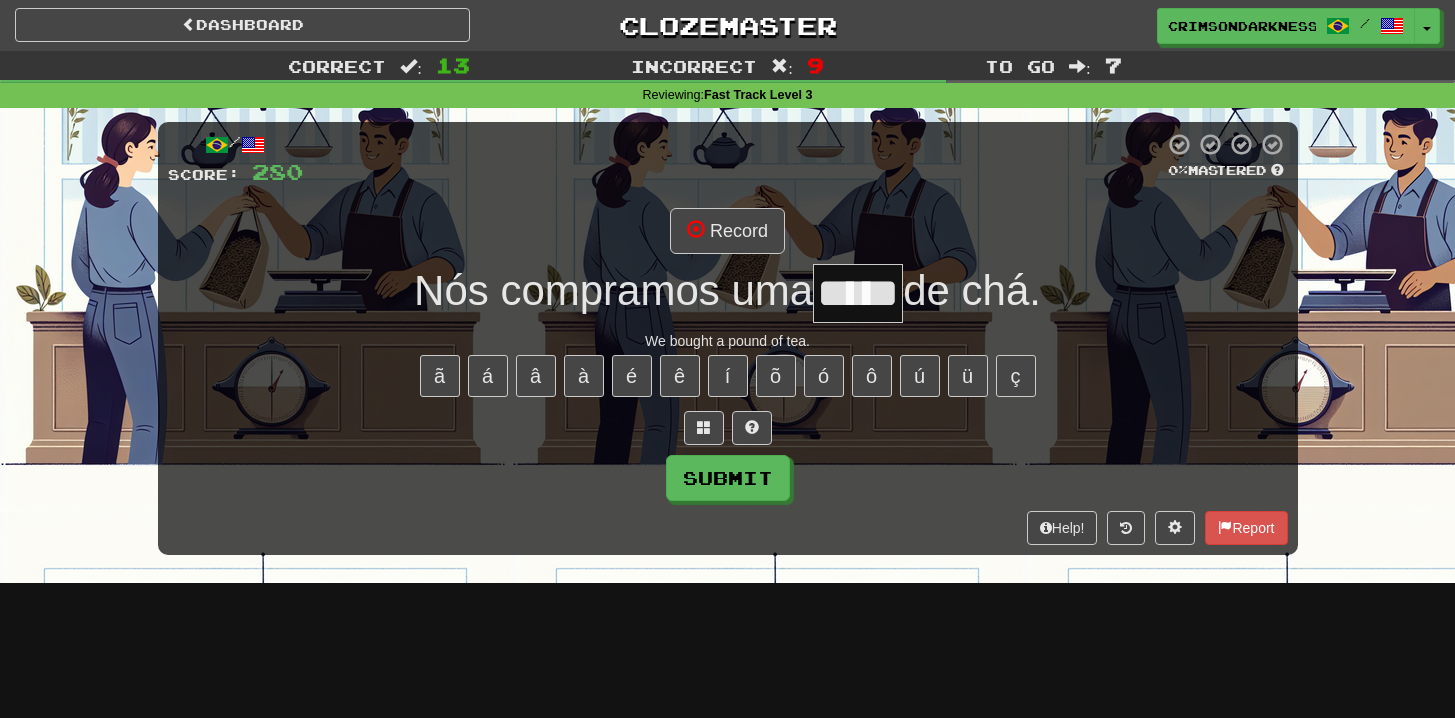 type on "*****" 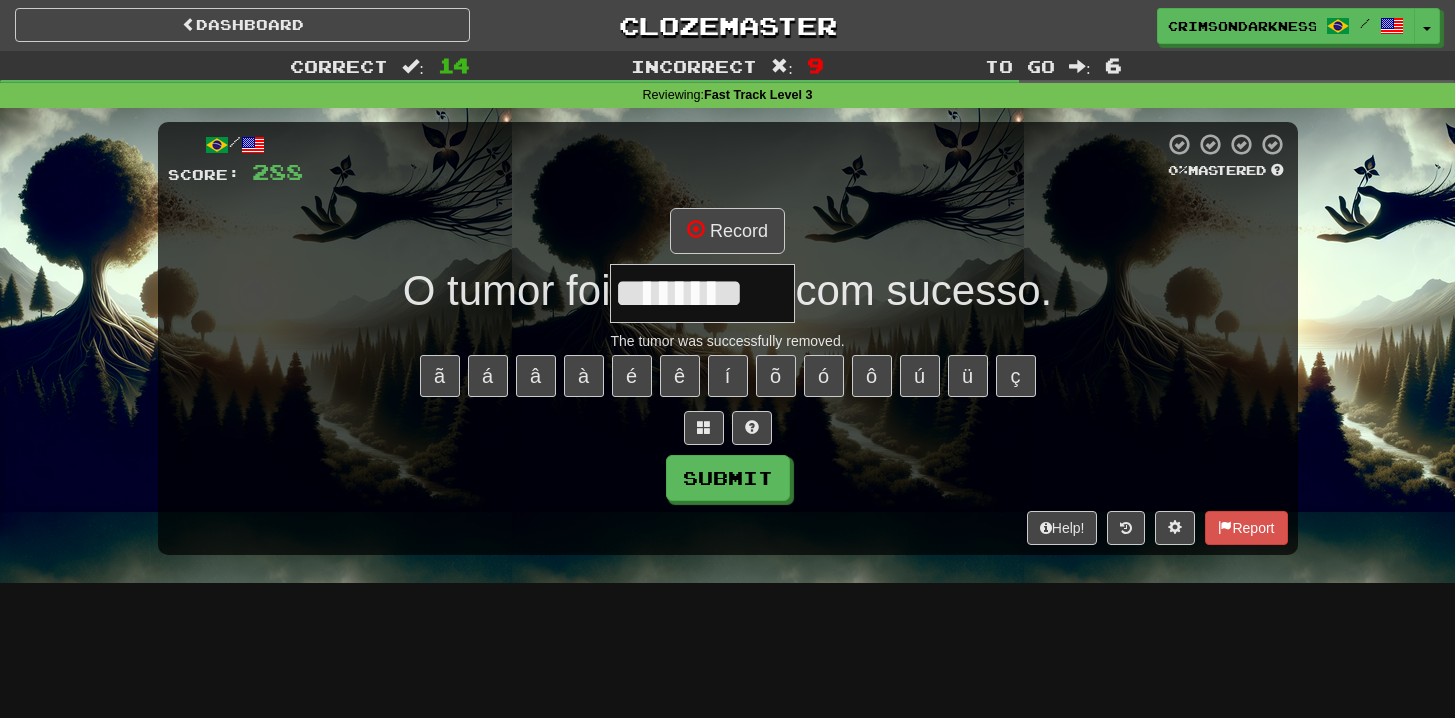 type on "********" 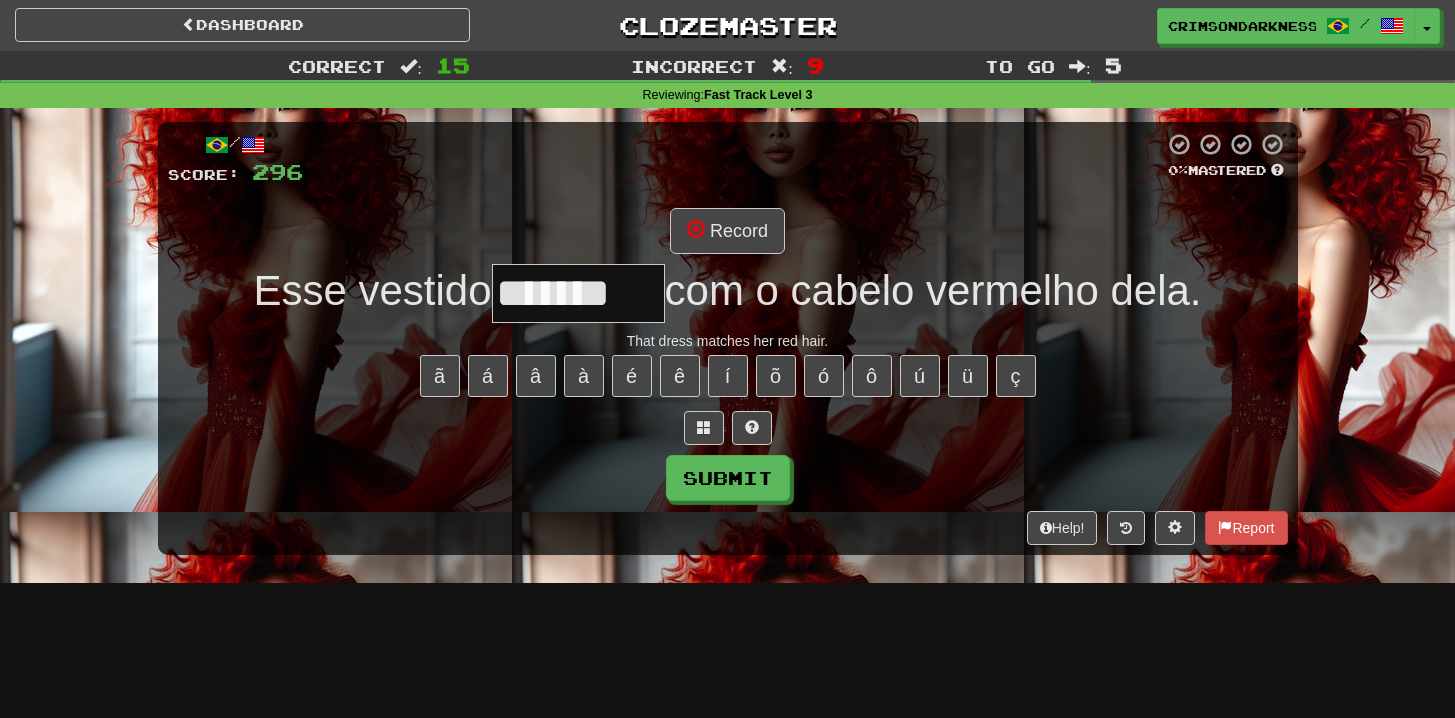 type on "*******" 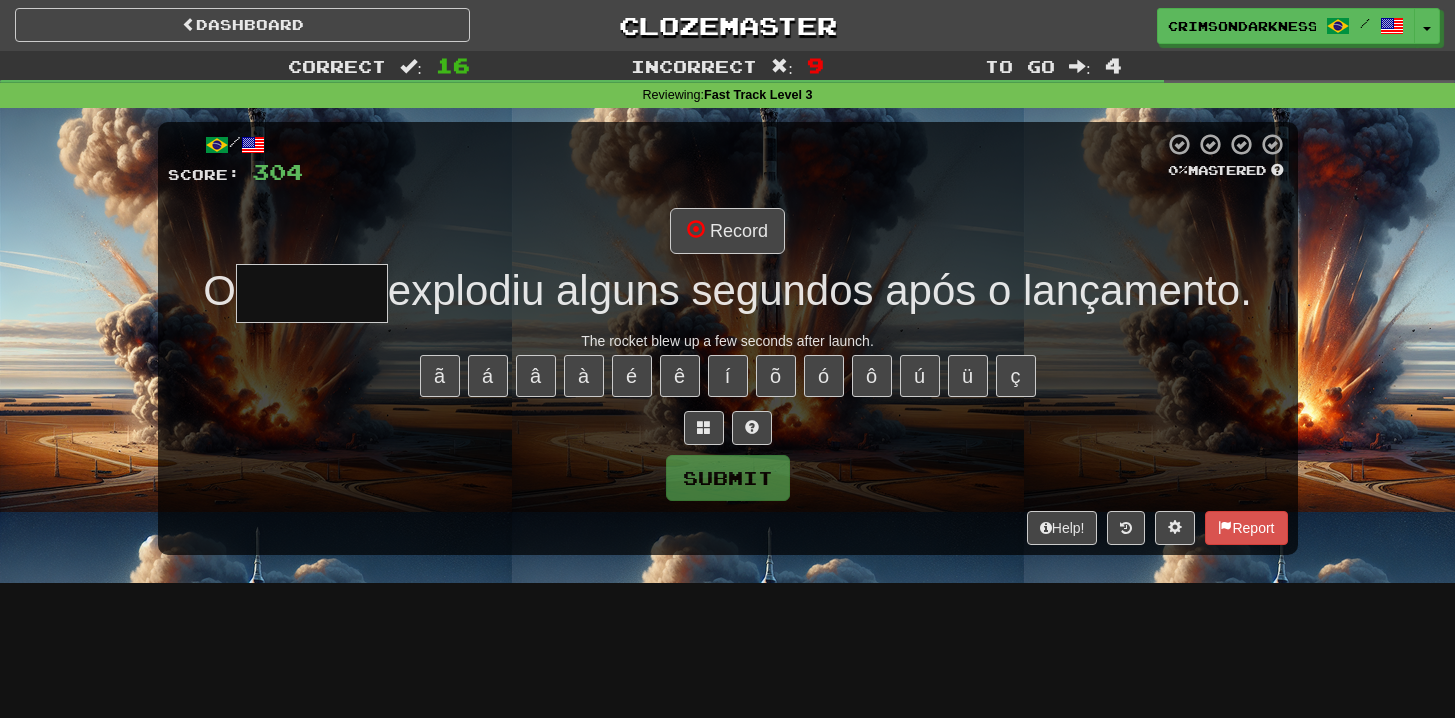 type on "*" 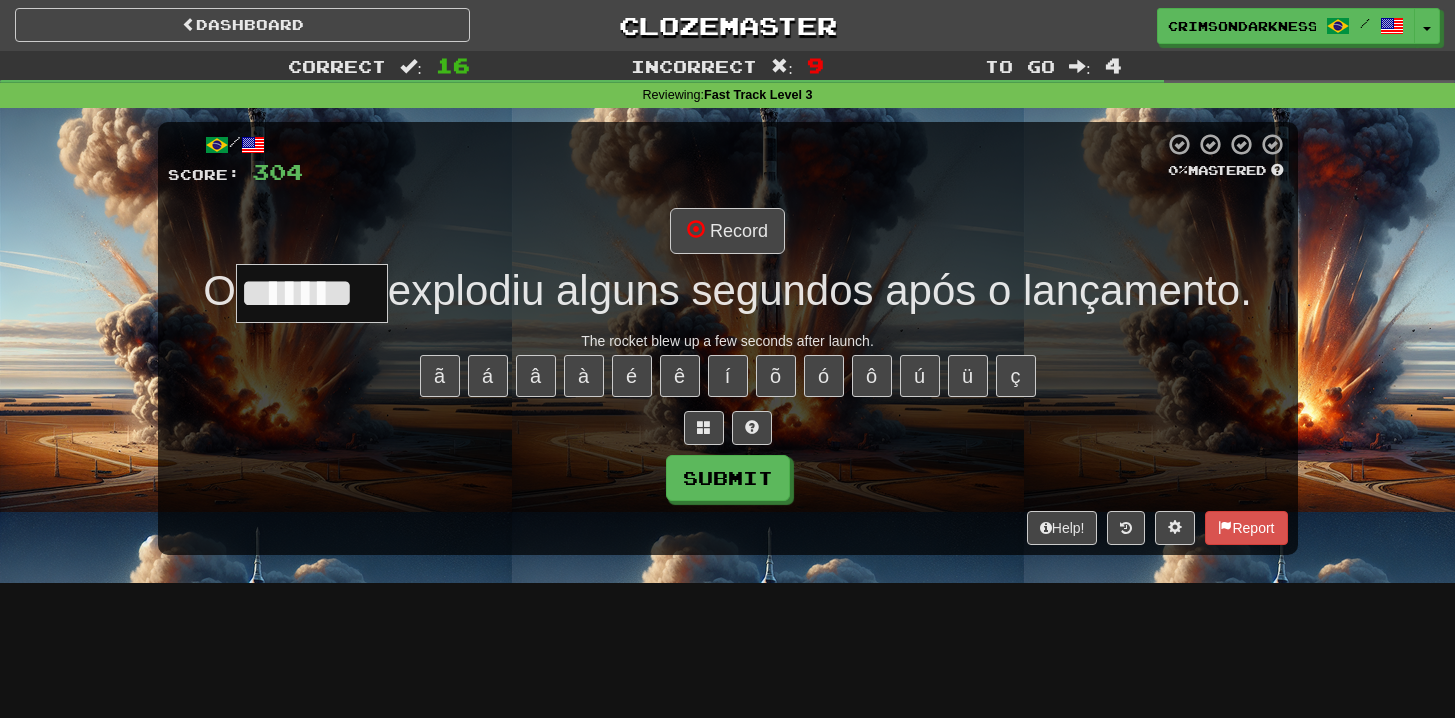 type on "*******" 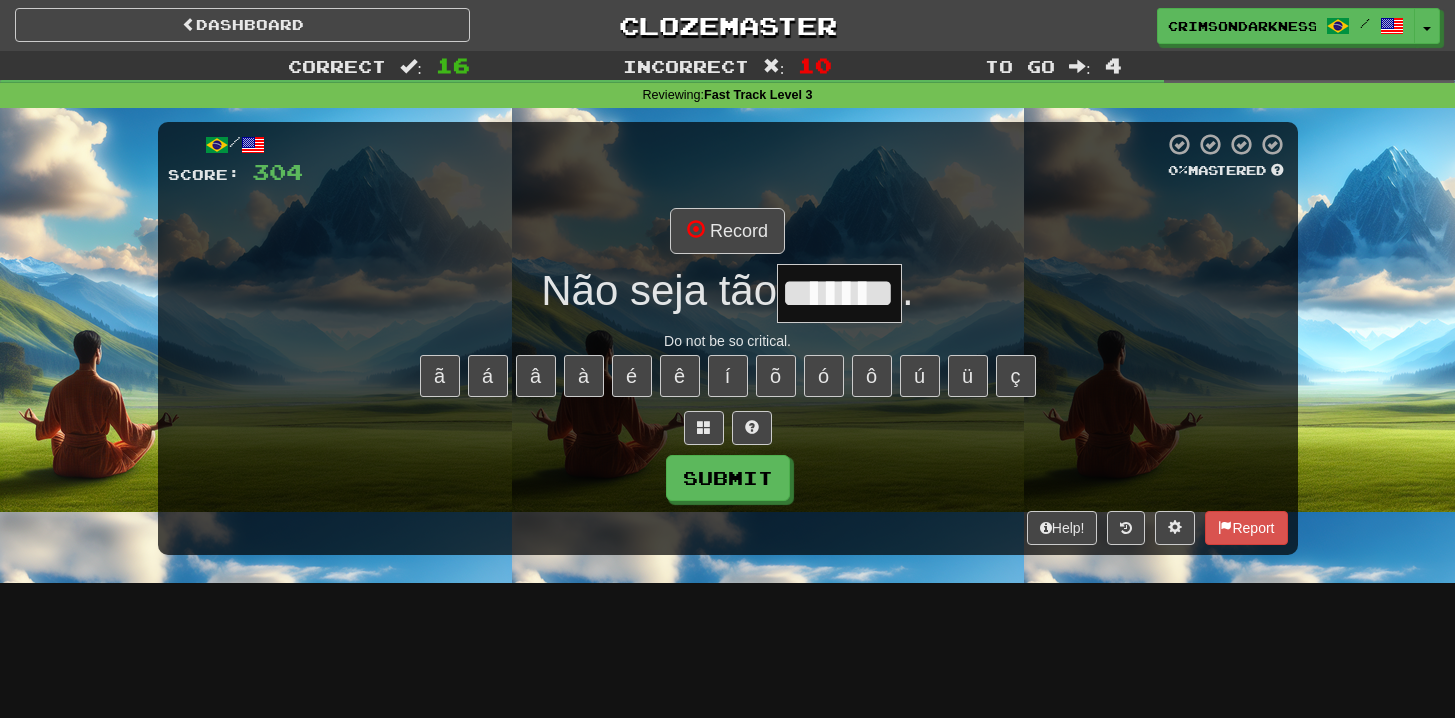 type on "*******" 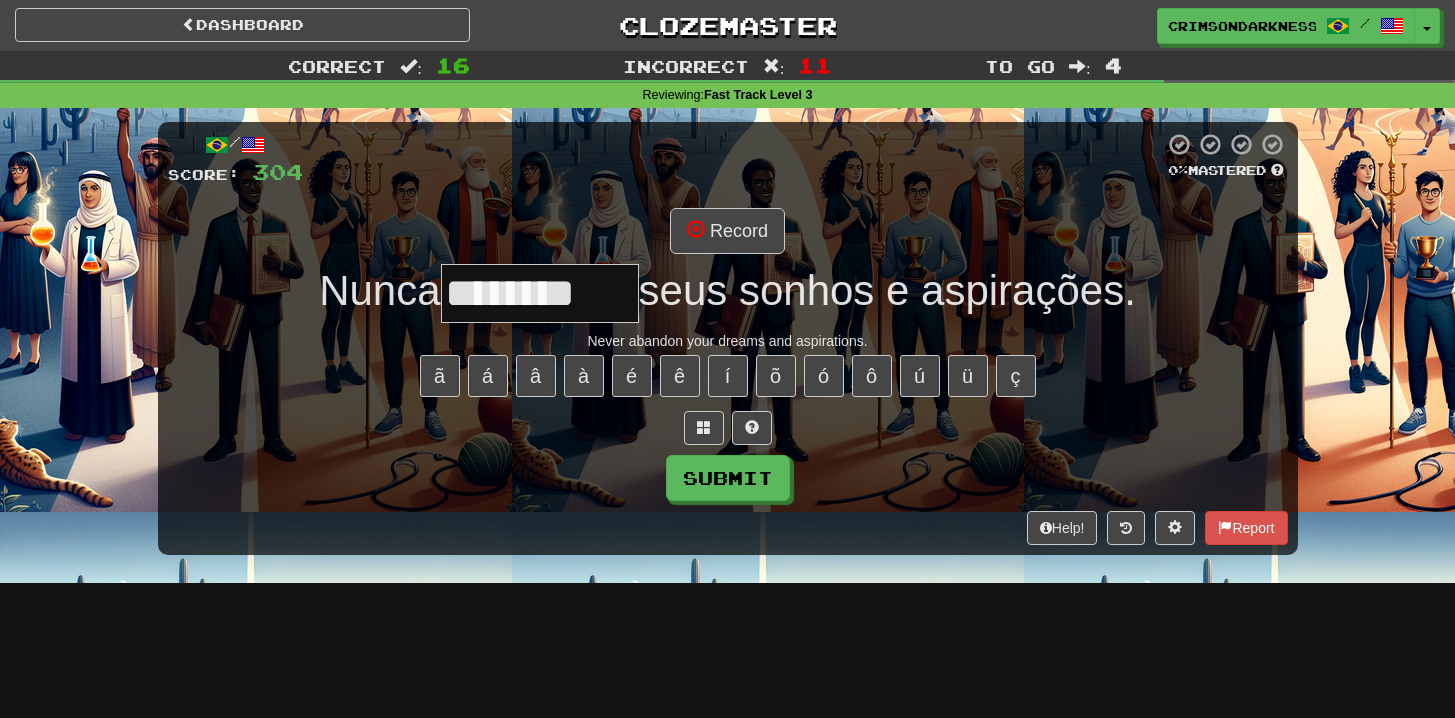 type on "********" 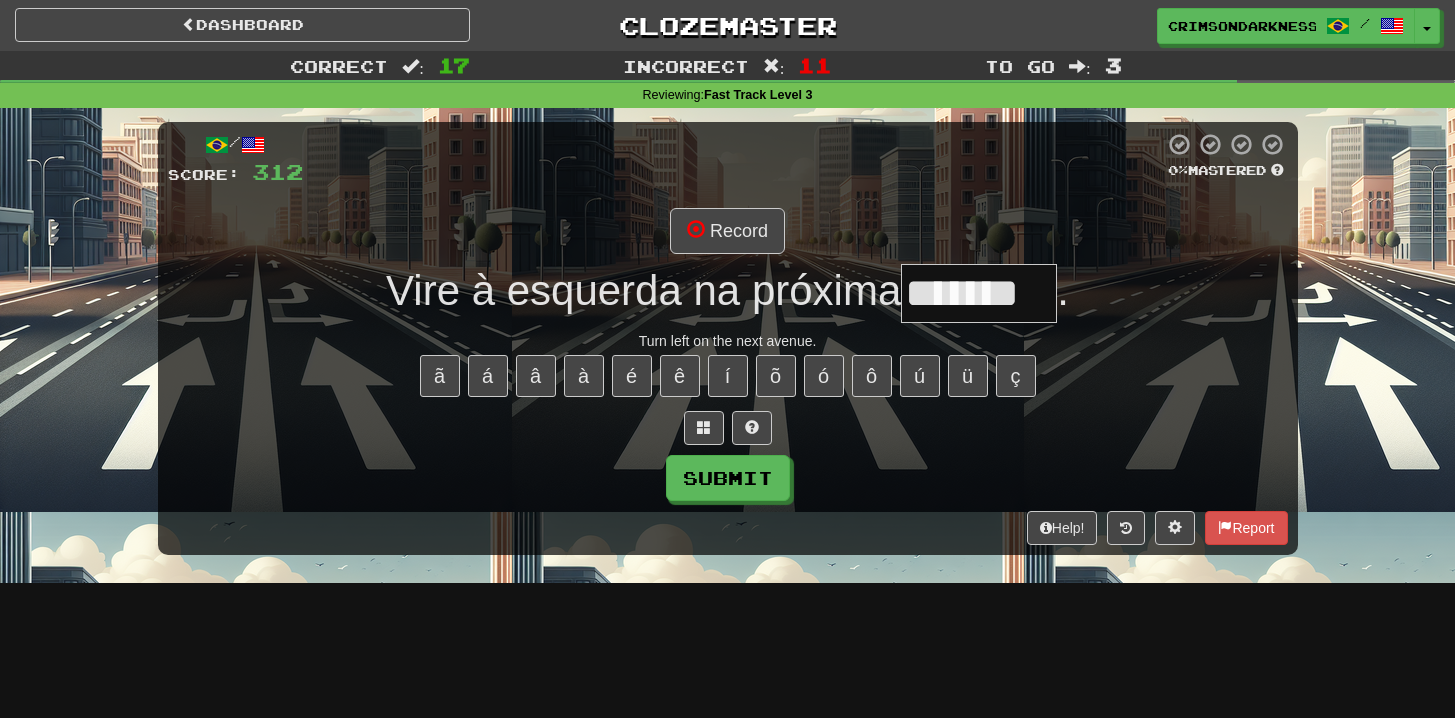 type on "*******" 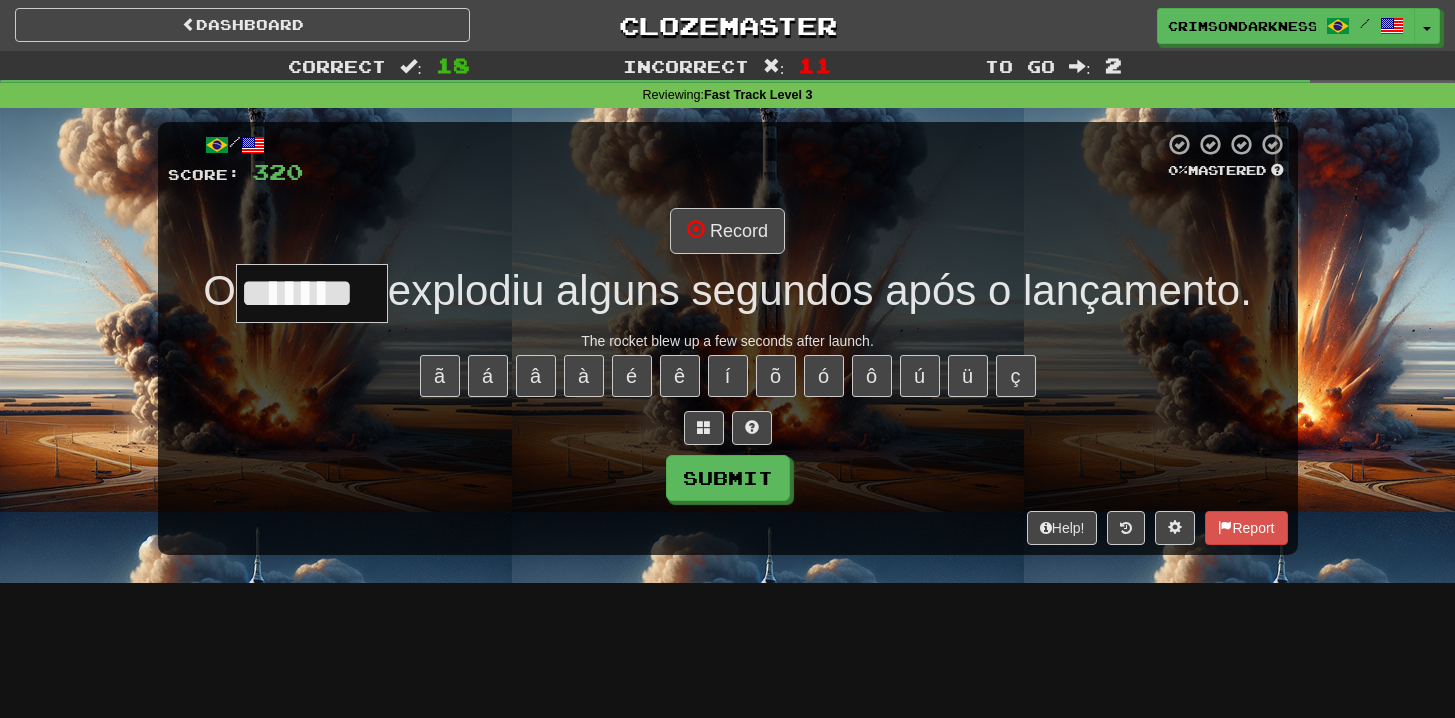 type on "*******" 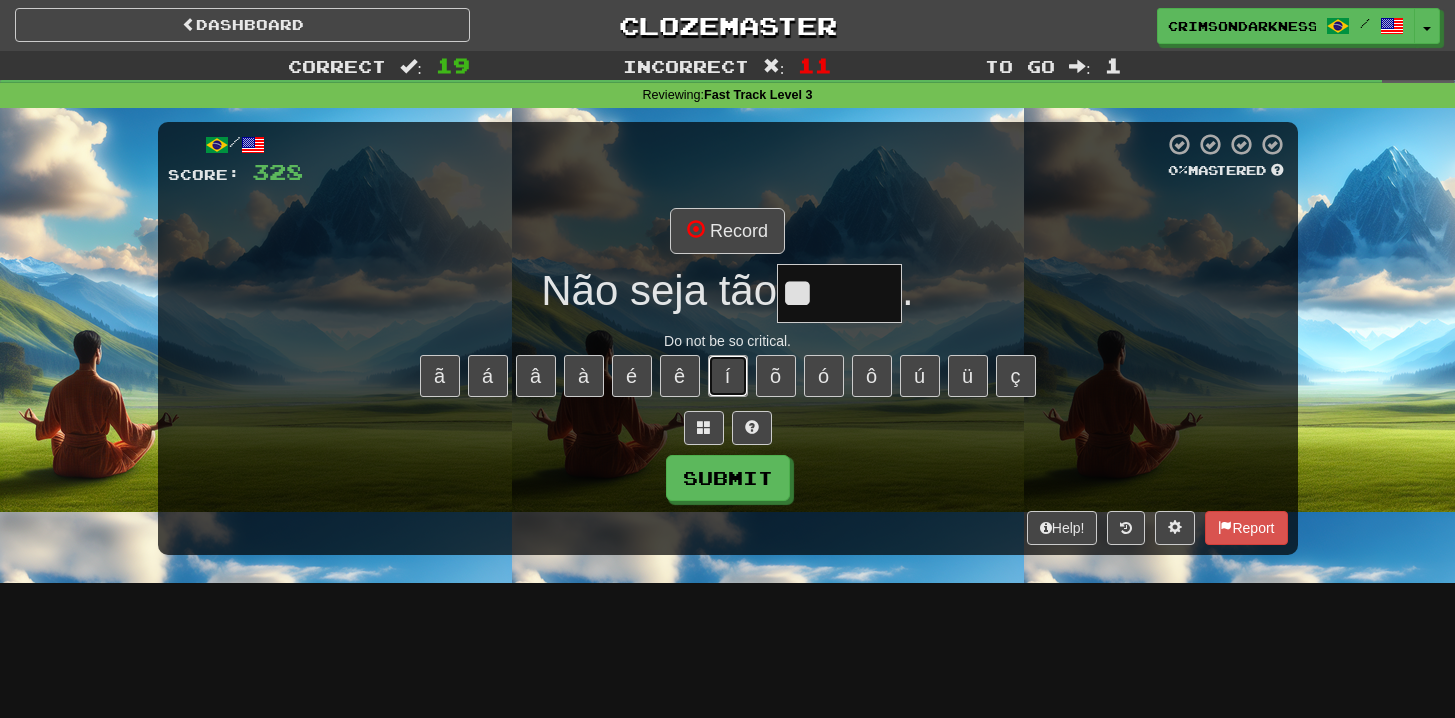 click on "í" at bounding box center [728, 376] 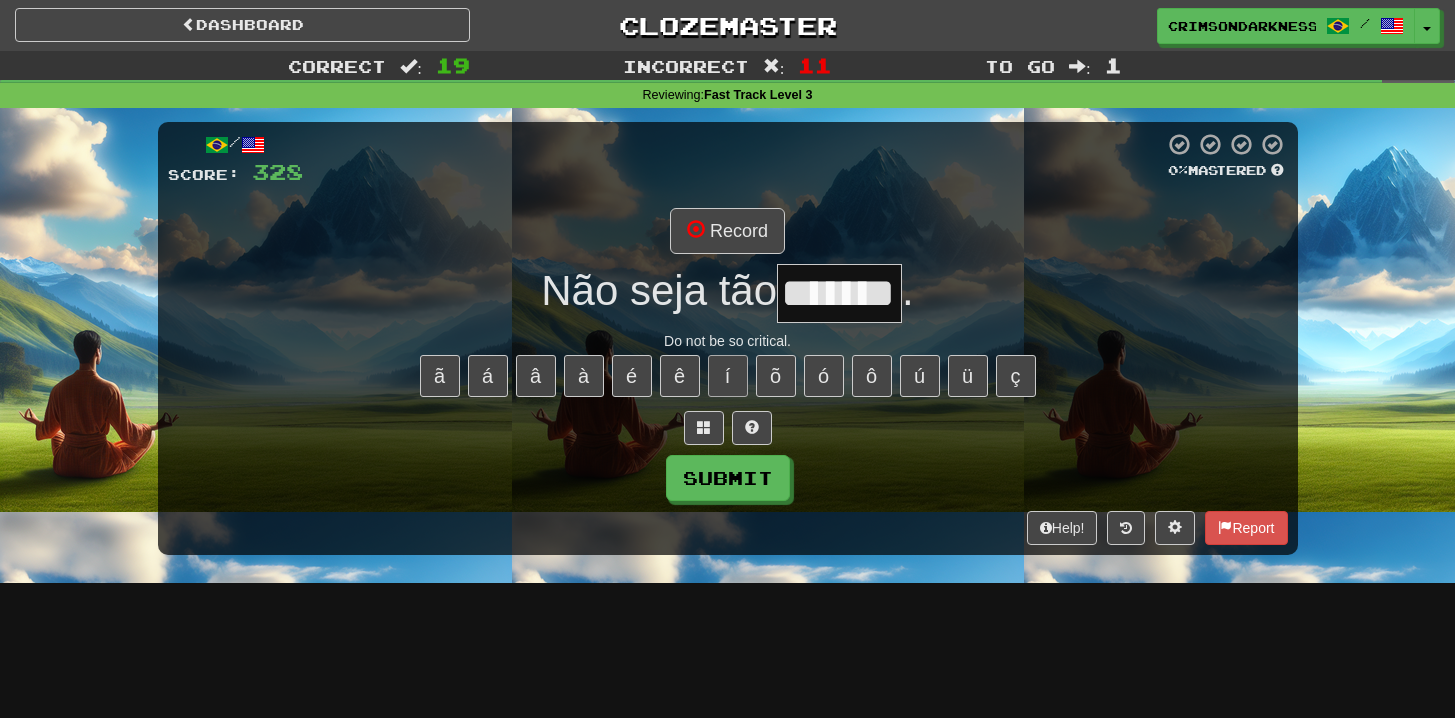 type on "*******" 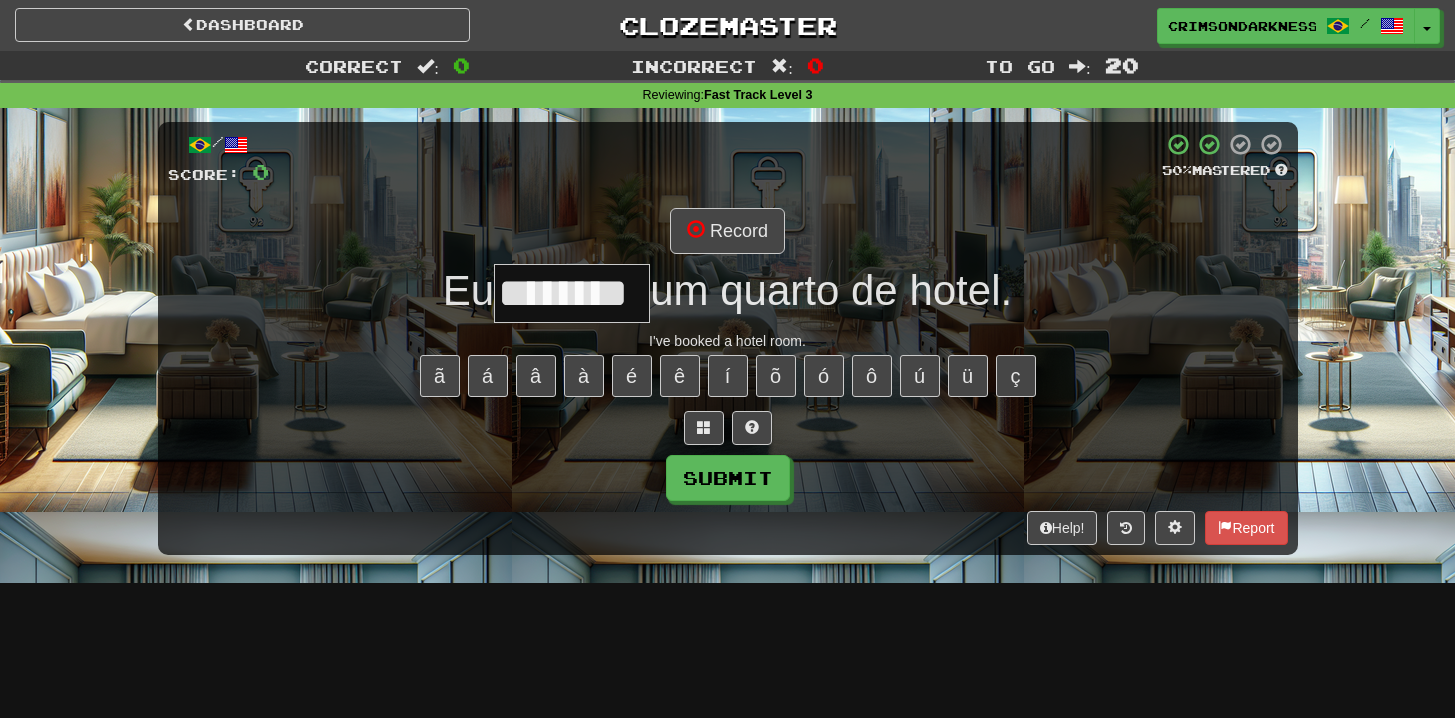 type on "********" 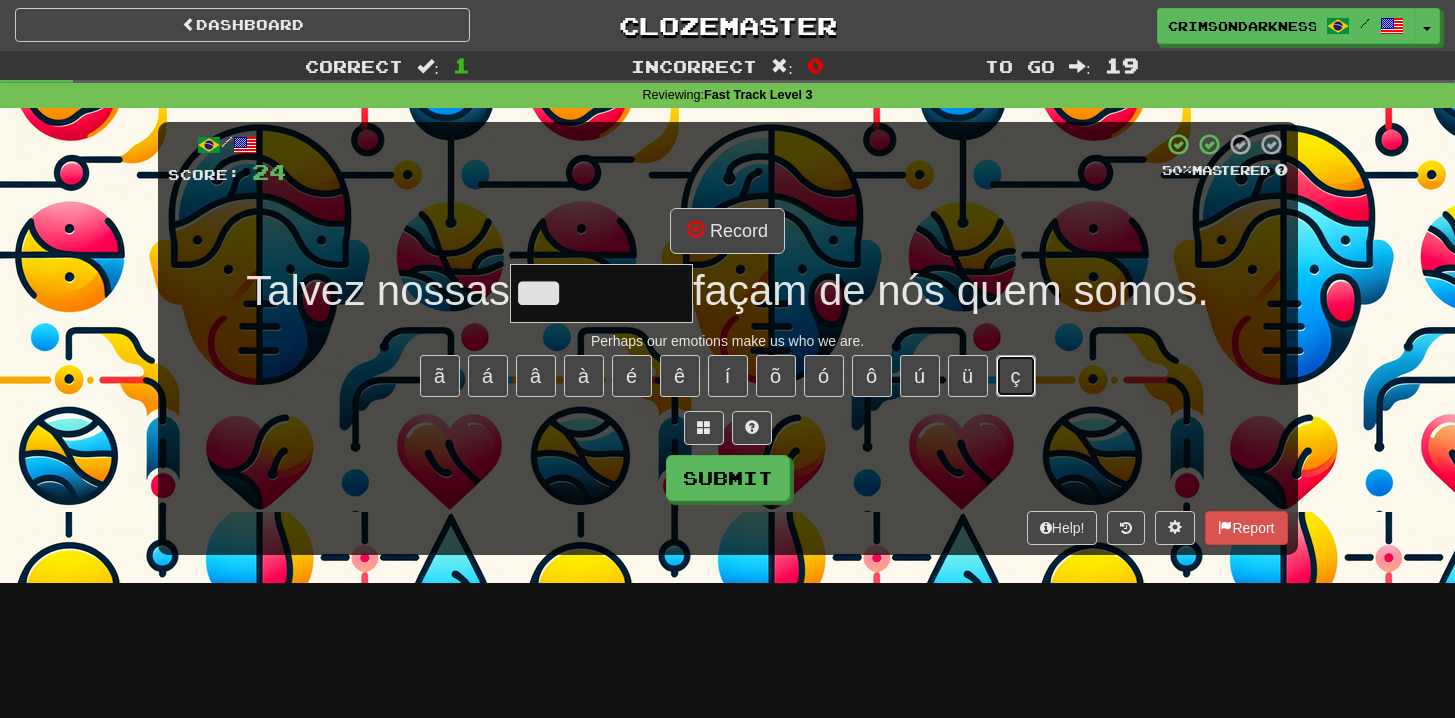 click on "ç" at bounding box center [1016, 376] 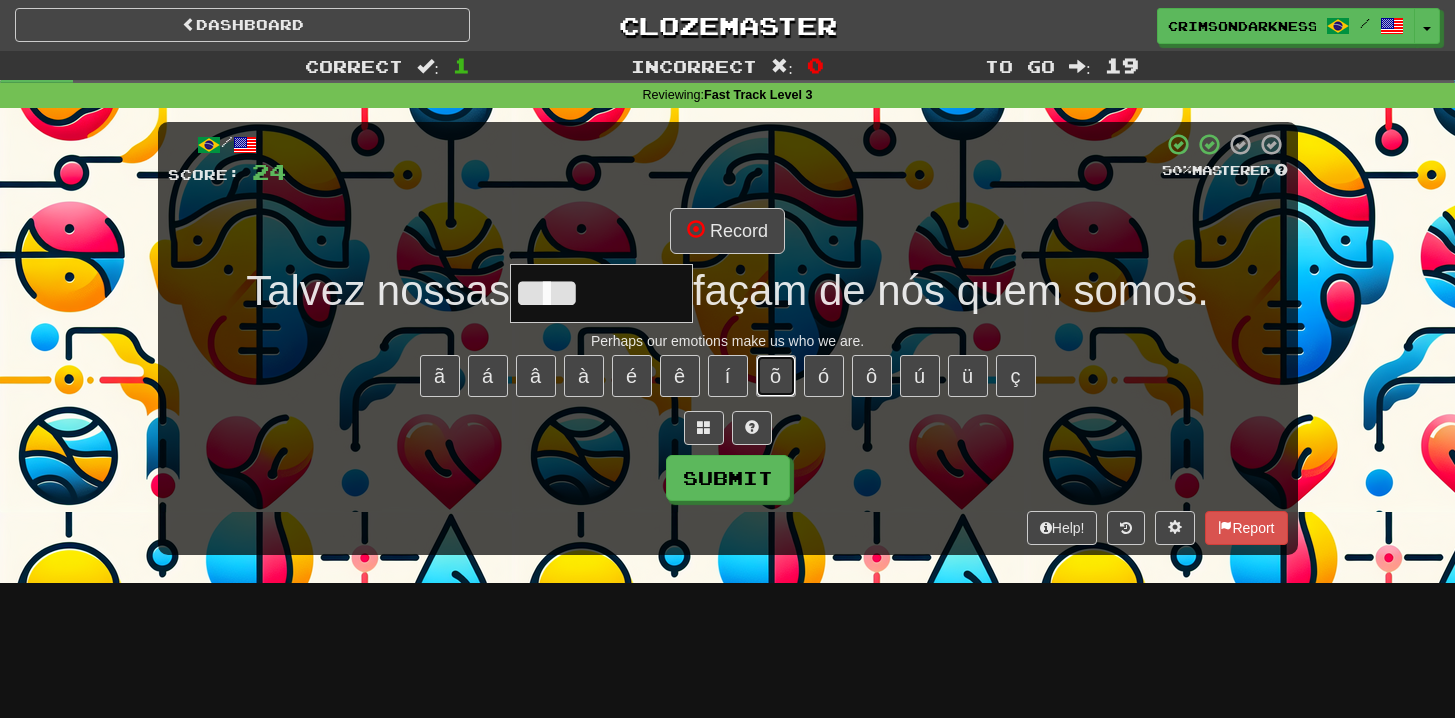 click on "õ" at bounding box center [776, 376] 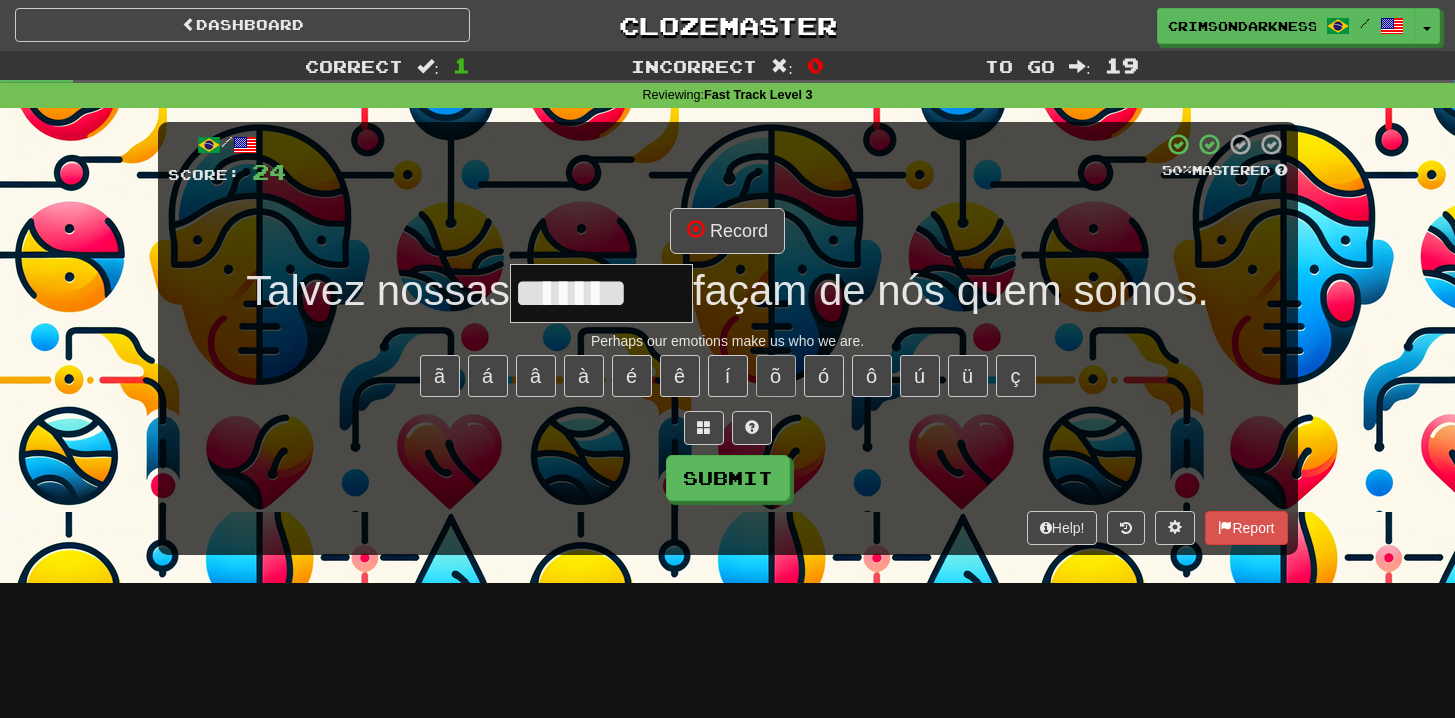 type on "*******" 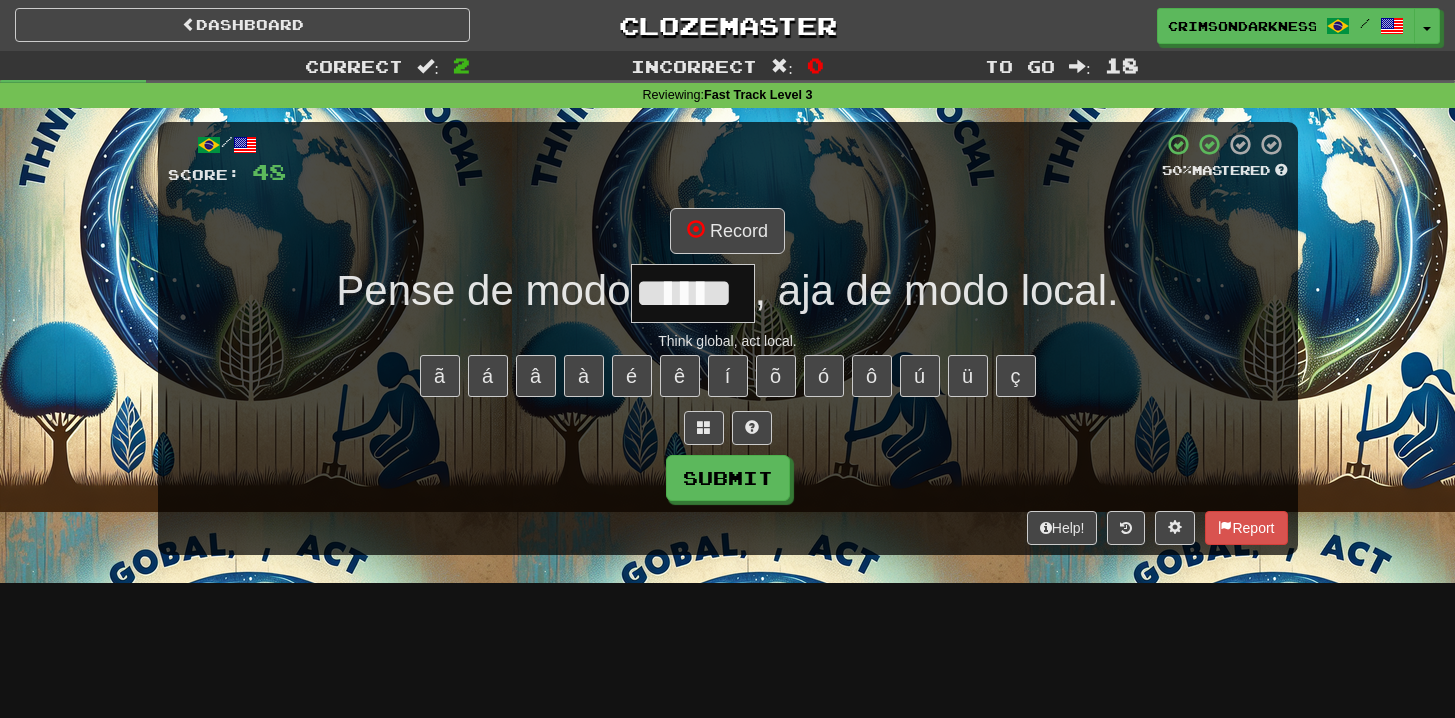 type on "******" 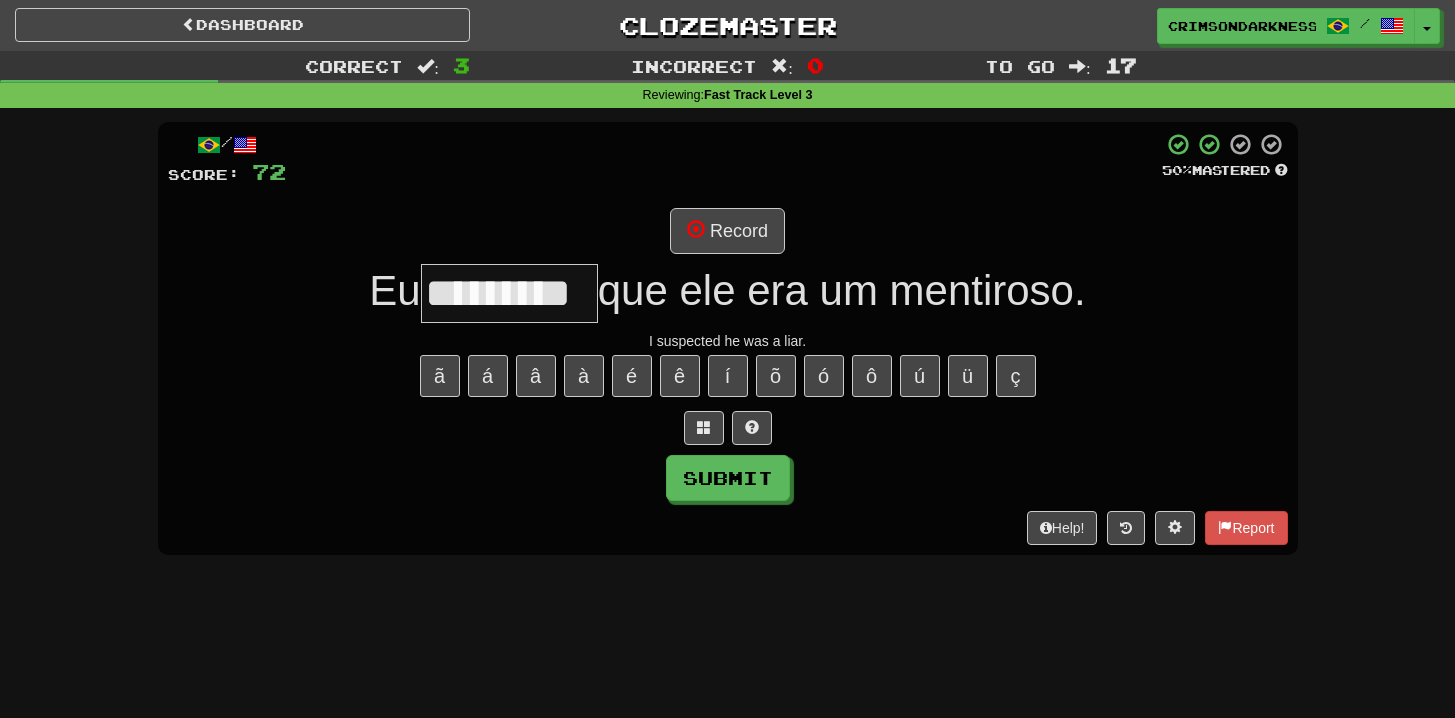 type on "*********" 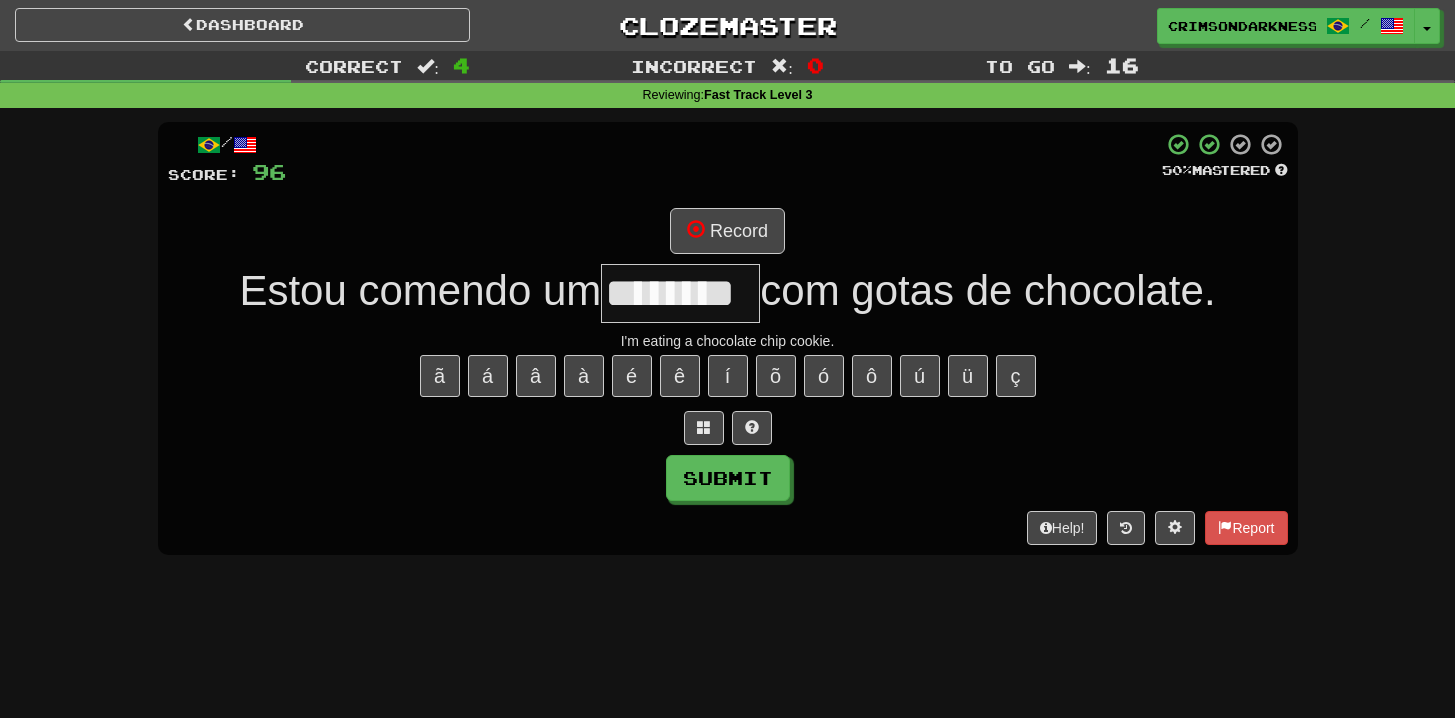 type on "********" 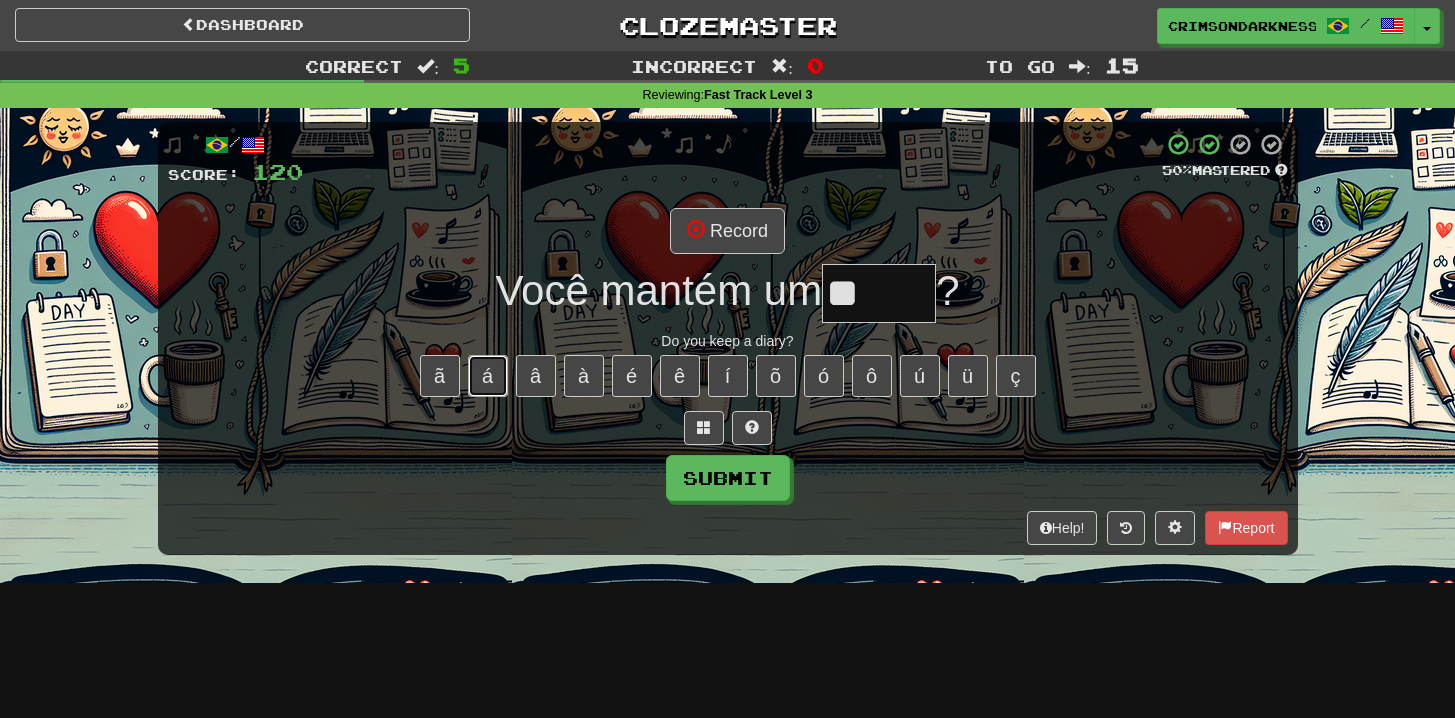 click on "á" at bounding box center [488, 376] 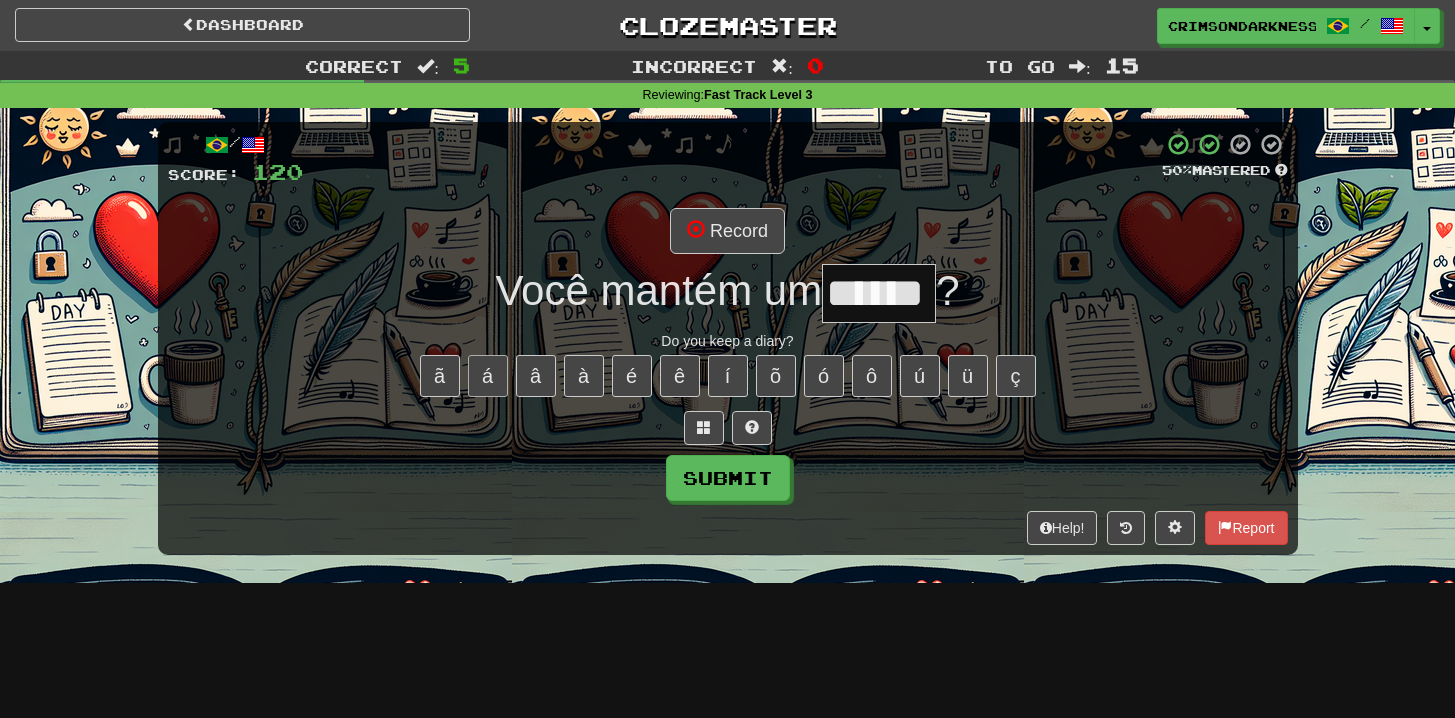 type on "******" 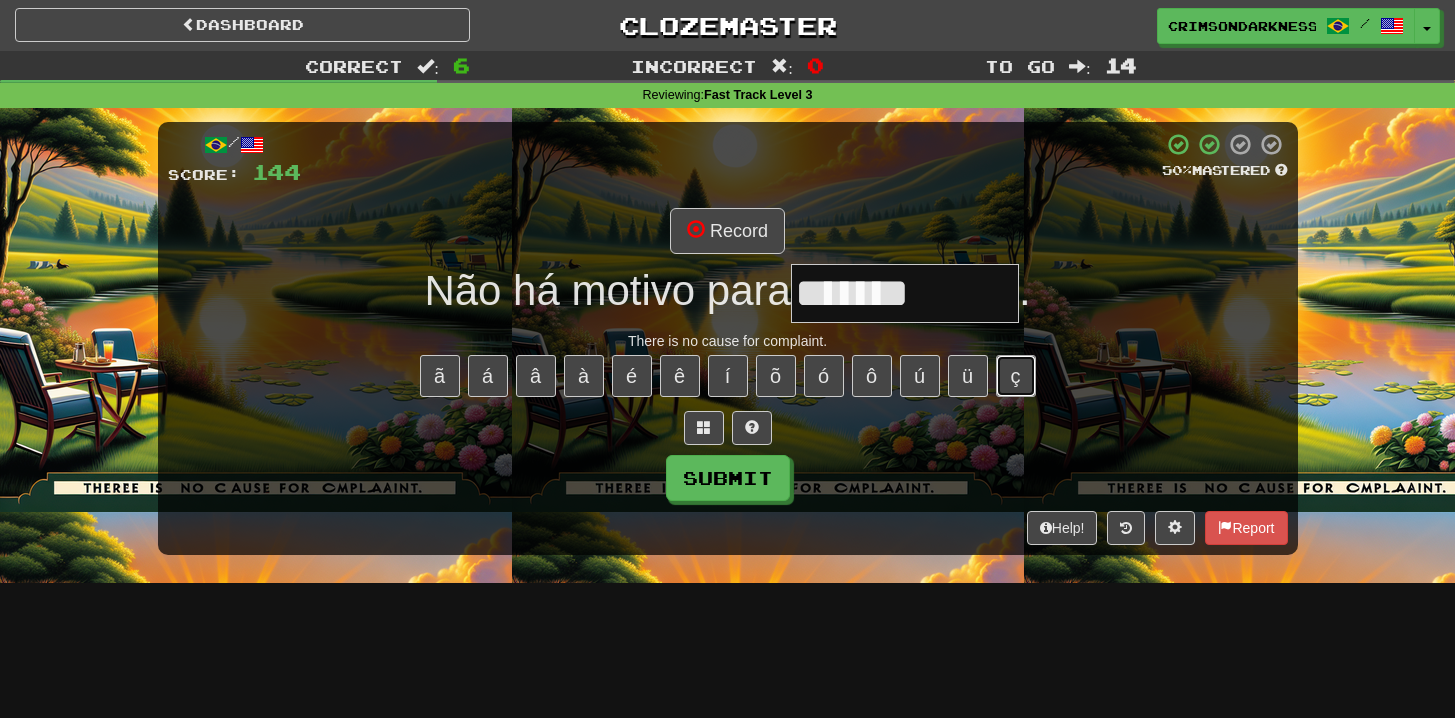 click on "ç" at bounding box center [1016, 376] 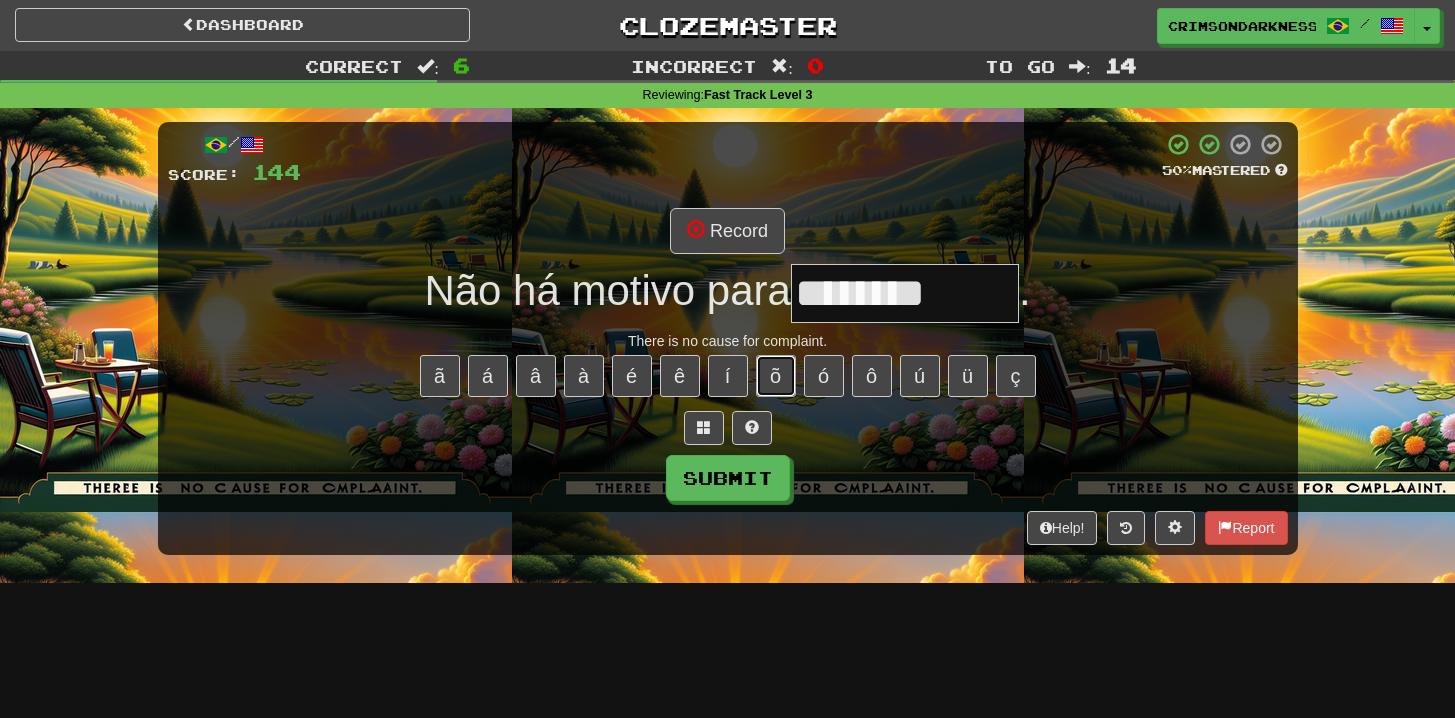click on "õ" at bounding box center [776, 376] 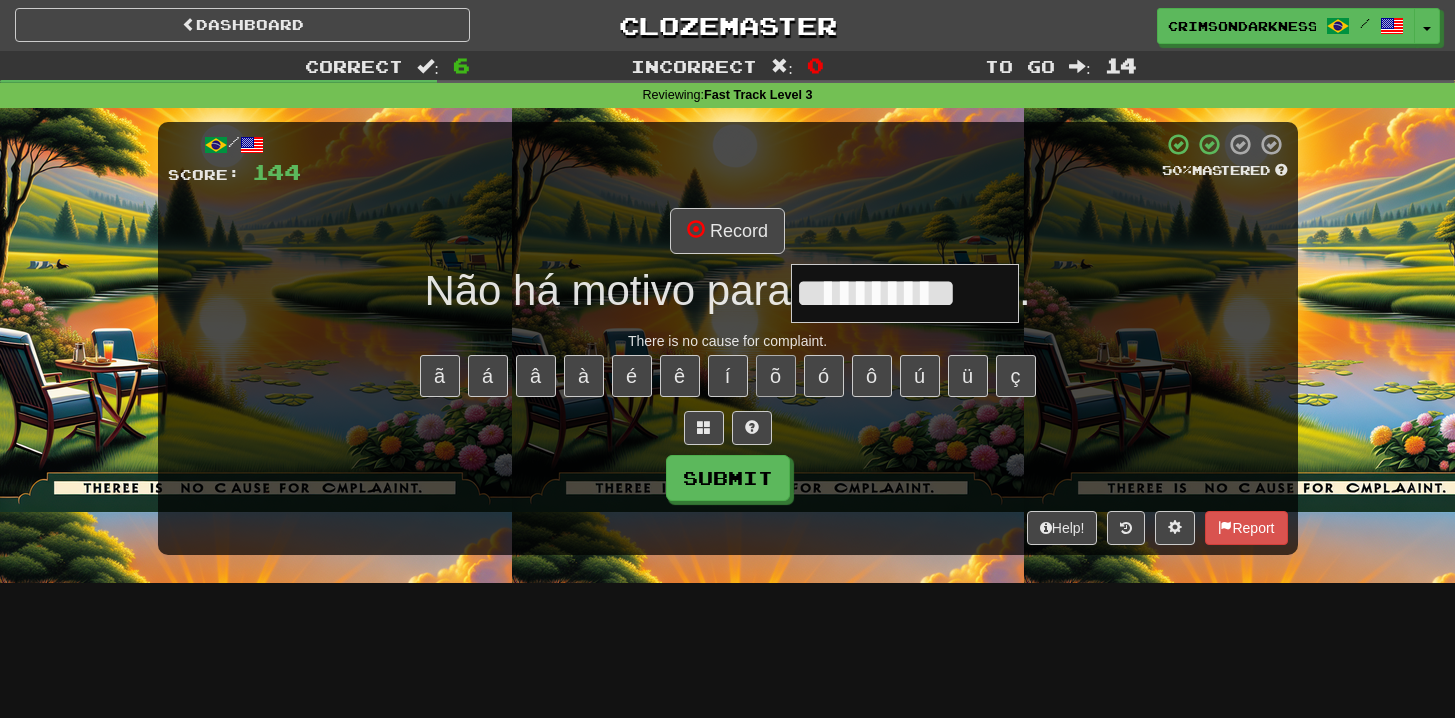 scroll, scrollTop: 0, scrollLeft: 0, axis: both 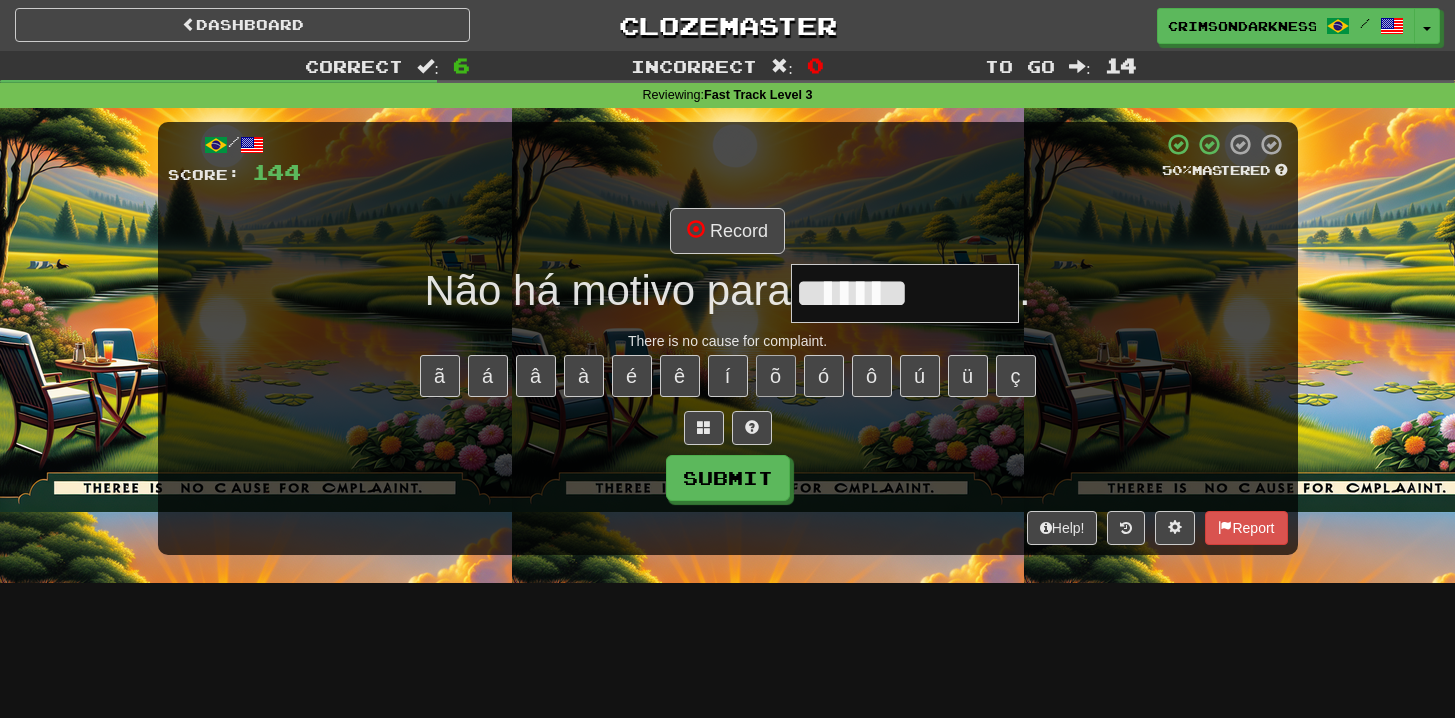 type on "**********" 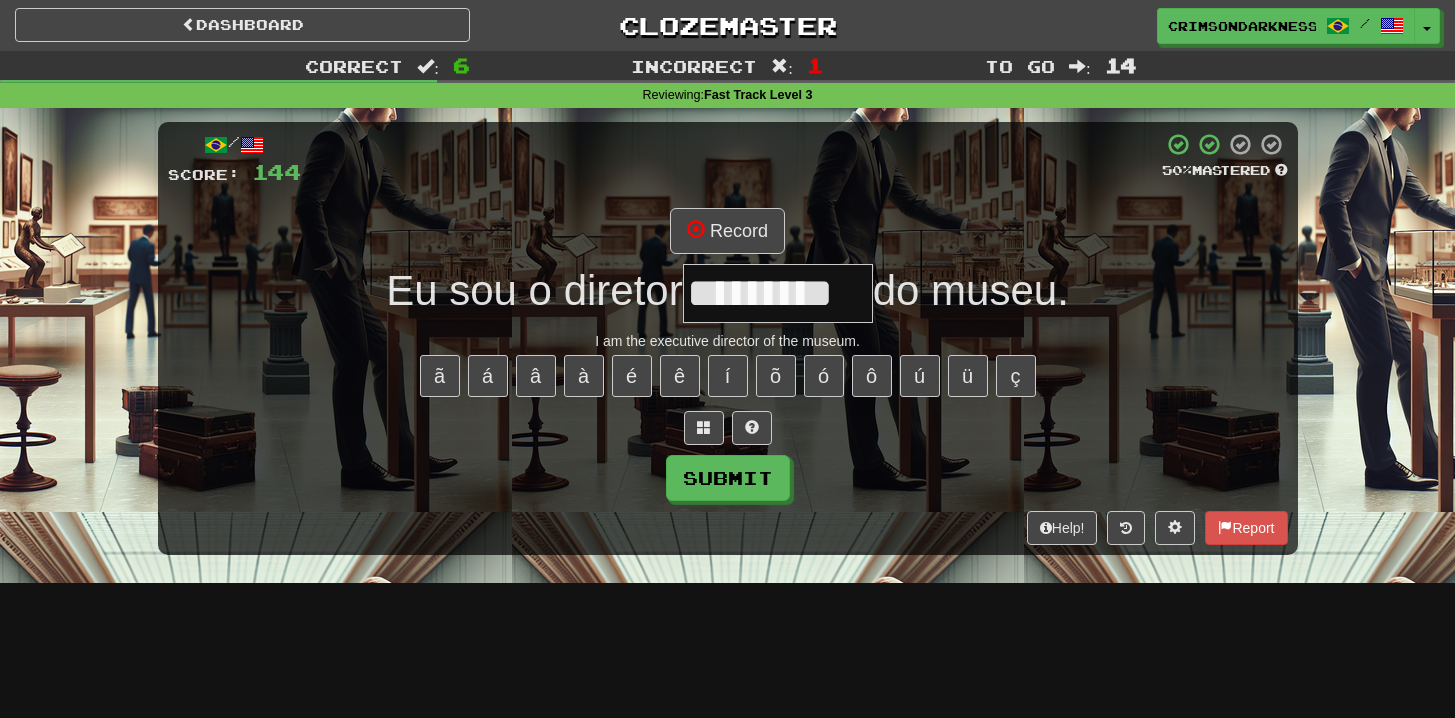type on "*********" 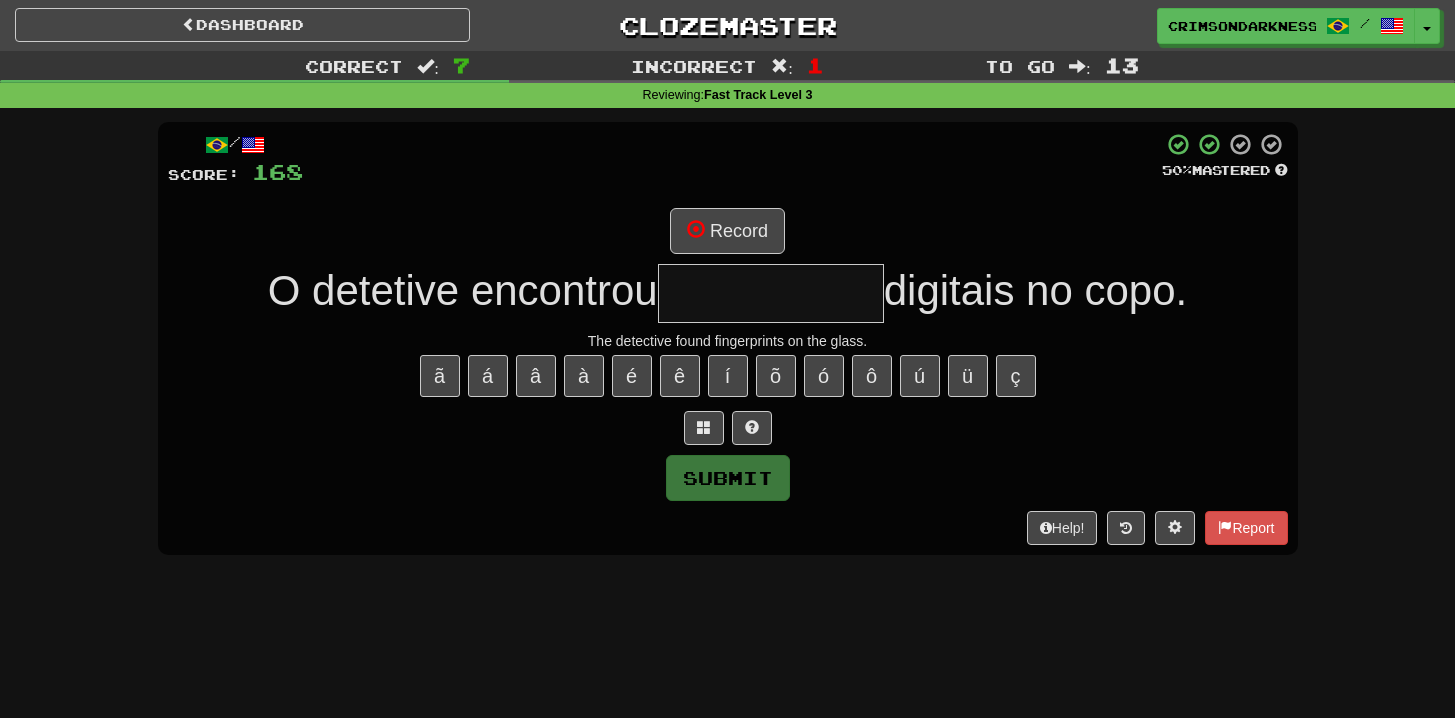 type on "**********" 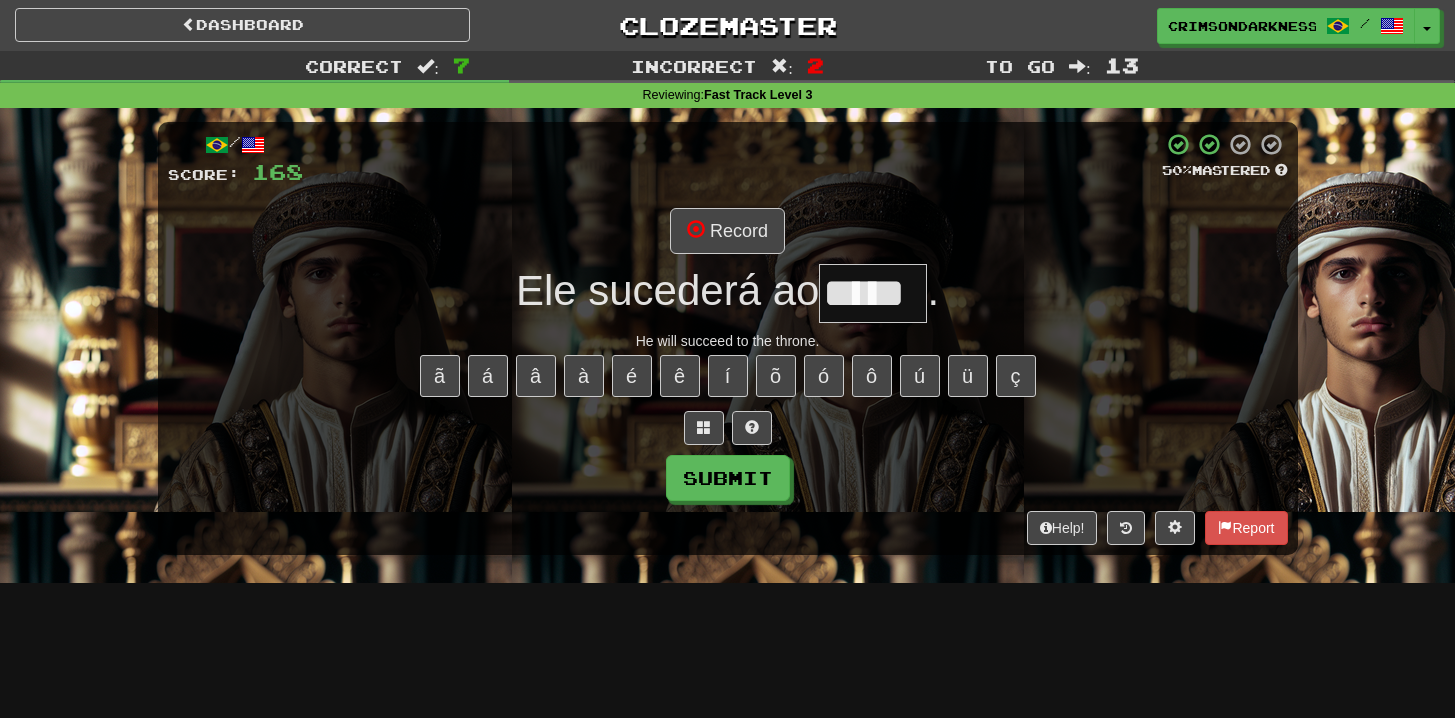 type on "*****" 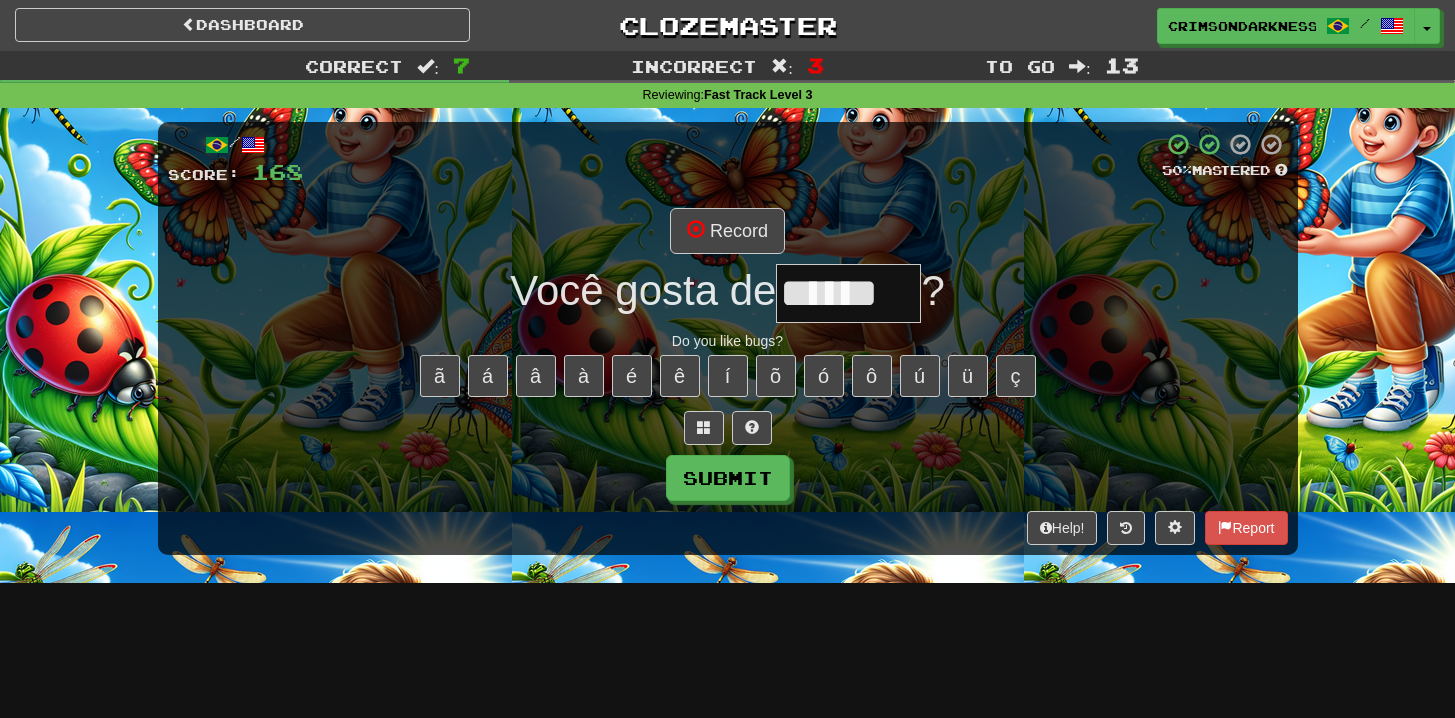 type on "*******" 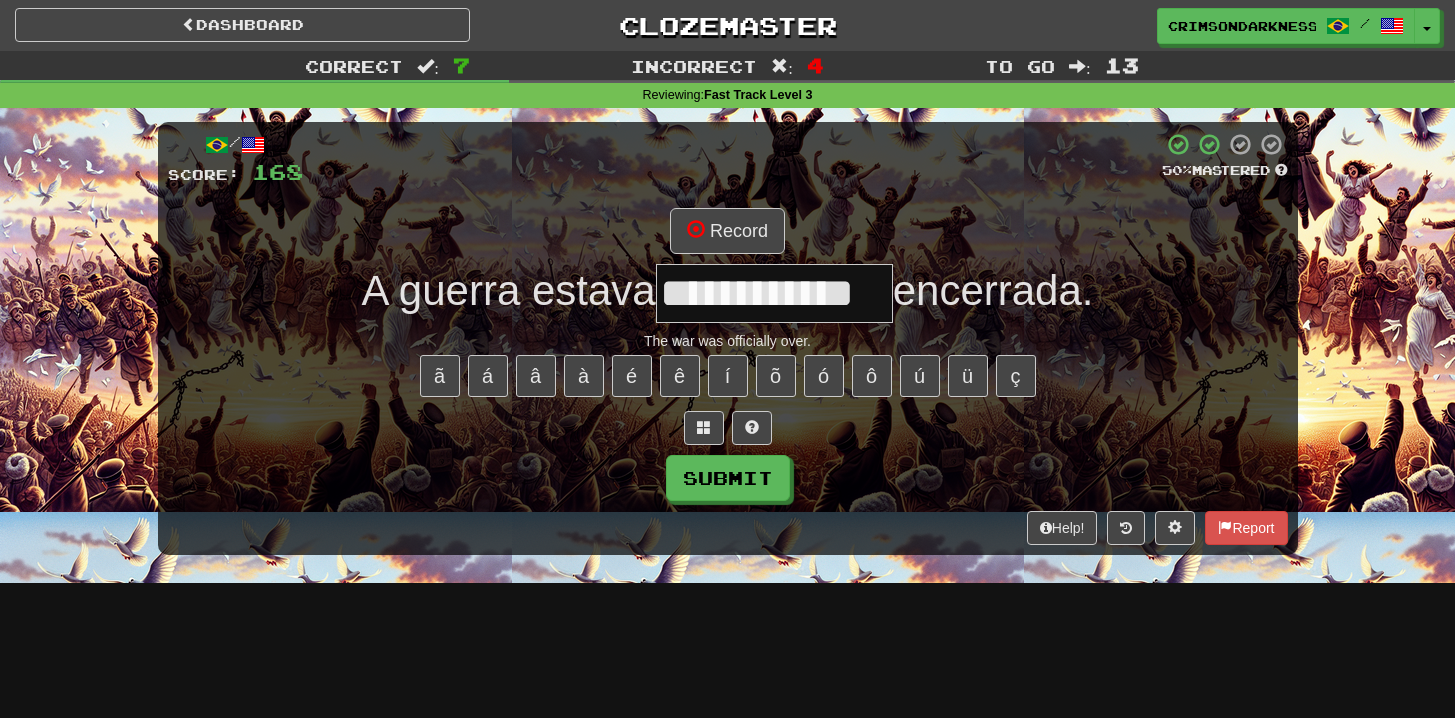 type on "**********" 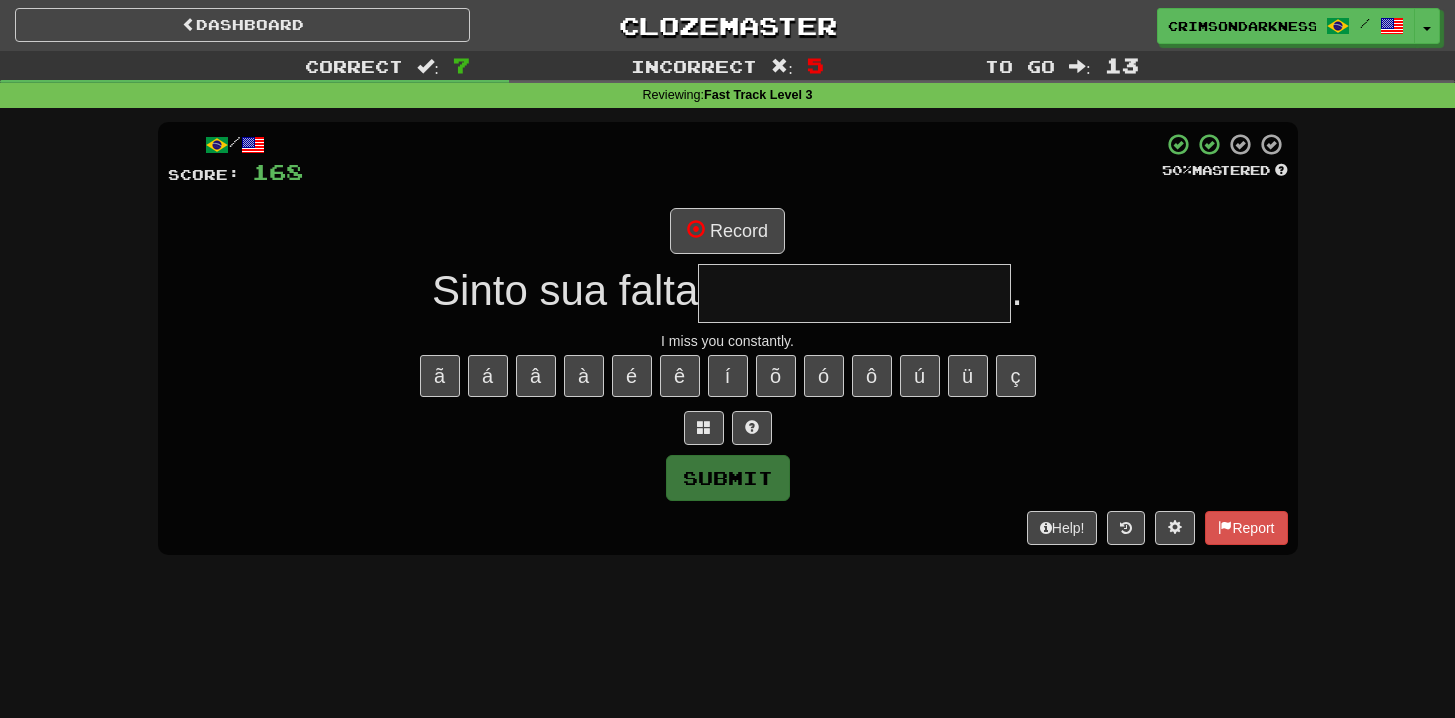 type on "**********" 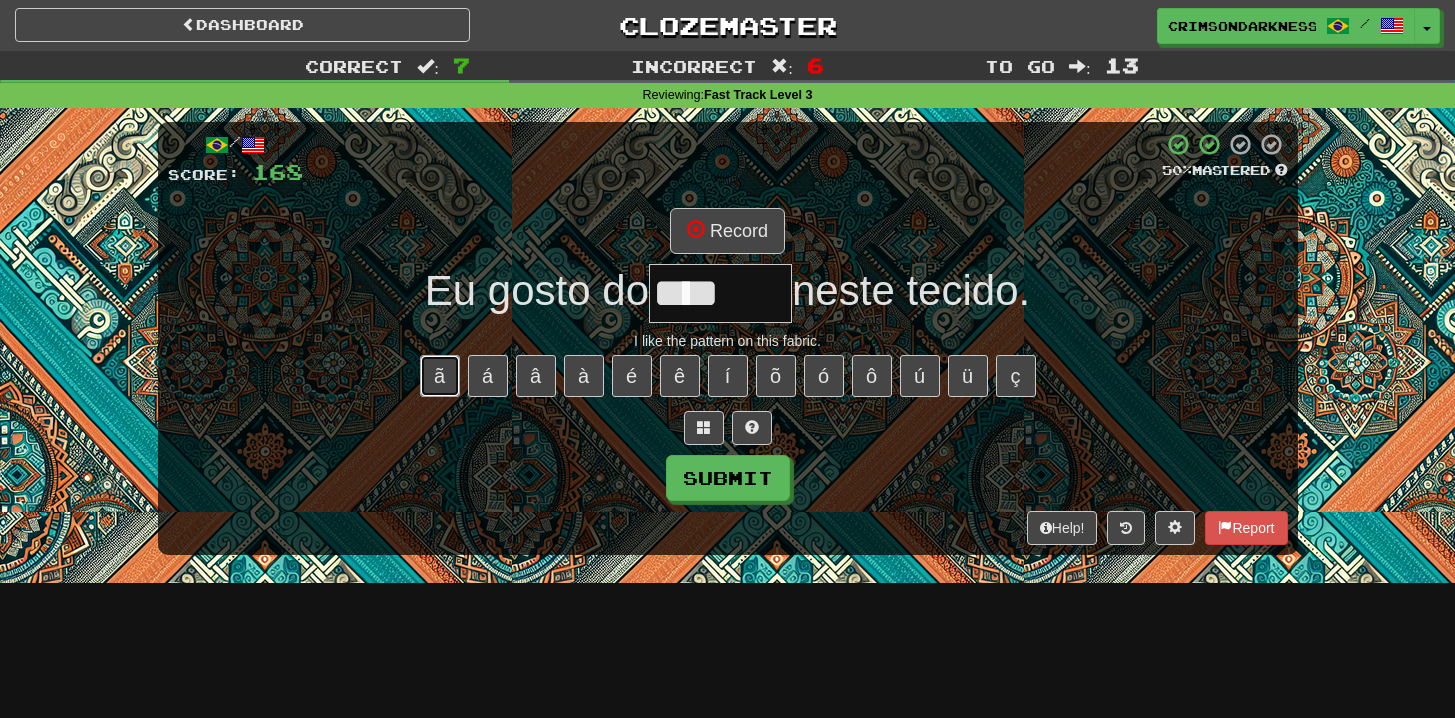 click on "ã" at bounding box center [440, 376] 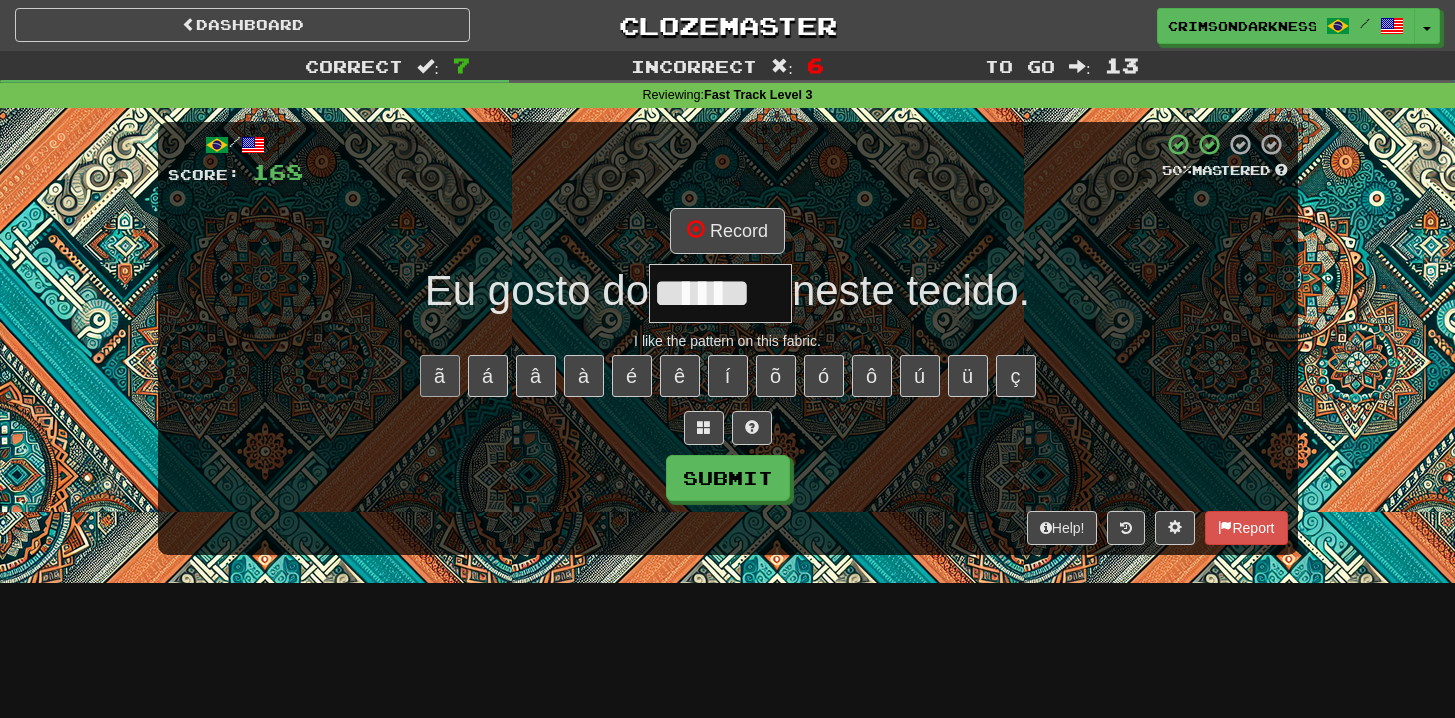 type on "******" 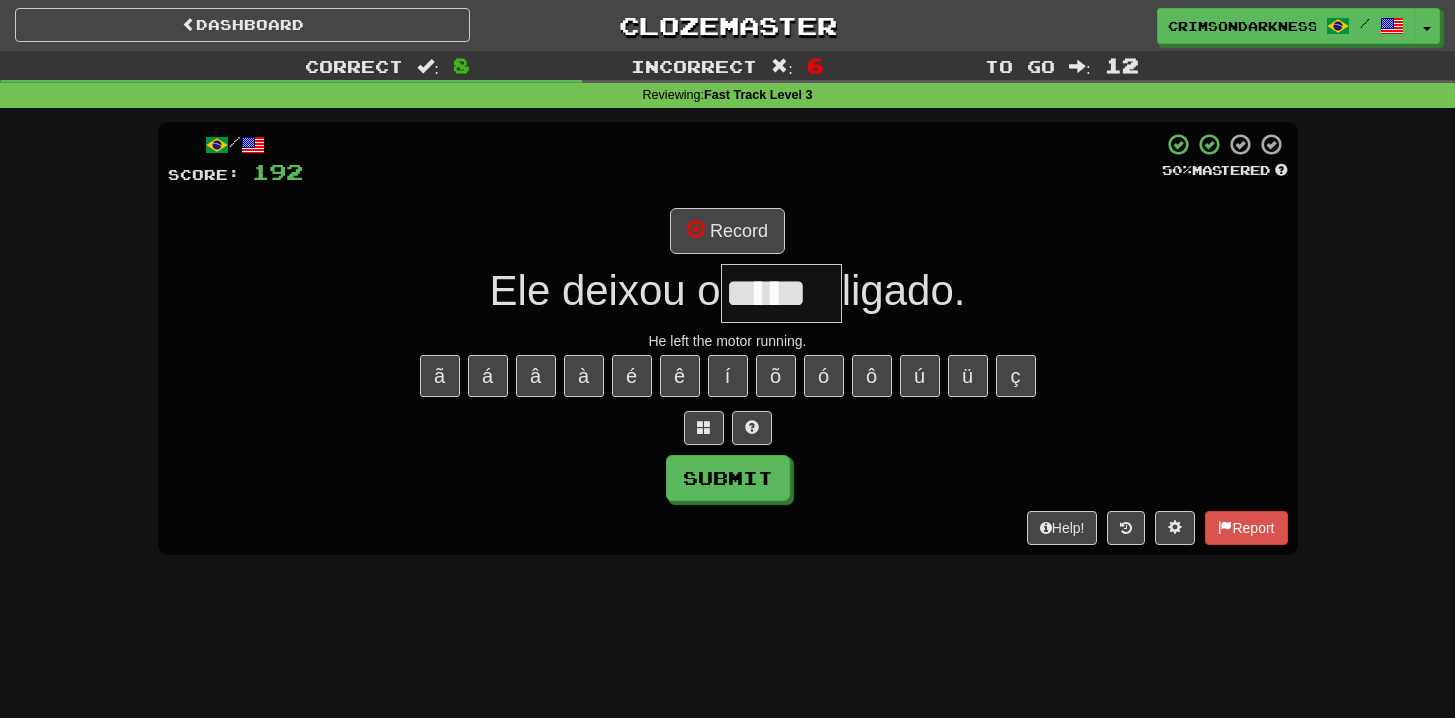 type on "*****" 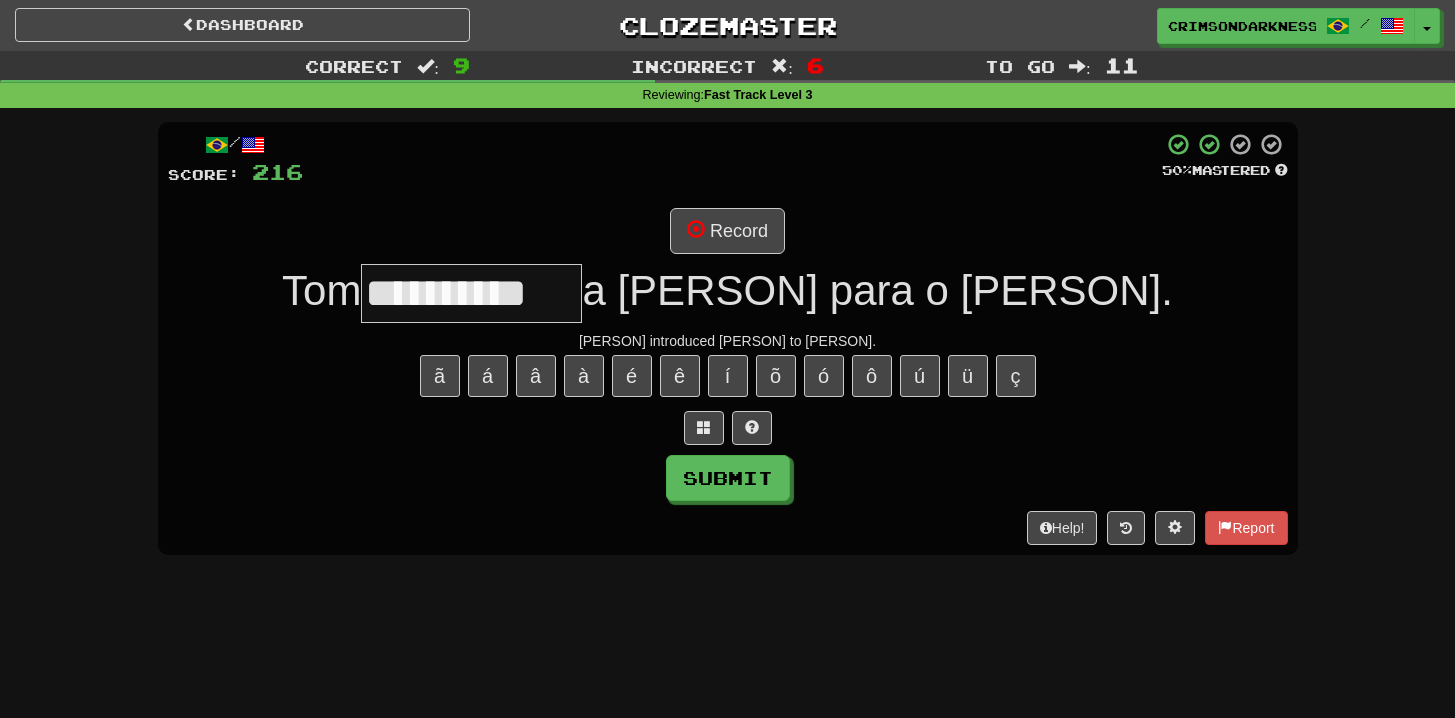 type on "**********" 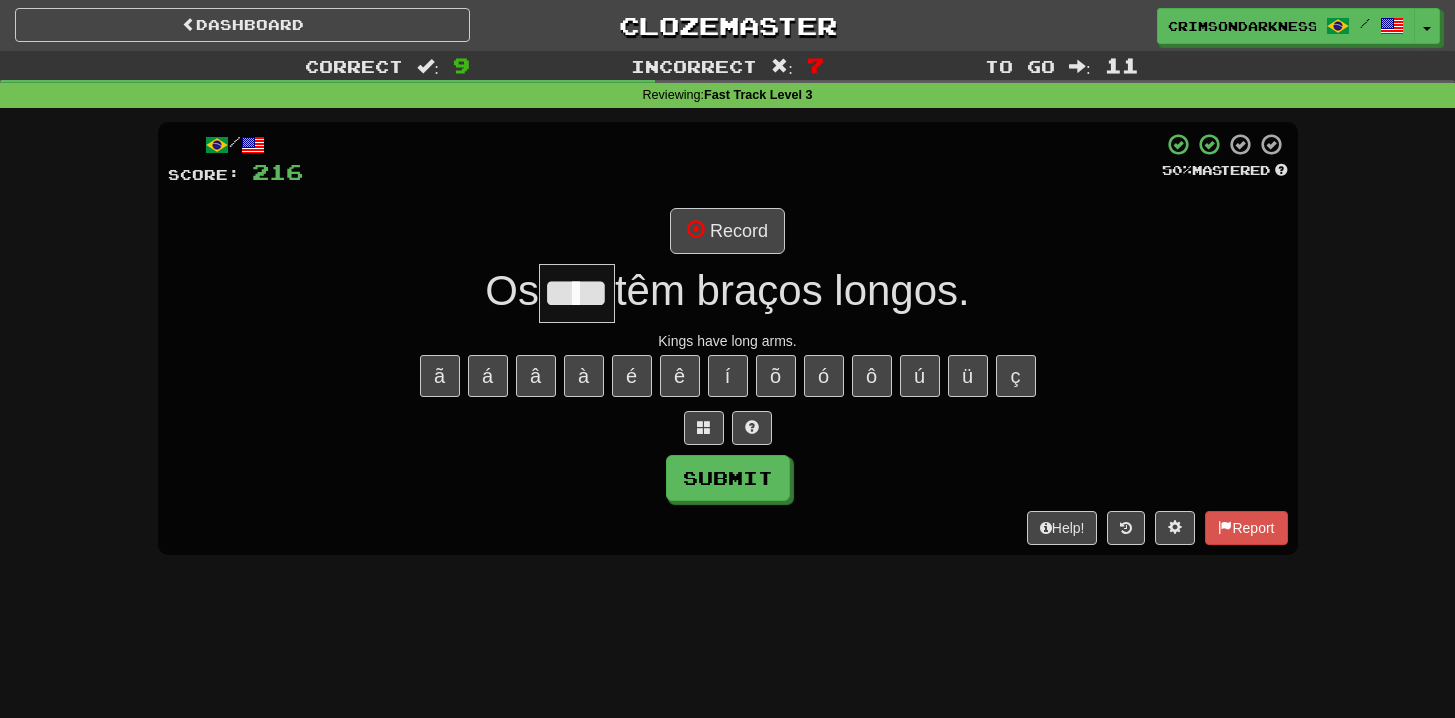 type on "****" 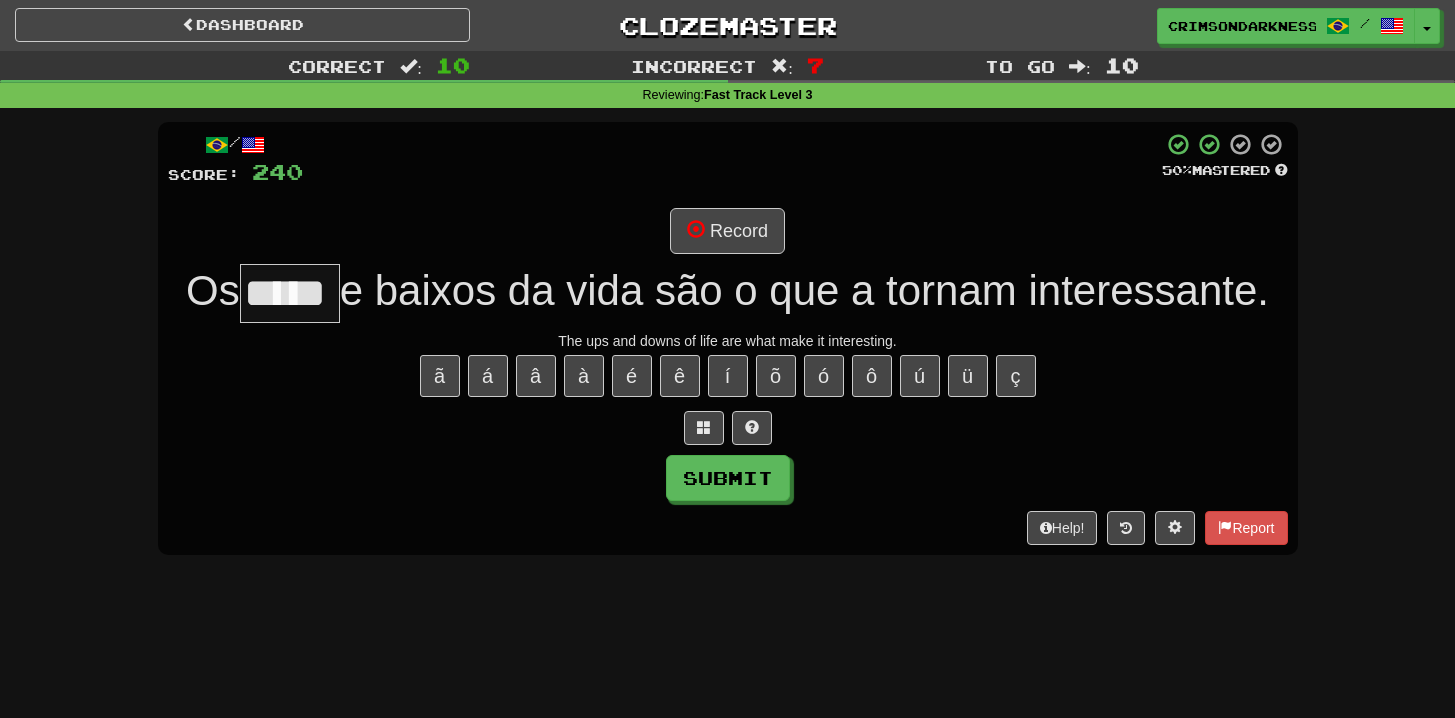 type on "*****" 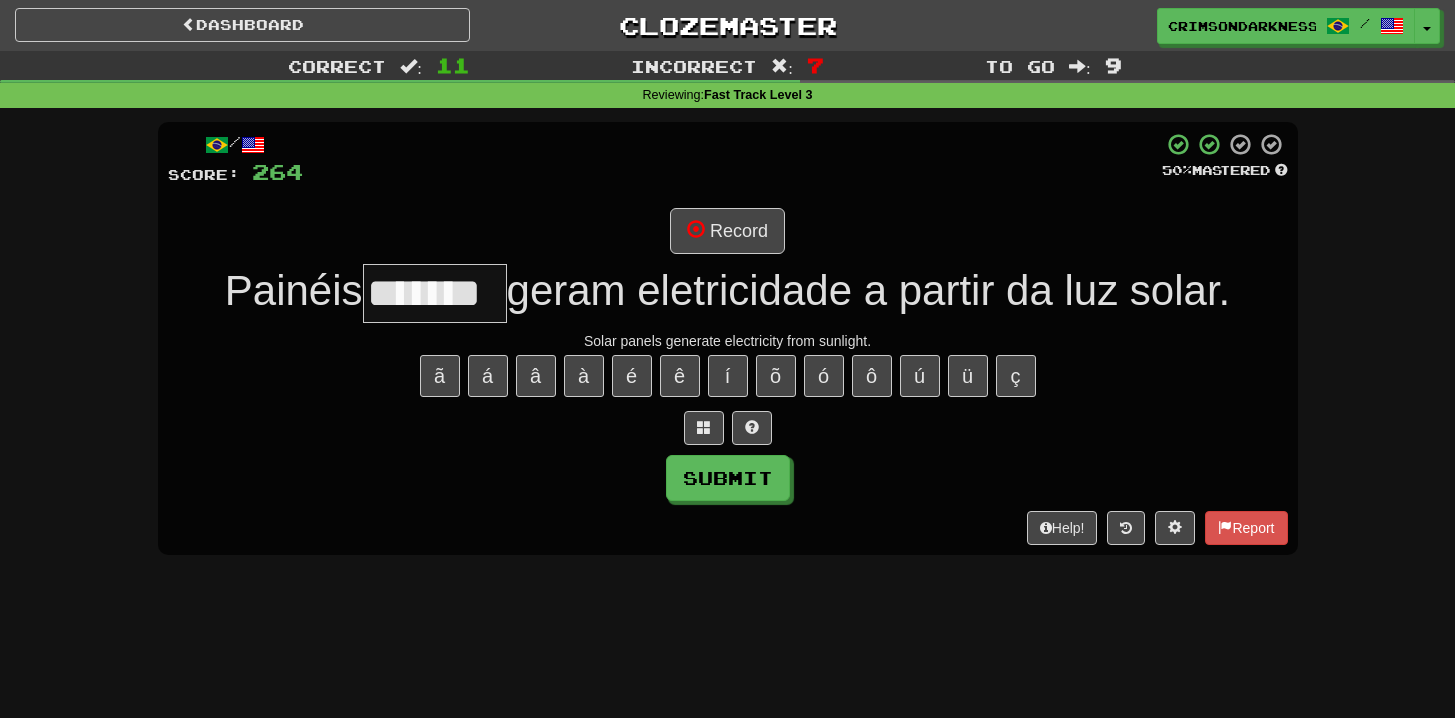 type on "*******" 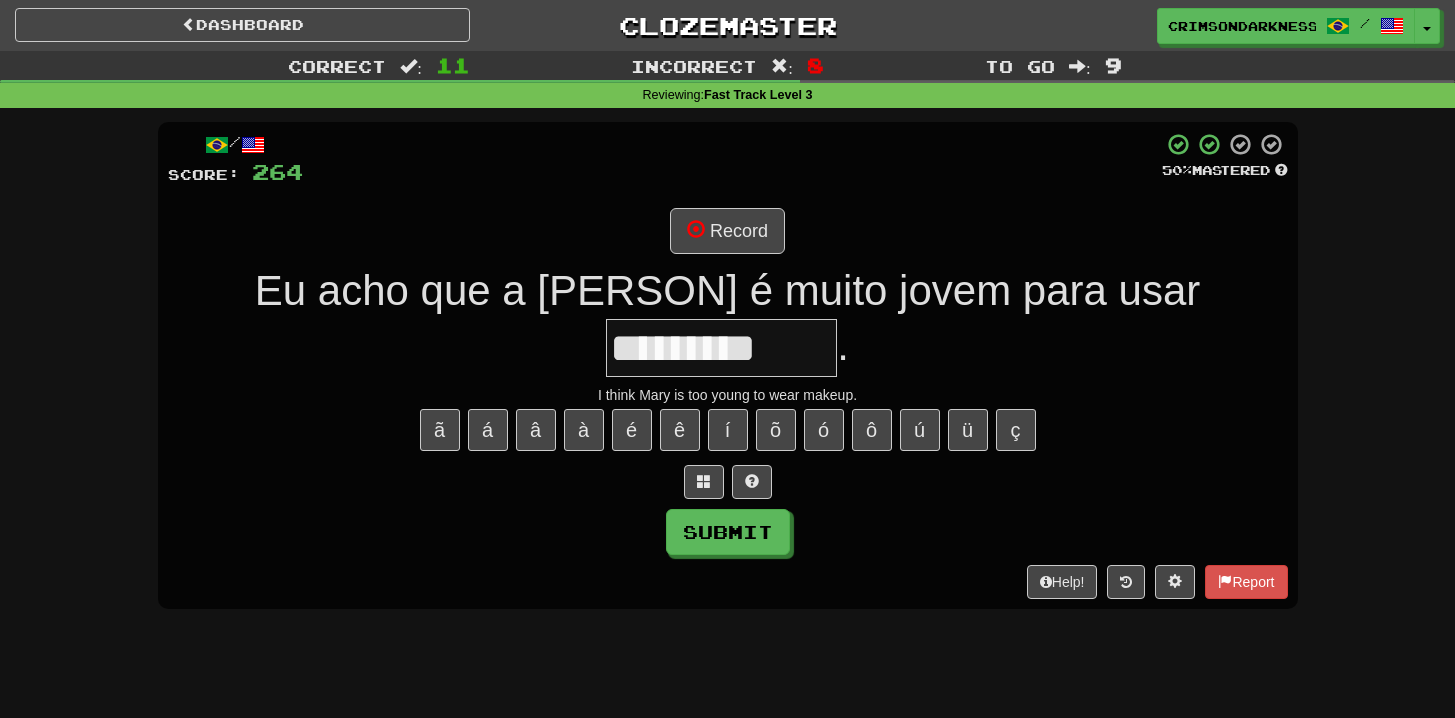 scroll, scrollTop: 0, scrollLeft: 11, axis: horizontal 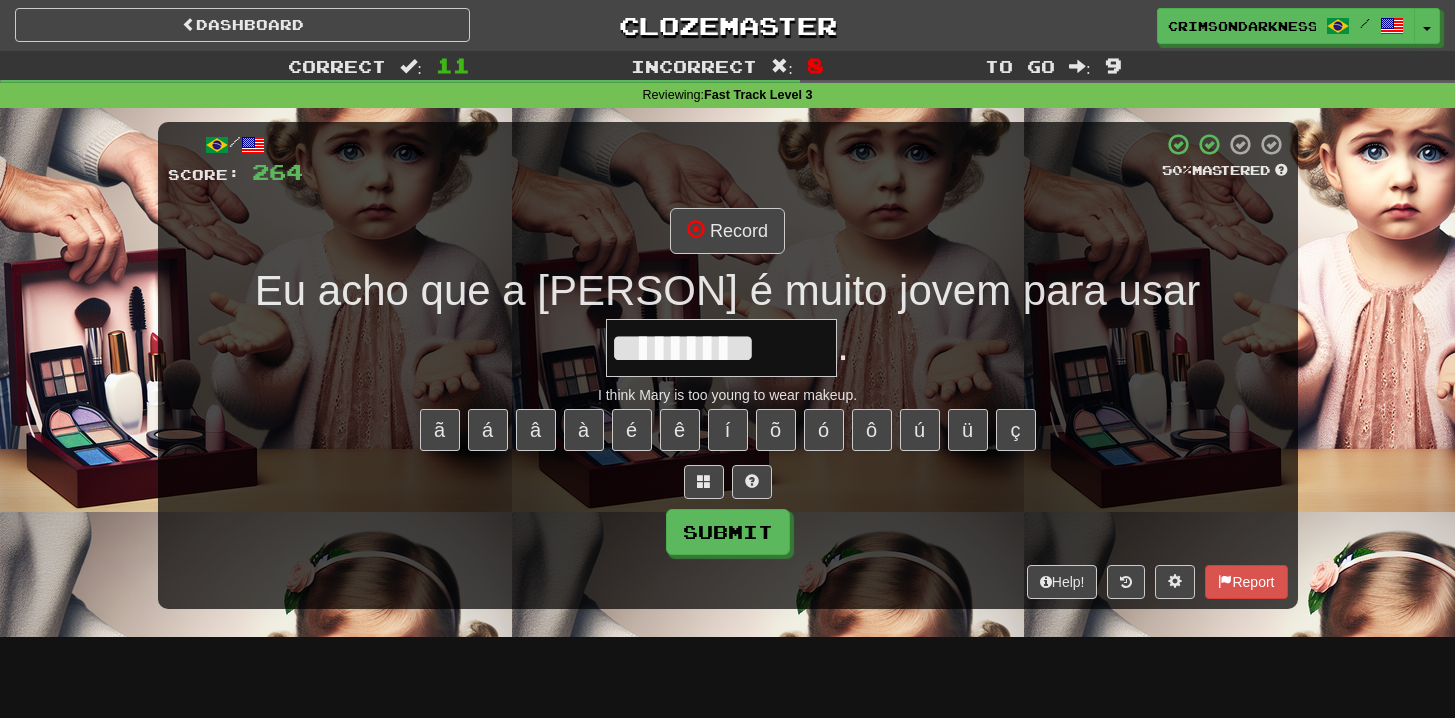 type on "*********" 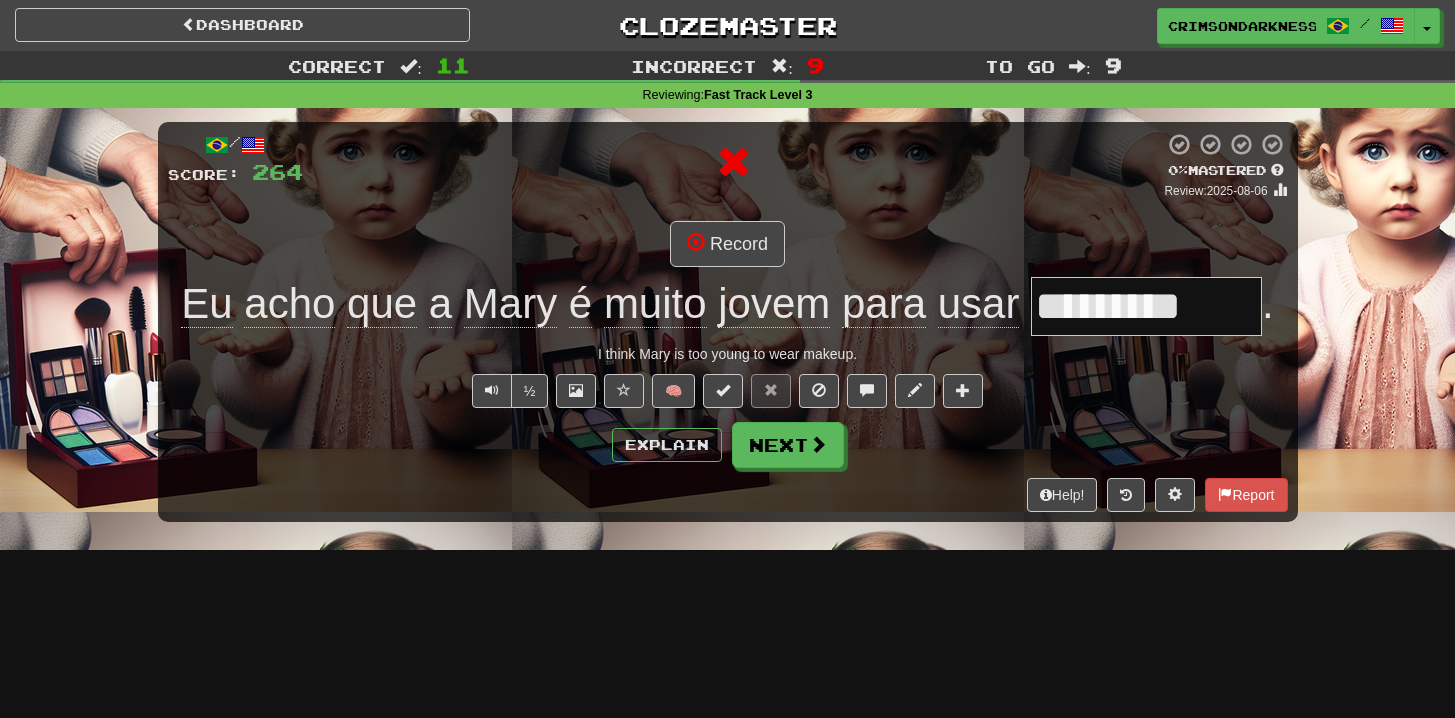 scroll, scrollTop: 0, scrollLeft: 0, axis: both 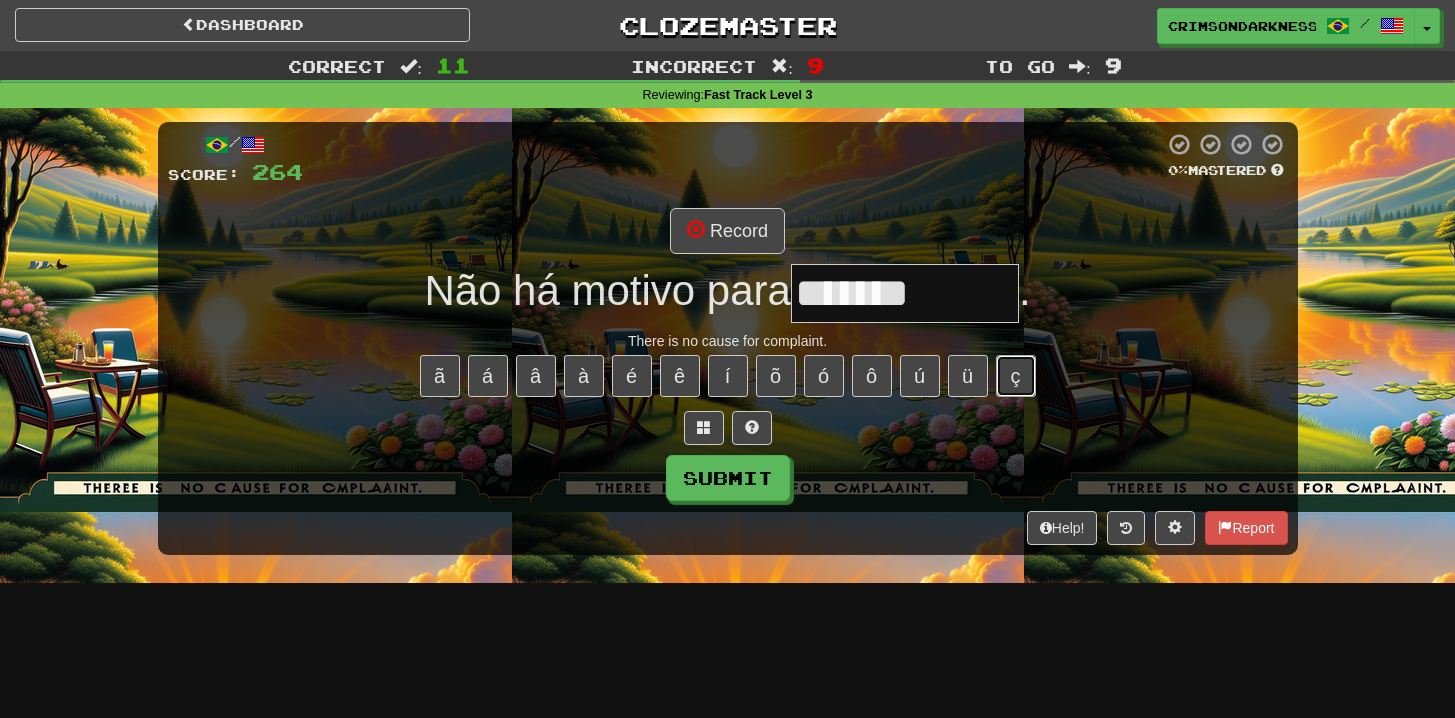 click on "ç" at bounding box center (1016, 376) 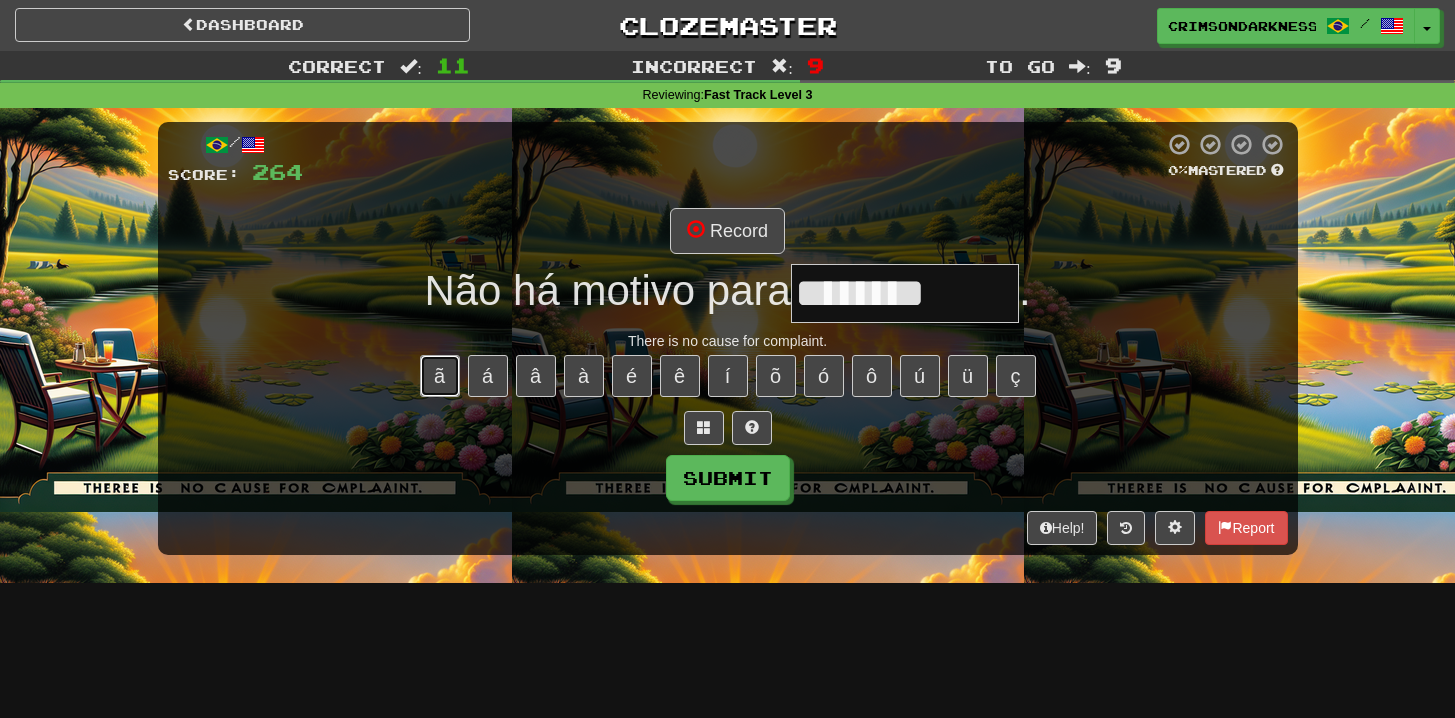click on "ã" at bounding box center (440, 376) 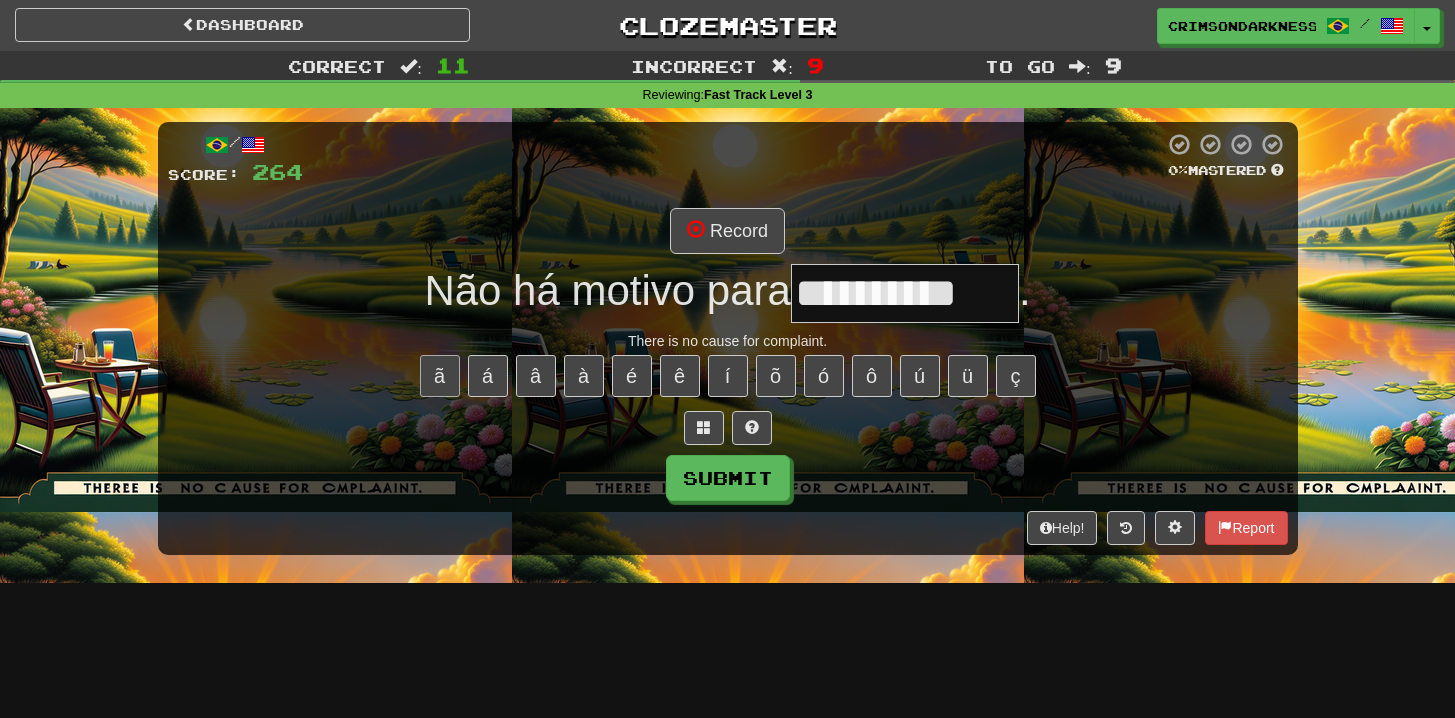 type on "**********" 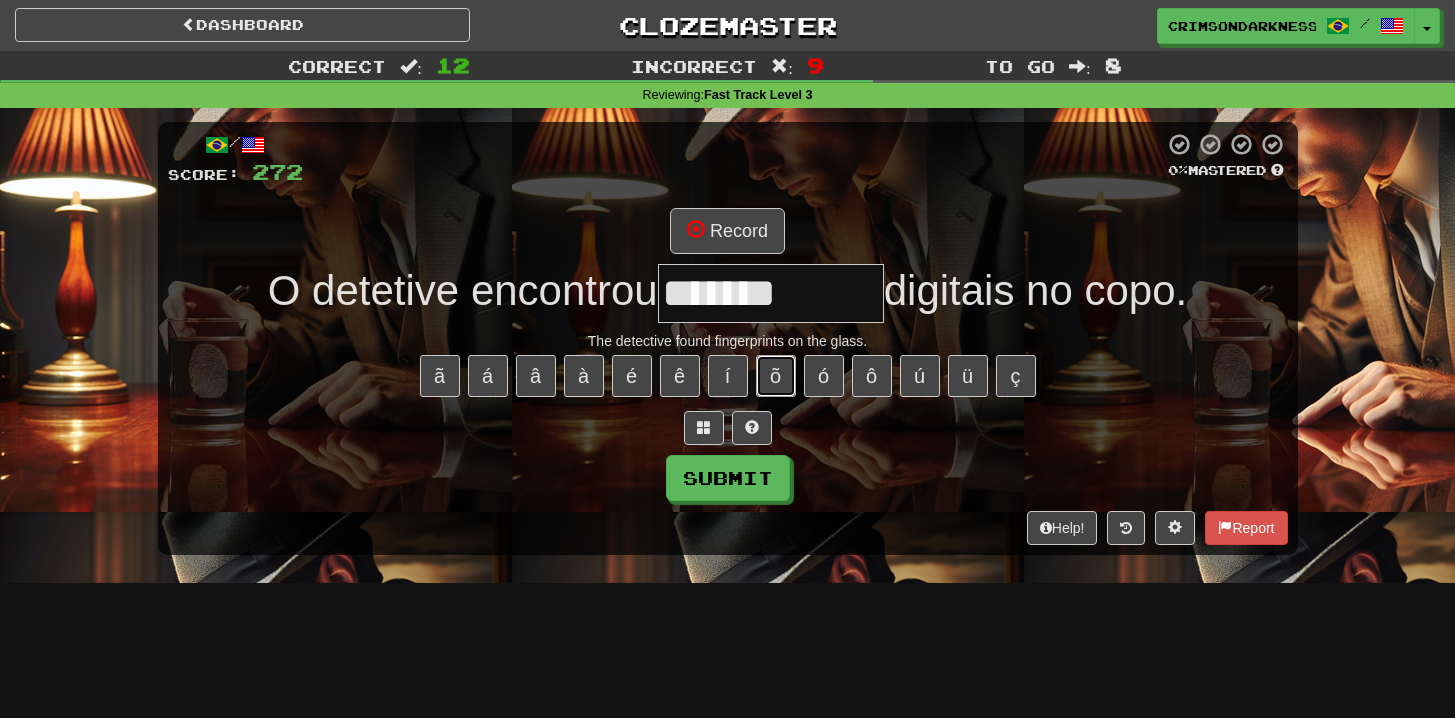click on "õ" at bounding box center [776, 376] 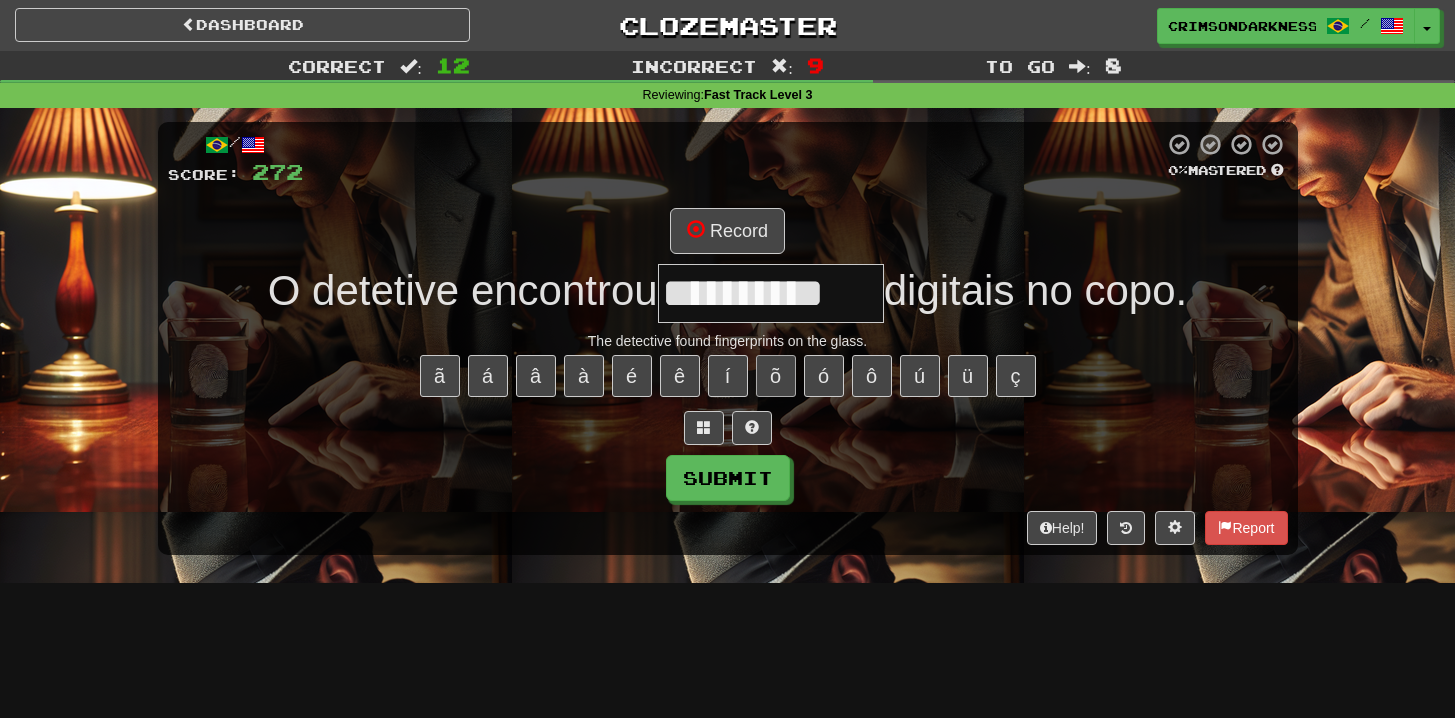 type on "**********" 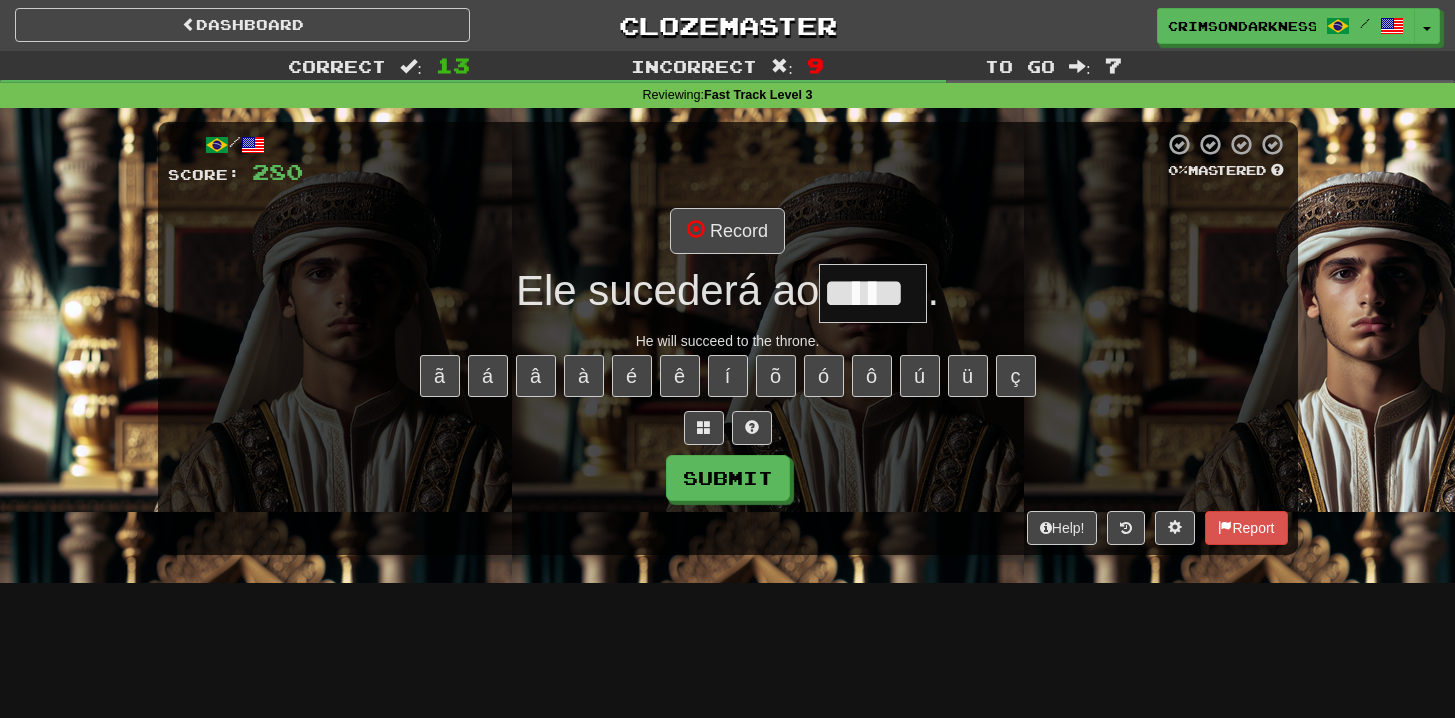 type on "*****" 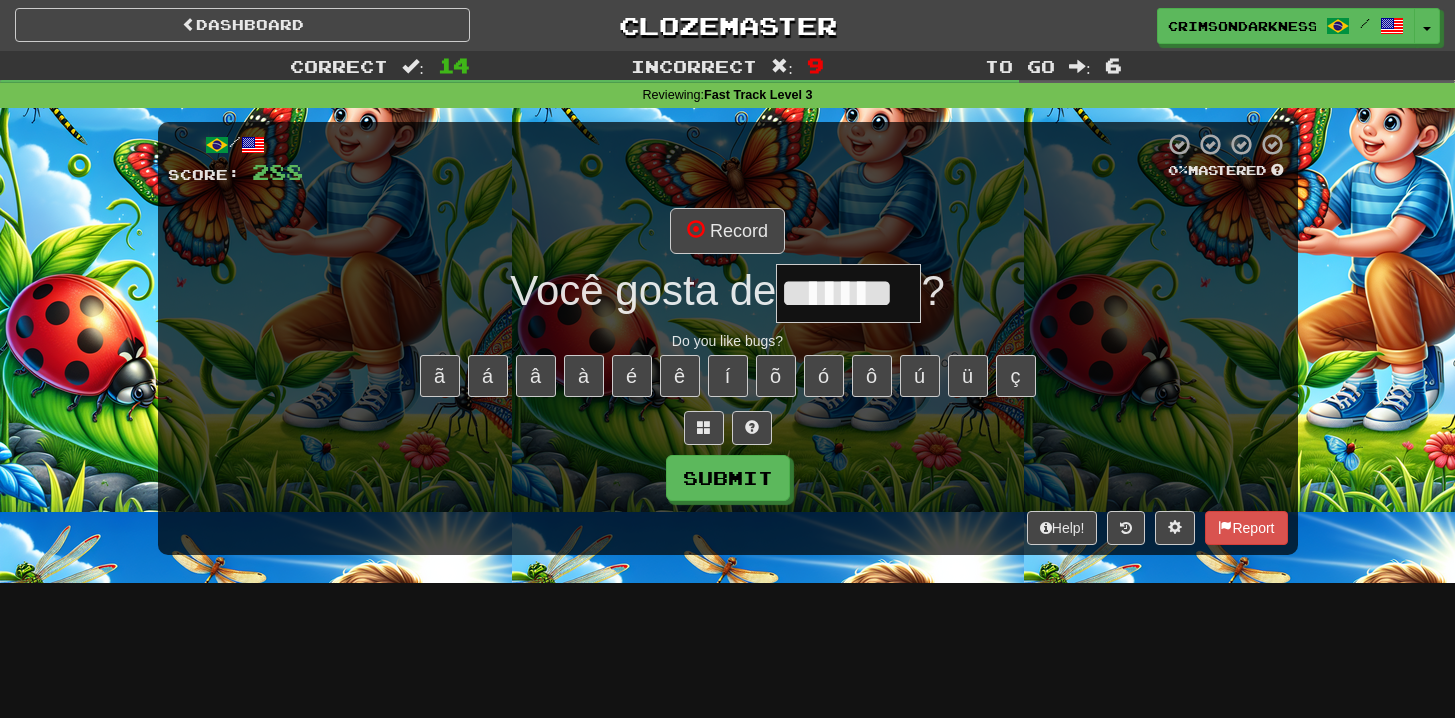 type on "*******" 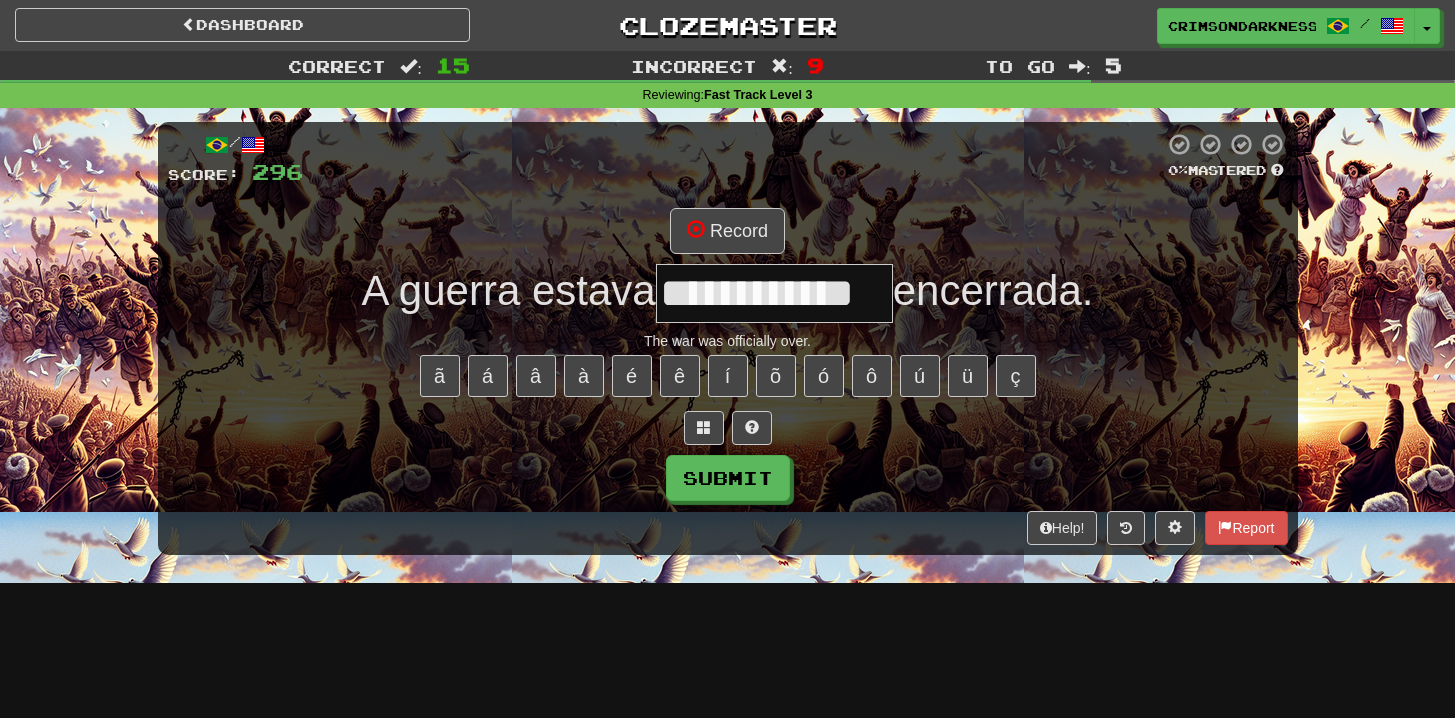 type on "**********" 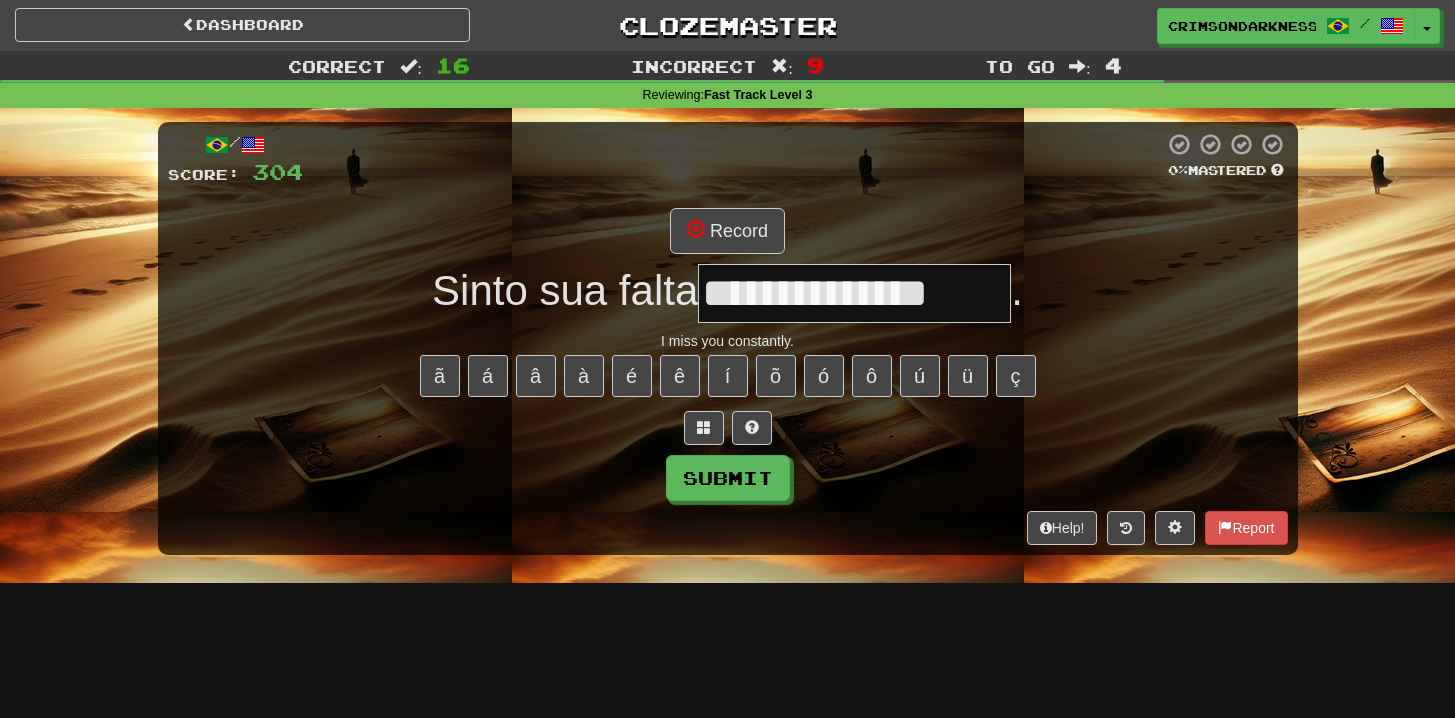 type on "**********" 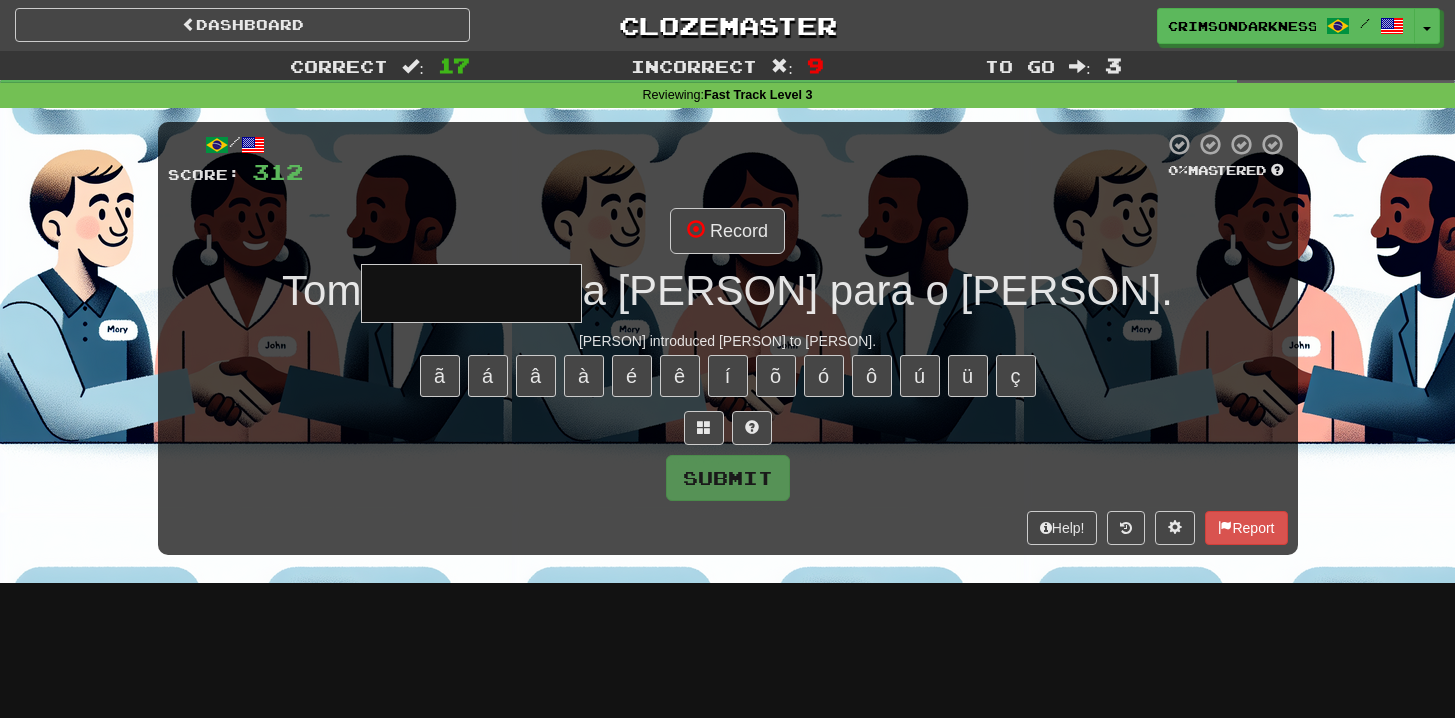 type on "**********" 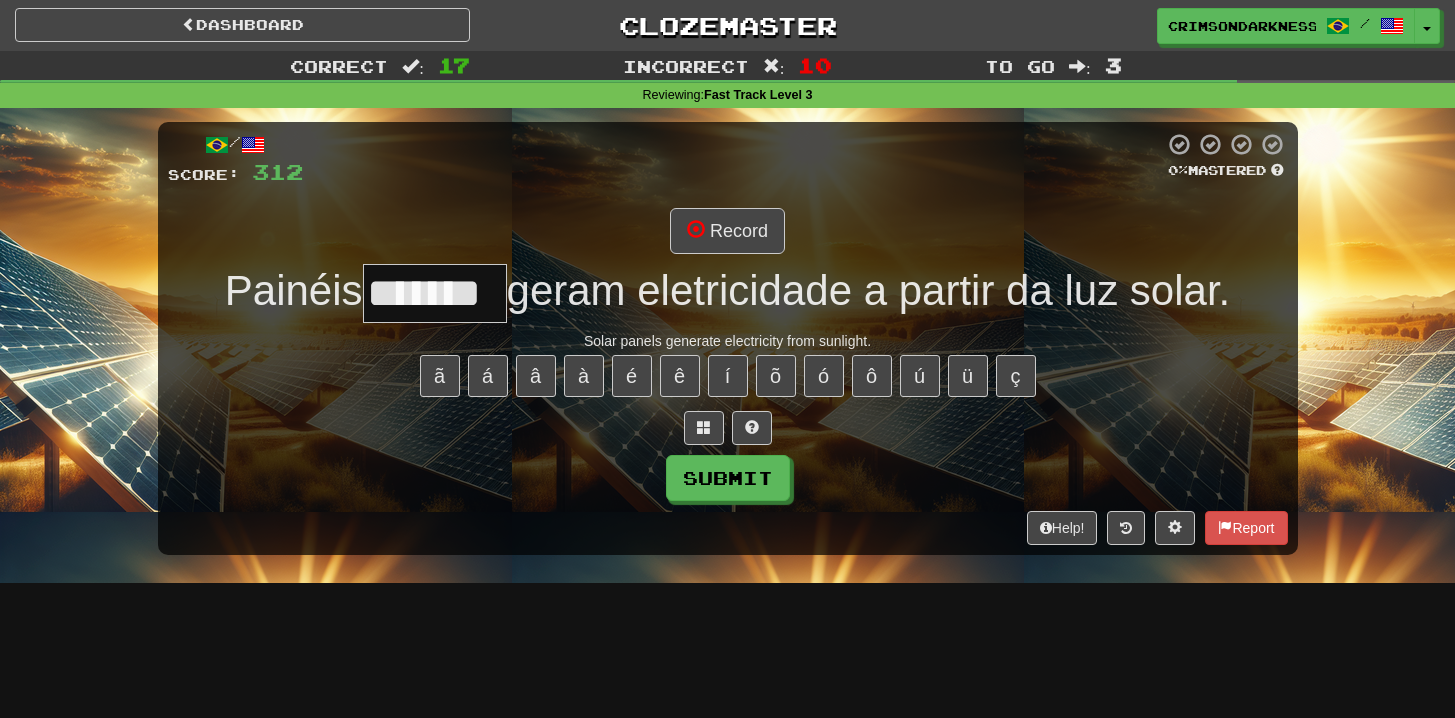 type on "*******" 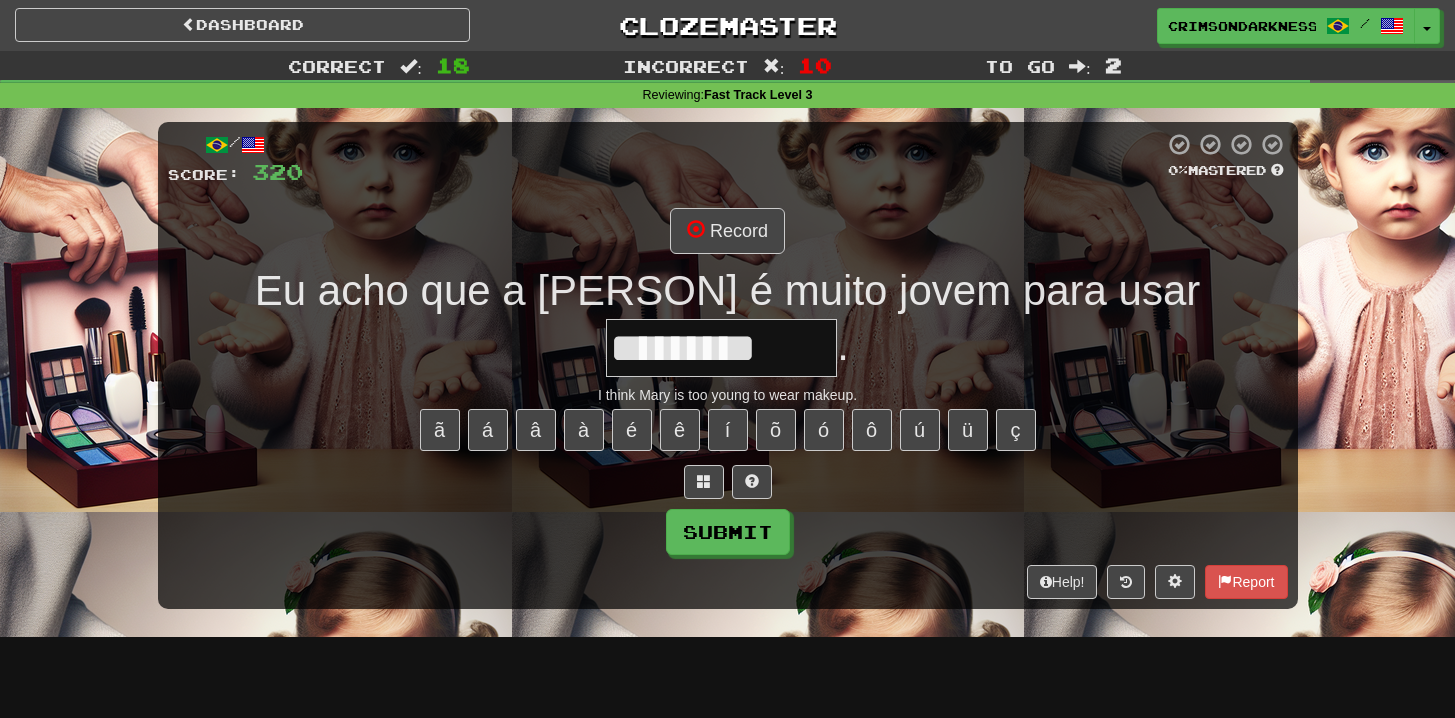 type on "*********" 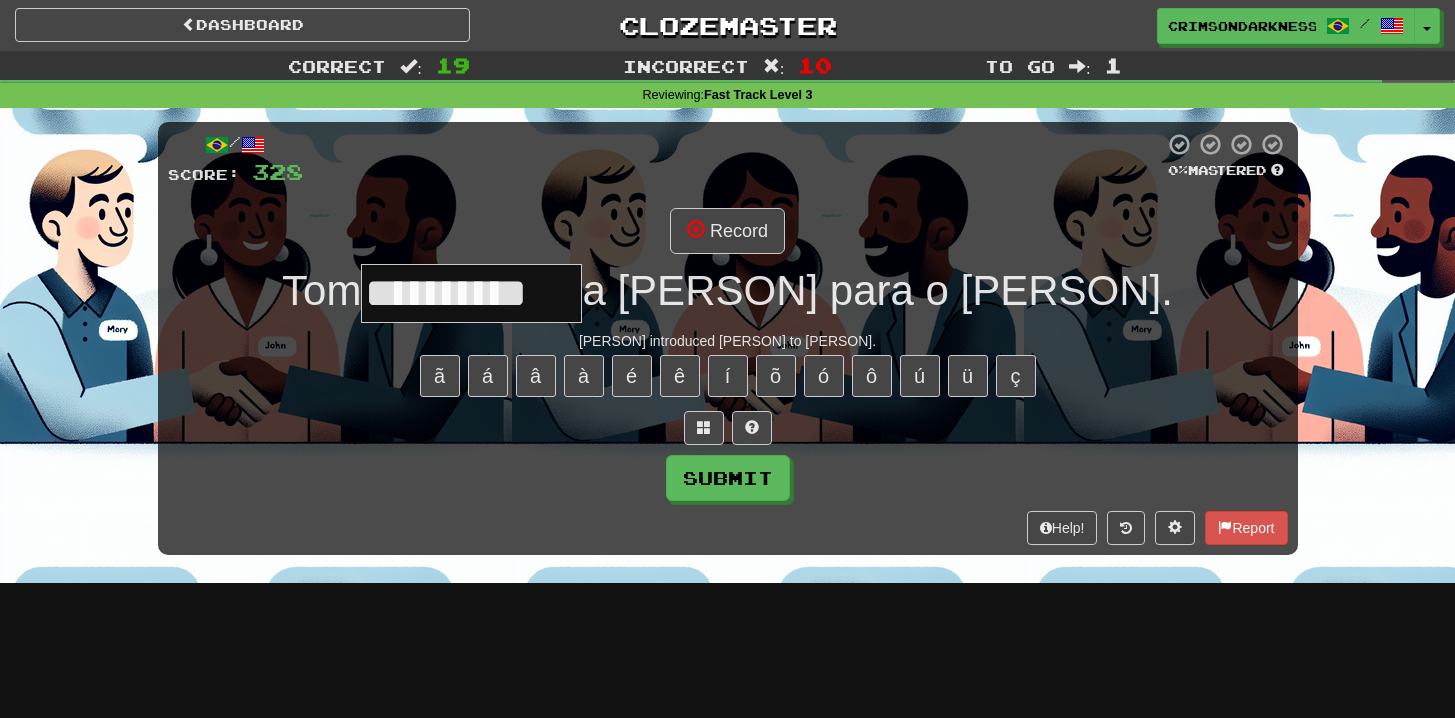 type on "**********" 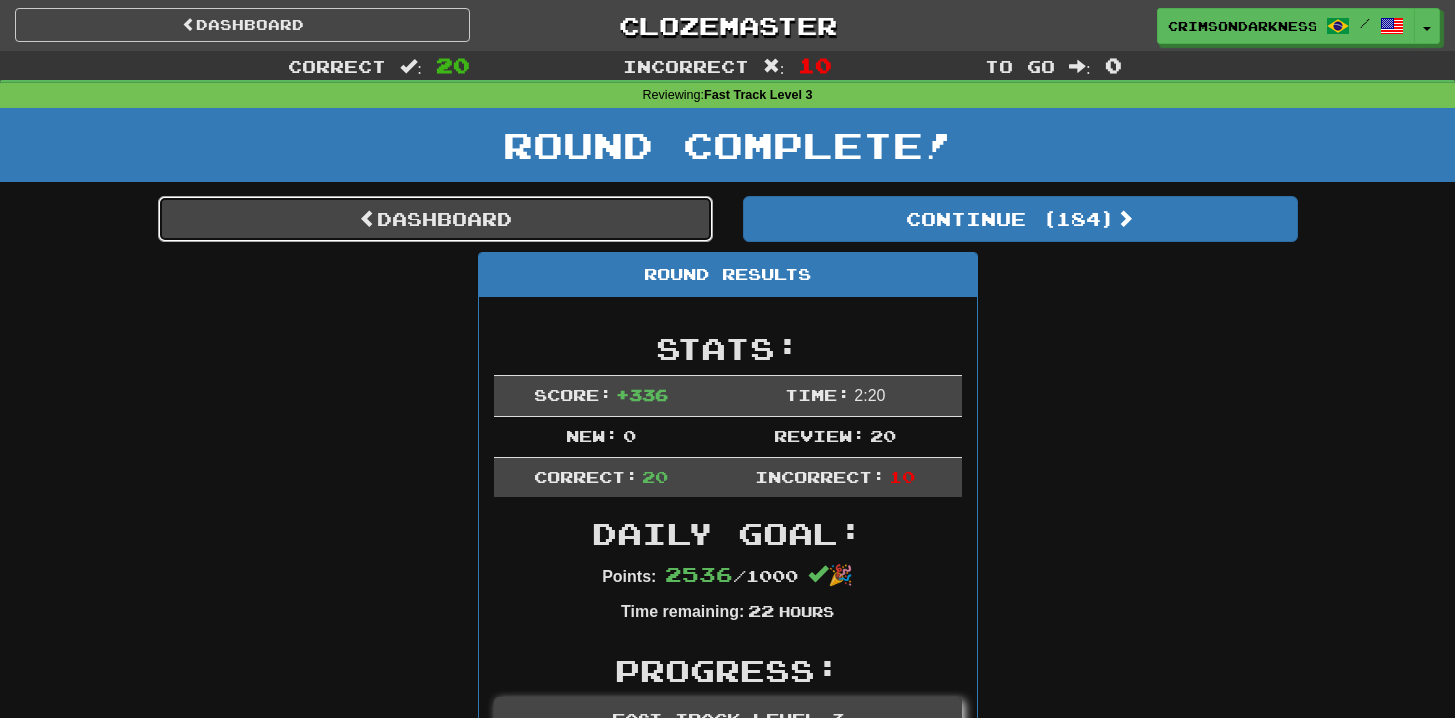 click on "Dashboard" at bounding box center [435, 219] 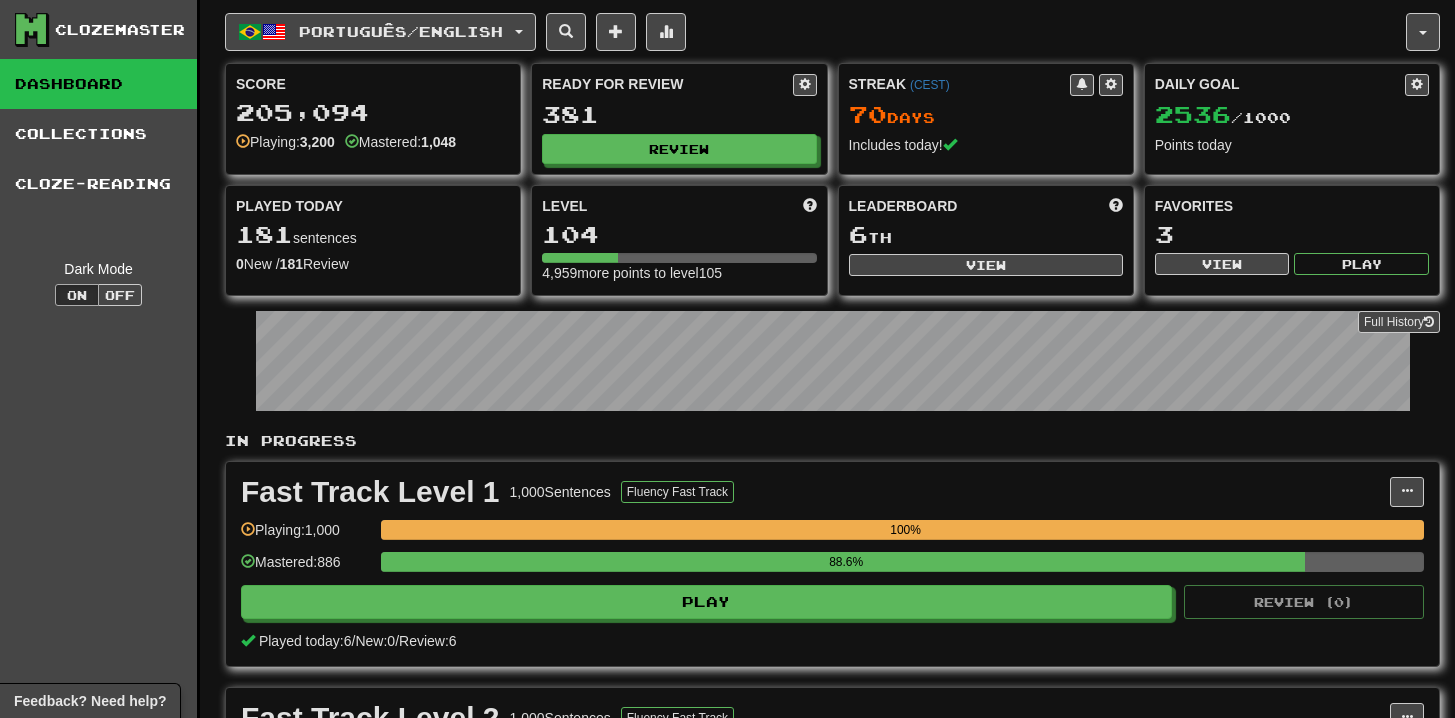 scroll, scrollTop: 0, scrollLeft: 0, axis: both 